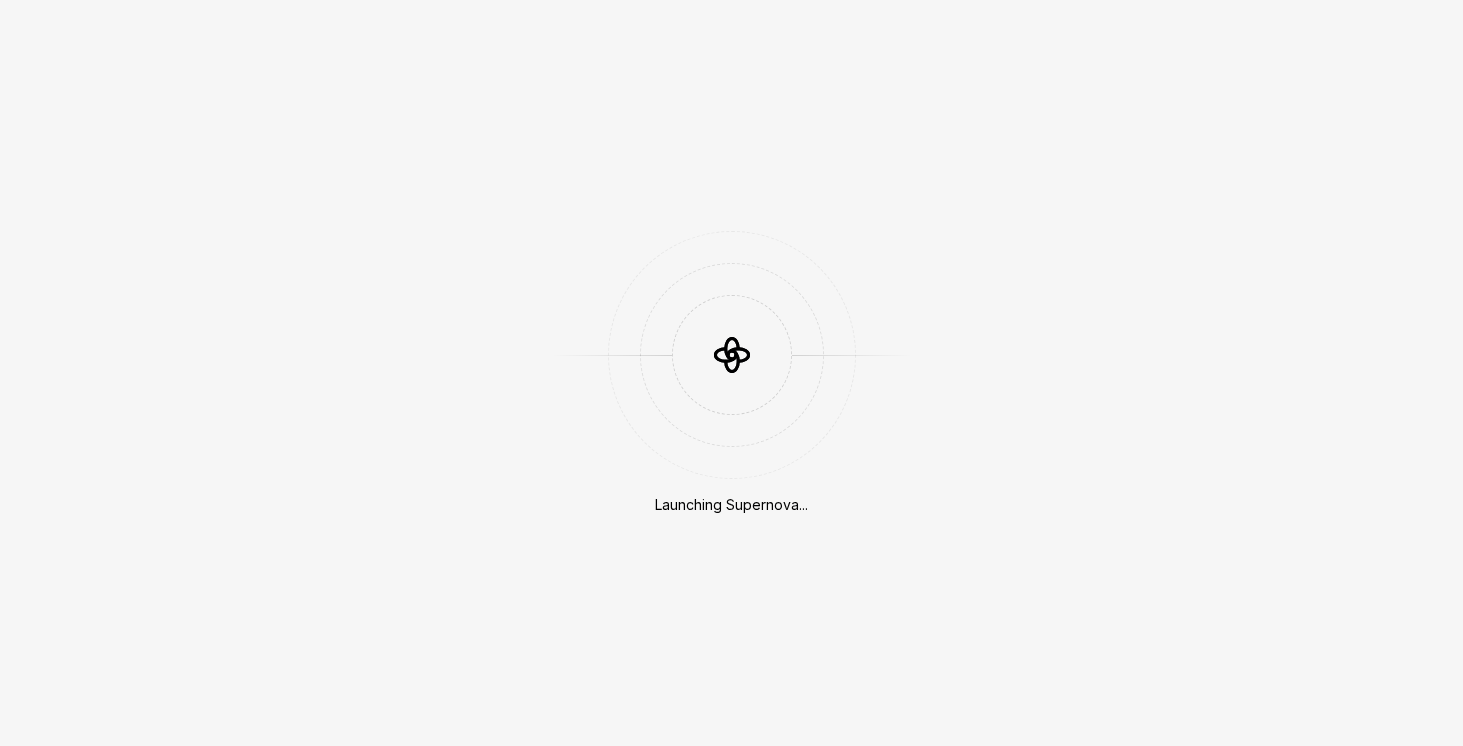 scroll, scrollTop: 0, scrollLeft: 0, axis: both 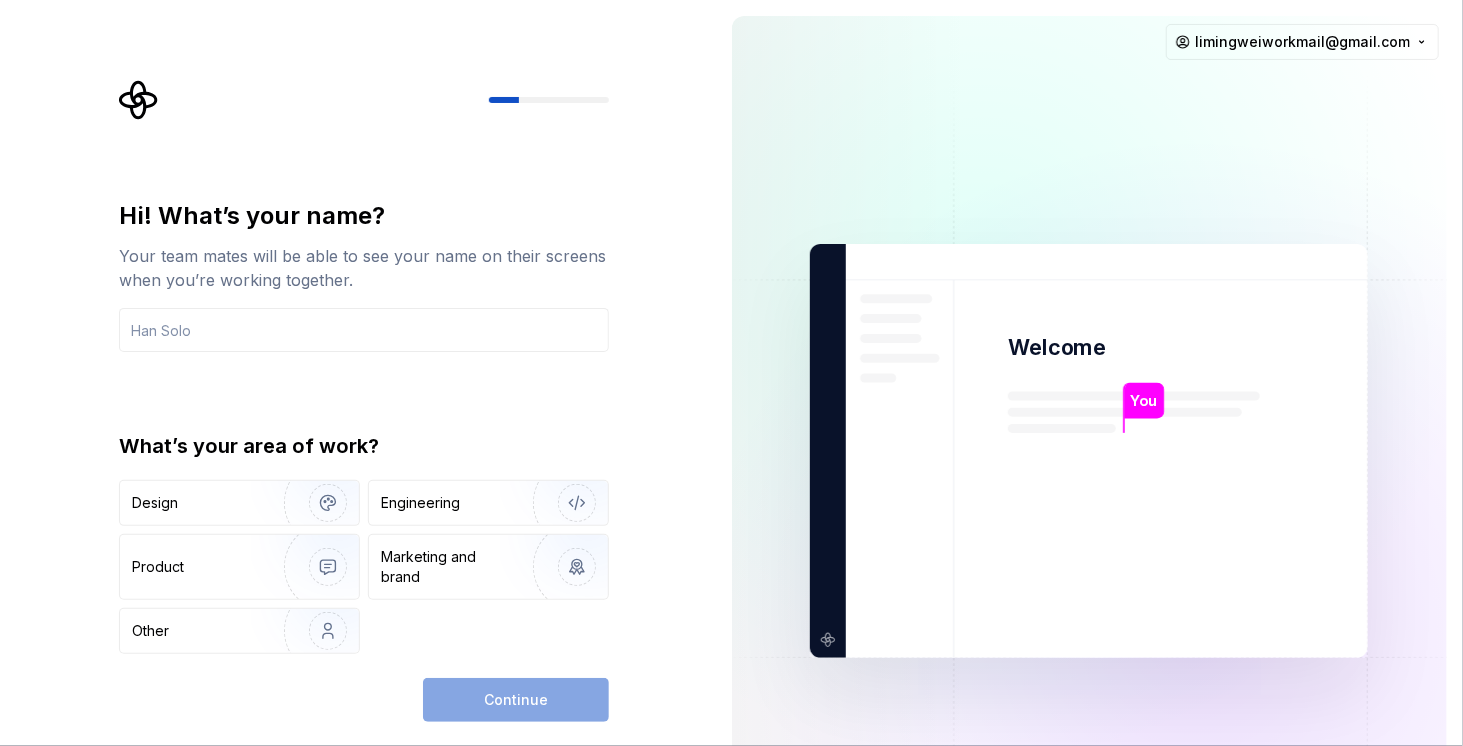 type on "m" 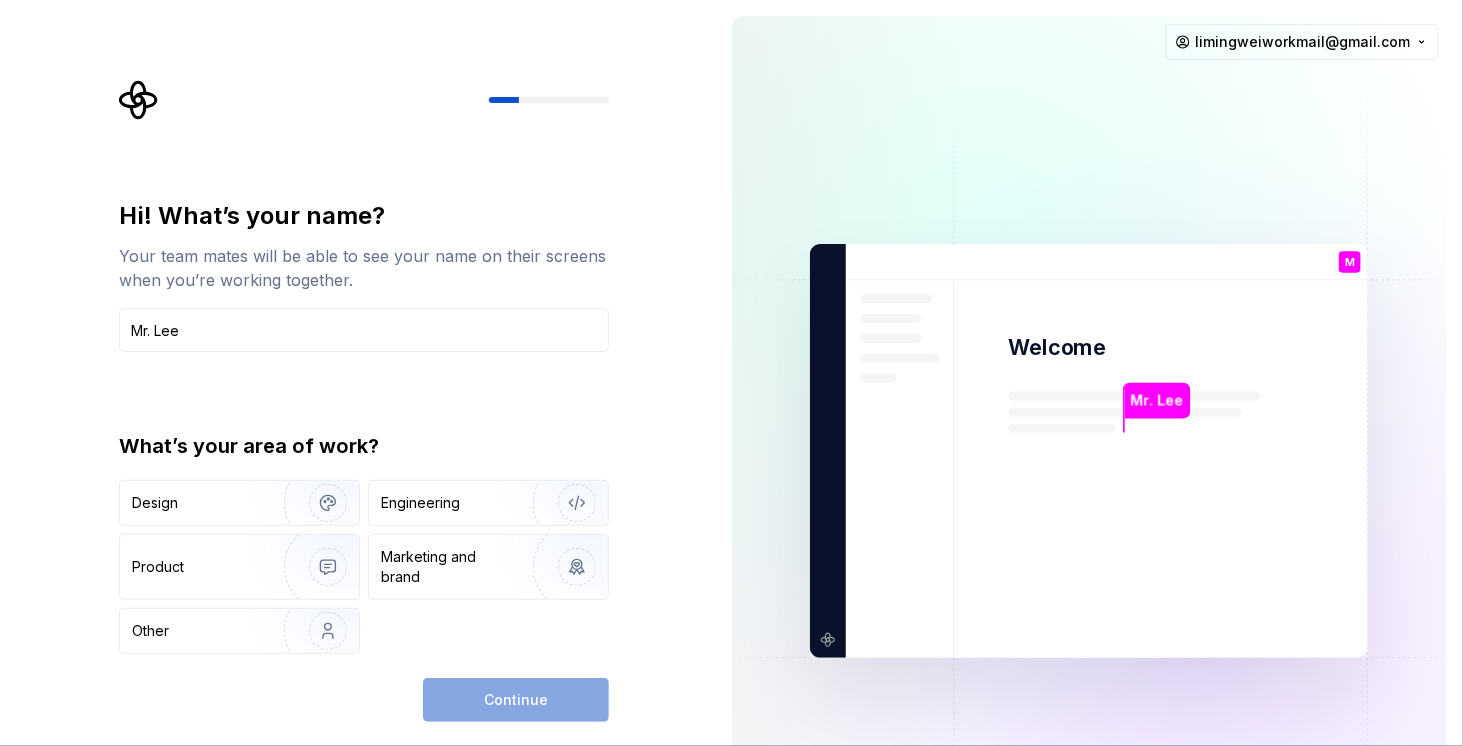 type on "Mr. Lee" 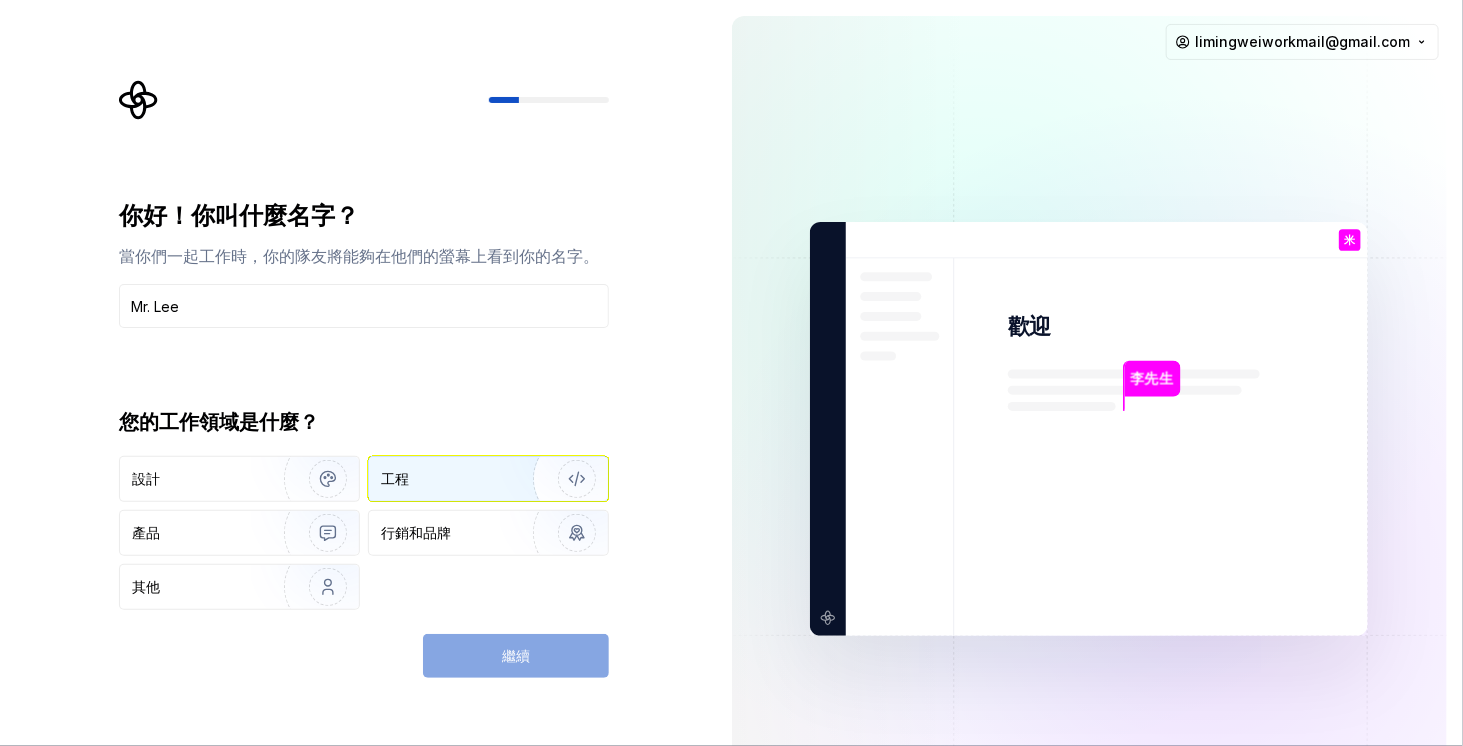 click on "工程" at bounding box center (488, 479) 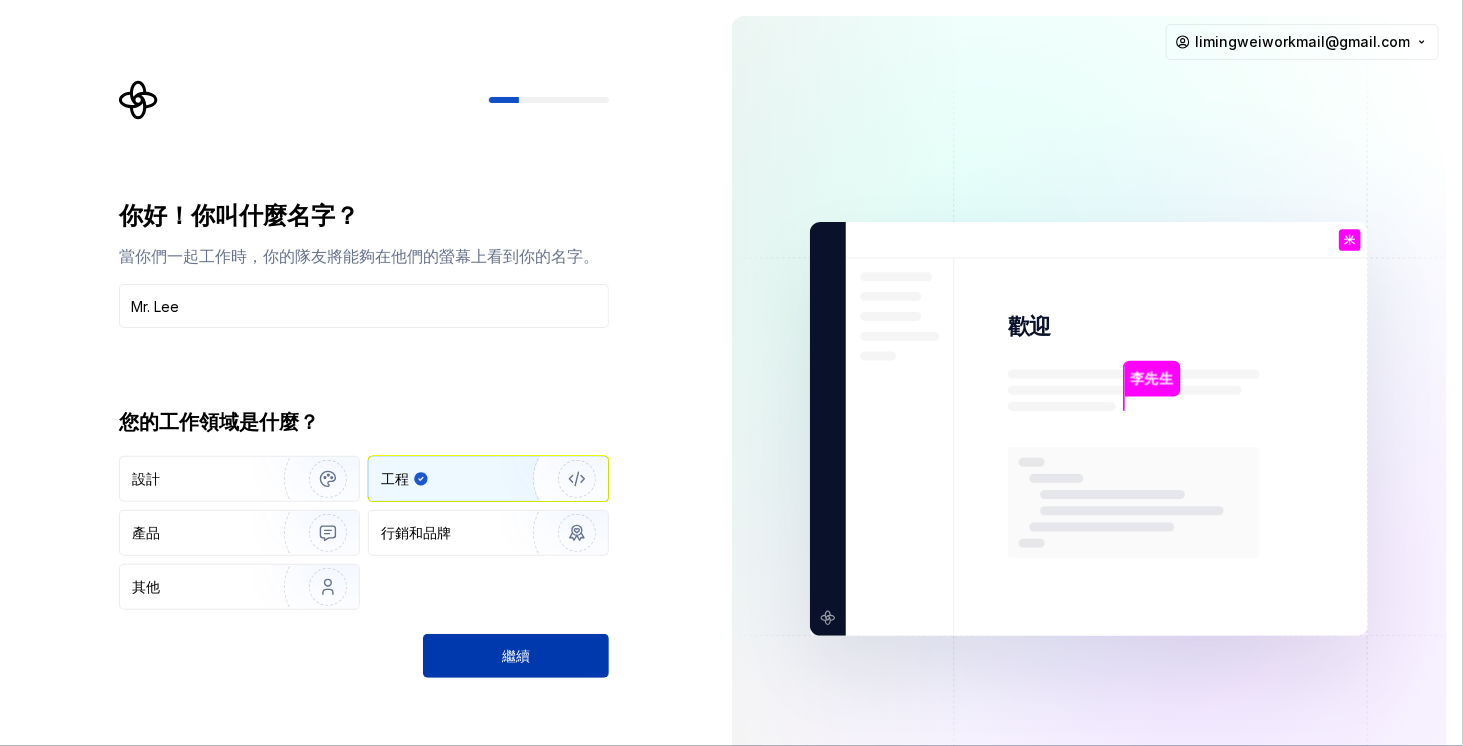 click on "繼續" at bounding box center [516, 656] 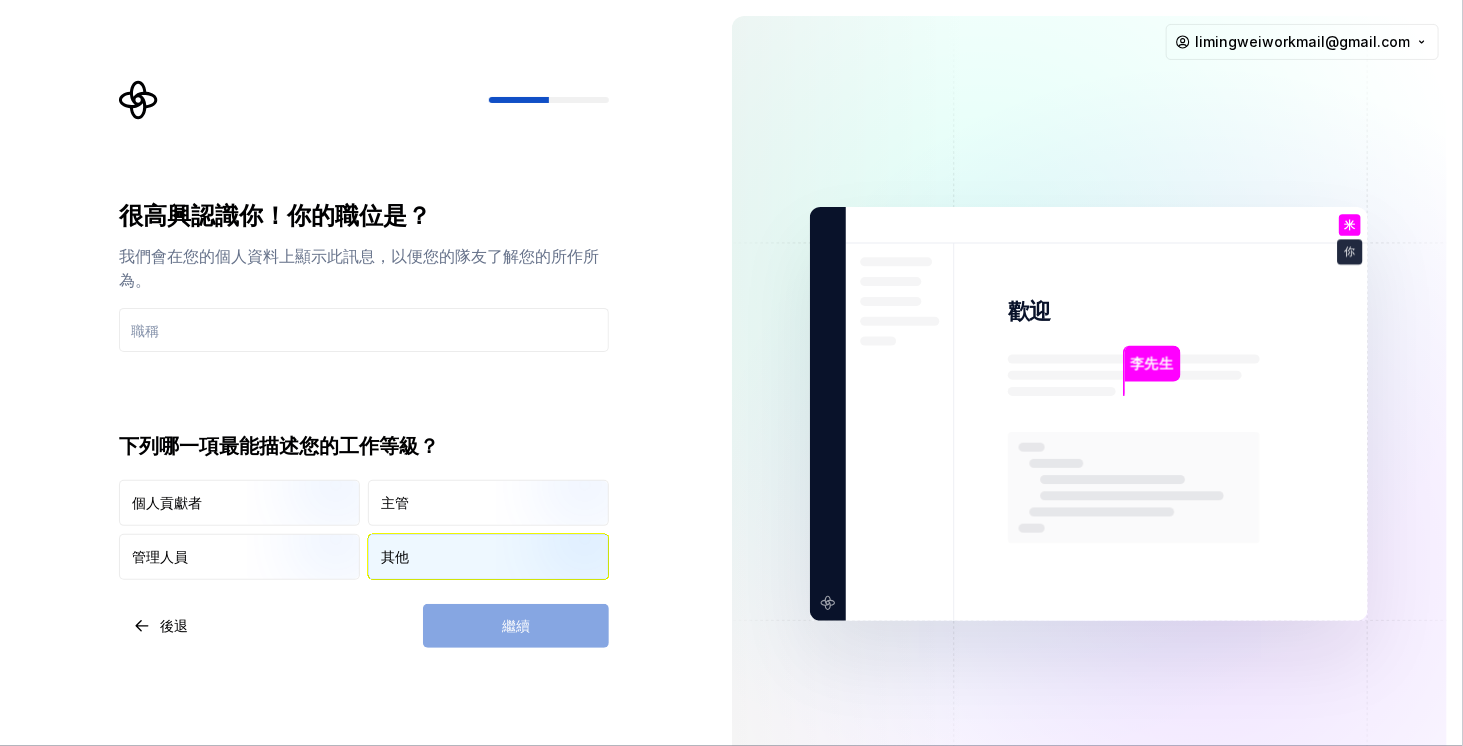 click on "其他" at bounding box center (488, 557) 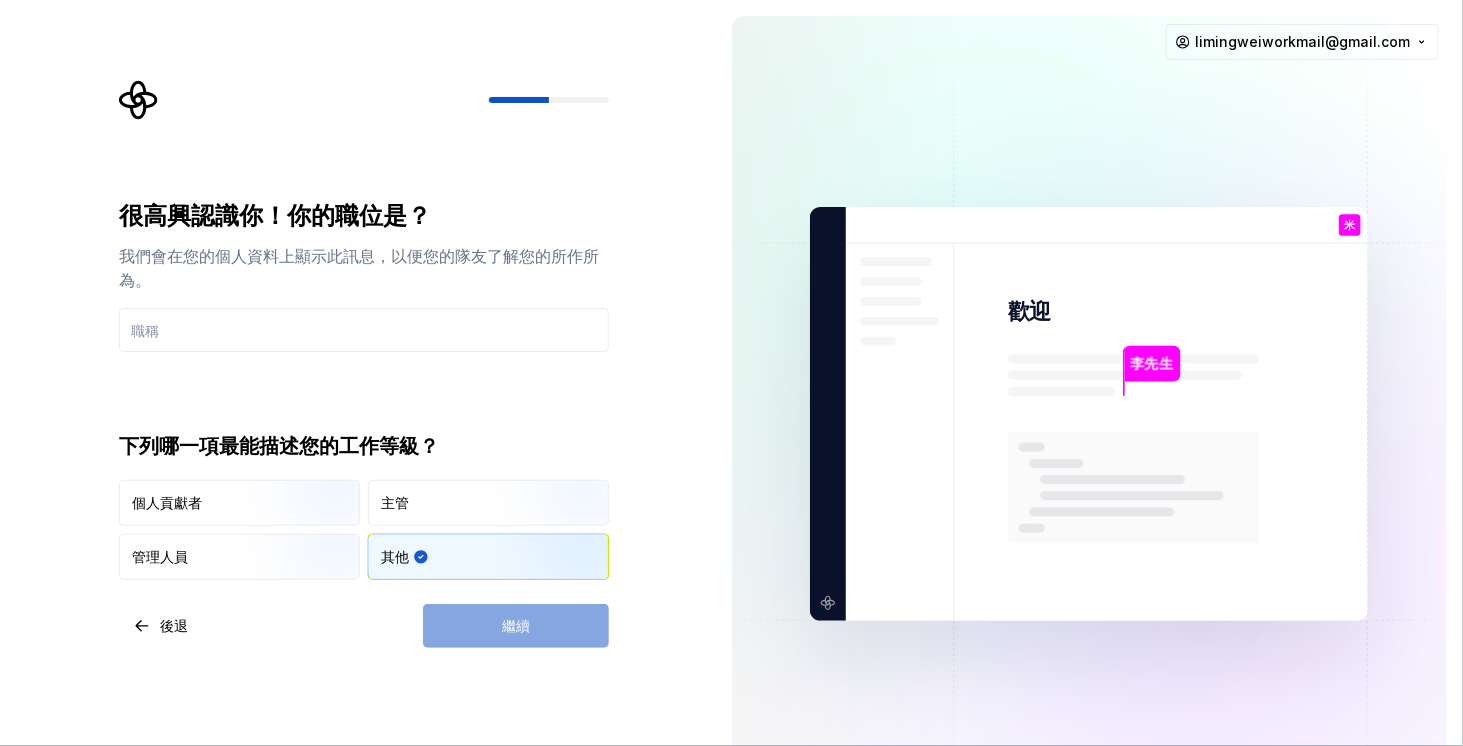 click on "很高興認識你！你的職位是？ 我們會在您的個人資料上顯示此訊息，以便您的隊友了解您的所作所為。" at bounding box center (364, 276) 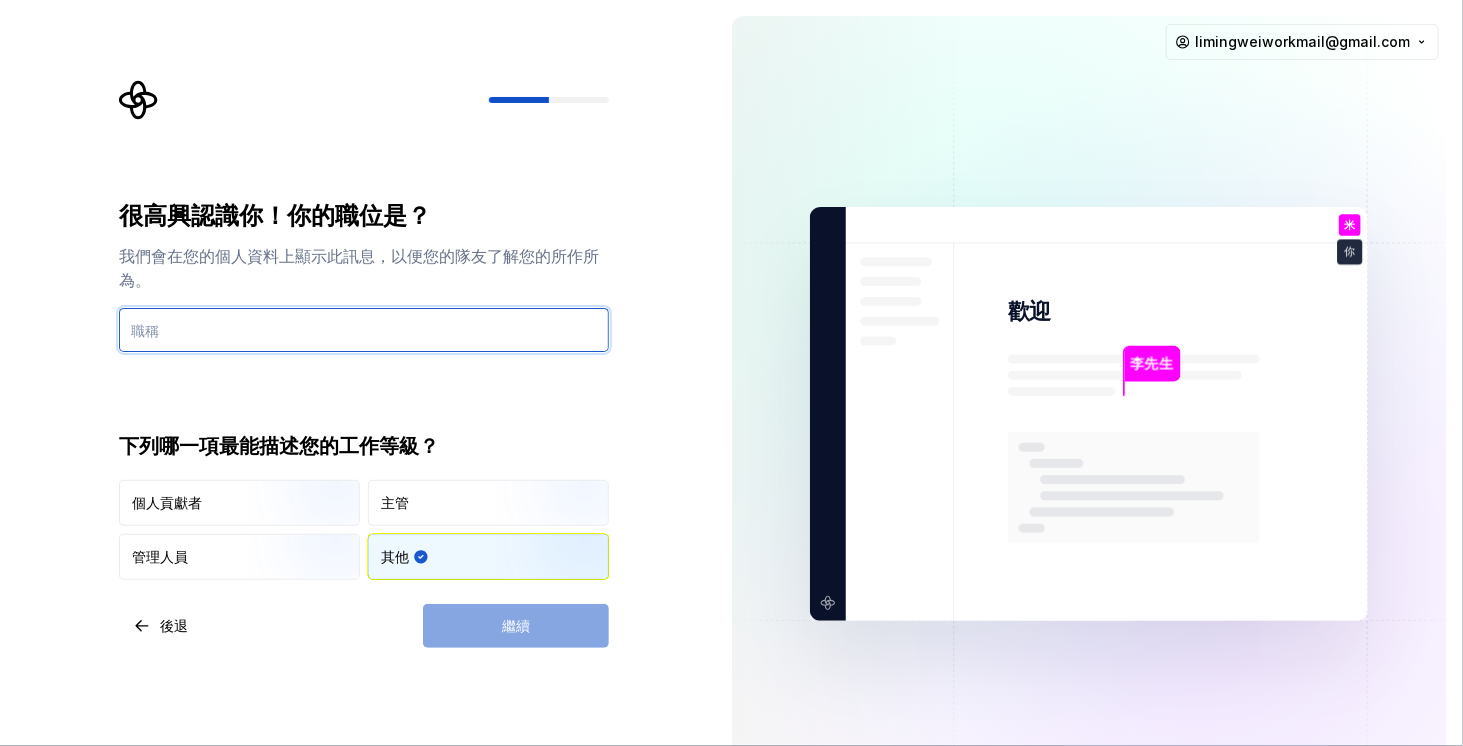 click at bounding box center (364, 330) 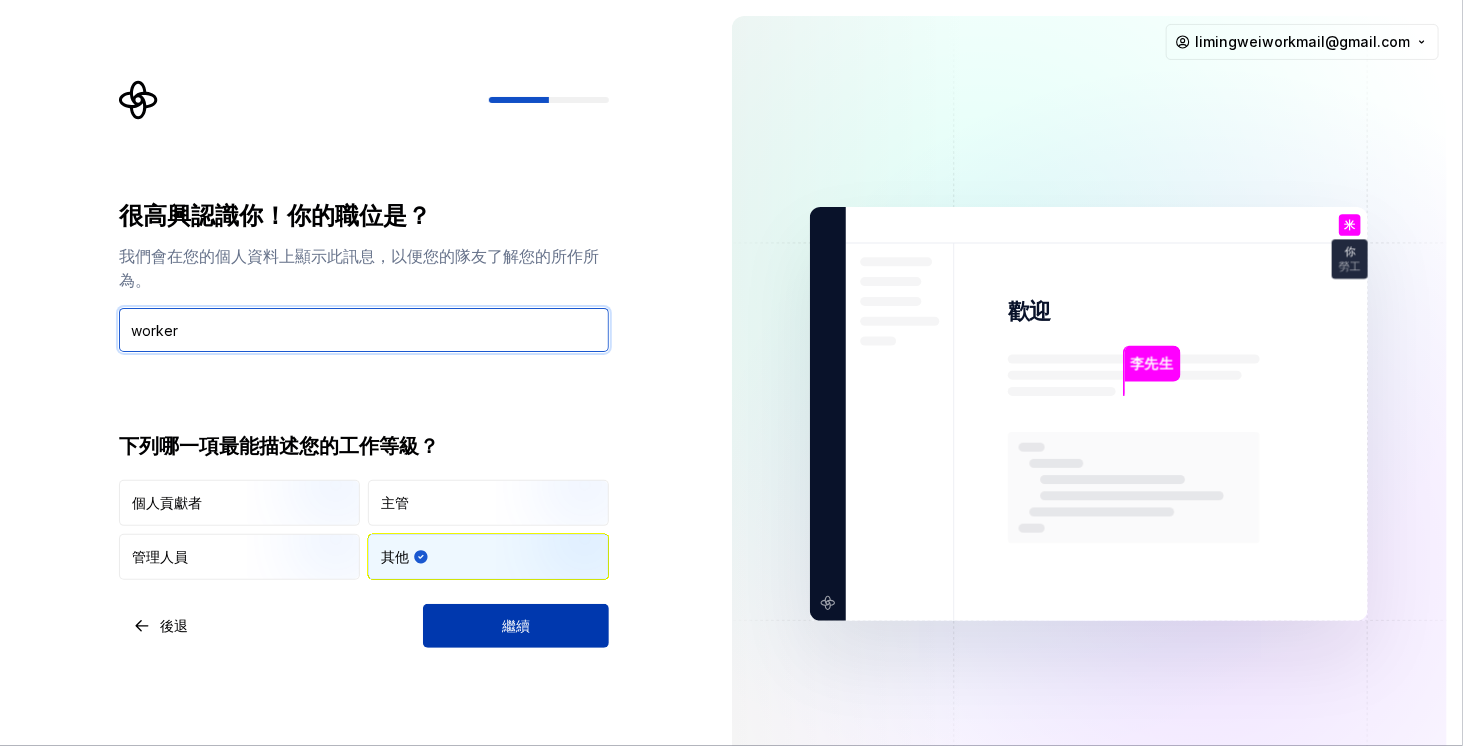 type on "worker" 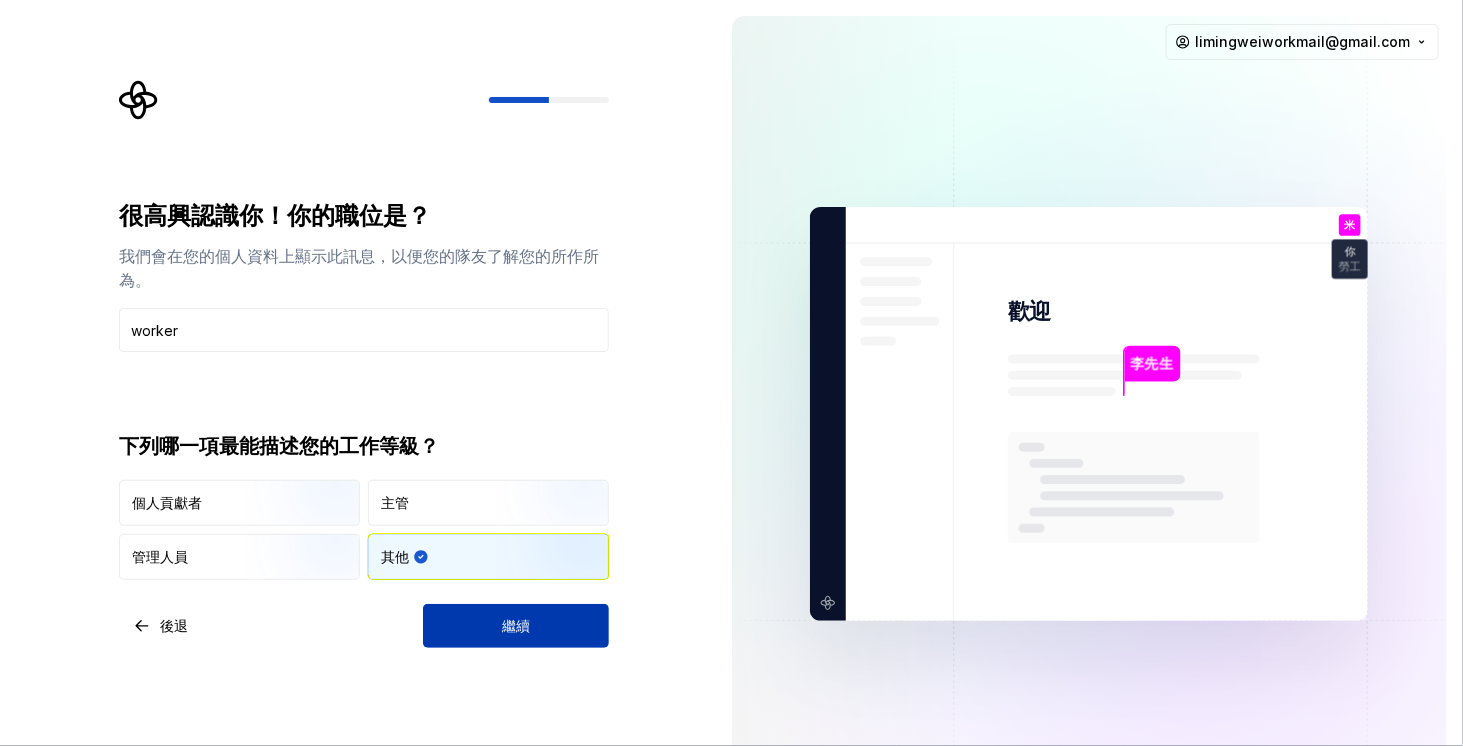 click on "繼續" at bounding box center (516, 626) 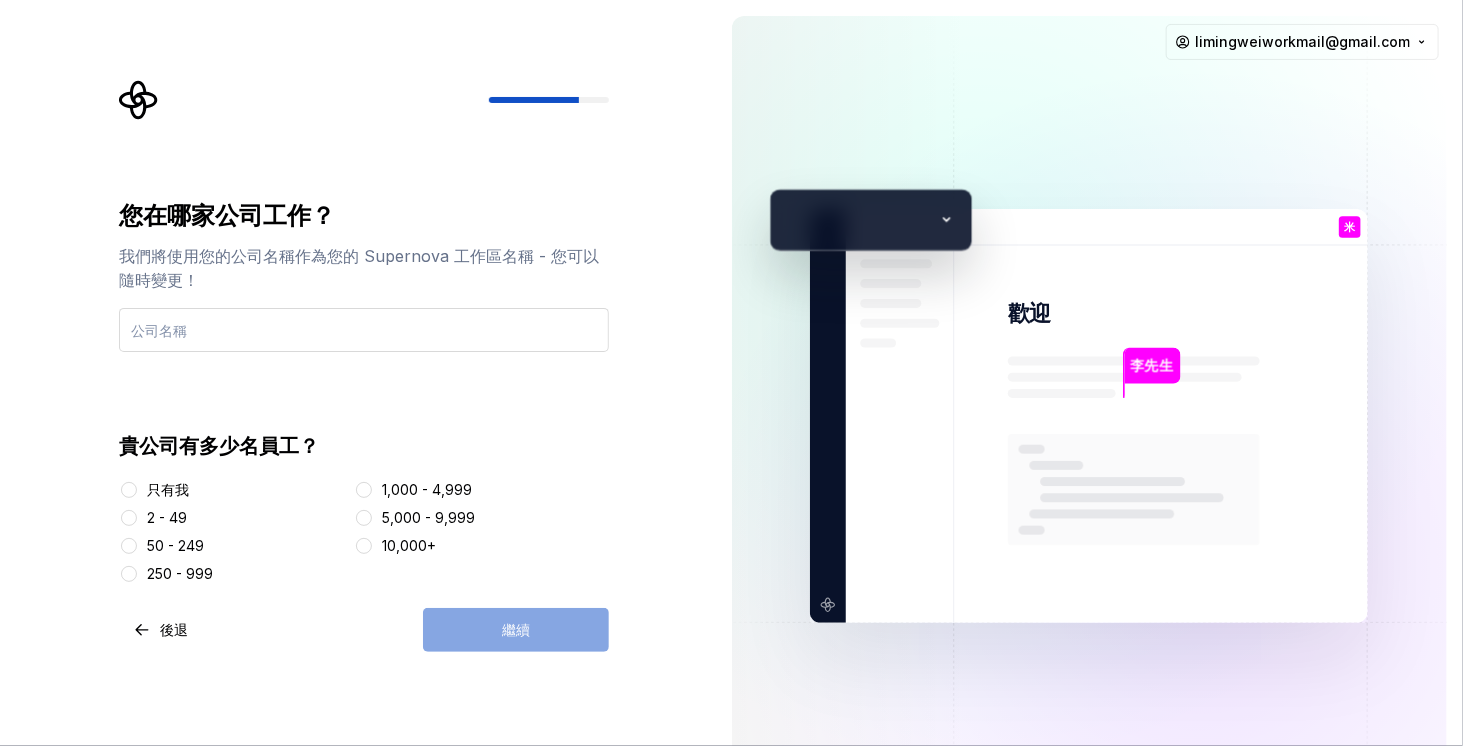 click at bounding box center (364, 330) 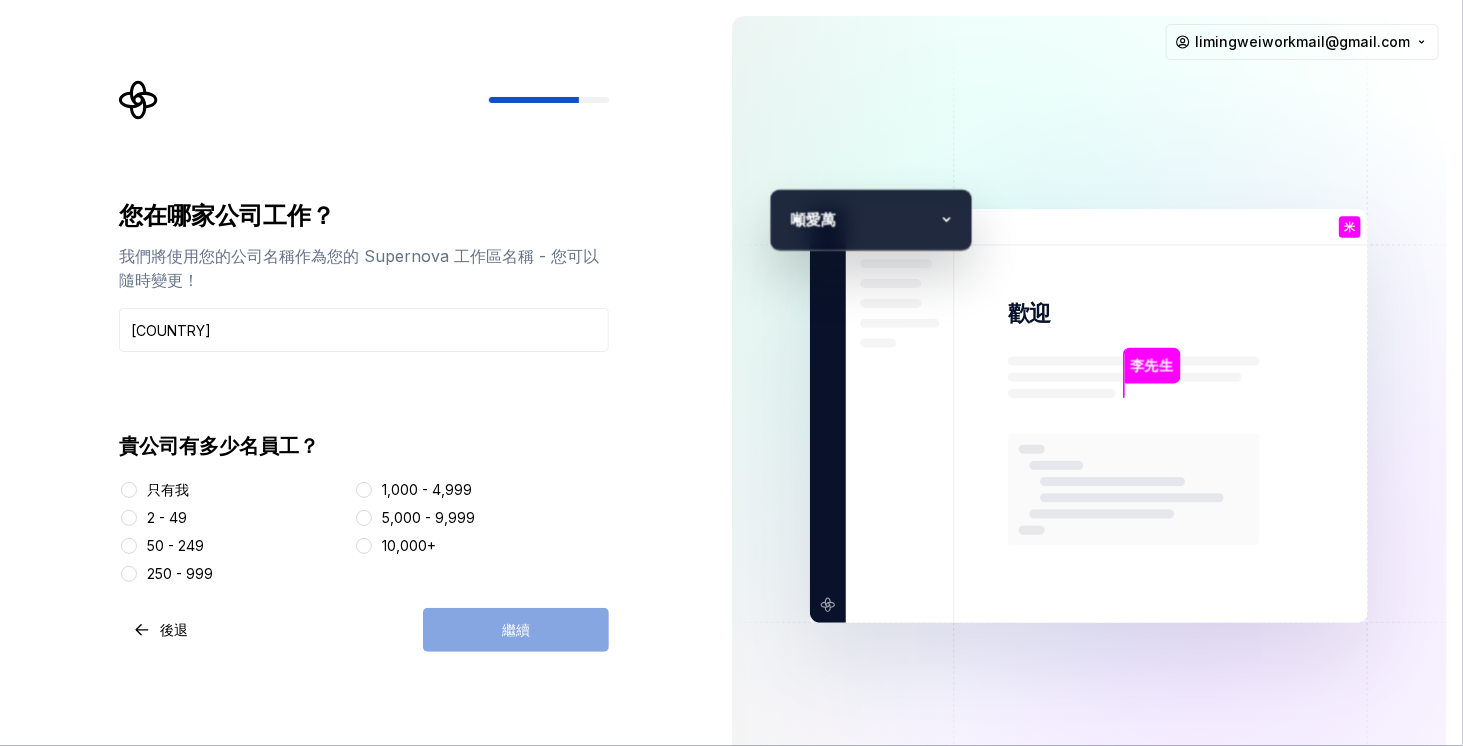 type on "taiwan" 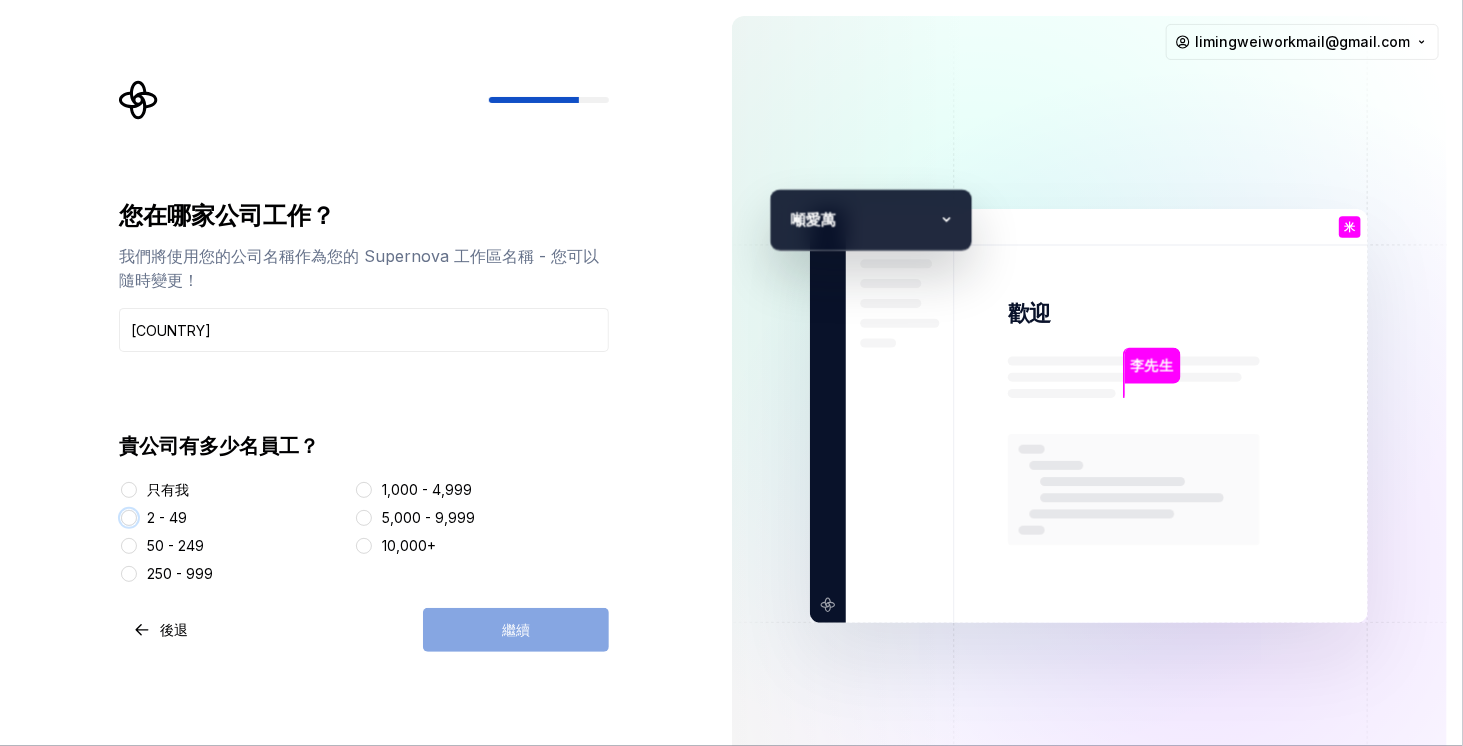click on "2 - 49" at bounding box center (129, 518) 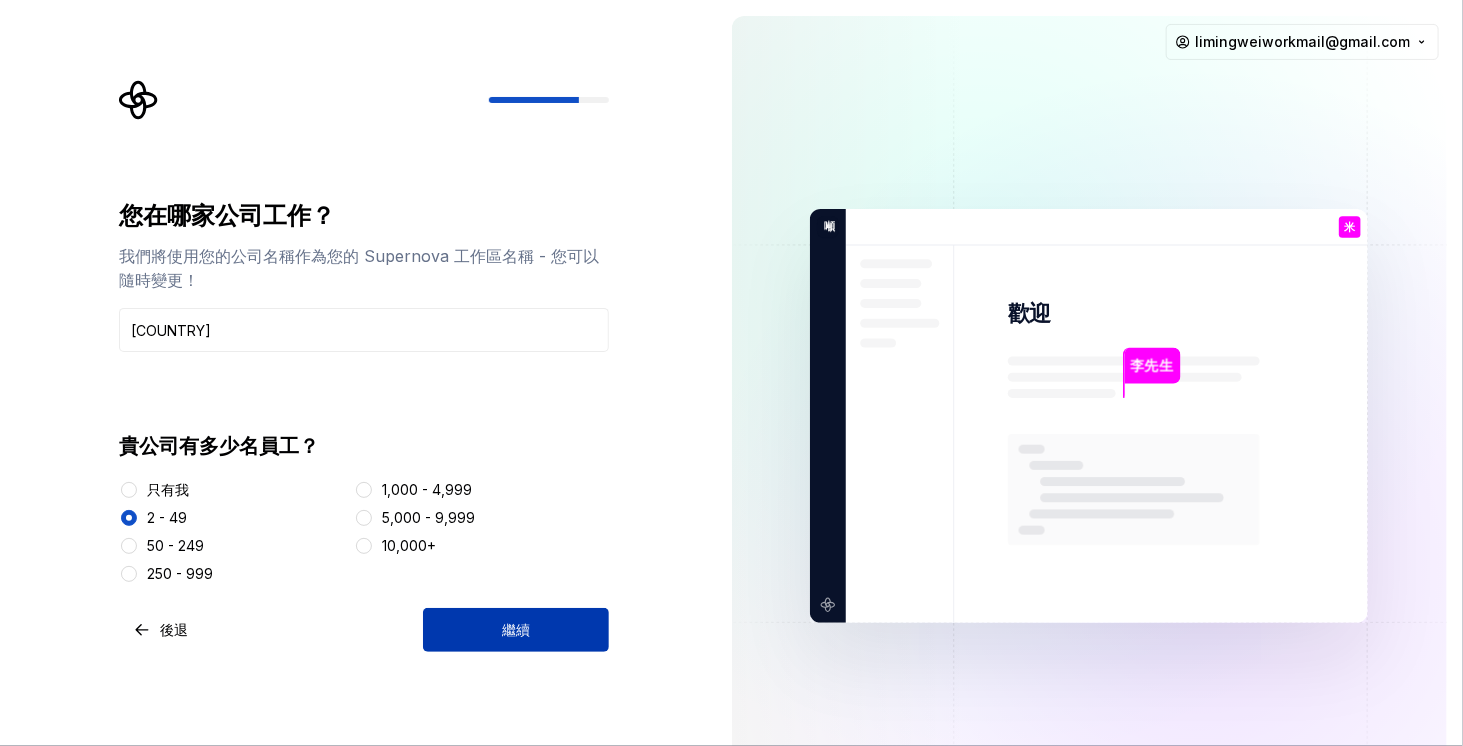 click on "繼續" at bounding box center (516, 630) 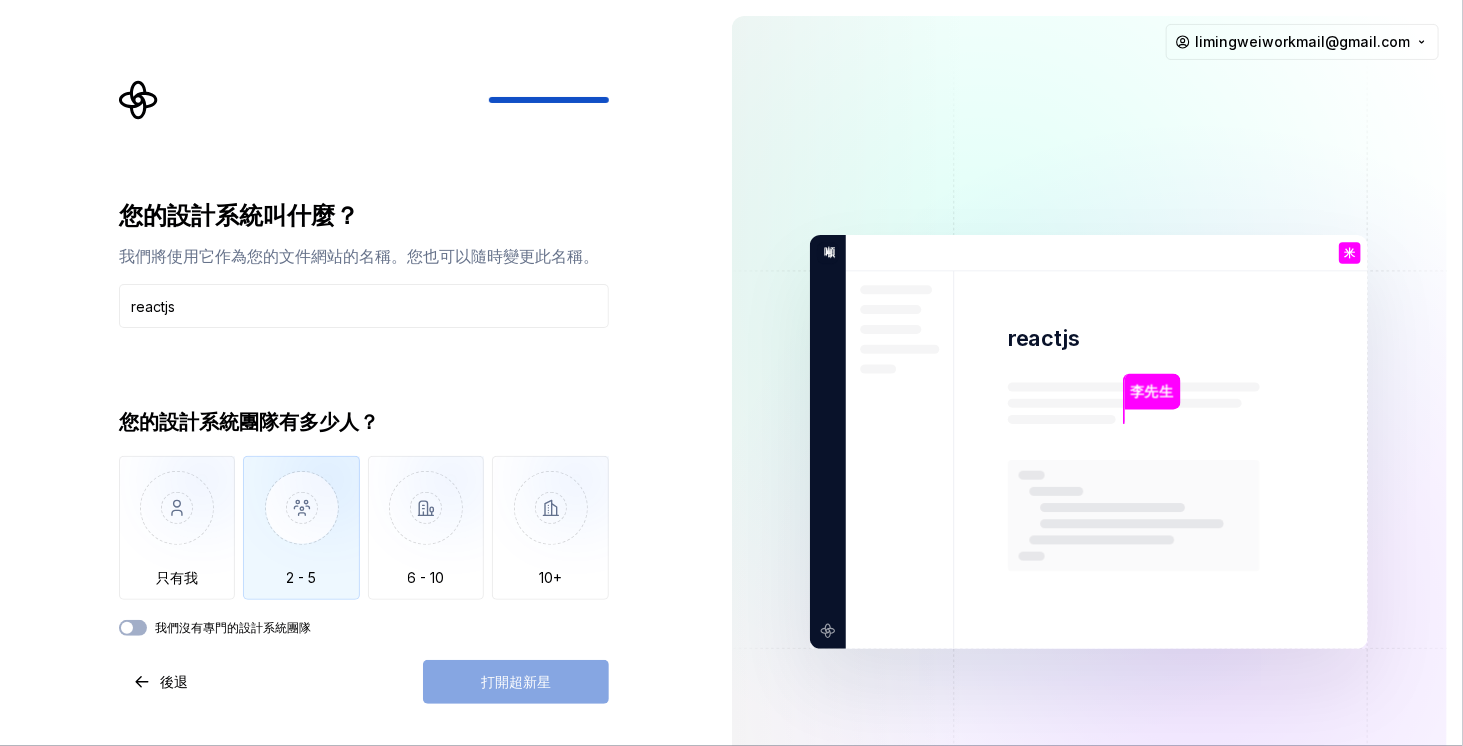 type on "reactjs" 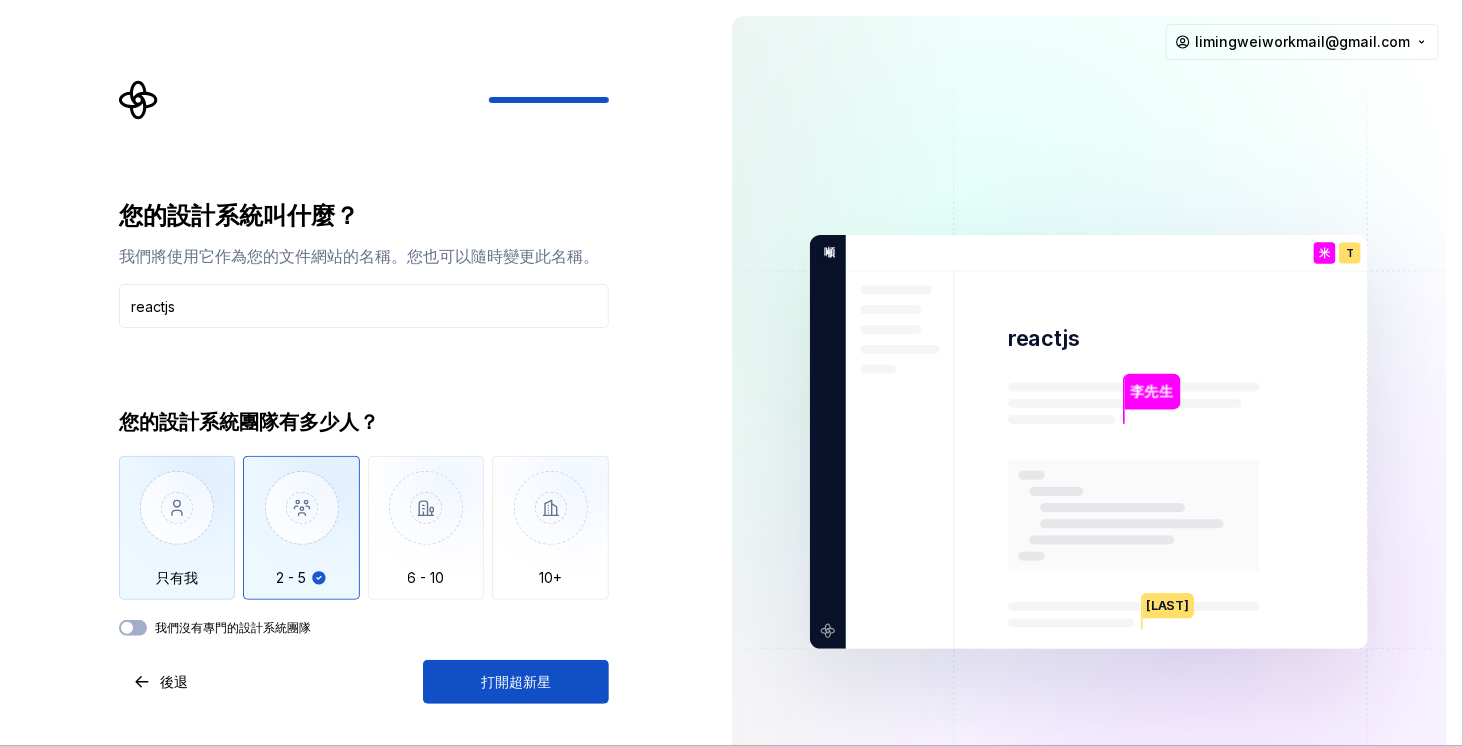 click at bounding box center (177, 523) 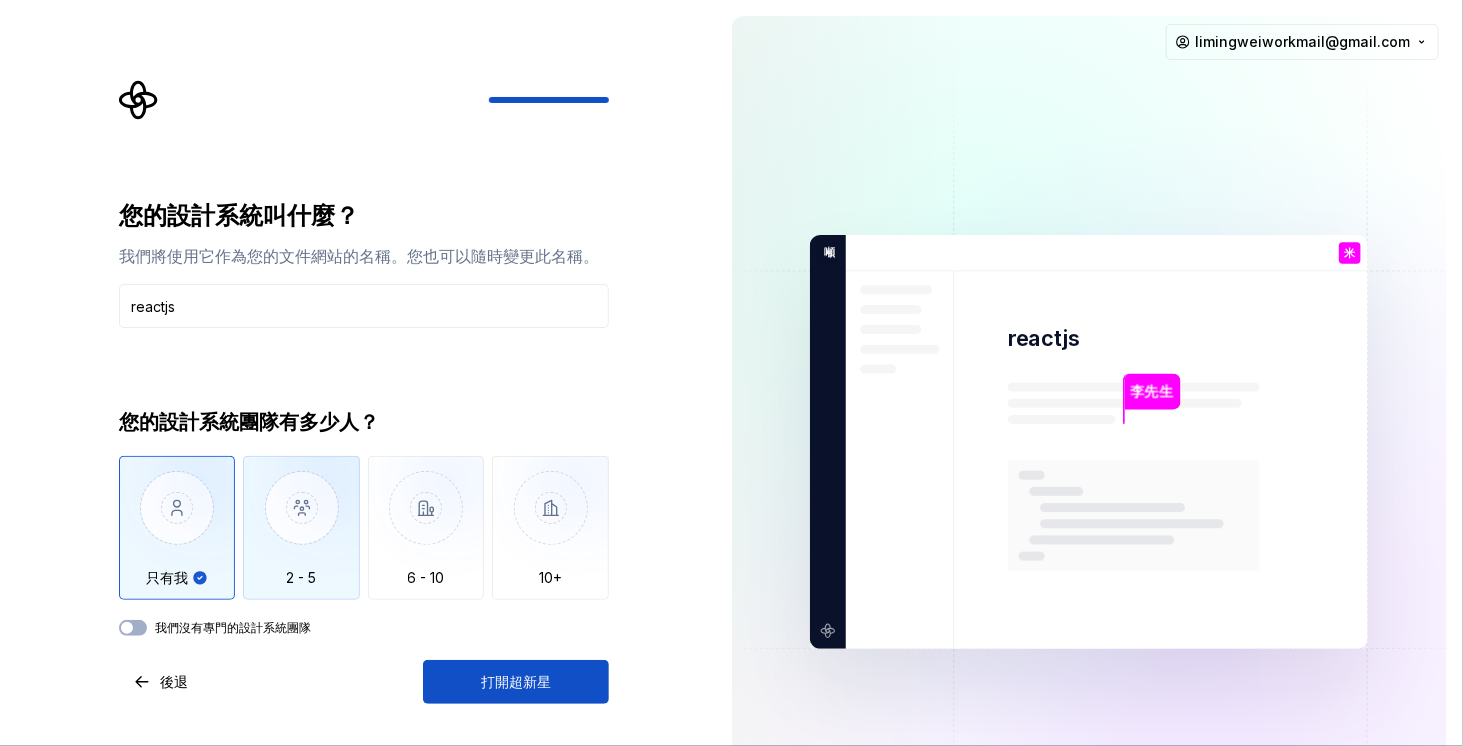 click at bounding box center (301, 523) 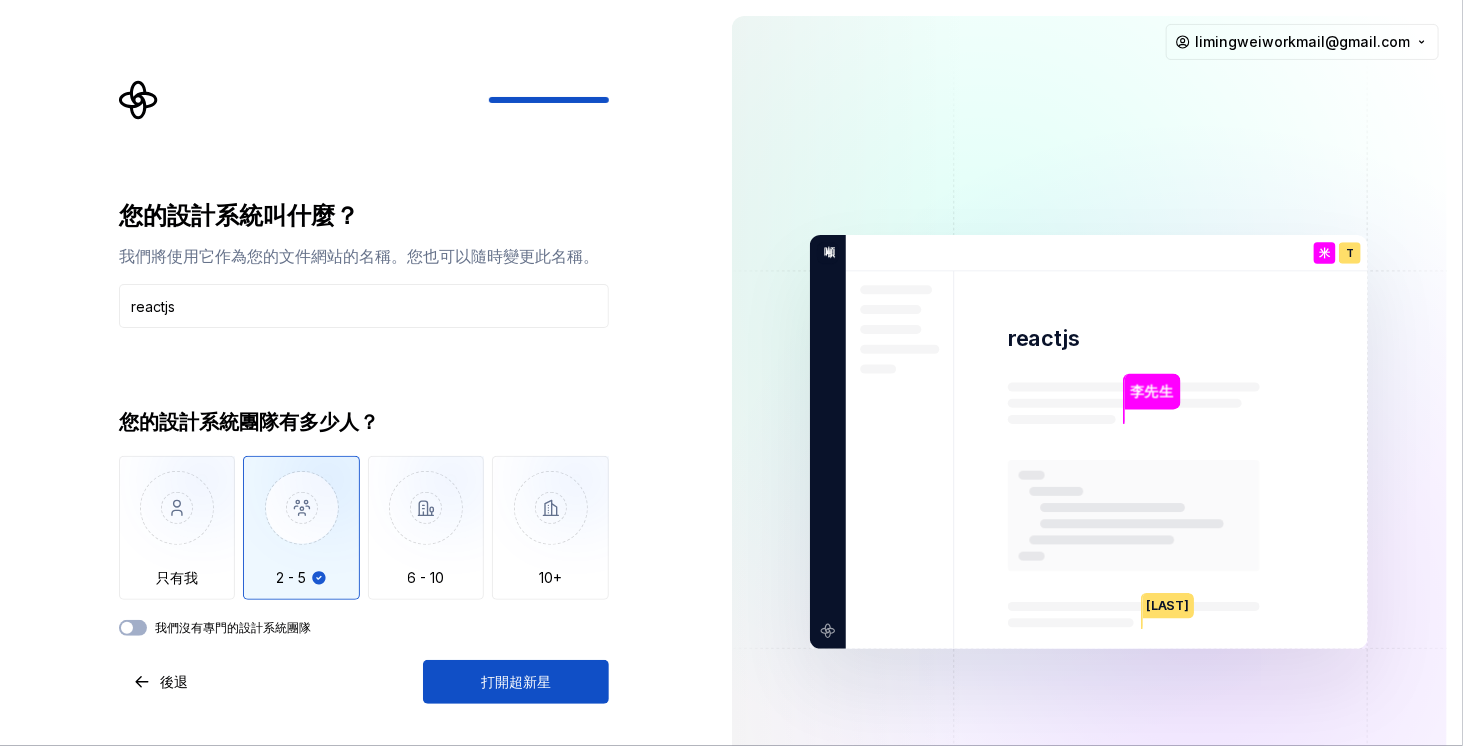 click on "打開超新星" at bounding box center [516, 682] 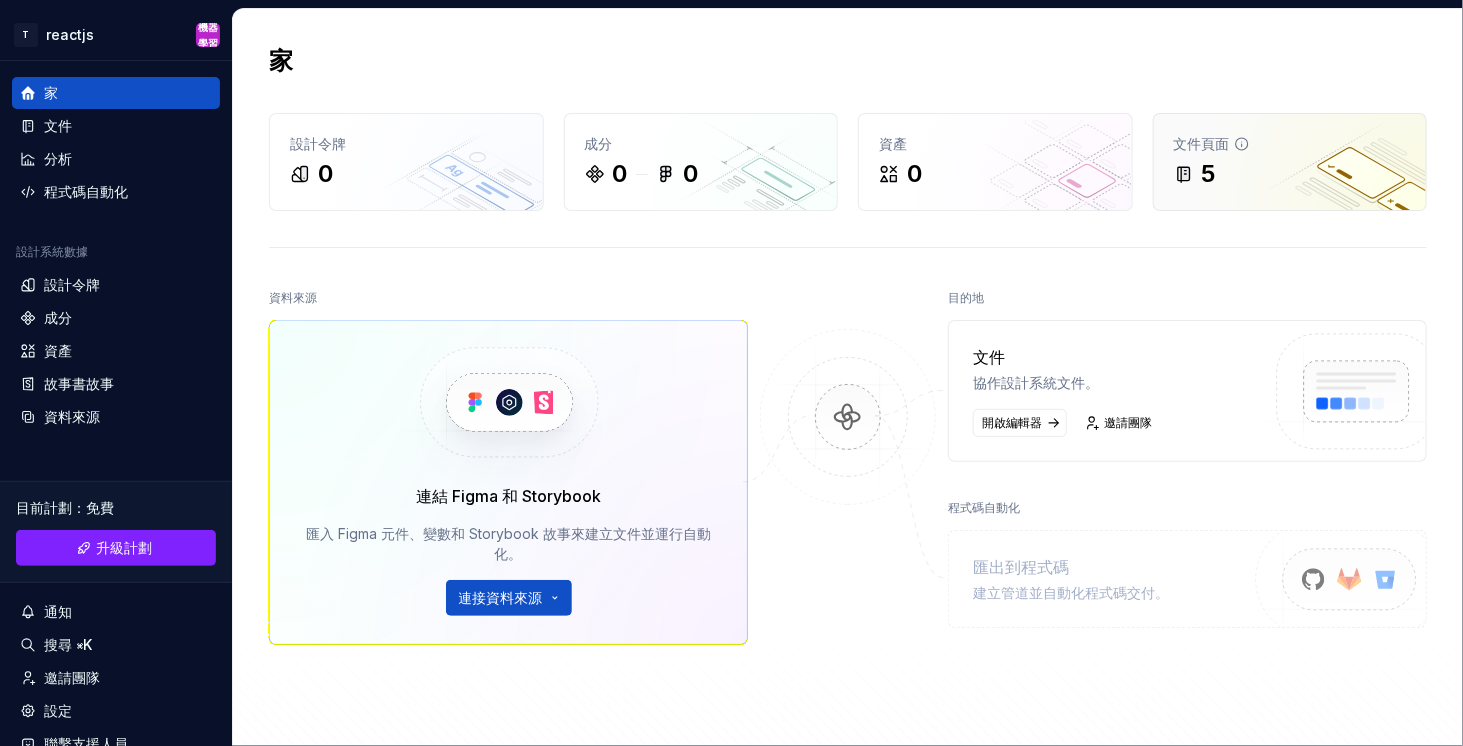click 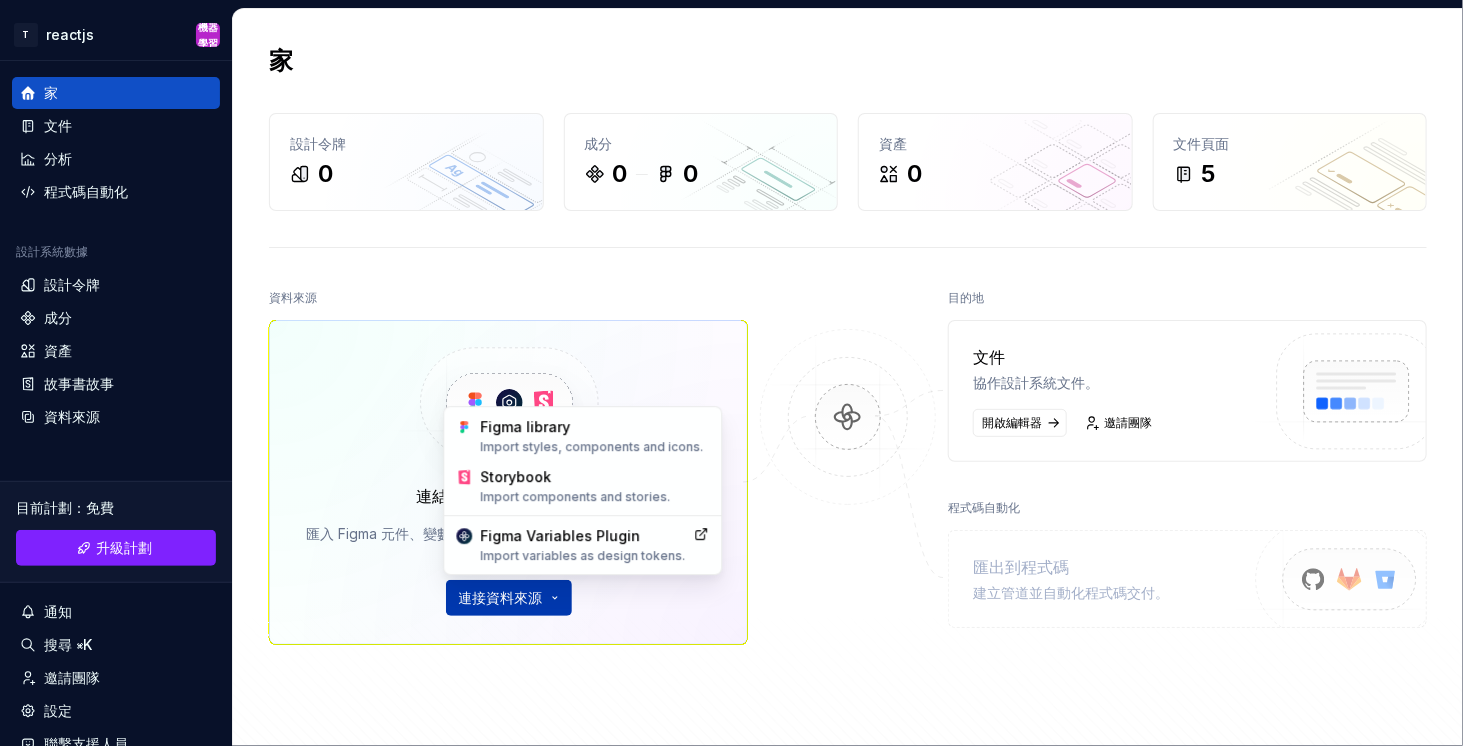 click on "原文 為這個翻譯評分 你的意見回饋將用於協助改善 Google 翻譯品質 T reactjs 機器學習 家 文件 分析 程式碼自動化 設計系統數據 設計令牌 成分 資產 故事書故事 資料來源 目前計劃 ： 免費 升級計劃 通知 搜尋 ⌘K 邀請團隊 設定 聯繫支援人員 幫助 家 設計令牌 0 成分 0 0 資產 0 文件頁面 5 資料來源 連結 Figma 和 Storybook 匯入 Figma 元件、變數和 Storybook 故事來建立文件並運行自動化。 連接資料來源 目的地 文件 協作設計系統文件。 開啟編輯器 邀請團隊 程式碼自動化 匯出到程式碼 建立管道並自動化程式碼交付。 產品文件 了解如何以更聰明的方式建置、管理和維護設計系統。 開發人員文檔 立即開始將您的設計選擇交付給您的程式碼庫。 加入我們的 Slack 社區 與其他設計系統從業者聯繫並學習。   * Figma library Import styles, components and icons. Storybook Import components and stories." at bounding box center (731, 373) 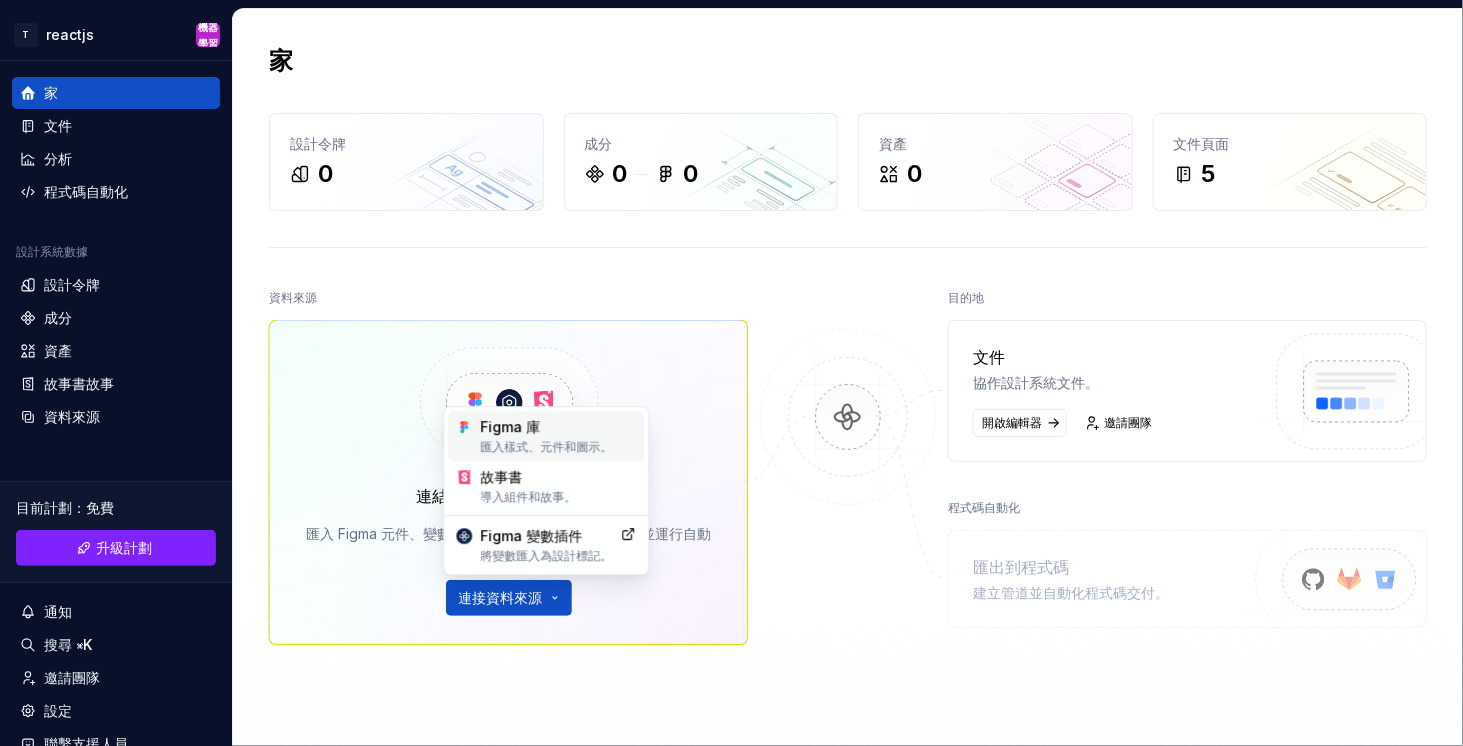 click on "Figma 庫" at bounding box center (558, 427) 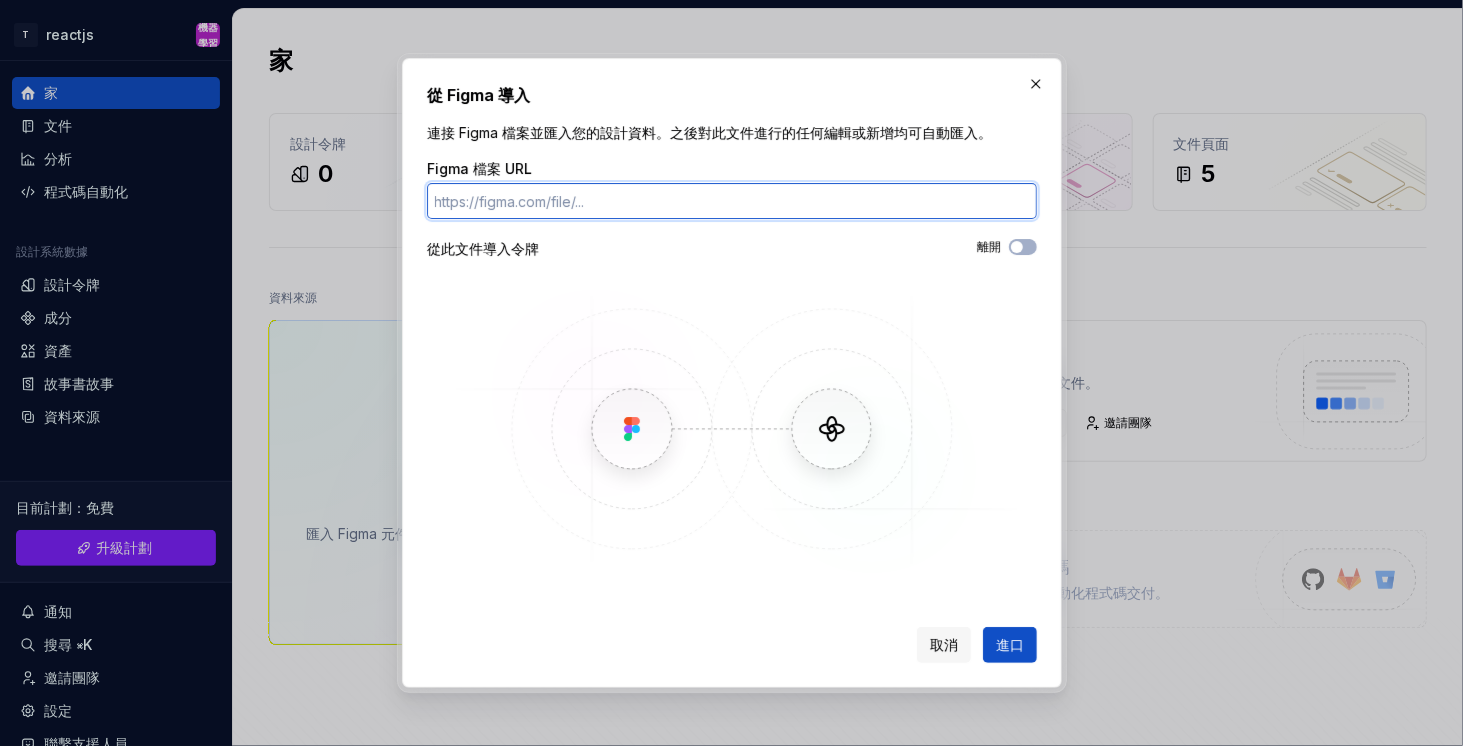 click on "Figma 檔案 URL" at bounding box center [732, 201] 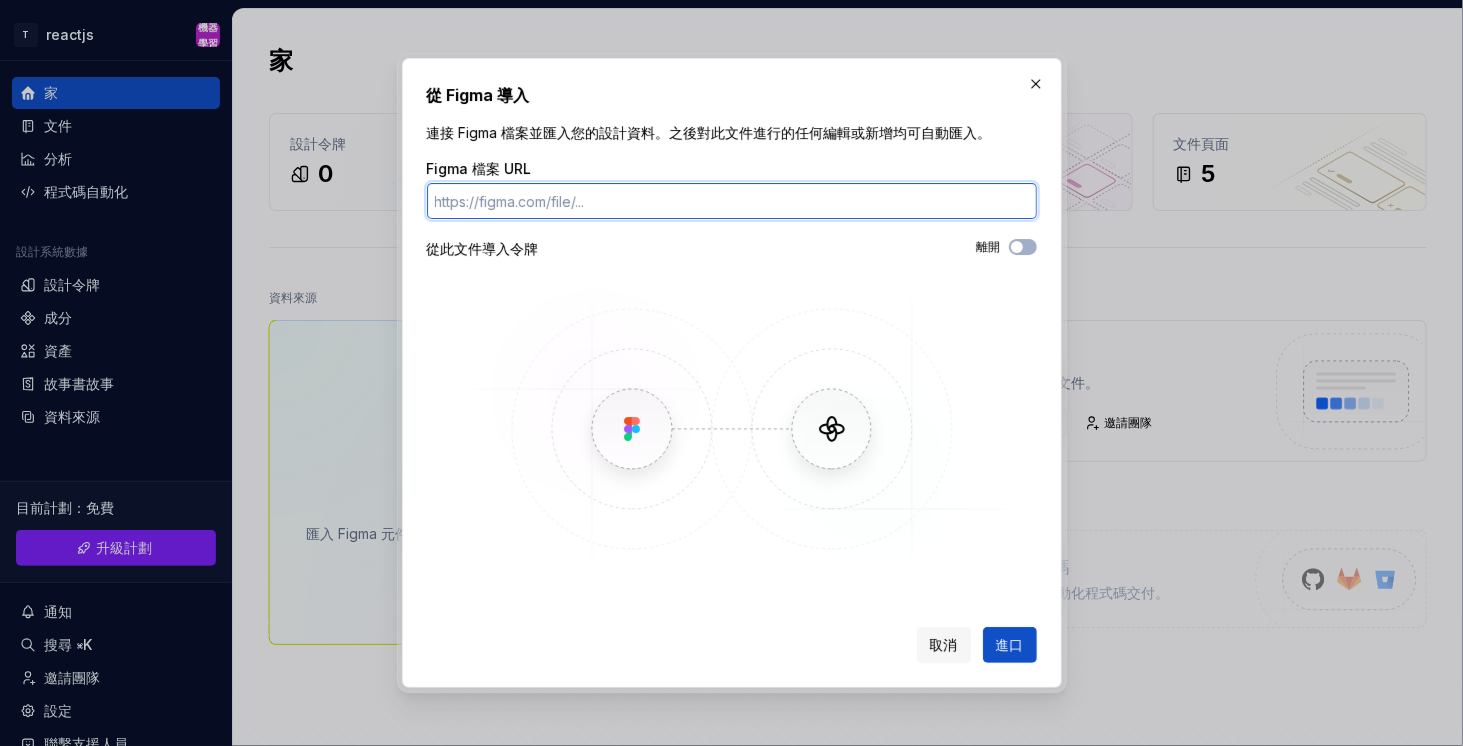 paste on "https://www.figma.com/proto/r6m5rcgkLakc6JwC4luZHe/CNETC---%E6%8E%A1%E8%B3%BC-%E5%80%89%E5%84%B2%E6%A8%A1%E7%B5%84?node-id=104-34375&t=CfZebtDfFpSmBlLe-0&scaling=min-zoom&content-scaling=fixed&page-id=1%3A3" 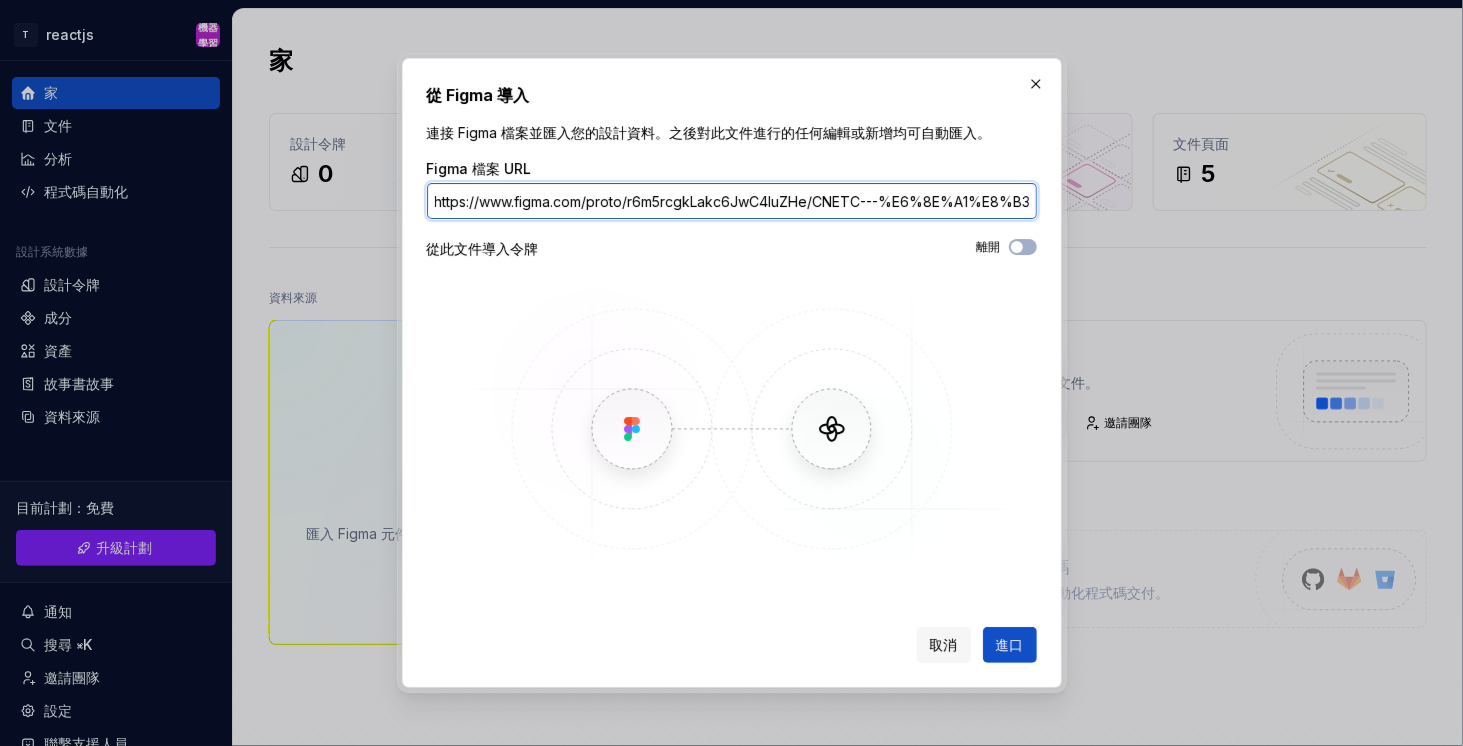 scroll, scrollTop: 0, scrollLeft: 1129, axis: horizontal 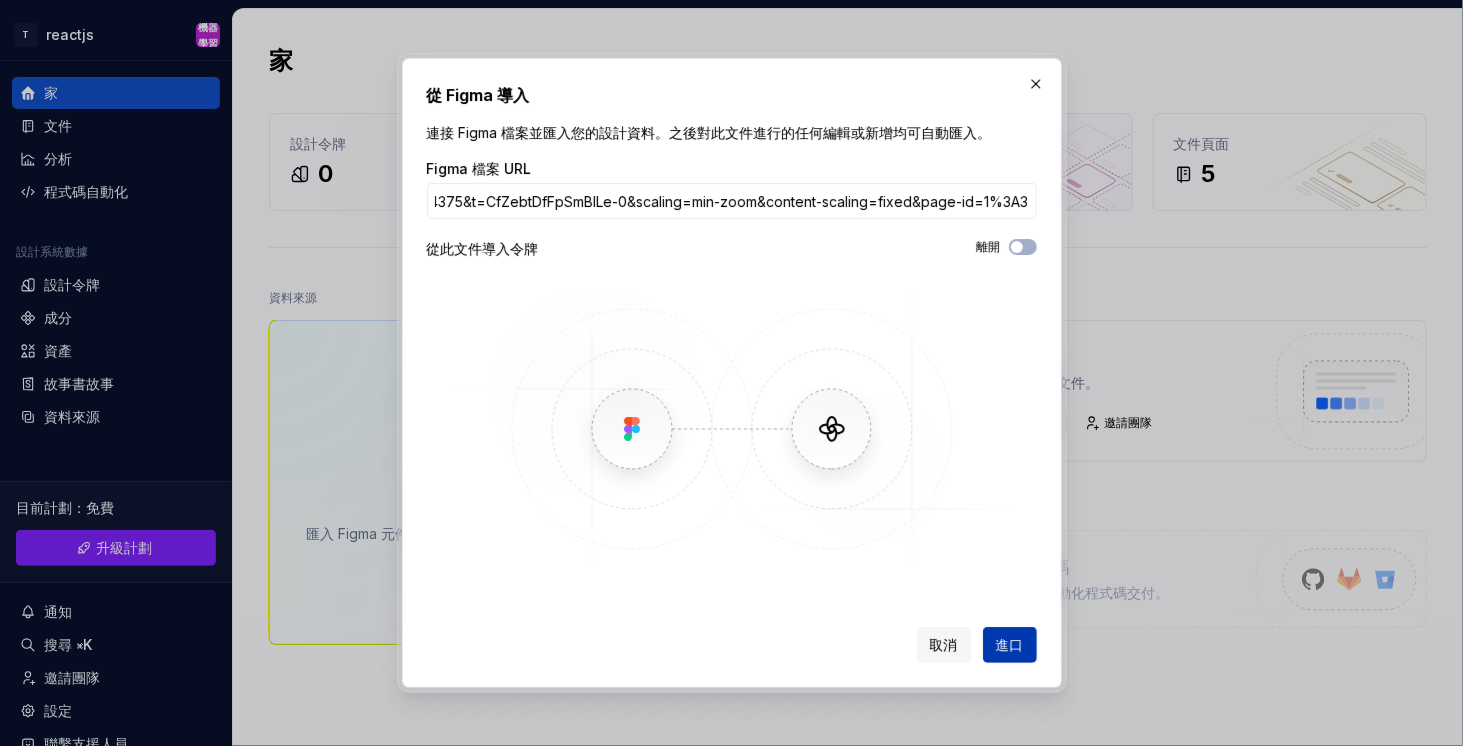 click on "進口" at bounding box center (1010, 645) 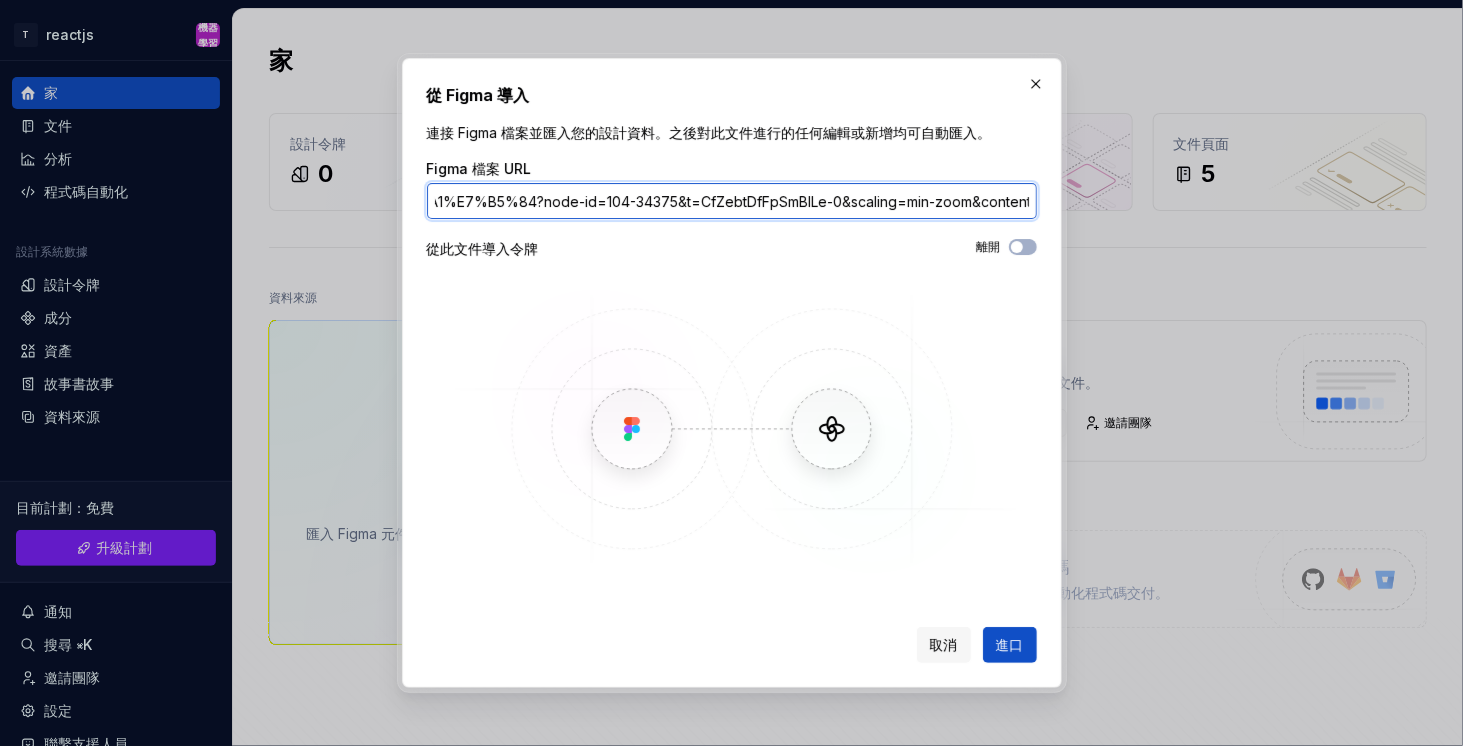 scroll, scrollTop: 0, scrollLeft: 1130, axis: horizontal 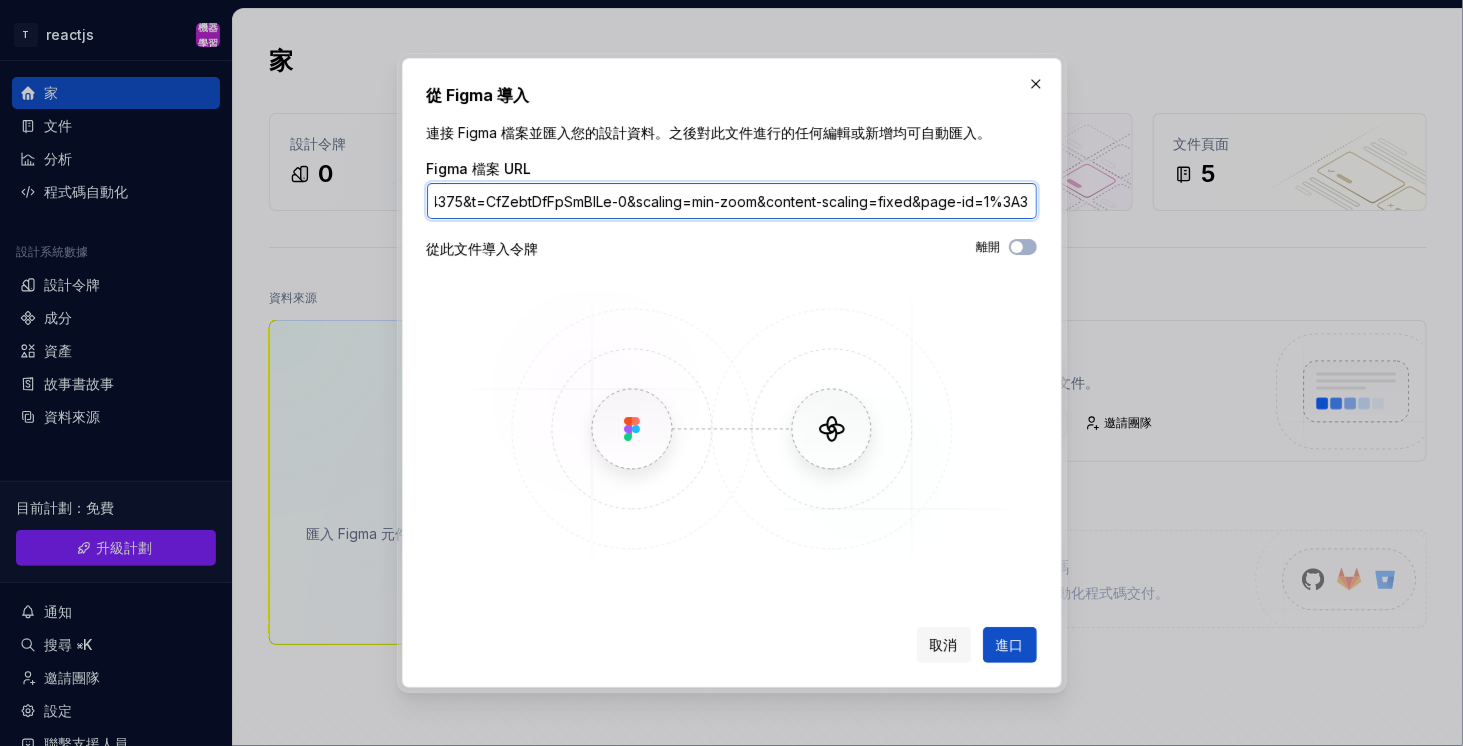drag, startPoint x: 875, startPoint y: 203, endPoint x: 1078, endPoint y: 201, distance: 203.00986 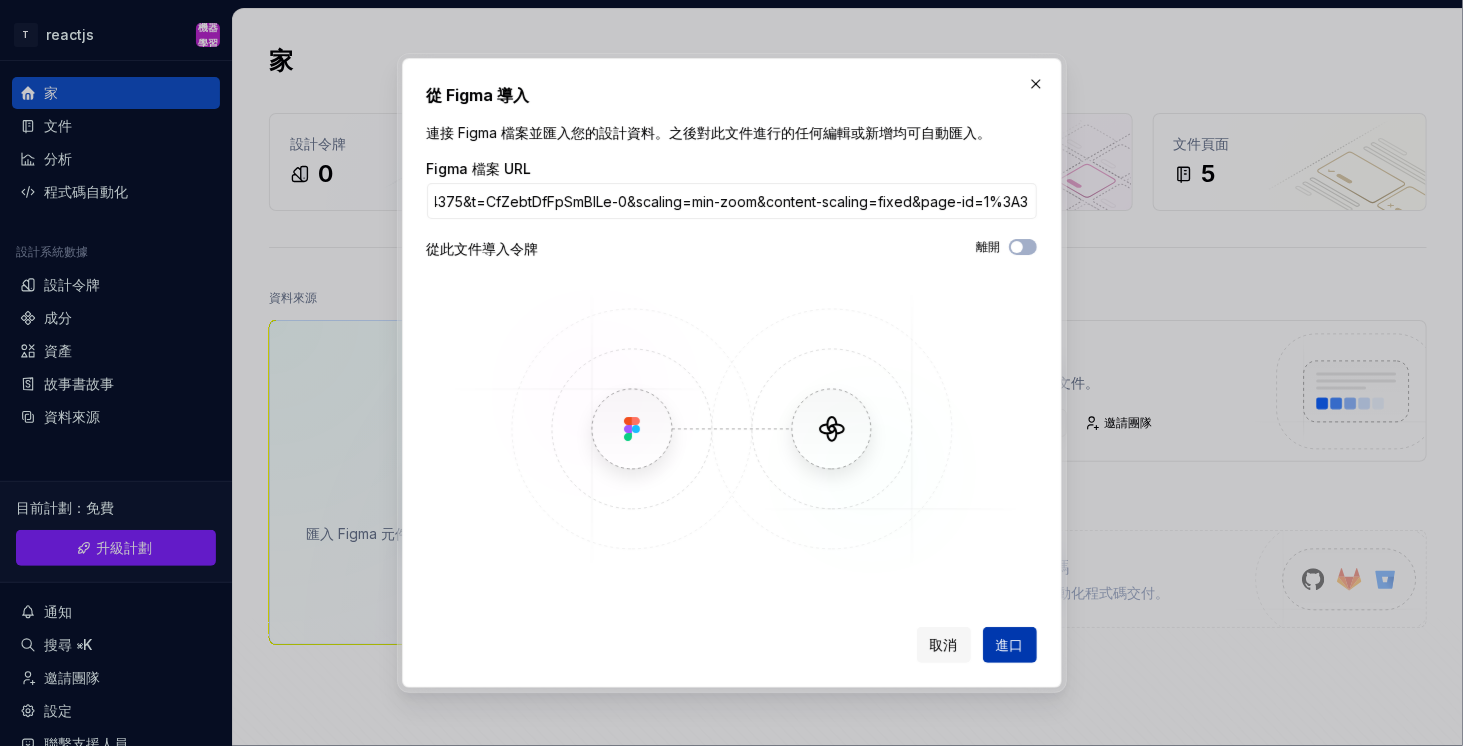 click on "進口" at bounding box center (1010, 644) 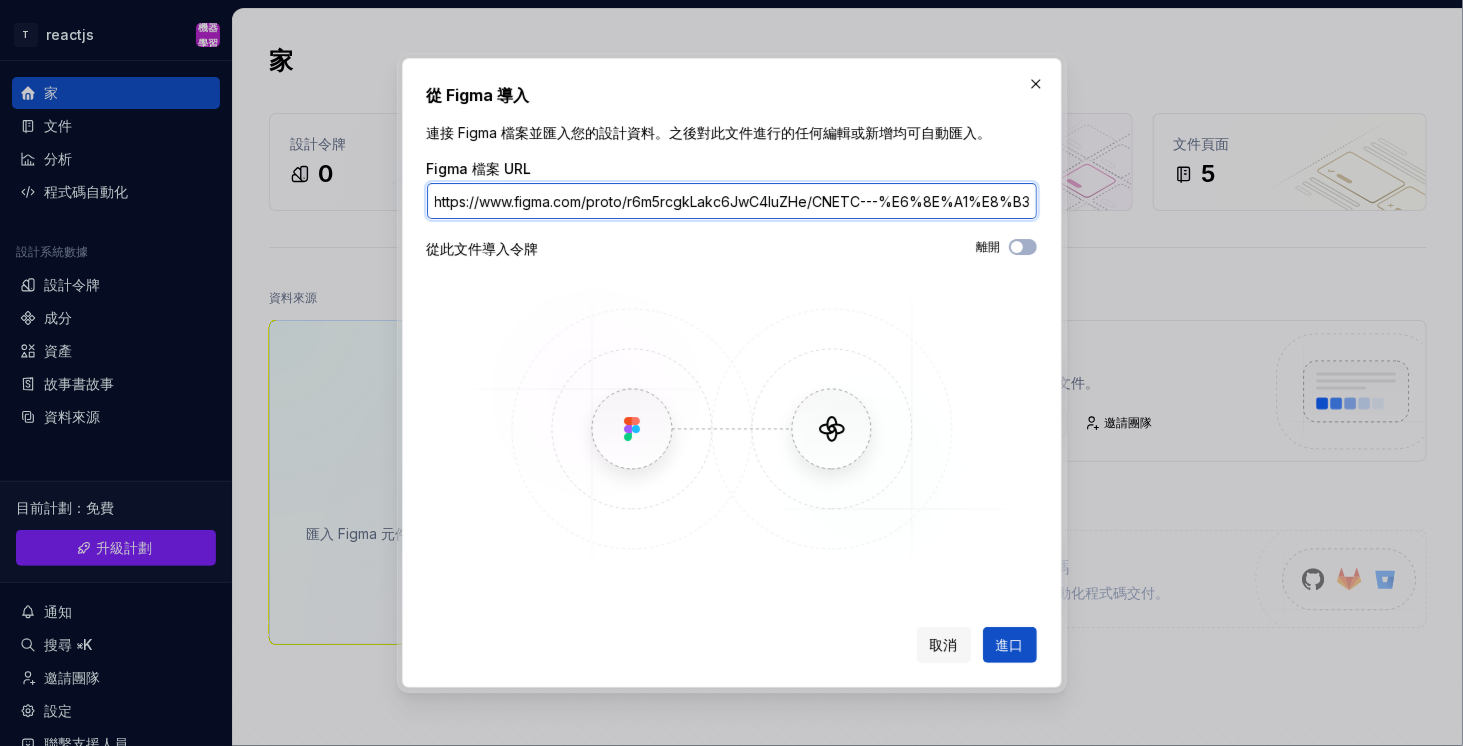 click on "https://www.figma.com/proto/r6m5rcgkLakc6JwC4luZHe/CNETC---%E6%8E%A1%E8%B3%BC-%E5%80%89%E5%84%B2%E6%A8%A1%E7%B5%84?node-id=104-34375&t=CfZebtDfFpSmBlLe-0&scaling=min-zoom&content-scaling=fixed&page-id=1%3A3" at bounding box center (732, 201) 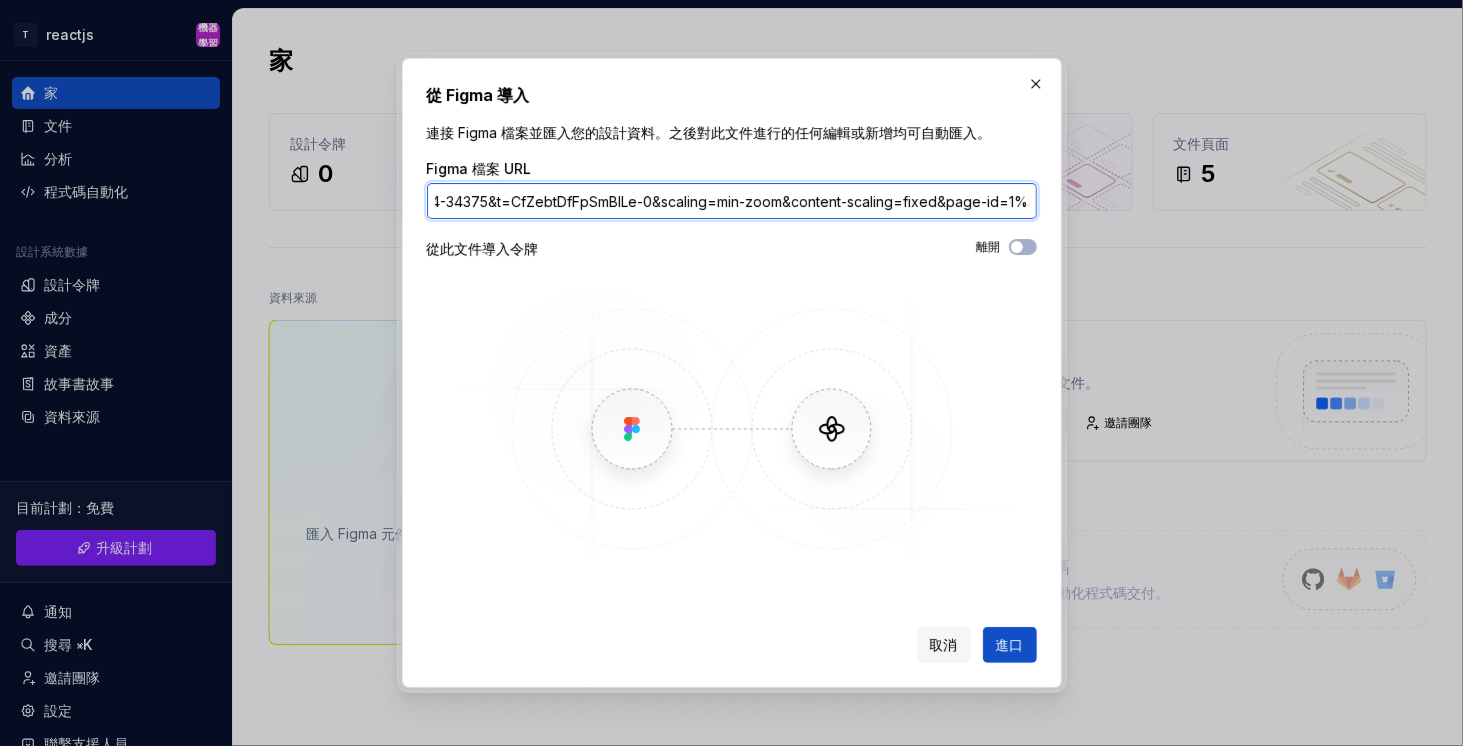 scroll, scrollTop: 0, scrollLeft: 1130, axis: horizontal 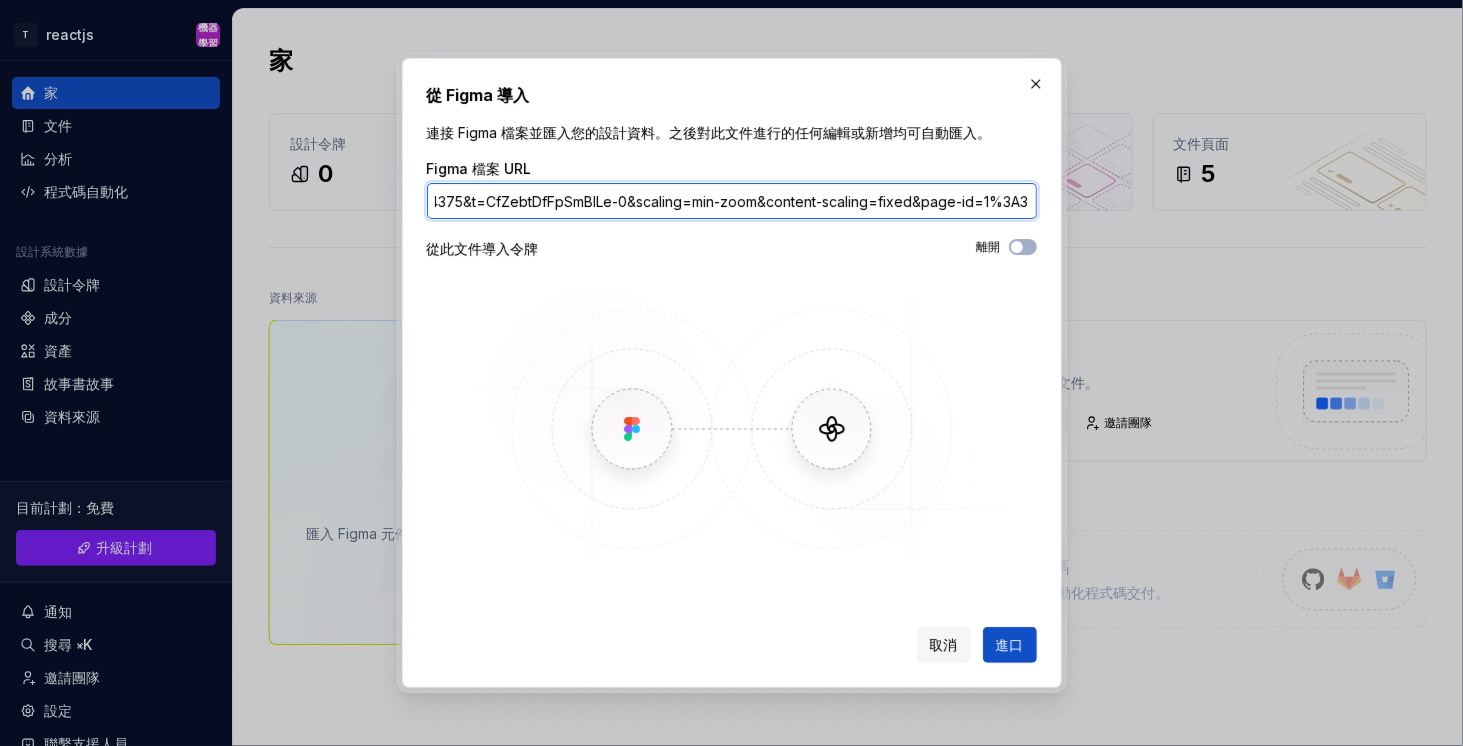 drag, startPoint x: 889, startPoint y: 202, endPoint x: 1051, endPoint y: 193, distance: 162.2498 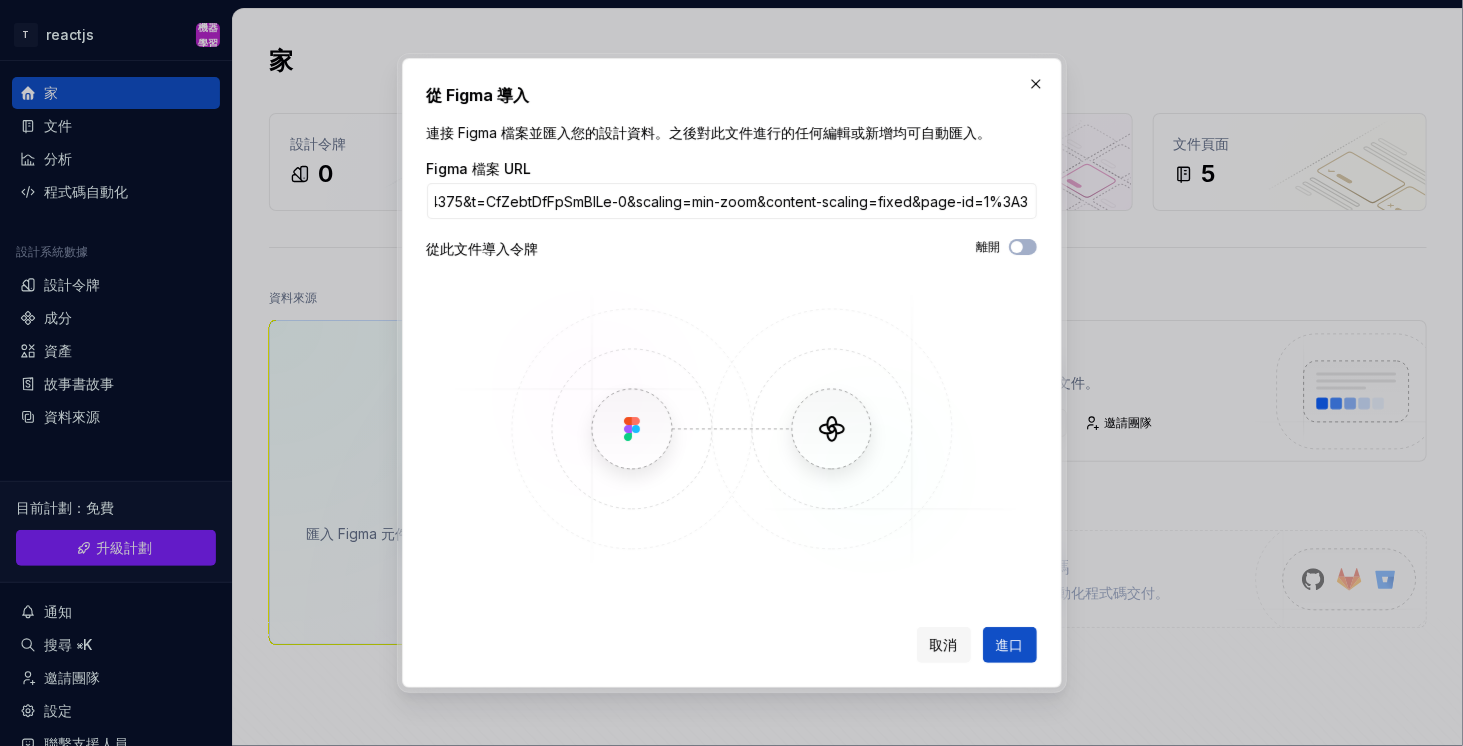 scroll, scrollTop: 0, scrollLeft: 0, axis: both 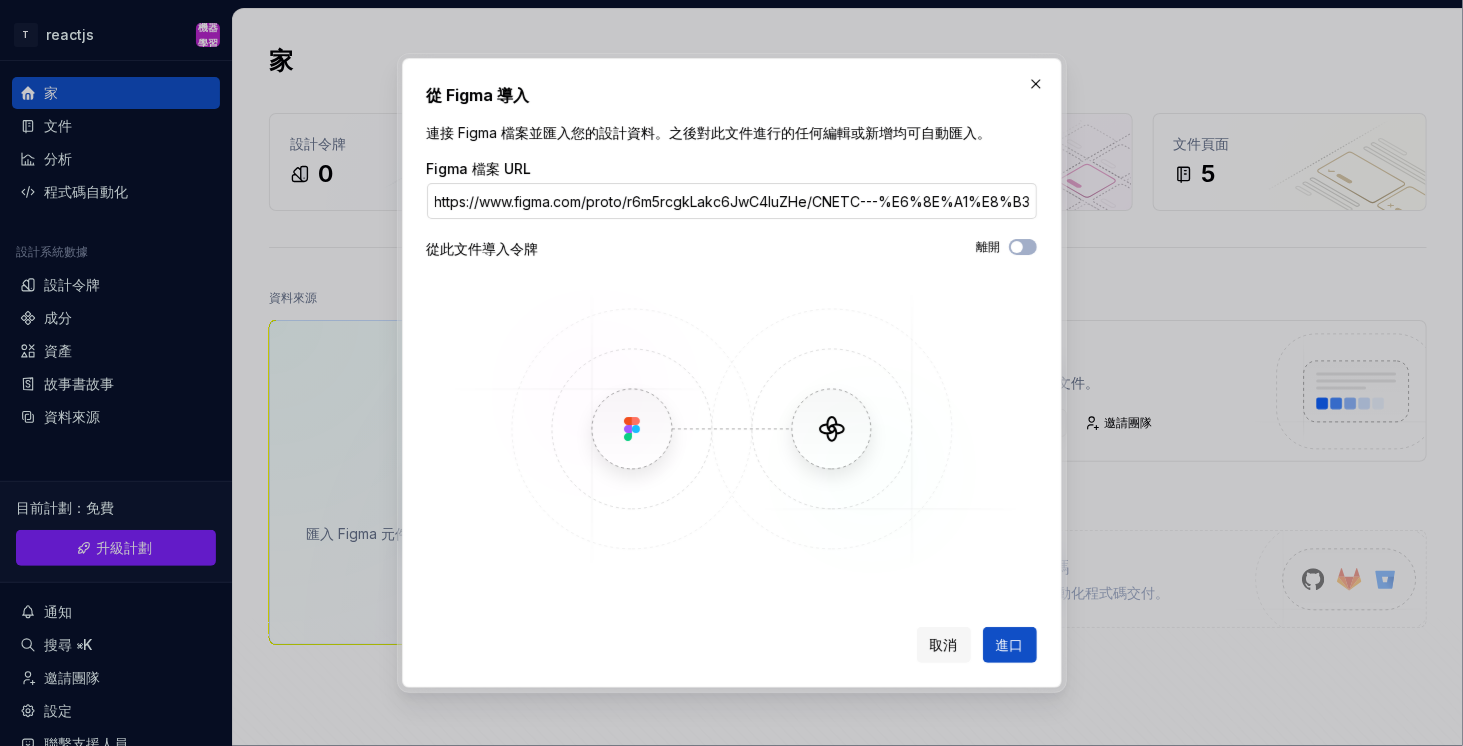 click on "https://www.figma.com/proto/r6m5rcgkLakc6JwC4luZHe/CNETC---%E6%8E%A1%E8%B3%BC-%E5%80%89%E5%84%B2%E6%A8%A1%E7%B5%84?node-id=104-34375&t=CfZebtDfFpSmBlLe-0&scaling=min-zoom&content-scaling=fixed&page-id=1%3A3" at bounding box center (732, 201) 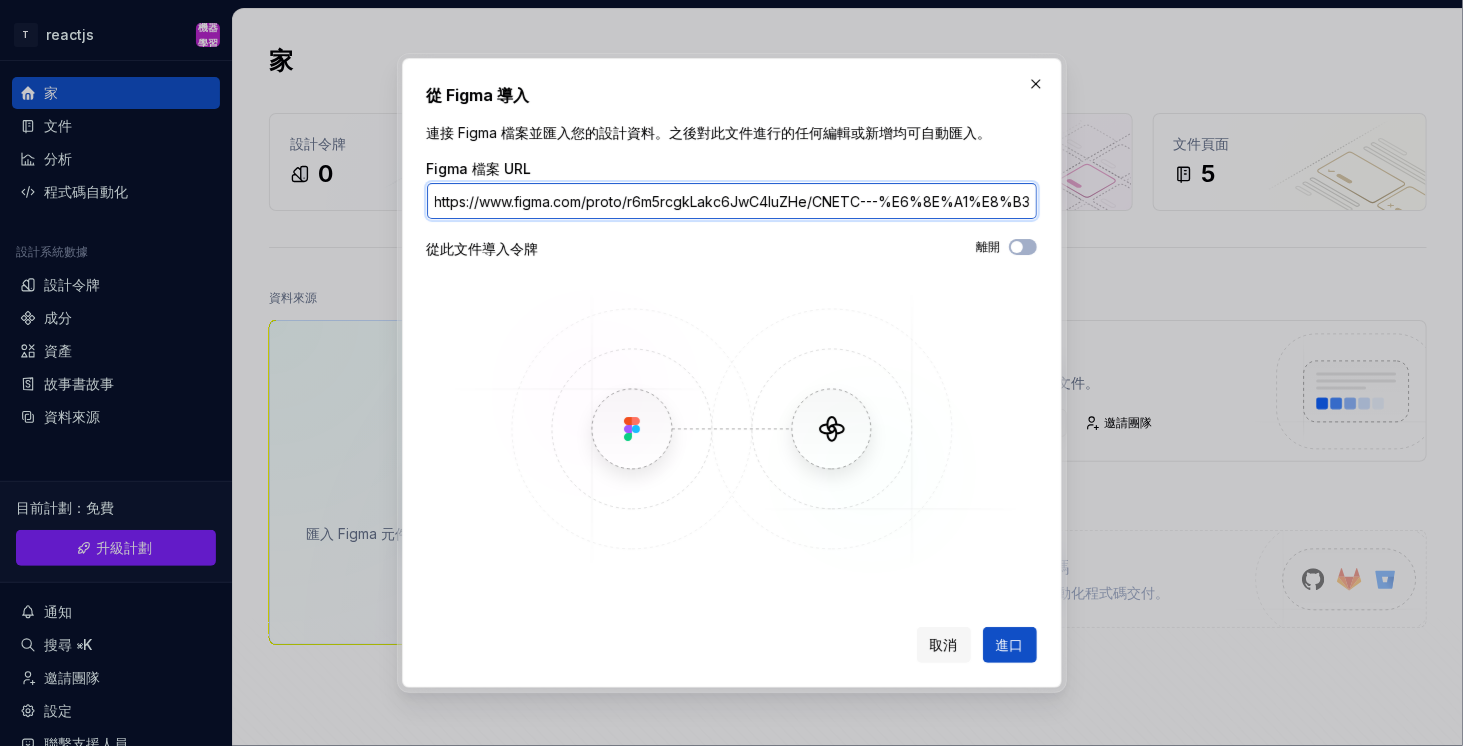 click on "https://www.figma.com/proto/r6m5rcgkLakc6JwC4luZHe/CNETC---%E6%8E%A1%E8%B3%BC-%E5%80%89%E5%84%B2%E6%A8%A1%E7%B5%84?node-id=104-34375&t=CfZebtDfFpSmBlLe-0&scaling=min-zoom&content-scaling=fixed&page-id=1%3A3" at bounding box center (732, 201) 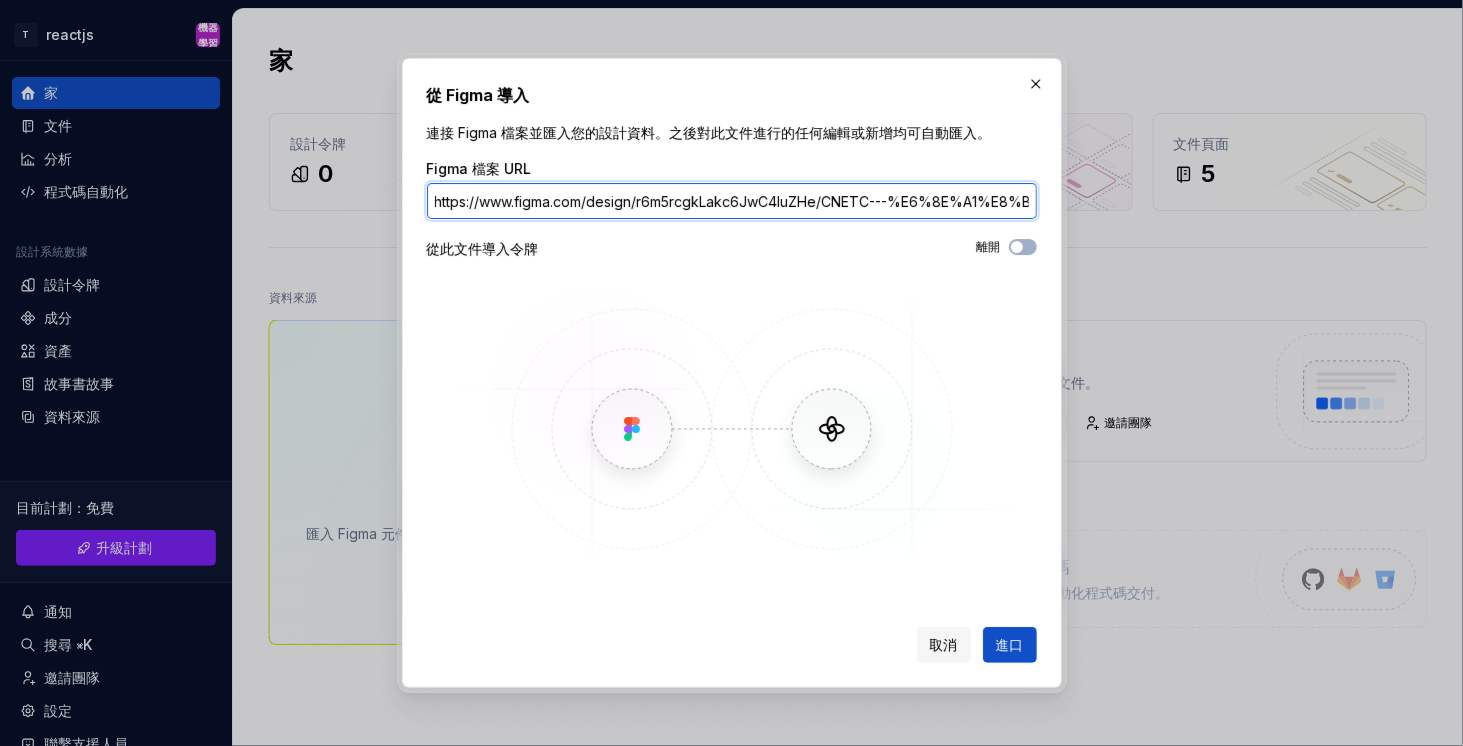 scroll, scrollTop: 0, scrollLeft: 749, axis: horizontal 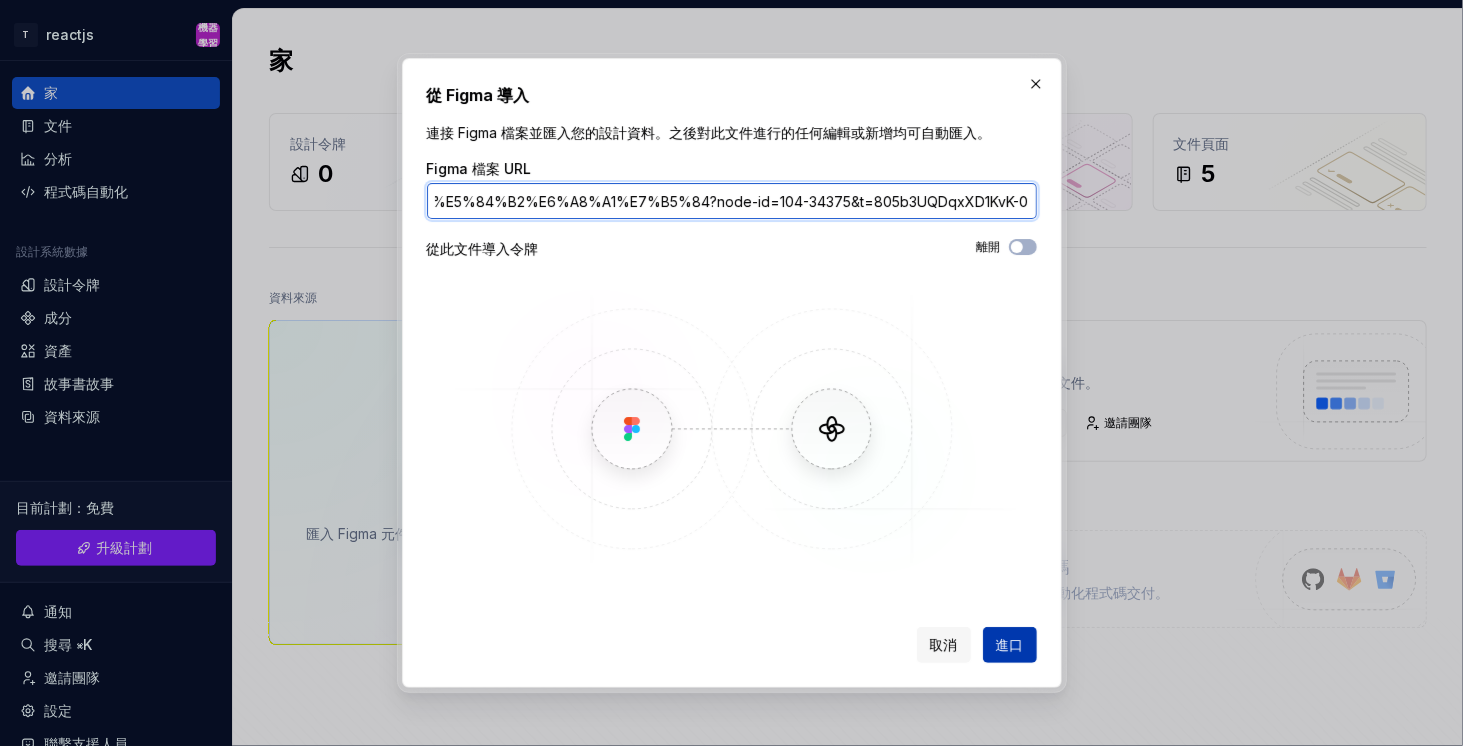 type on "https://www.figma.com/design/r6m5rcgkLakc6JwC4luZHe/CNETC---%E6%8E%A1%E8%B3%BC-%E5%80%89%E5%84%B2%E6%A8%A1%E7%B5%84?node-id=104-34375&t=805b3UQDqxXD1KvK-0" 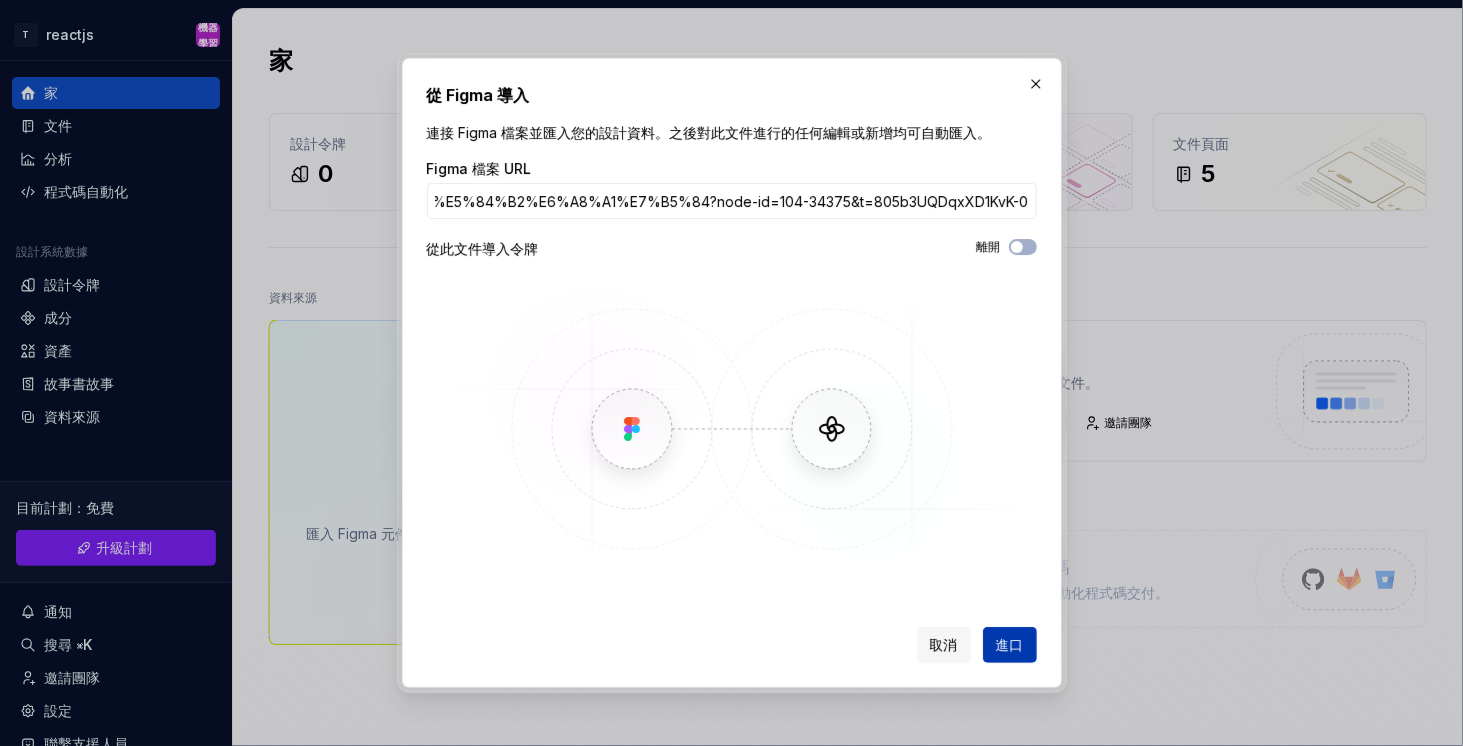 scroll, scrollTop: 0, scrollLeft: 0, axis: both 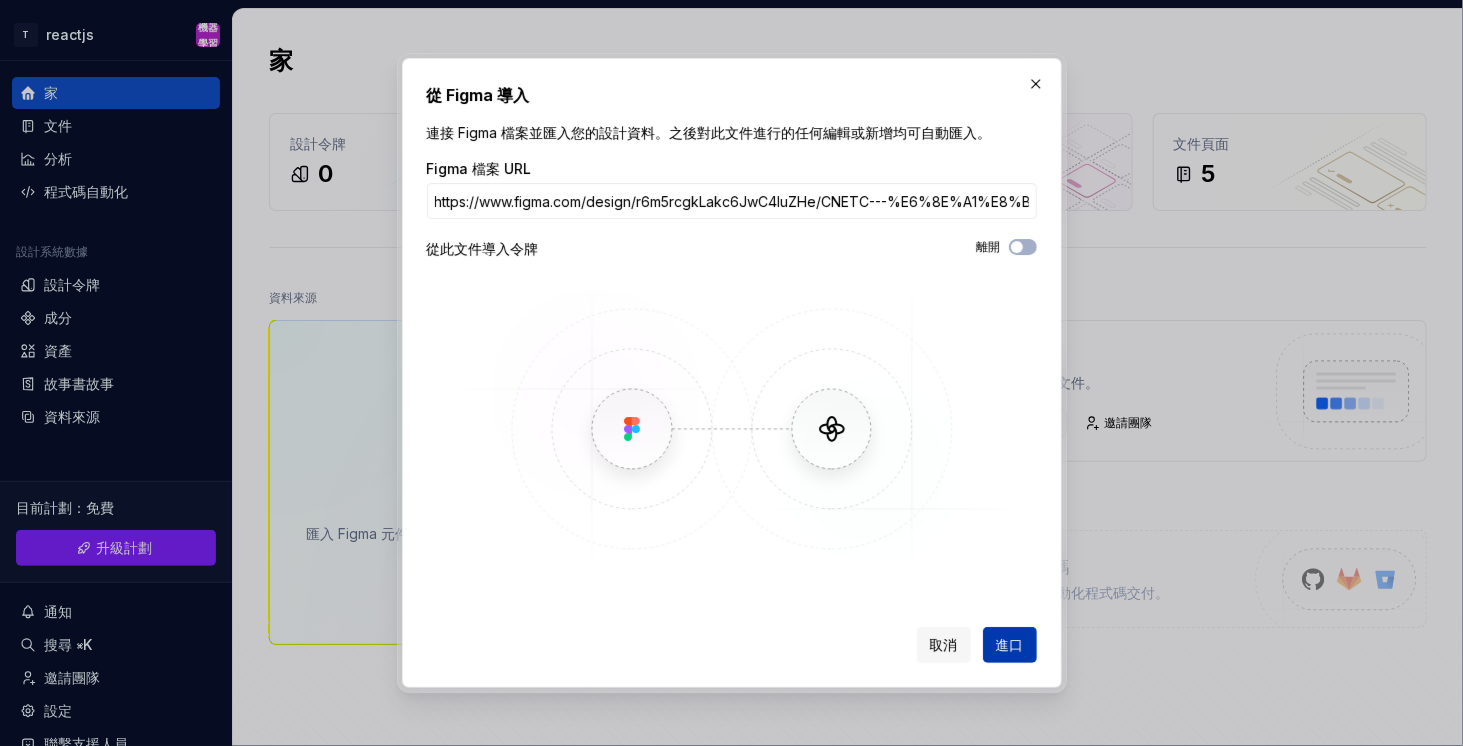 click on "進口" at bounding box center (1010, 645) 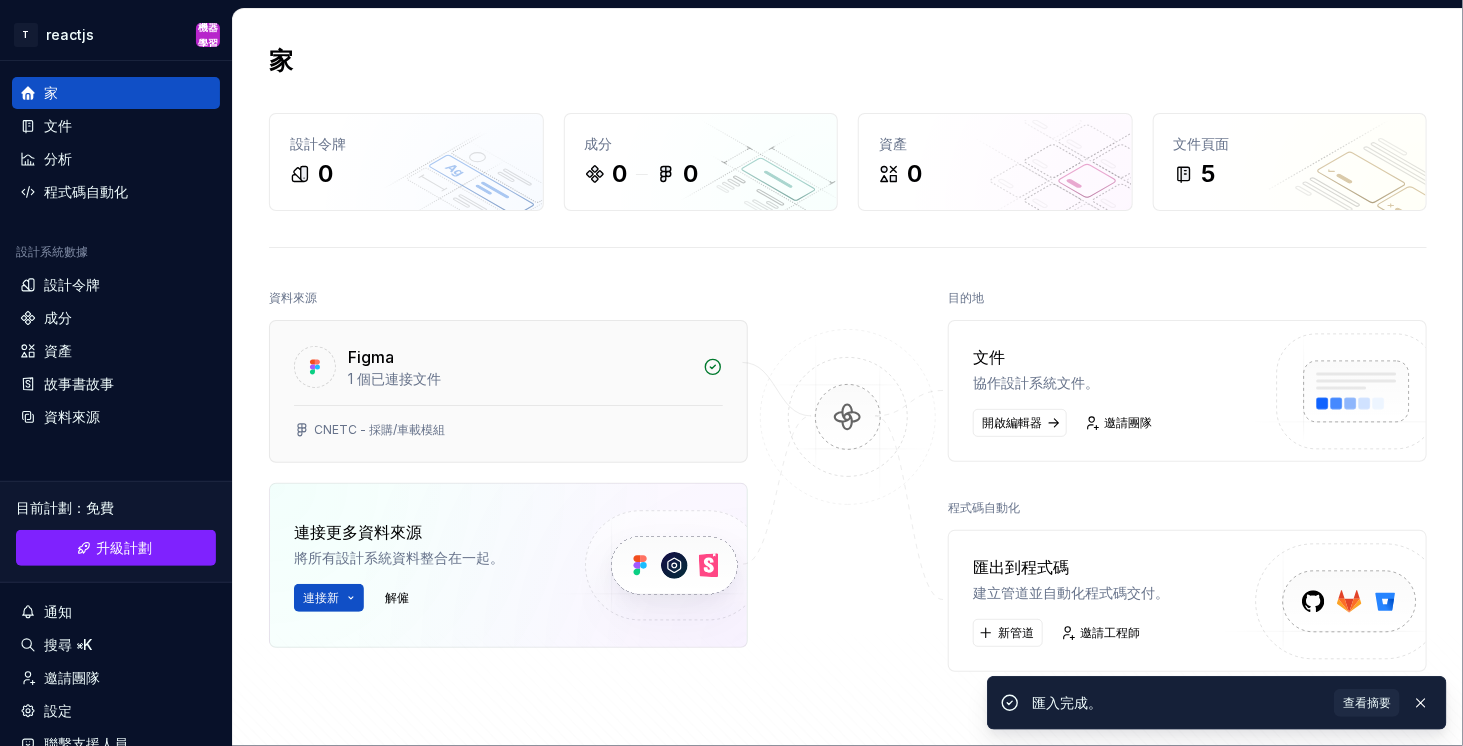 click on "1 個已連接文件" at bounding box center (519, 379) 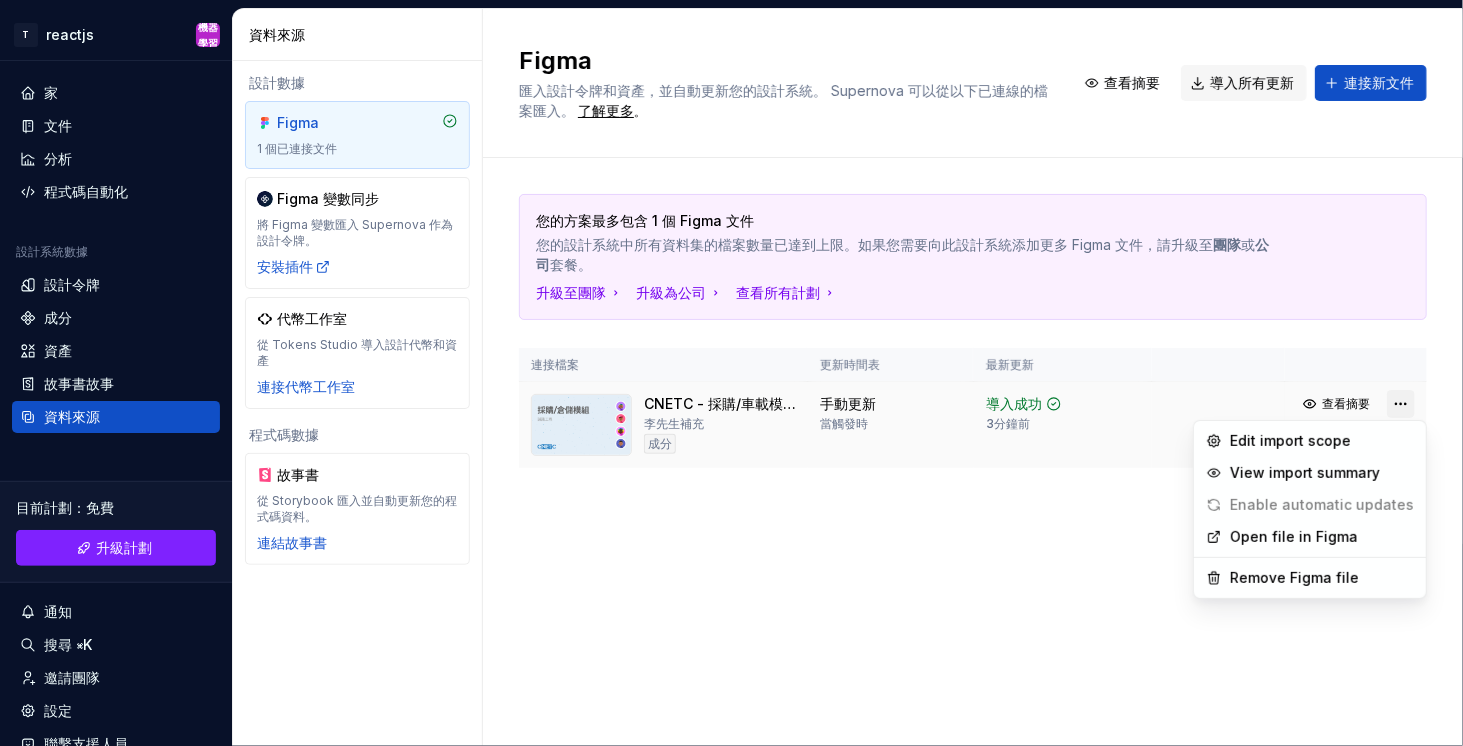 click on "原文 為這個翻譯評分 你的意見回饋將用於協助改善 Google 翻譯品質 T reactjs 機器學習 家 文件 分析 程式碼自動化 設計系統數據 設計令牌 成分 資產 故事書故事 資料來源 目前計劃 ： 免費 升級計劃 通知 搜尋 ⌘K 邀請團隊 設定 聯繫支援人員 幫助 資料來源 設計數據 Figma 1 個已連接文件 Figma 變數同步 將 Figma 變數匯入 Supernova 作為設計令牌。 安裝插件 代幣工作室 從 Tokens Studio 導入設計代幣和資產 連接代幣工作室 程式碼數據 故事書 從 Storybook 匯入並自動更新您的程式碼資料。 連結故事書 Figma 匯入設計令牌和資產，並自動更新您的設計系統。 Supernova 可以從以下已連線的檔案匯入。   了解更多 。 查看摘要 導入所有更新 連接新文件 您的方案最多包含 1 個 Figma 文件 團隊 或 公司 套餐。 升級至團隊 升級為公司 查看所有計劃 連接檔案 更新時間表 最新更新 成分   *" at bounding box center [731, 373] 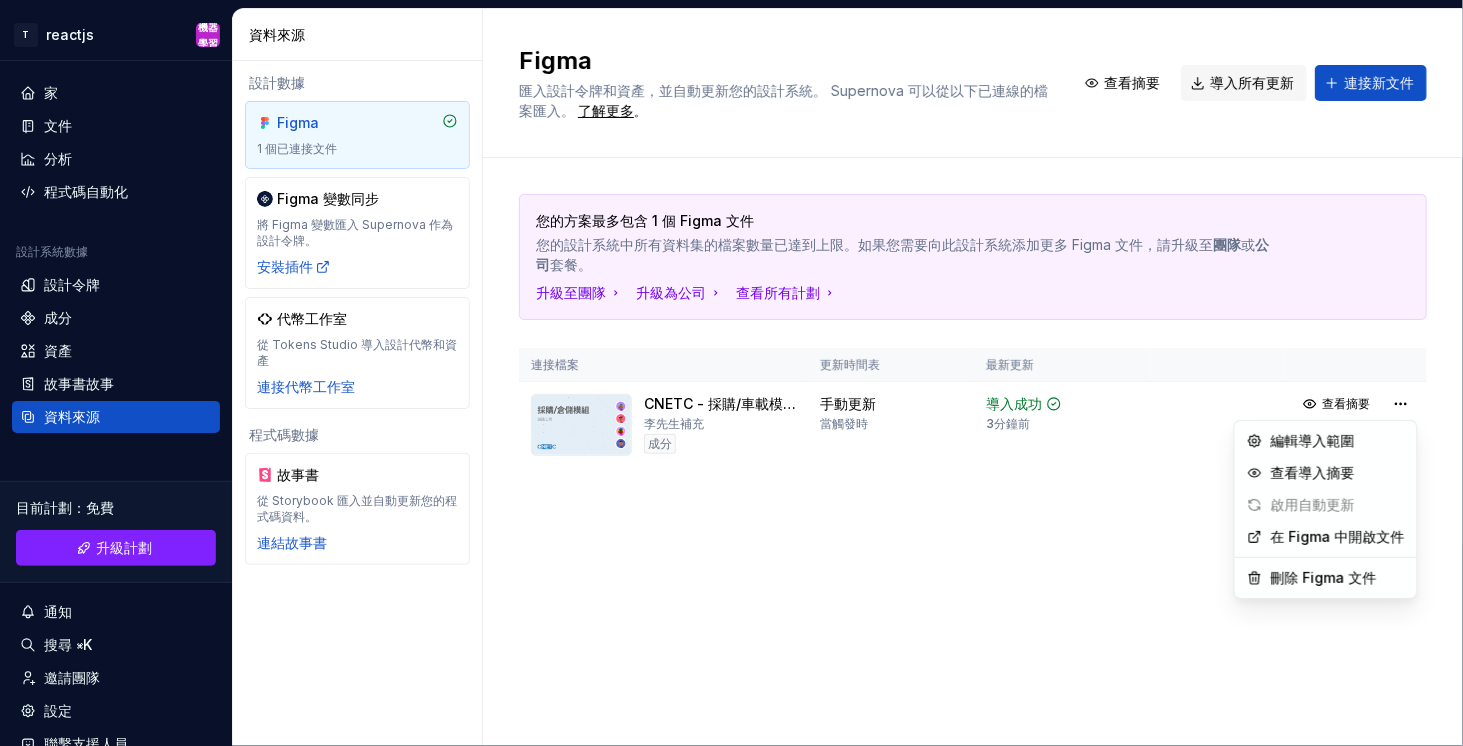 click on "原文 為這個翻譯評分 你的意見回饋將用於協助改善 Google 翻譯品質 T reactjs 機器學習 家 文件 分析 程式碼自動化 設計系統數據 設計令牌 成分 資產 故事書故事 資料來源 目前計劃 ： 免費 升級計劃 通知 搜尋 ⌘K 邀請團隊 設定 聯繫支援人員 幫助 資料來源 設計數據 Figma 1 個已連接文件 Figma 變數同步 將 Figma 變數匯入 Supernova 作為設計令牌。 安裝插件 代幣工作室 從 Tokens Studio 導入設計代幣和資產 連接代幣工作室 程式碼數據 故事書 從 Storybook 匯入並自動更新您的程式碼資料。 連結故事書 Figma 匯入設計令牌和資產，並自動更新您的設計系統。 Supernova 可以從以下已連線的檔案匯入。   了解更多 。 查看摘要 導入所有更新 連接新文件 您的方案最多包含 1 個 Figma 文件 團隊 或 公司 套餐。 升級至團隊 升級為公司 查看所有計劃 連接檔案 更新時間表 最新更新 成分   *" at bounding box center [731, 373] 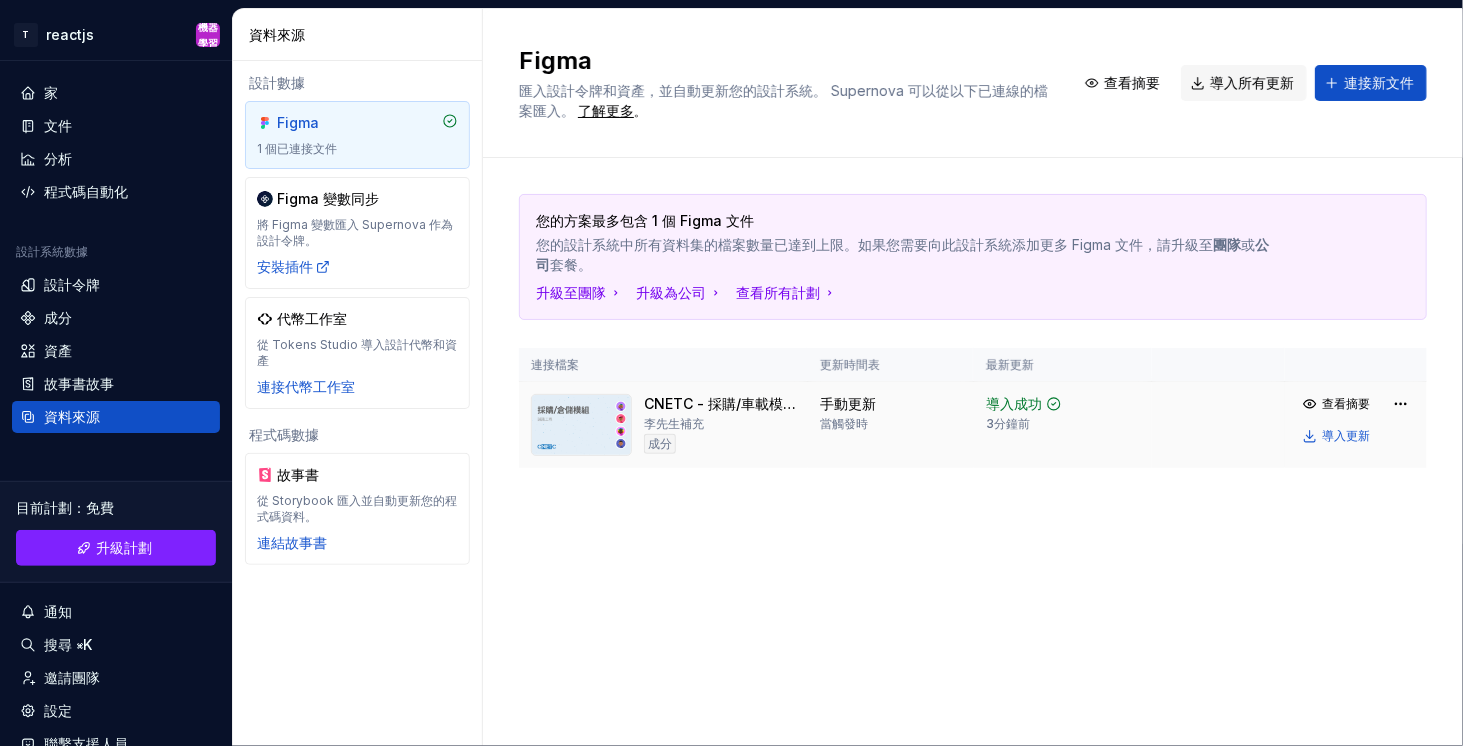 click on "CNETC - 採購/車載模組" at bounding box center [720, 403] 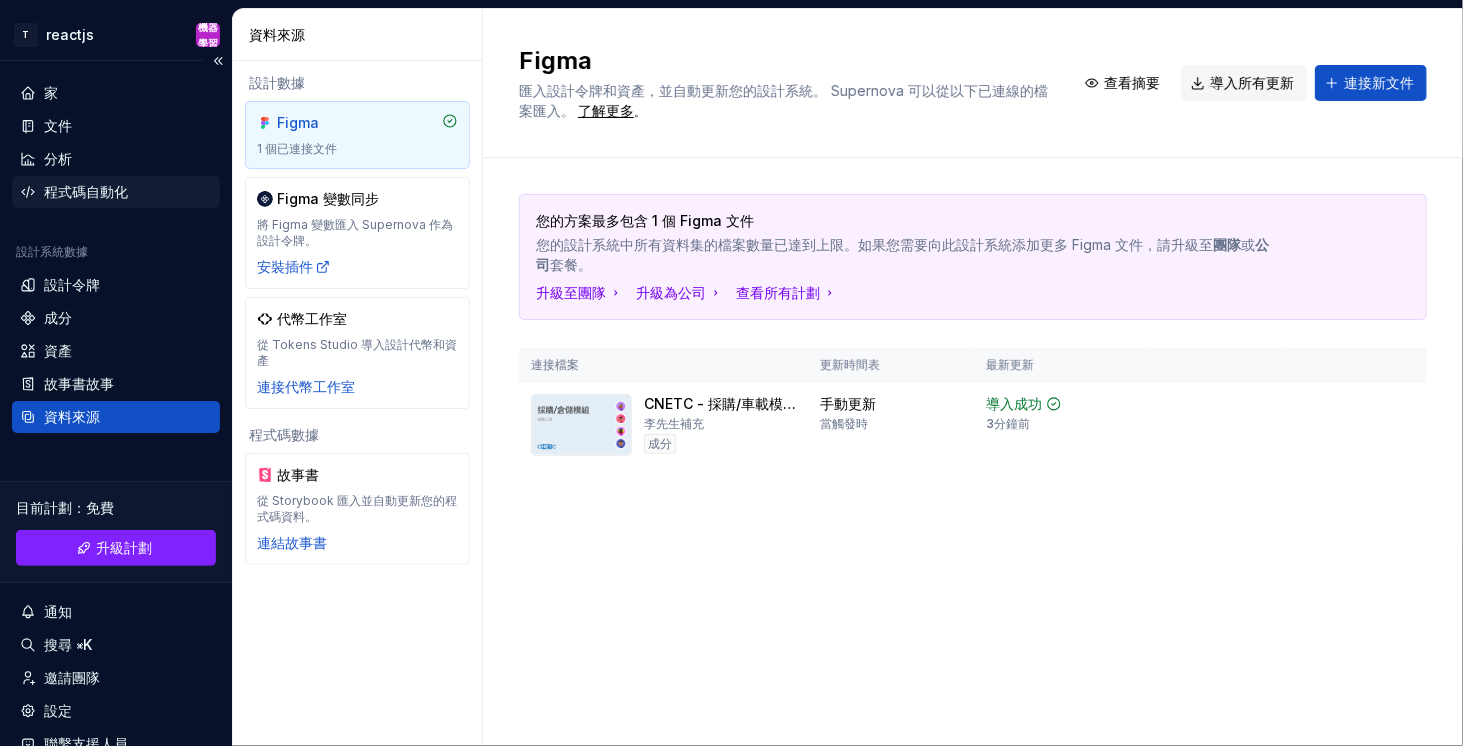 click on "程式碼自動化" at bounding box center [86, 191] 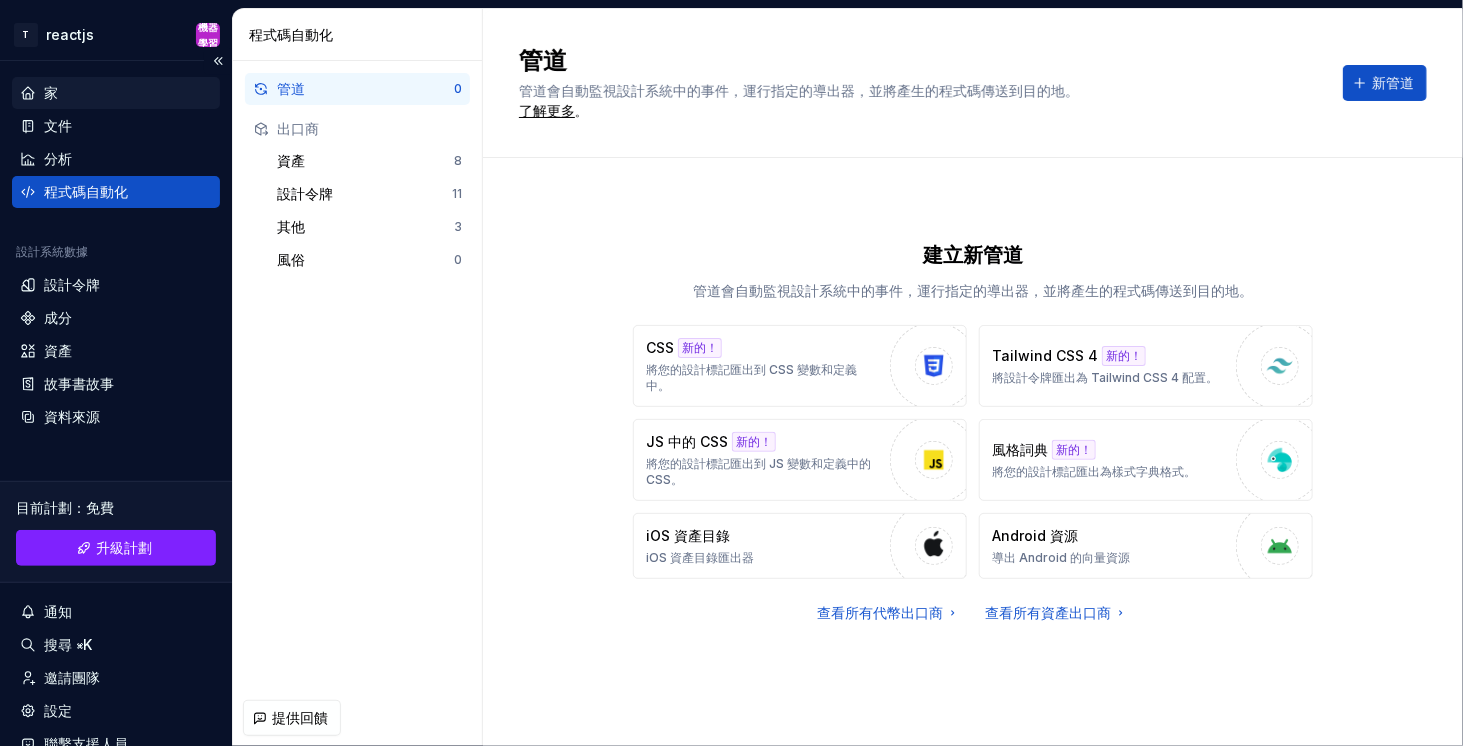 click on "家" at bounding box center (116, 93) 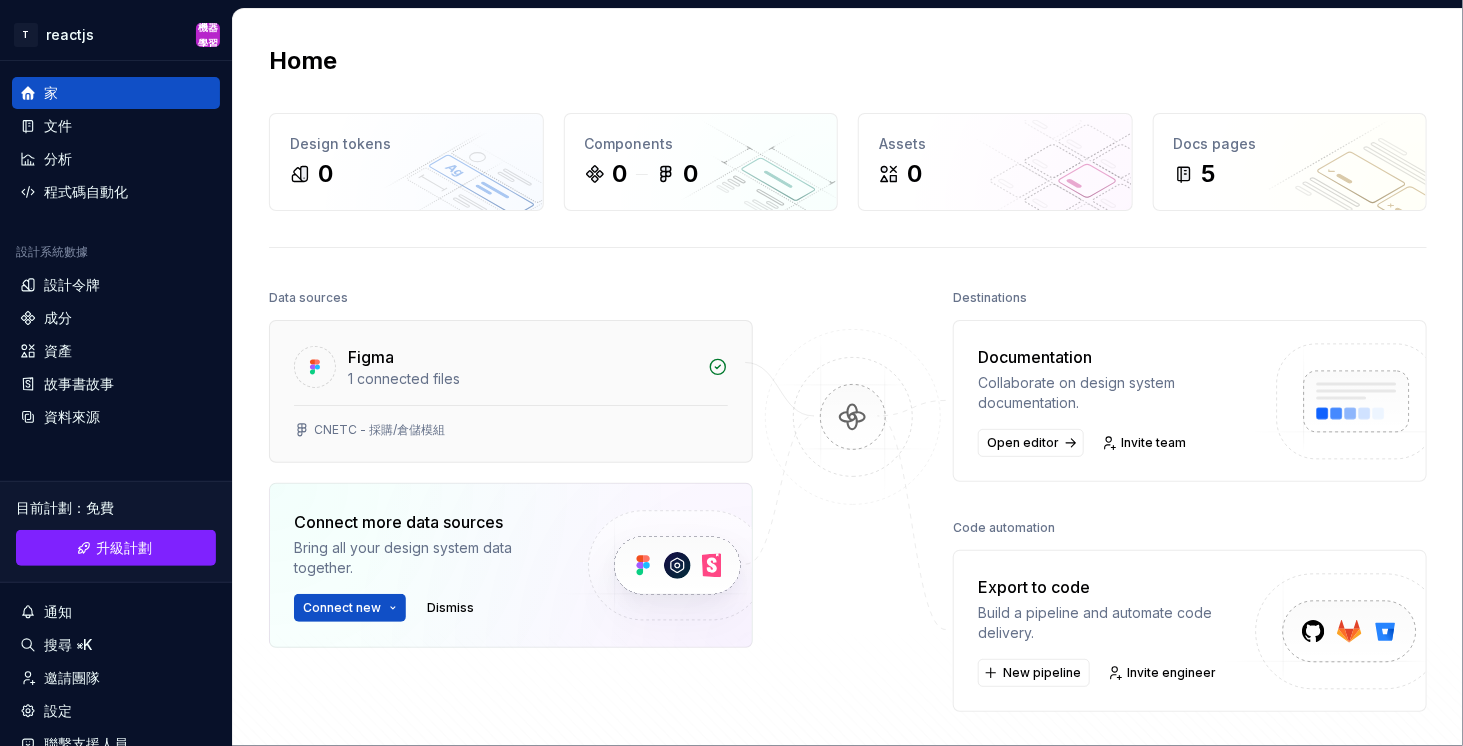 click on "Figma" at bounding box center [522, 357] 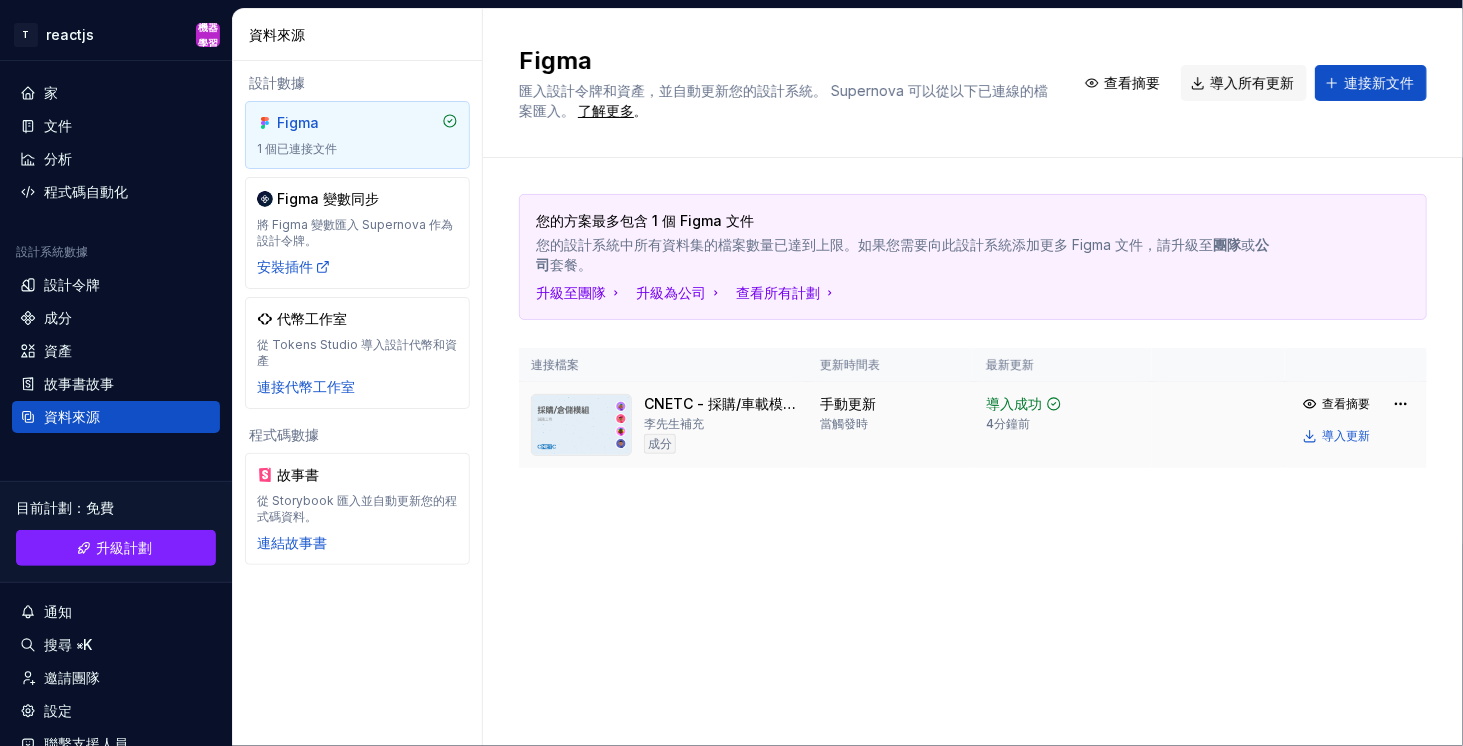 click on "CNETC - 採購/車載模組 李先生補充 成分" at bounding box center (720, 425) 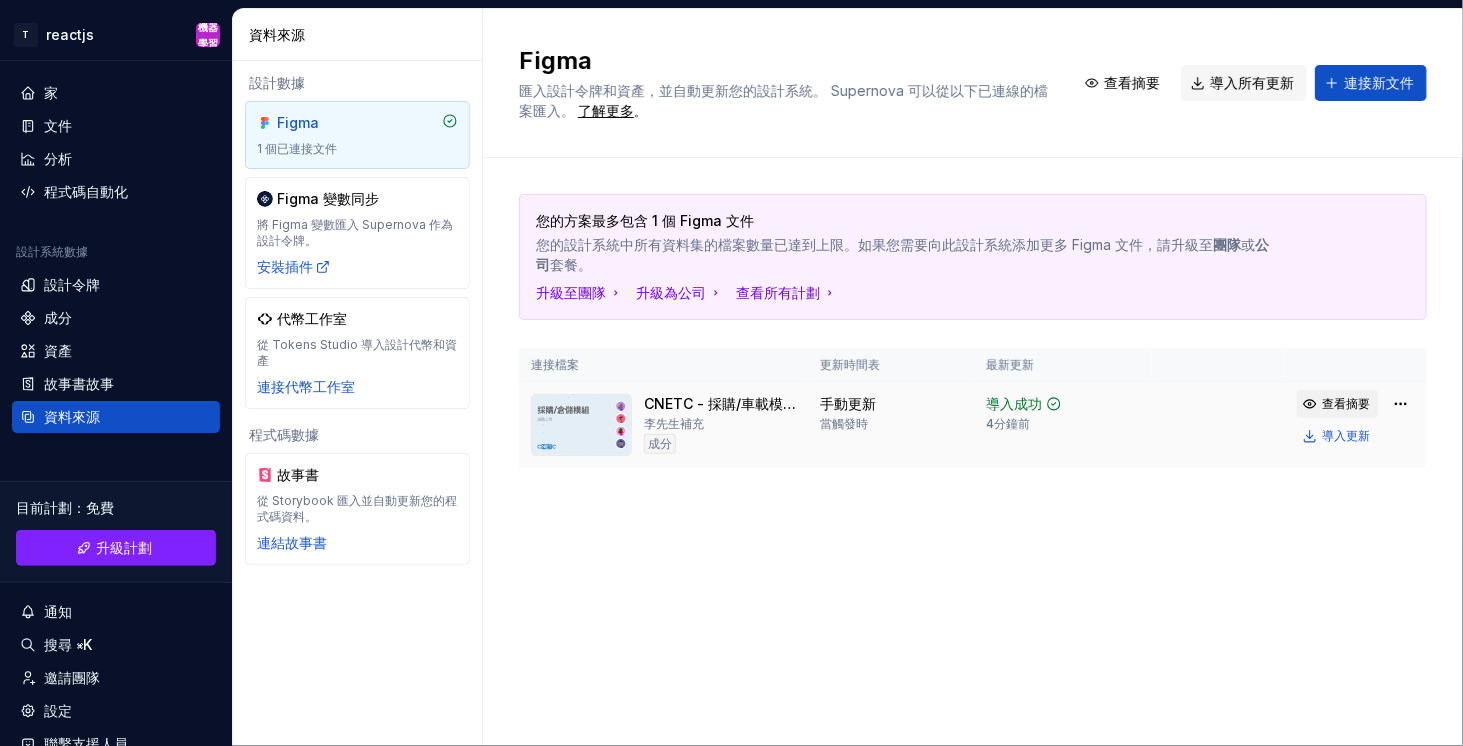 click on "查看摘要" at bounding box center [1346, 404] 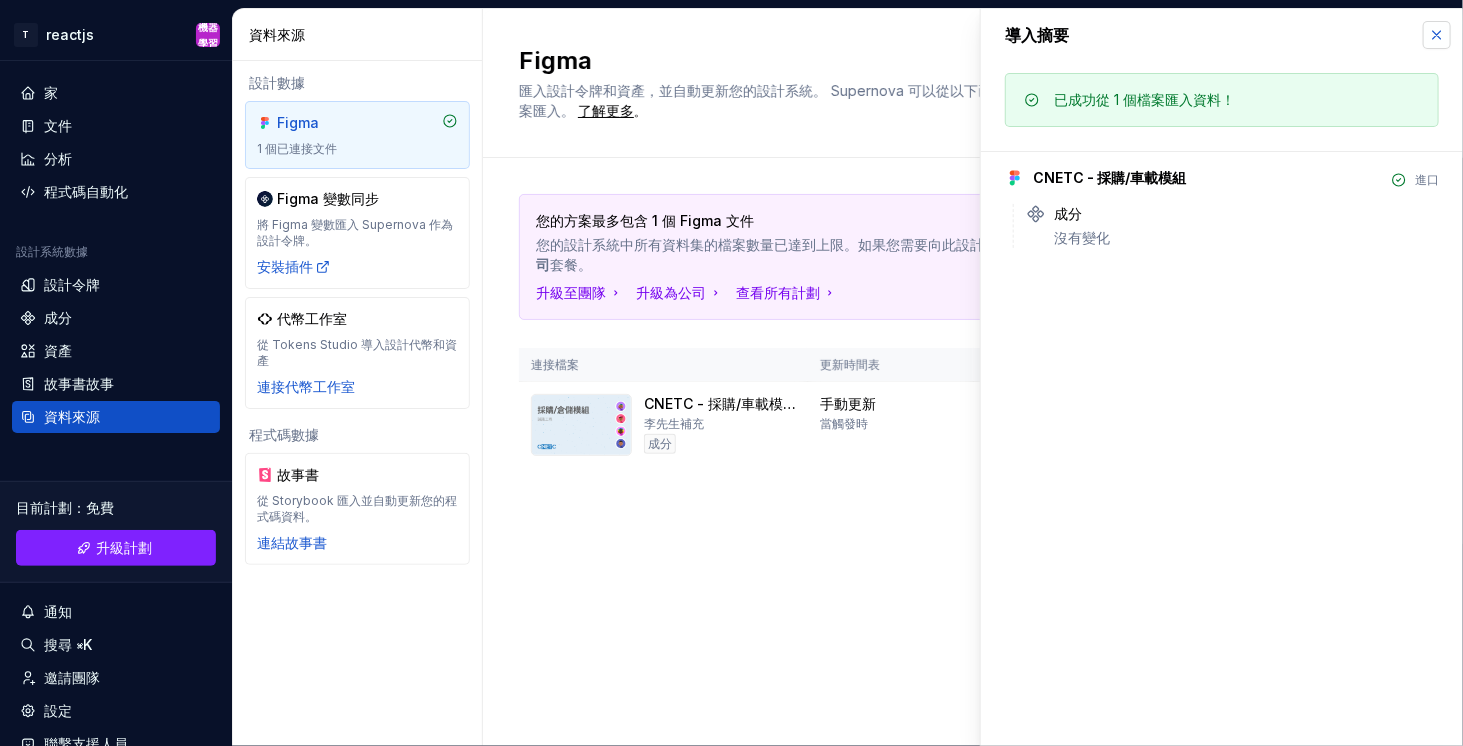 click at bounding box center (1437, 35) 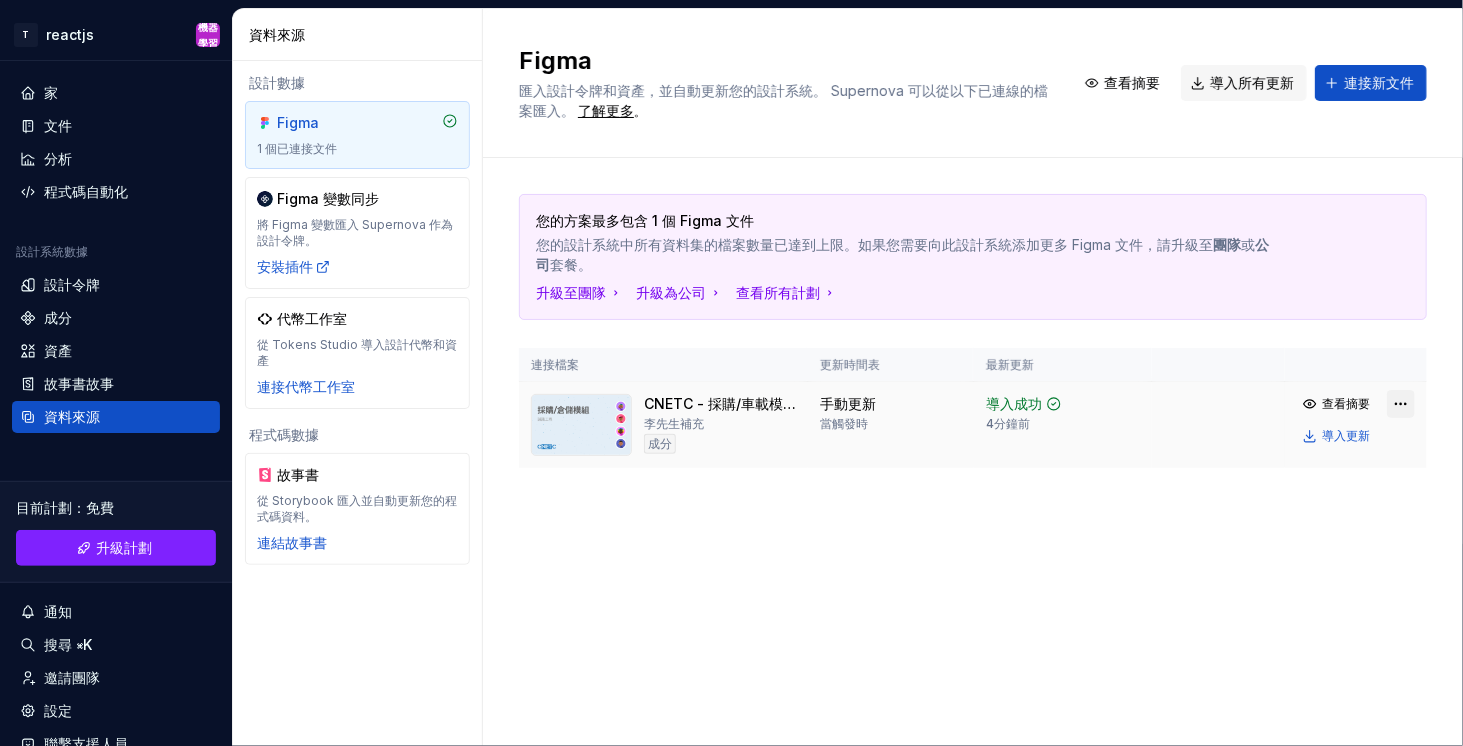 click on "原文 為這個翻譯評分 你的意見回饋將用於協助改善 Google 翻譯品質 T reactjs 機器學習 家 文件 分析 程式碼自動化 設計系統數據 設計令牌 成分 資產 故事書故事 資料來源 目前計劃 ： 免費 升級計劃 通知 搜尋 ⌘K 邀請團隊 設定 聯繫支援人員 幫助 資料來源 設計數據 Figma 1 個已連接文件 Figma 變數同步 將 Figma 變數匯入 Supernova 作為設計令牌。 安裝插件 代幣工作室 從 Tokens Studio 導入設計代幣和資產 連接代幣工作室 程式碼數據 故事書 從 Storybook 匯入並自動更新您的程式碼資料。 連結故事書 Figma 匯入設計令牌和資產，並自動更新您的設計系統。 Supernova 可以從以下已連線的檔案匯入。   了解更多 。 查看摘要 導入所有更新 連接新文件 您的方案最多包含 1 個 Figma 文件 團隊 或 公司 套餐。 升級至團隊 升級為公司 查看所有計劃 連接檔案 更新時間表 最新更新 成分   *" at bounding box center [731, 373] 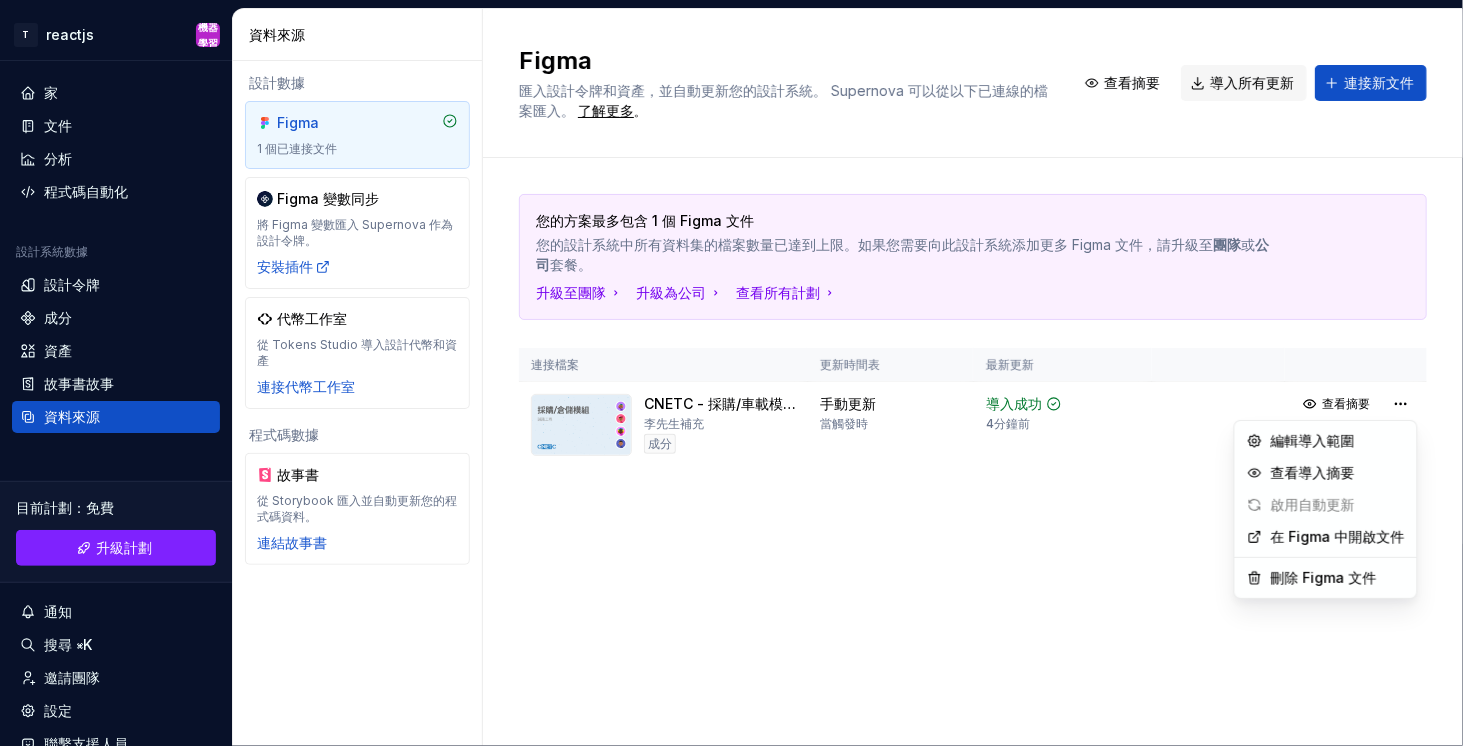 click on "原文 為這個翻譯評分 你的意見回饋將用於協助改善 Google 翻譯品質 T reactjs 機器學習 家 文件 分析 程式碼自動化 設計系統數據 設計令牌 成分 資產 故事書故事 資料來源 目前計劃 ： 免費 升級計劃 通知 搜尋 ⌘K 邀請團隊 設定 聯繫支援人員 幫助 資料來源 設計數據 Figma 1 個已連接文件 Figma 變數同步 將 Figma 變數匯入 Supernova 作為設計令牌。 安裝插件 代幣工作室 從 Tokens Studio 導入設計代幣和資產 連接代幣工作室 程式碼數據 故事書 從 Storybook 匯入並自動更新您的程式碼資料。 連結故事書 Figma 匯入設計令牌和資產，並自動更新您的設計系統。 Supernova 可以從以下已連線的檔案匯入。   了解更多 。 查看摘要 導入所有更新 連接新文件 您的方案最多包含 1 個 Figma 文件 團隊 或 公司 套餐。 升級至團隊 升級為公司 查看所有計劃 連接檔案 更新時間表 最新更新 成分   *" at bounding box center [731, 373] 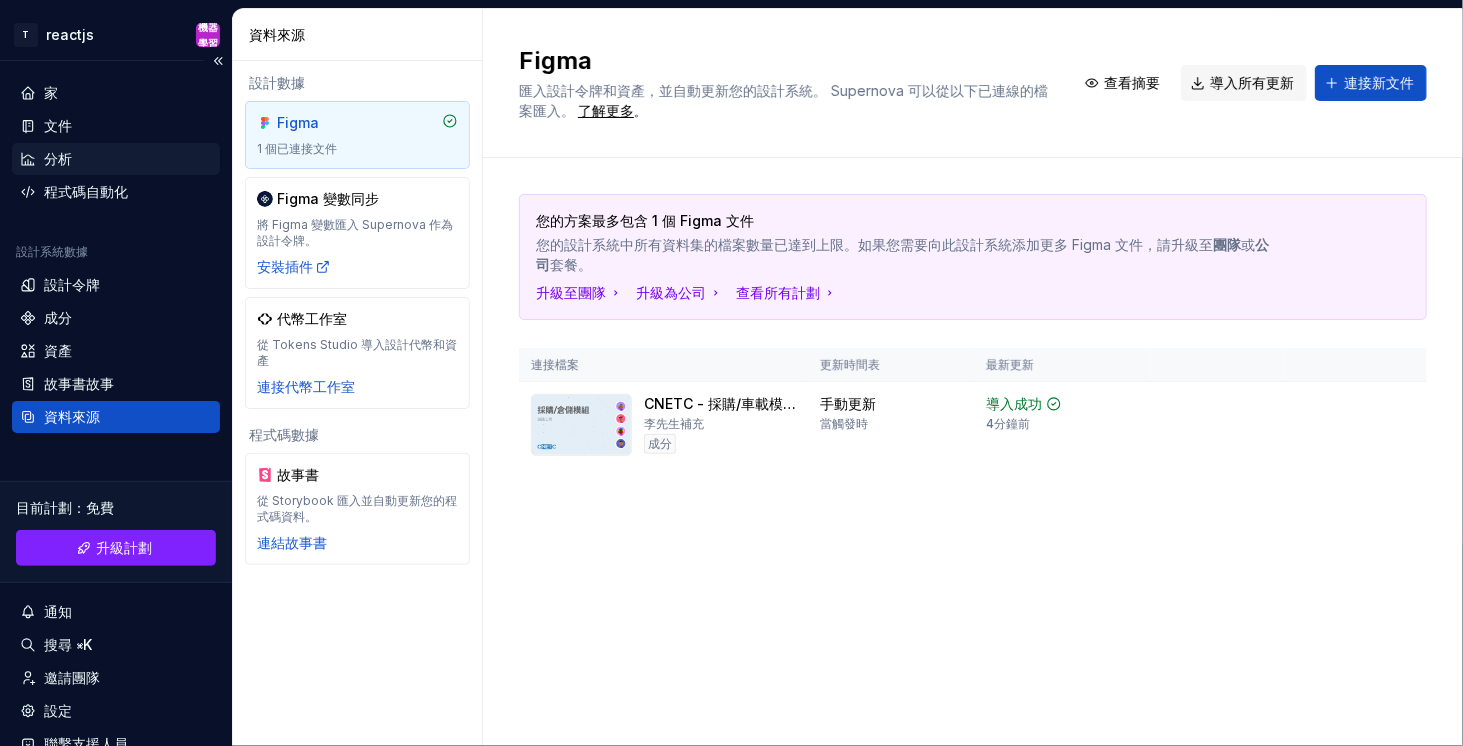 click on "分析" at bounding box center (116, 159) 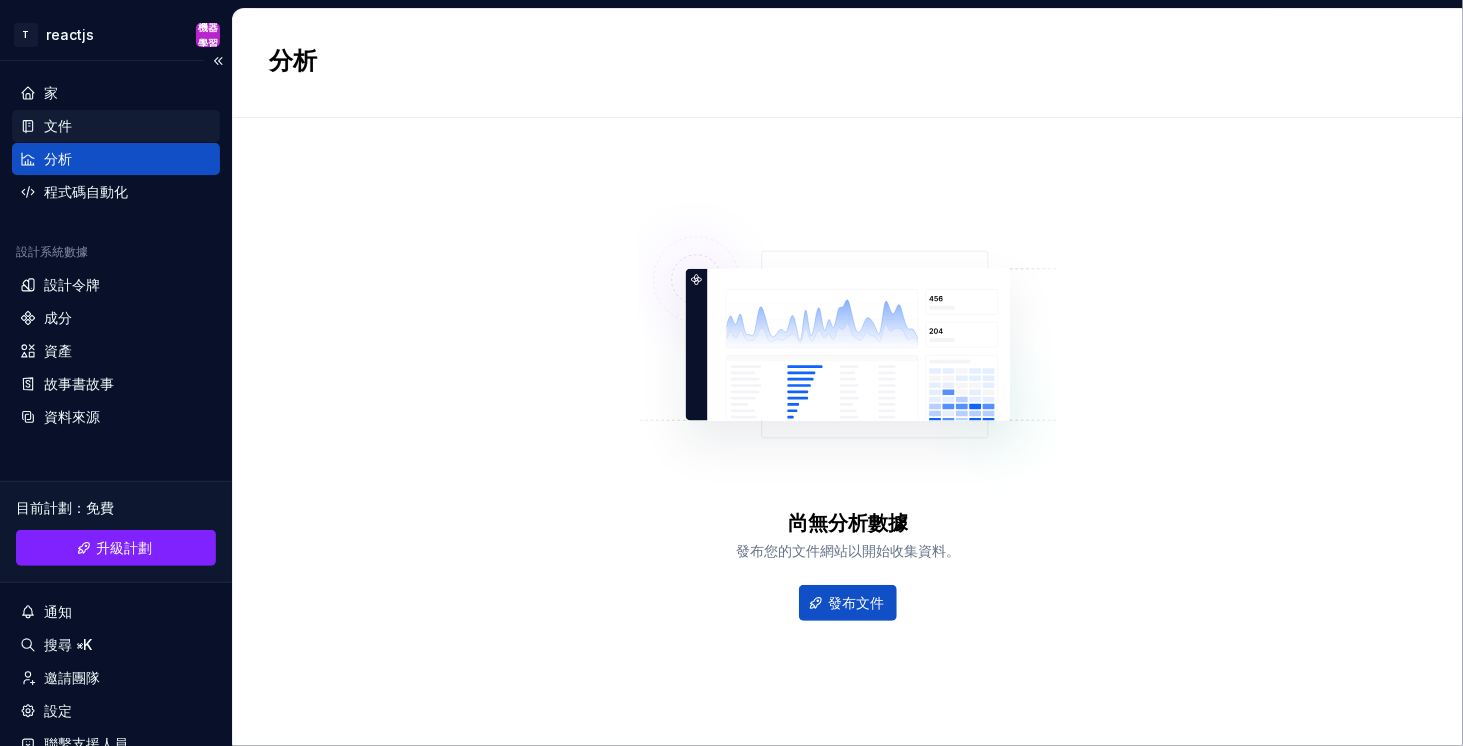click on "文件" at bounding box center [58, 125] 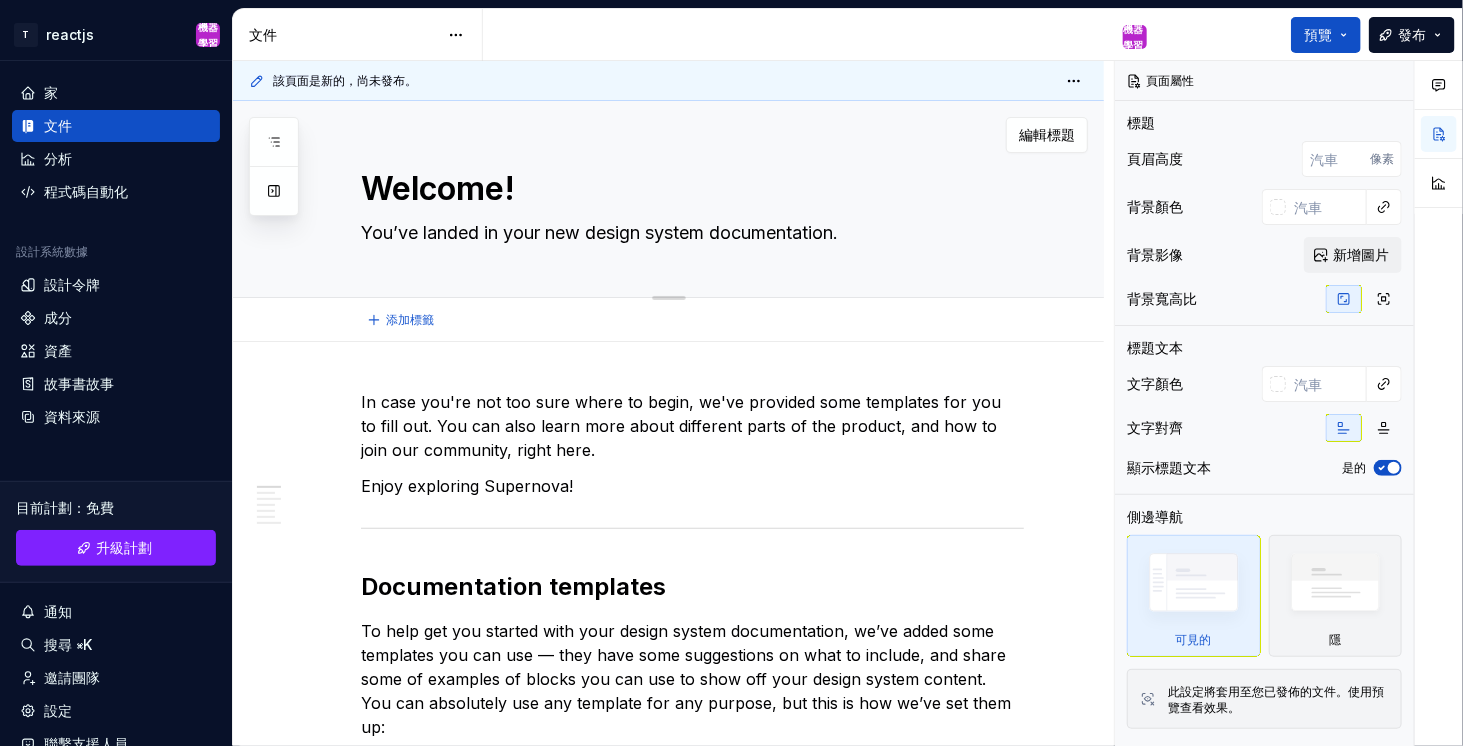 scroll, scrollTop: 0, scrollLeft: 0, axis: both 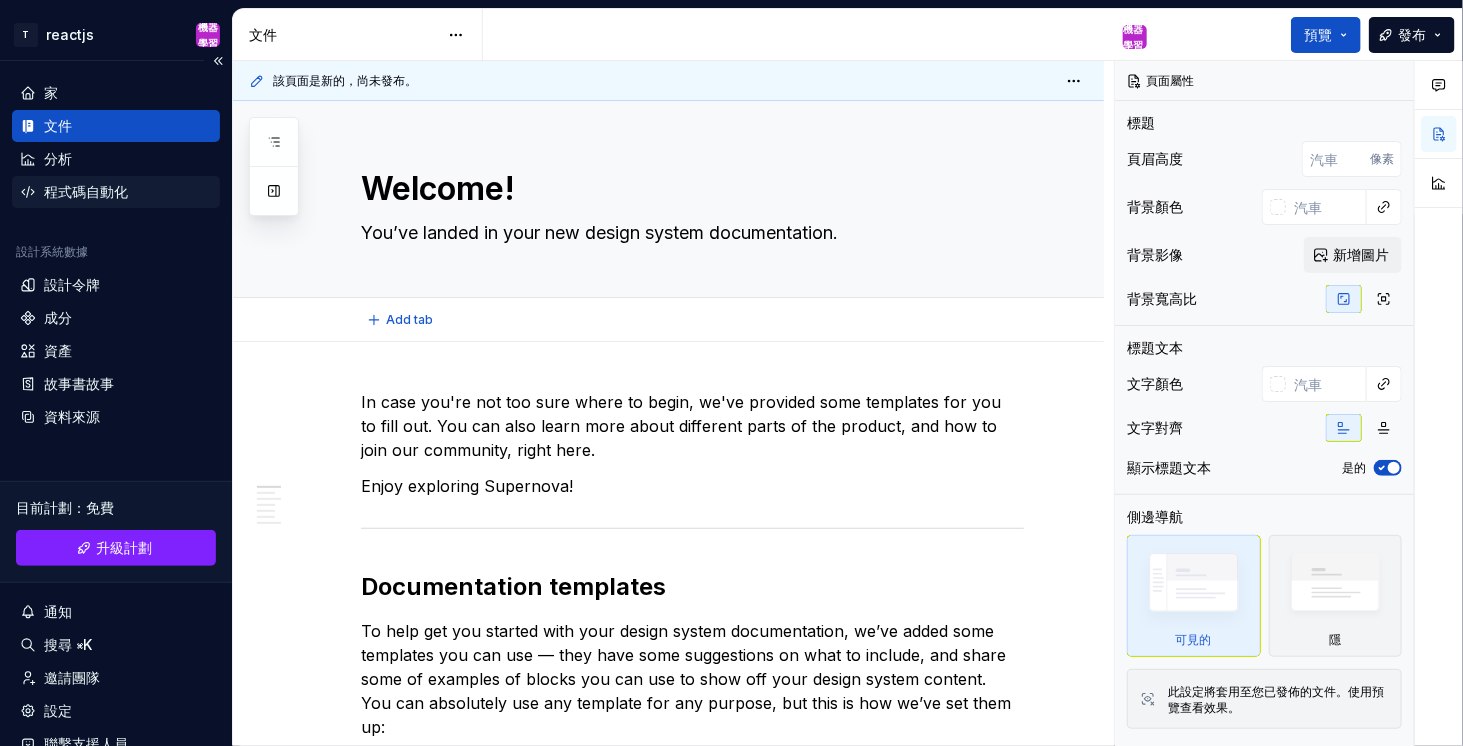 type on "*" 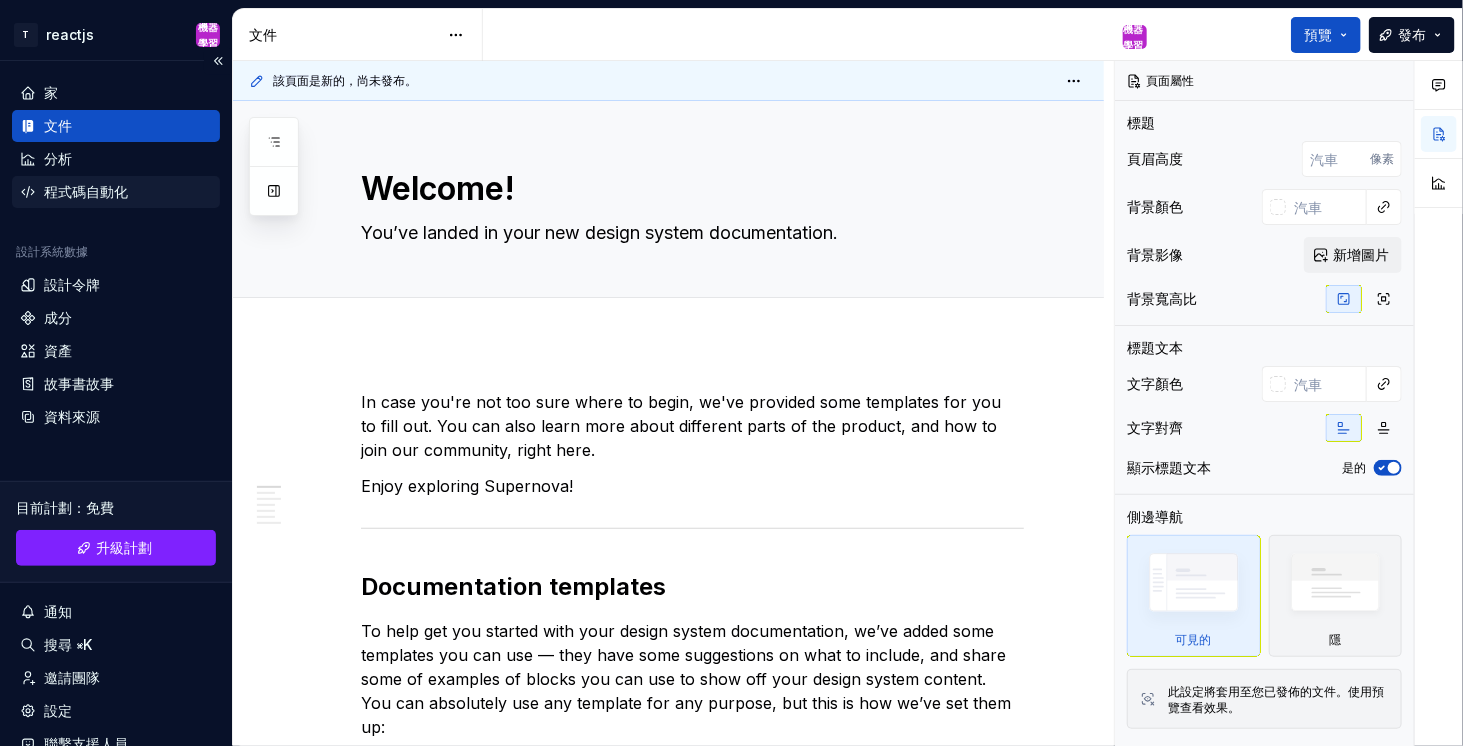 click on "程式碼自動化" at bounding box center (86, 191) 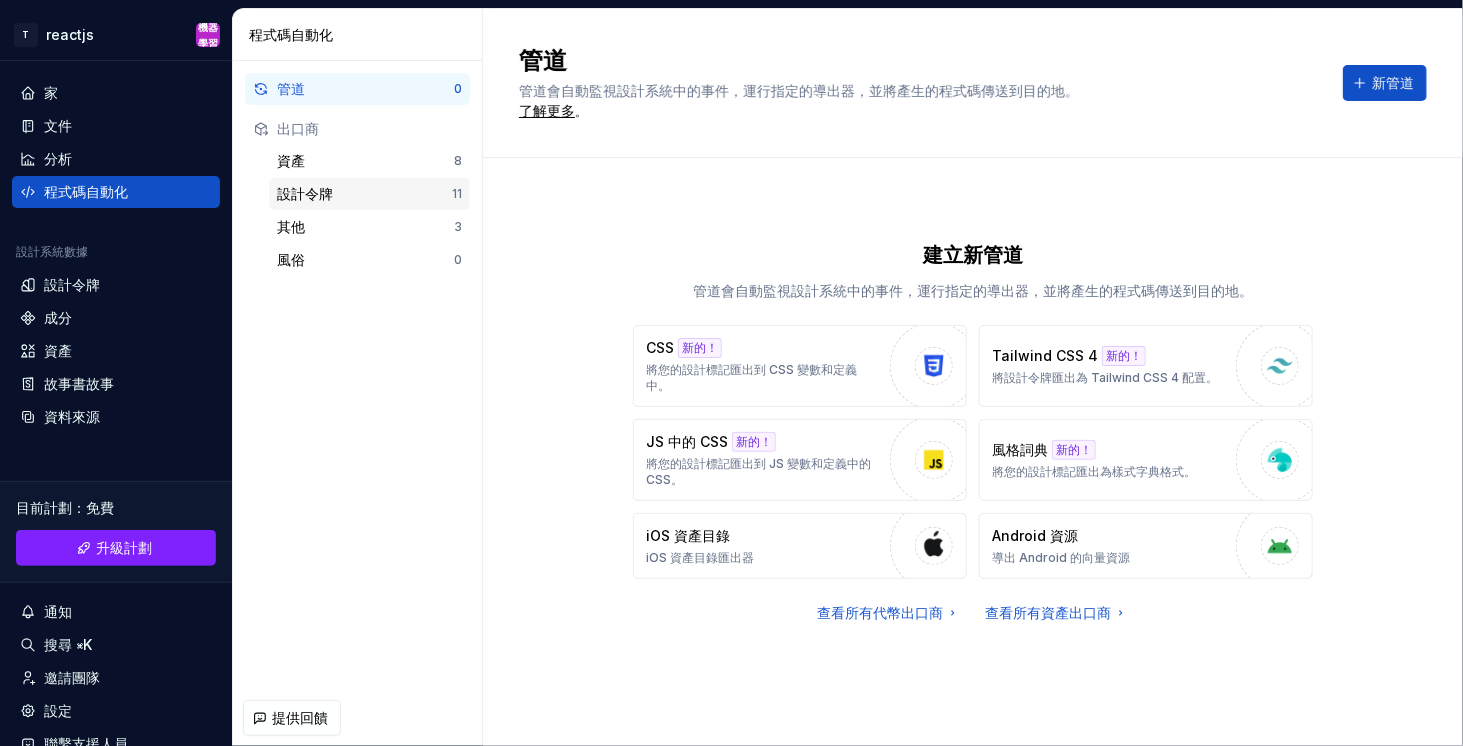 click on "設計令牌" at bounding box center (364, 194) 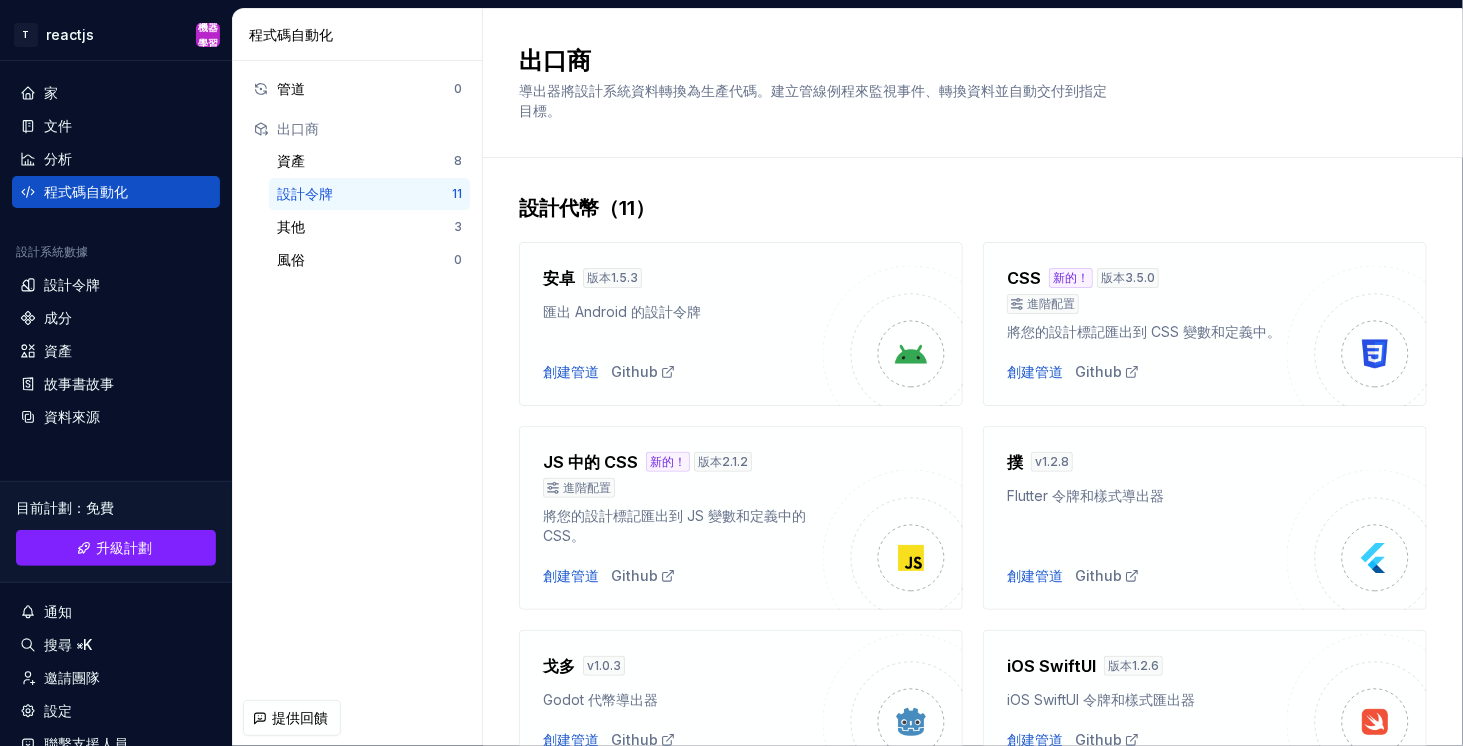 click on "出口商" at bounding box center [369, 129] 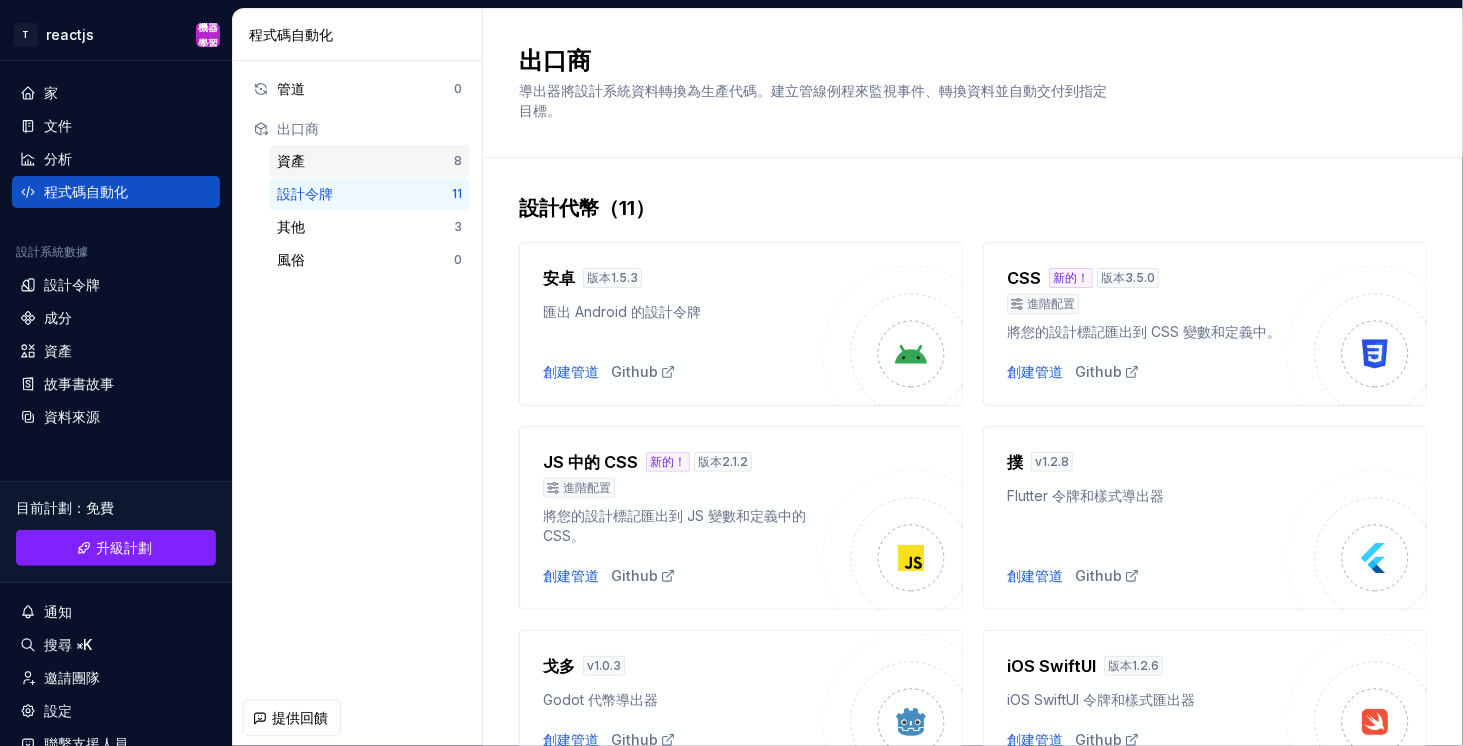 click on "資產" at bounding box center [365, 161] 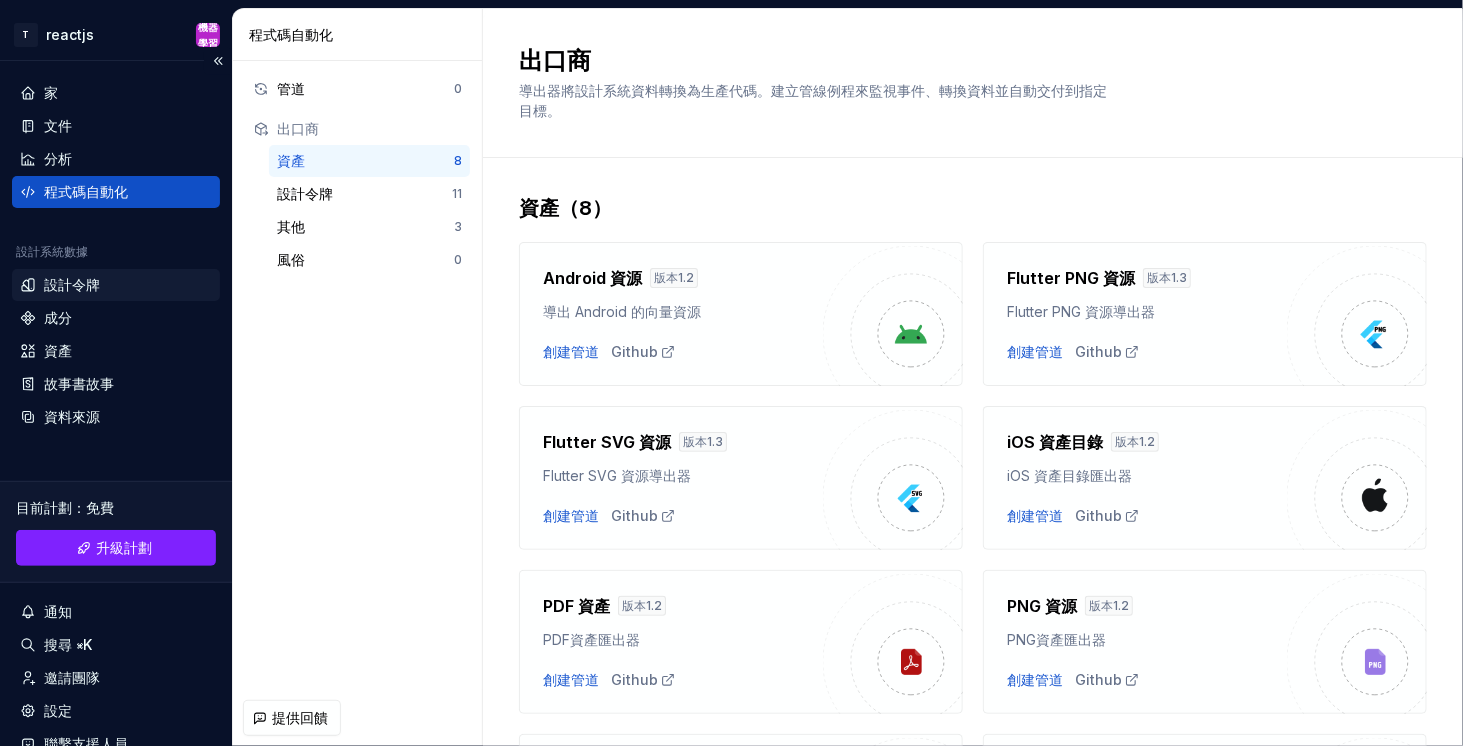 click on "設計令牌" at bounding box center [72, 284] 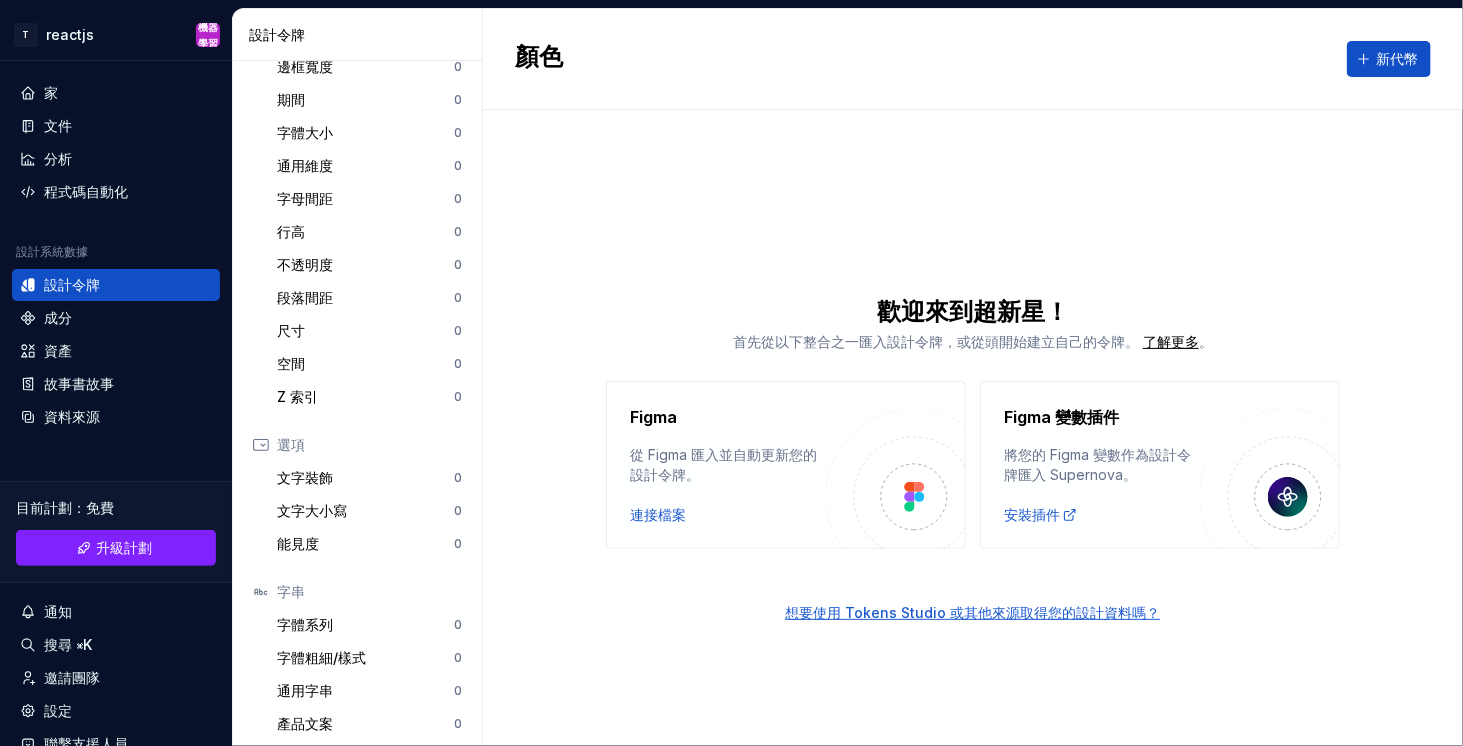 scroll, scrollTop: 347, scrollLeft: 0, axis: vertical 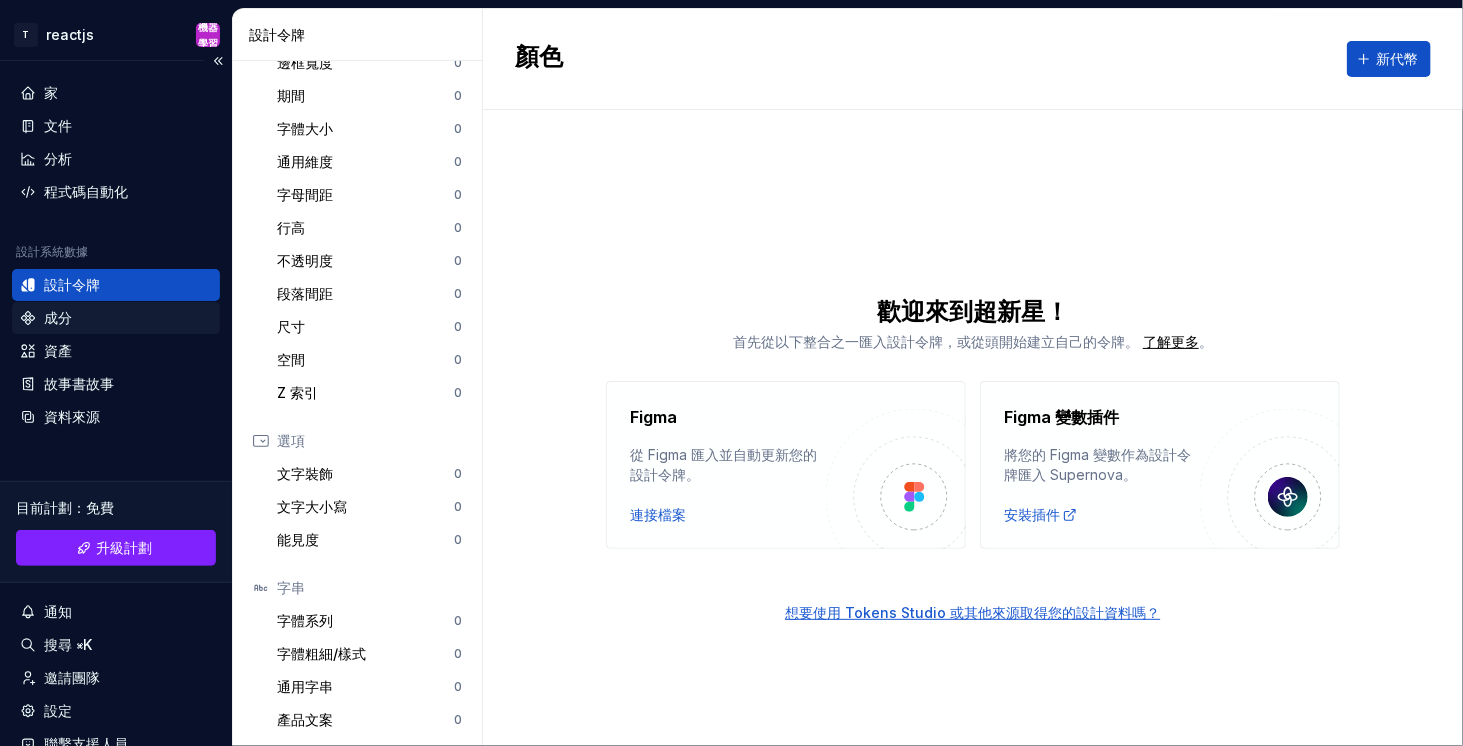 click on "成分" at bounding box center (116, 318) 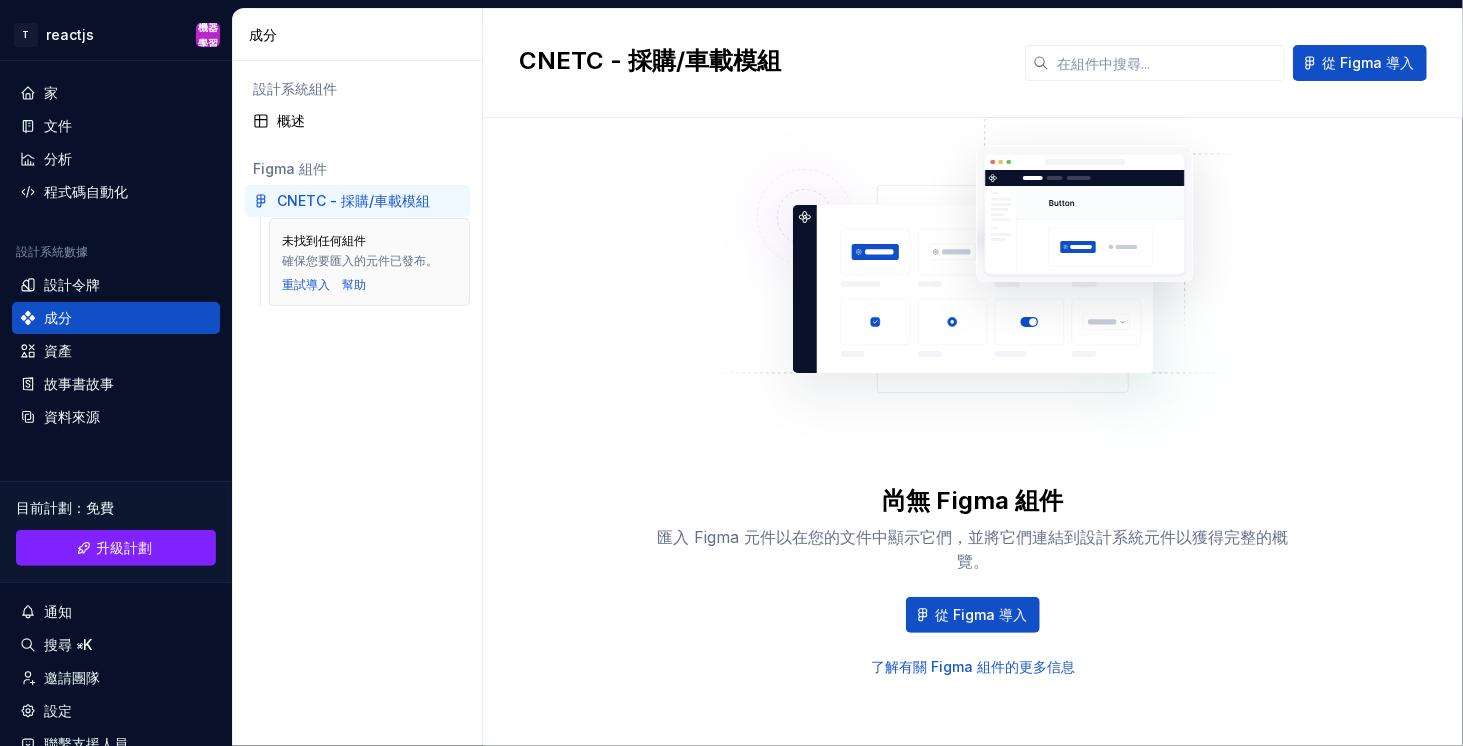 scroll, scrollTop: 86, scrollLeft: 0, axis: vertical 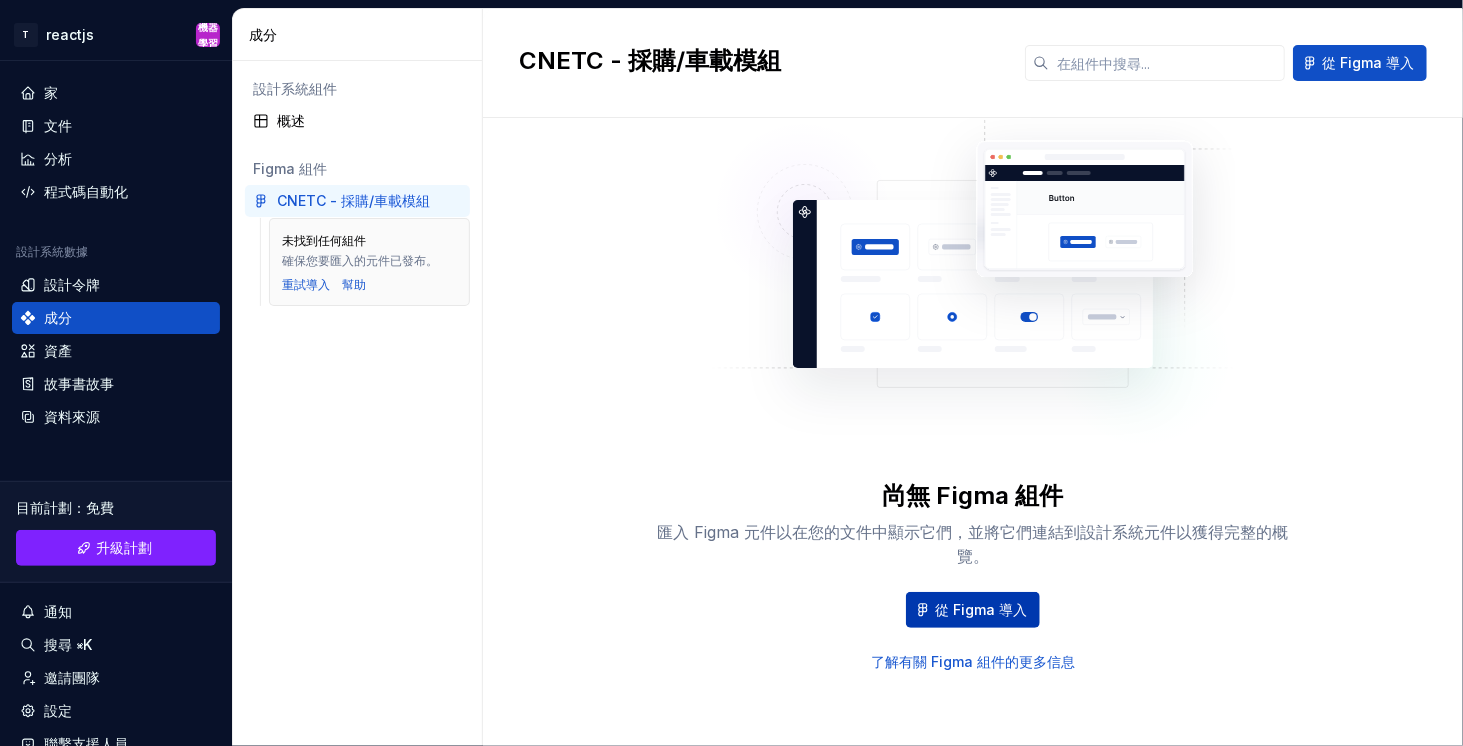 click on "從 Figma 導入" at bounding box center [973, 610] 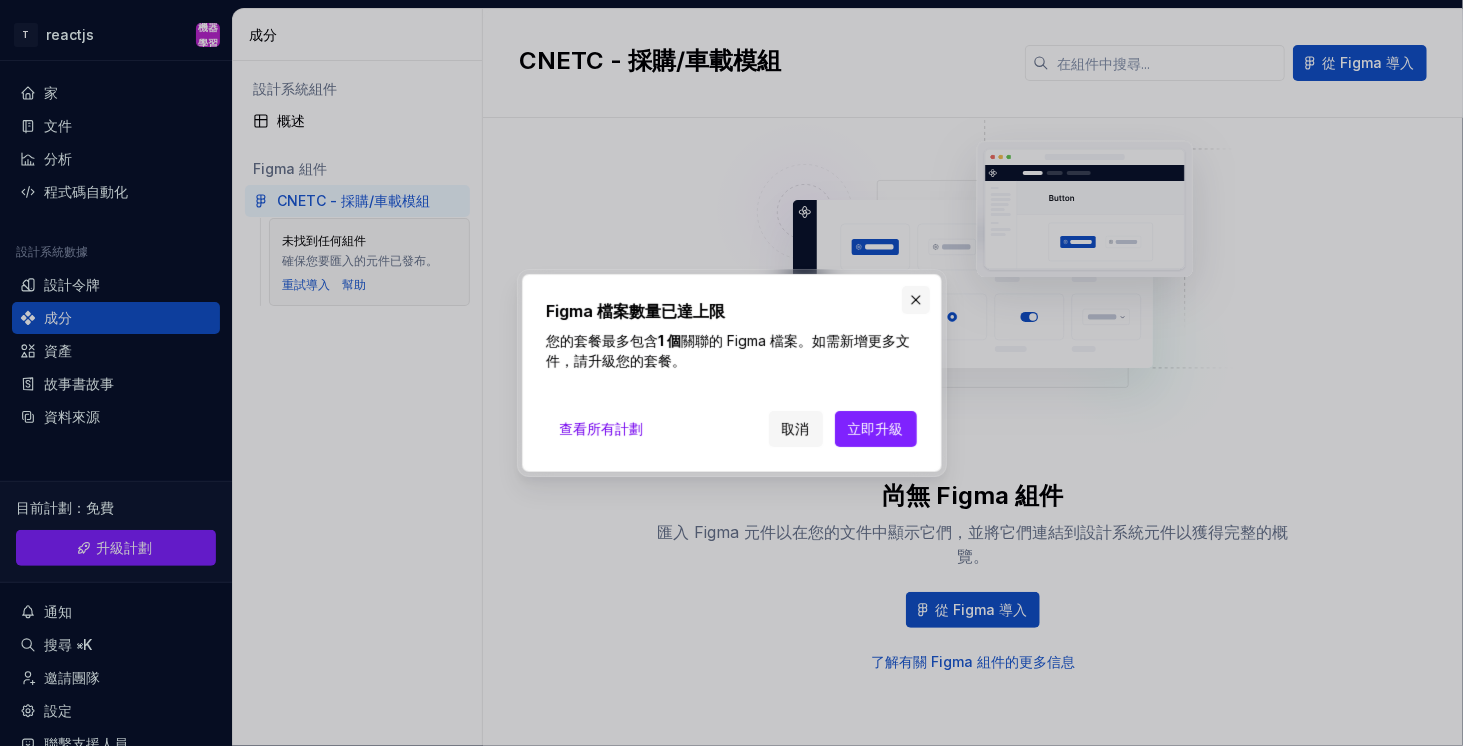 click at bounding box center [916, 300] 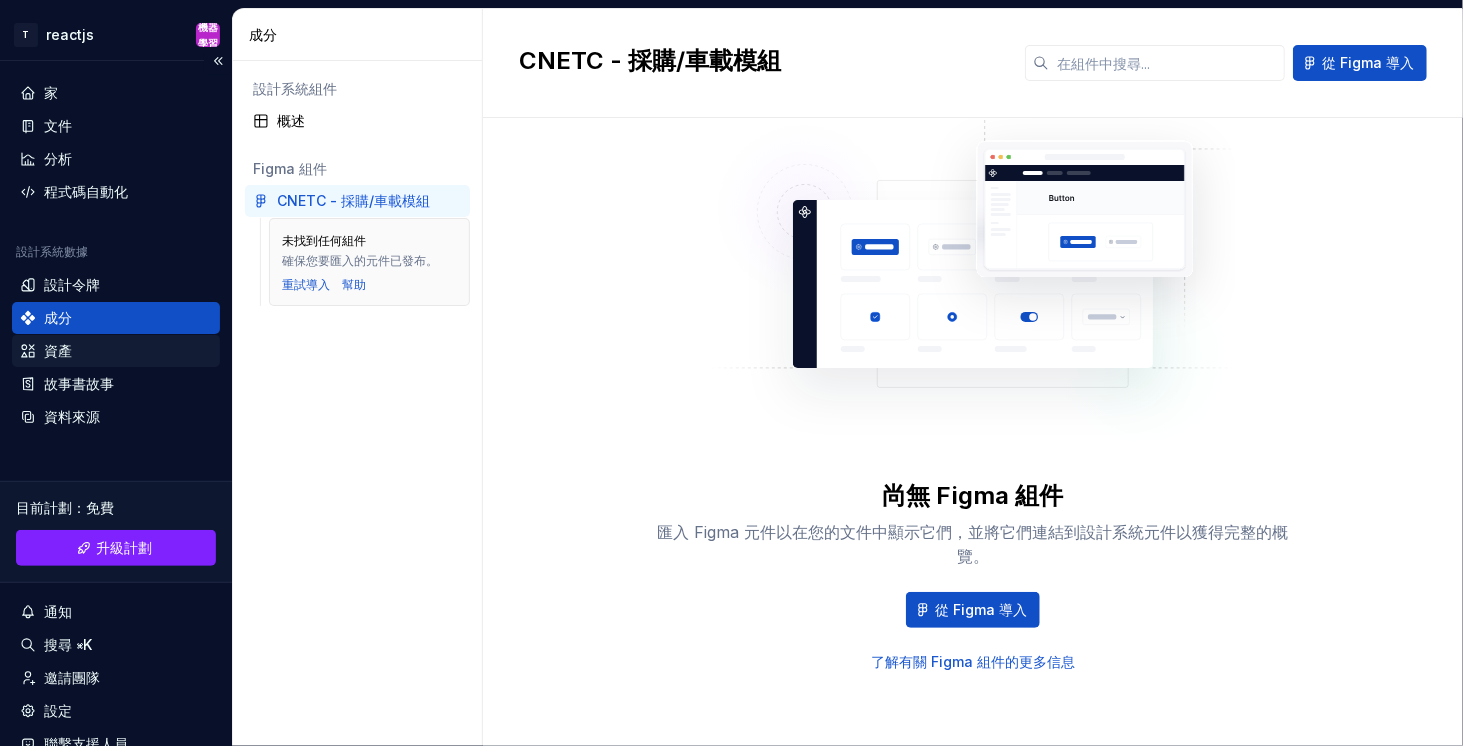 click on "資產" at bounding box center (58, 350) 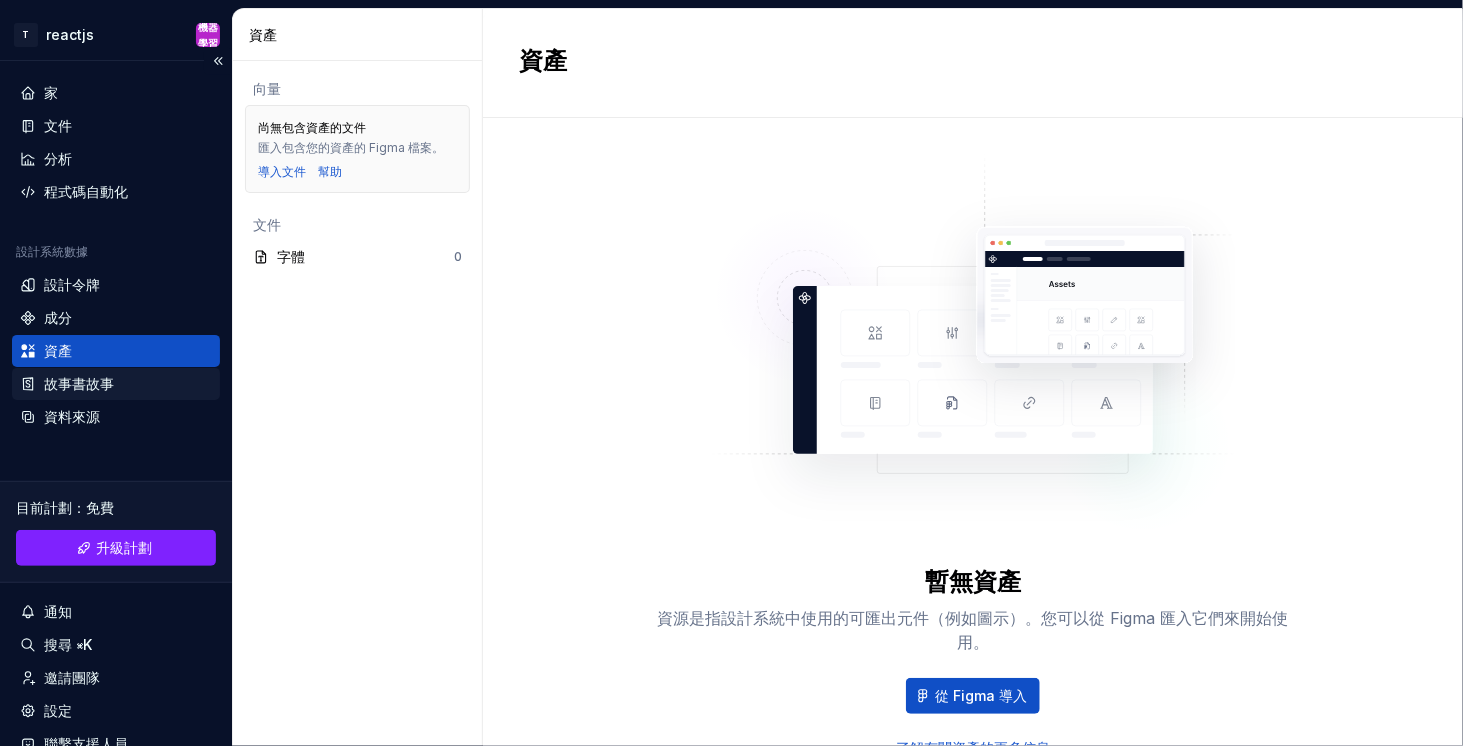 click on "故事書故事" at bounding box center (79, 383) 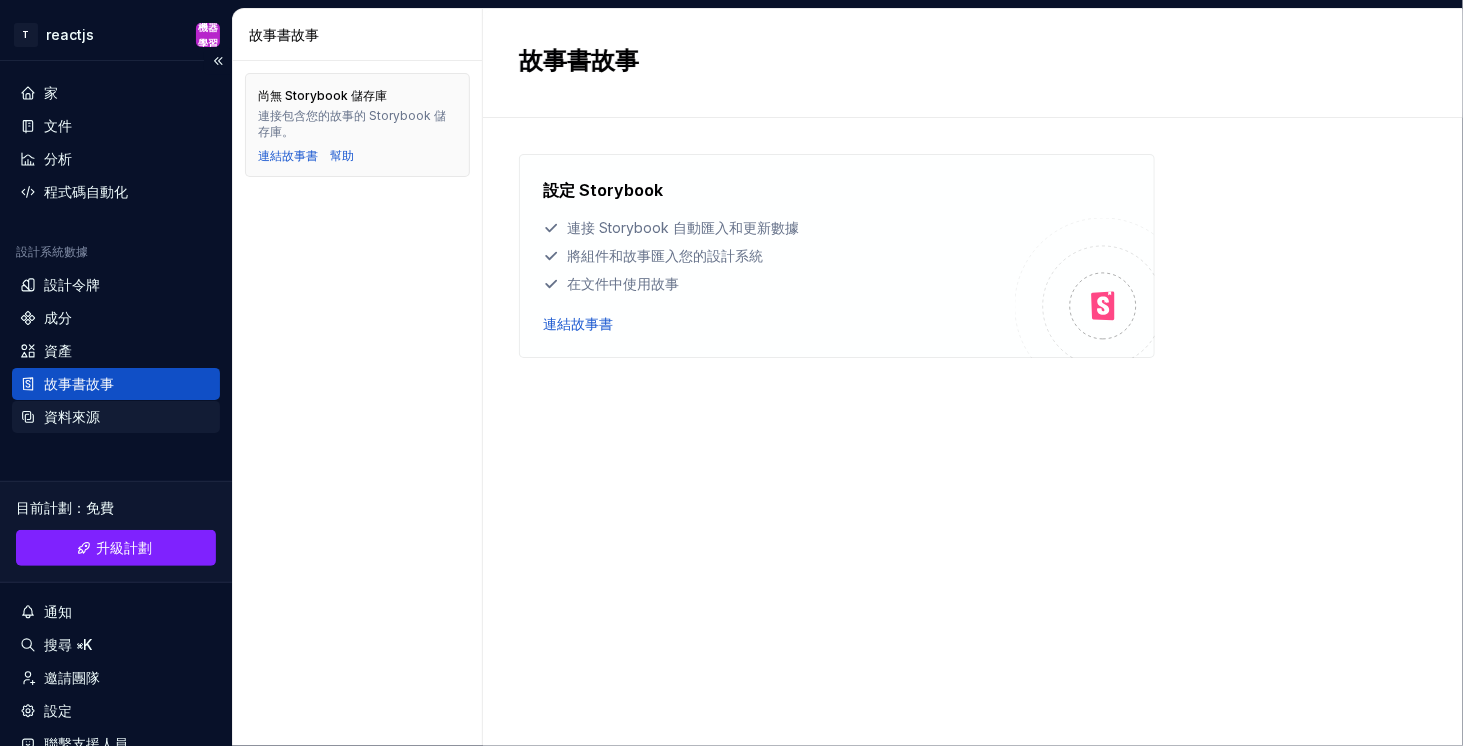 click on "資料來源" at bounding box center (72, 416) 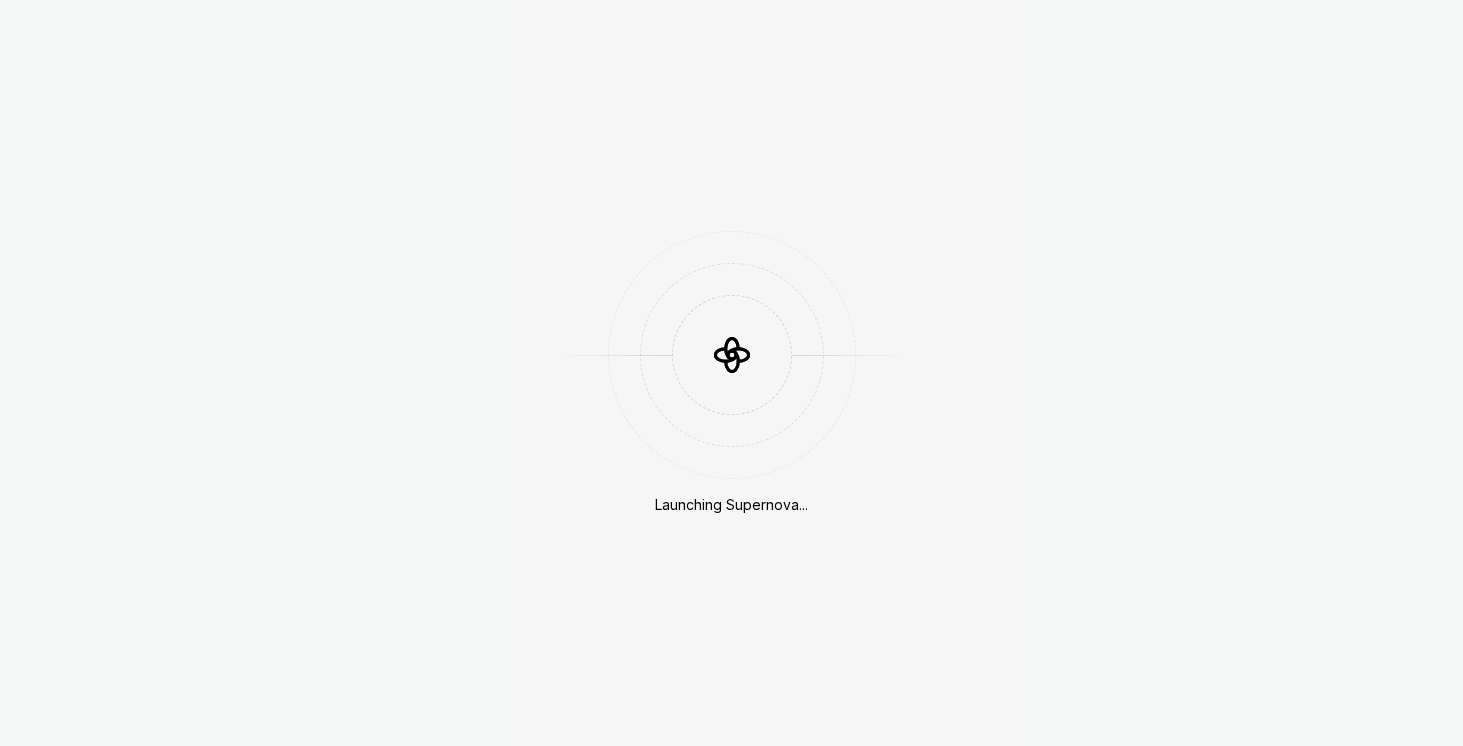 scroll, scrollTop: 0, scrollLeft: 0, axis: both 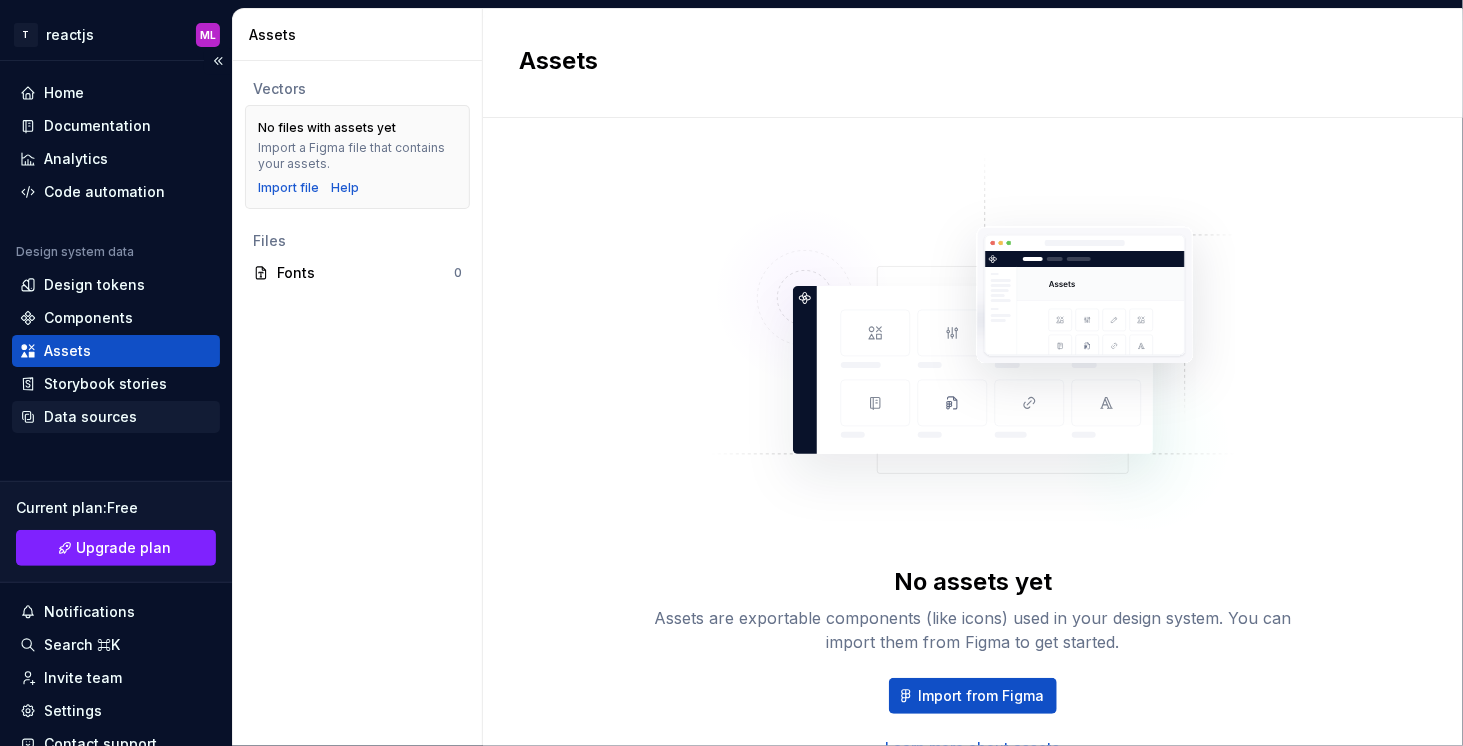 click on "Data sources" at bounding box center [90, 417] 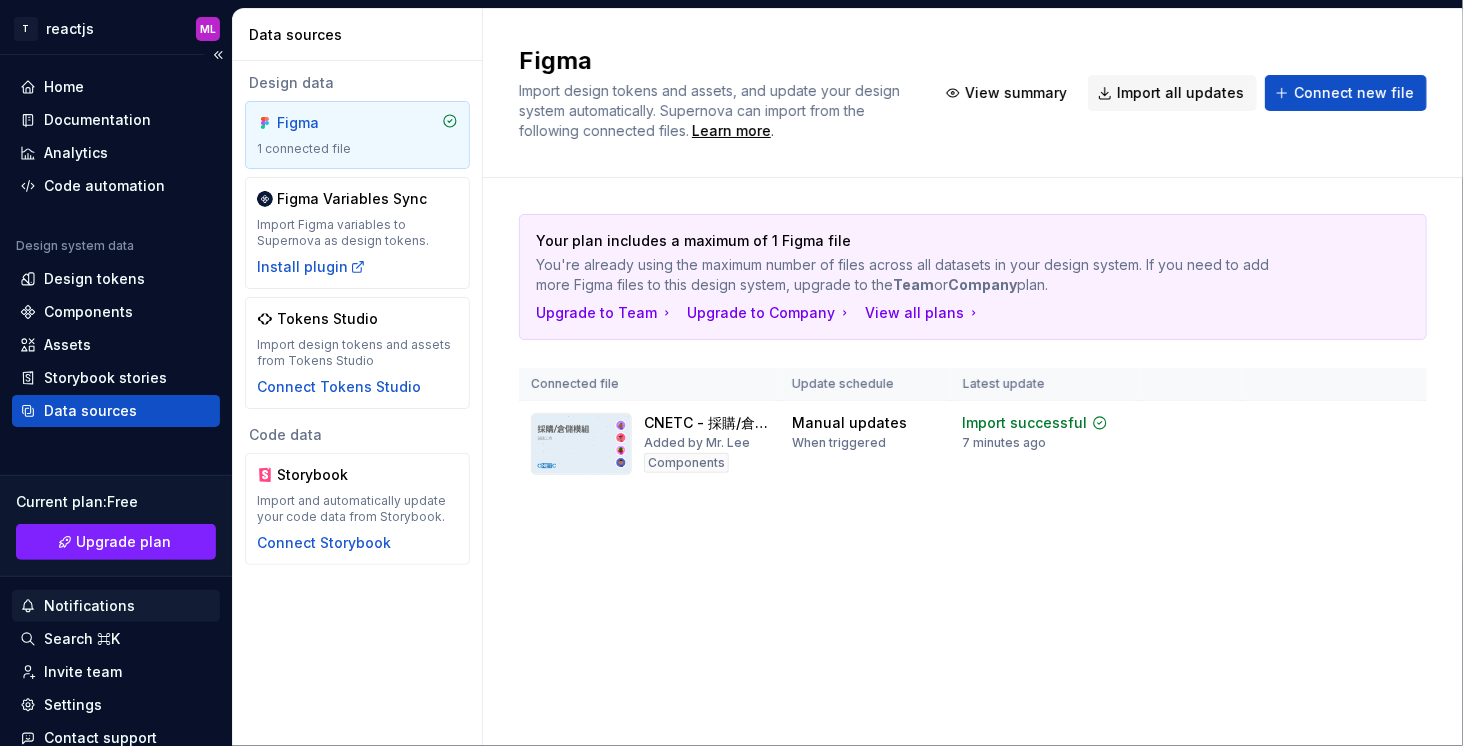 scroll, scrollTop: 0, scrollLeft: 0, axis: both 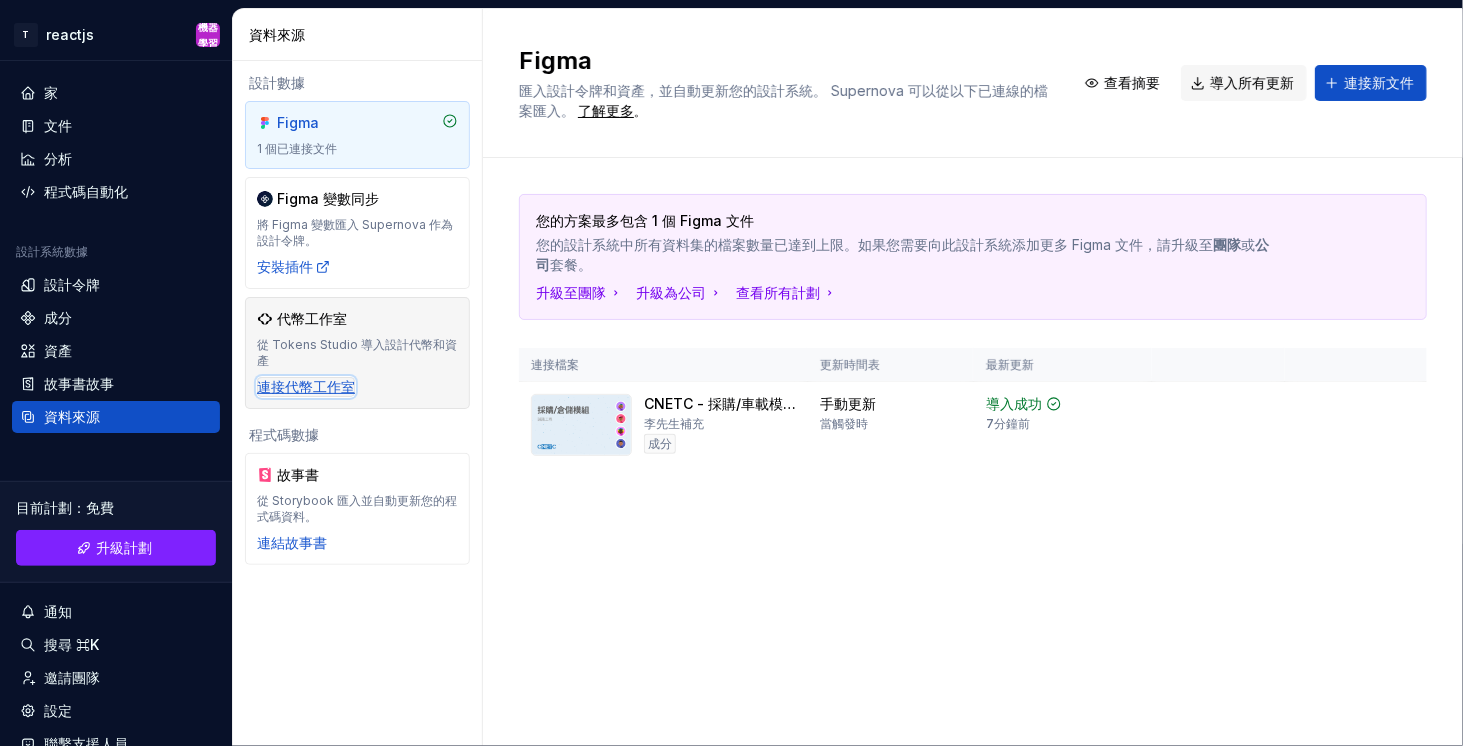 click on "連接代幣工作室" at bounding box center (306, 386) 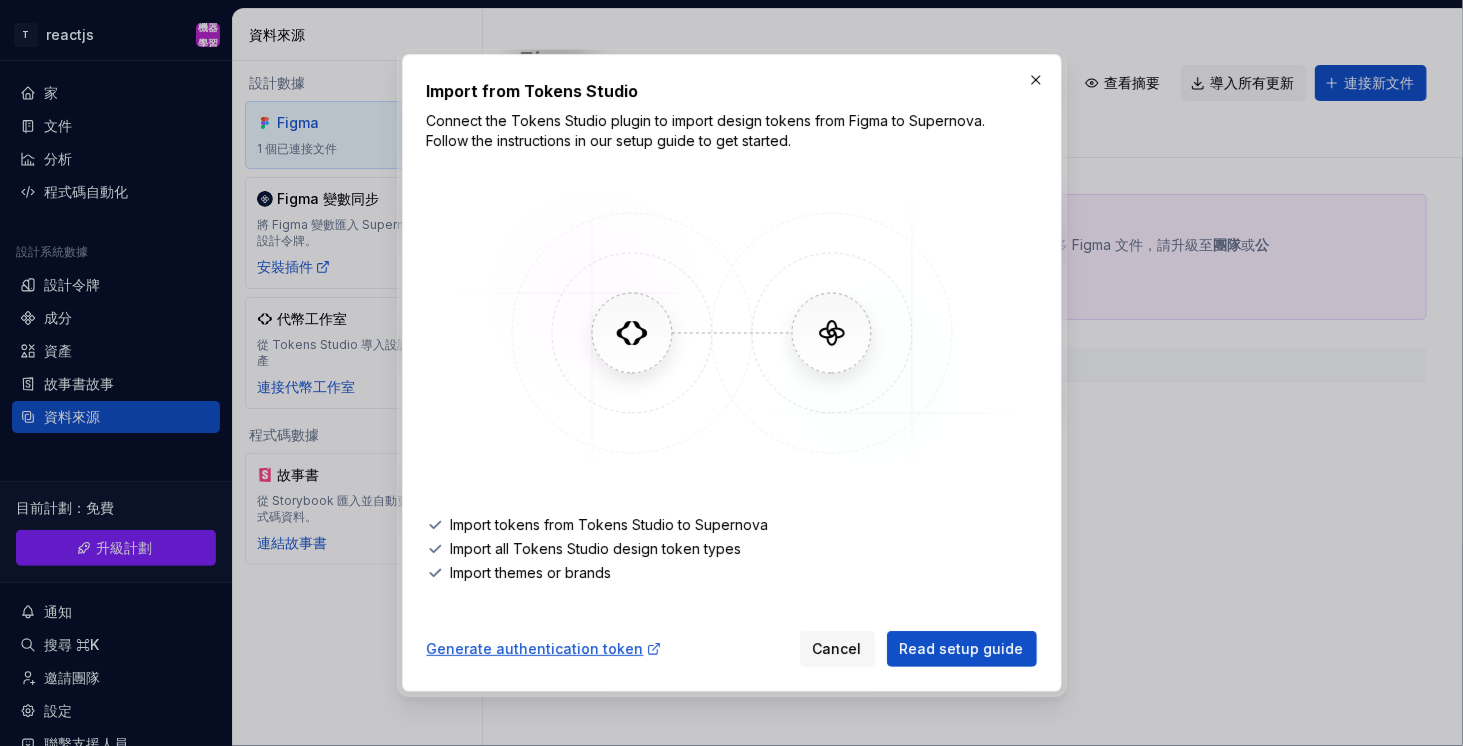 drag, startPoint x: 765, startPoint y: 416, endPoint x: 500, endPoint y: 338, distance: 276.24084 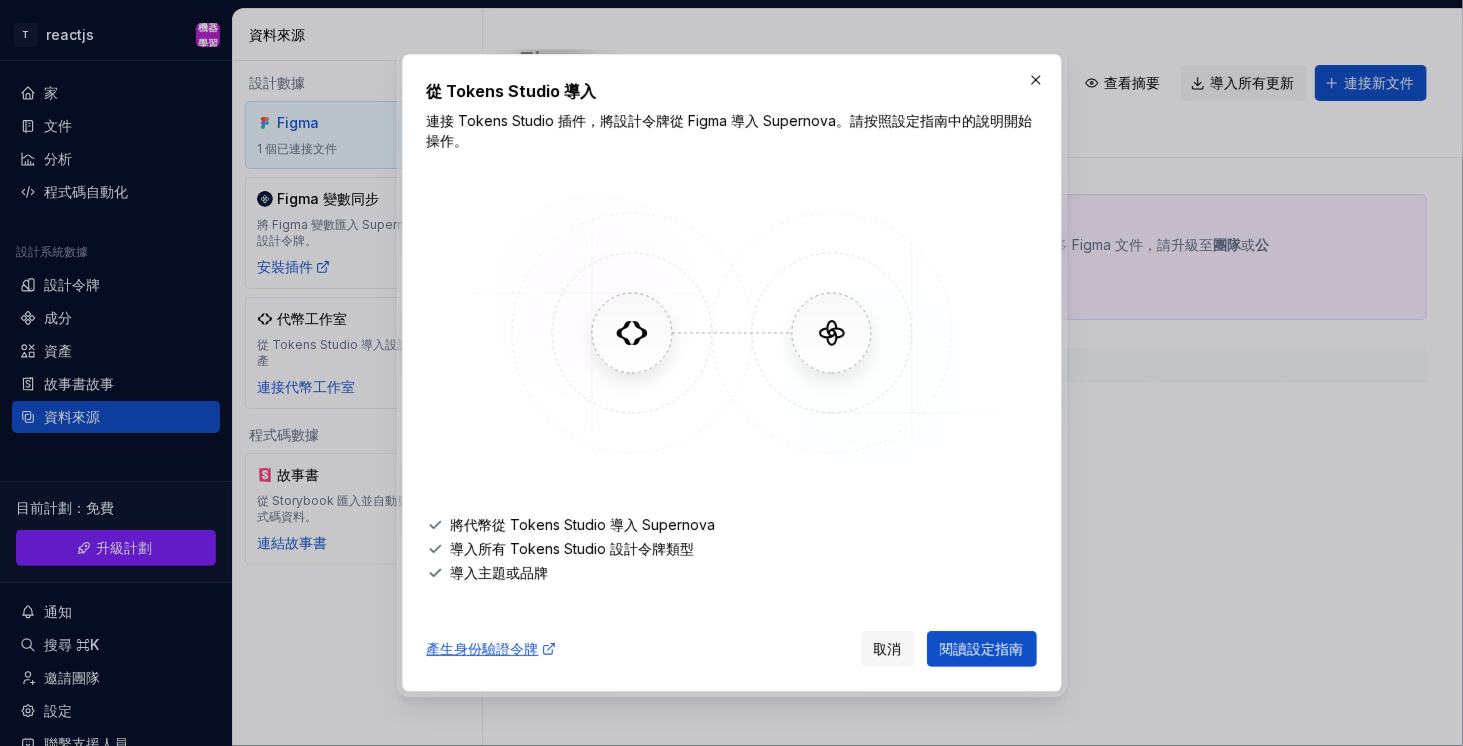 click on "從 Tokens Studio 導入 連接 Tokens Studio 插件，將設計令牌從 Figma 導入 Supernova。請按照設定指南中的說明開始操作。 將代幣從 Tokens Studio 導入 Supernova 導入所有 Tokens Studio 設計令牌類型 導入主題或品牌 產生身份驗證令牌 取消 閱讀設定指南" at bounding box center [732, 373] 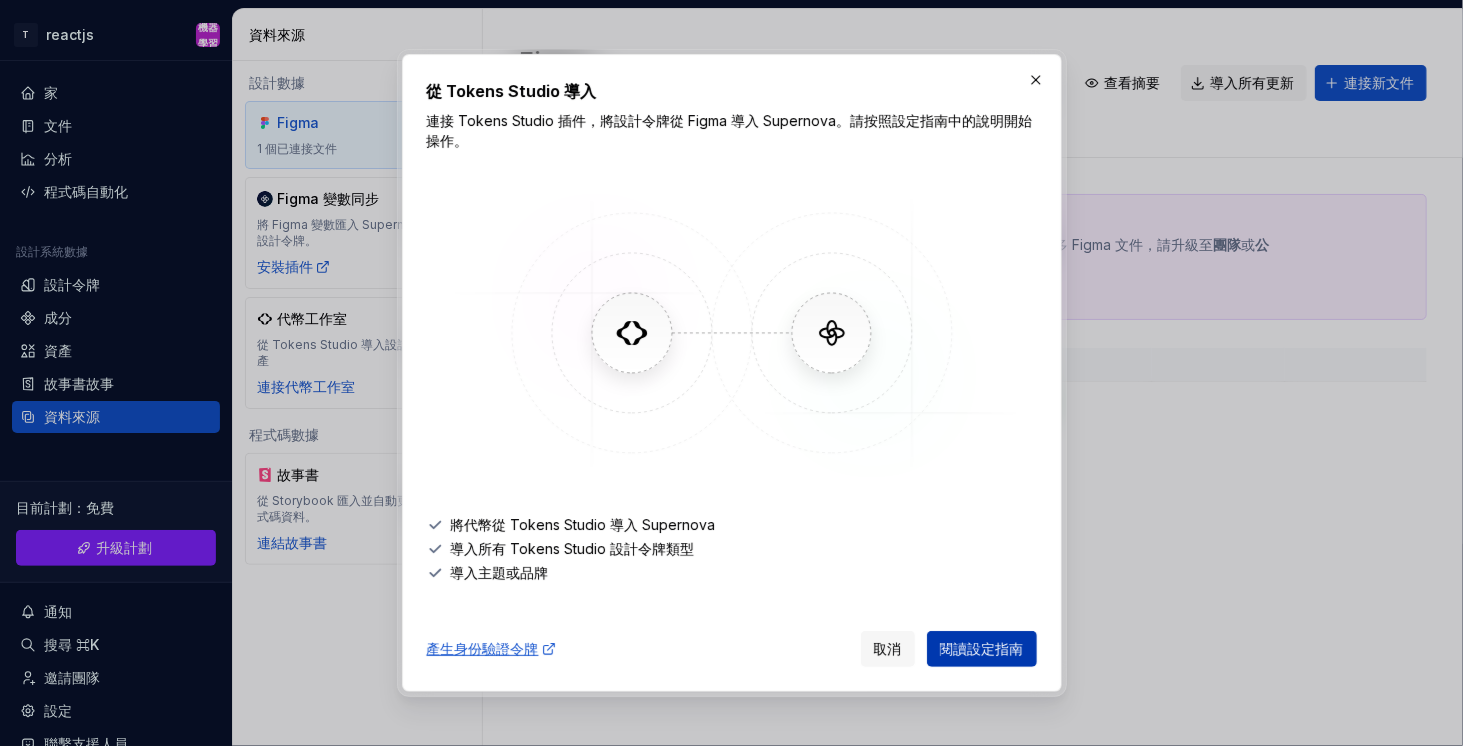 click on "閱讀設定指南" at bounding box center (982, 648) 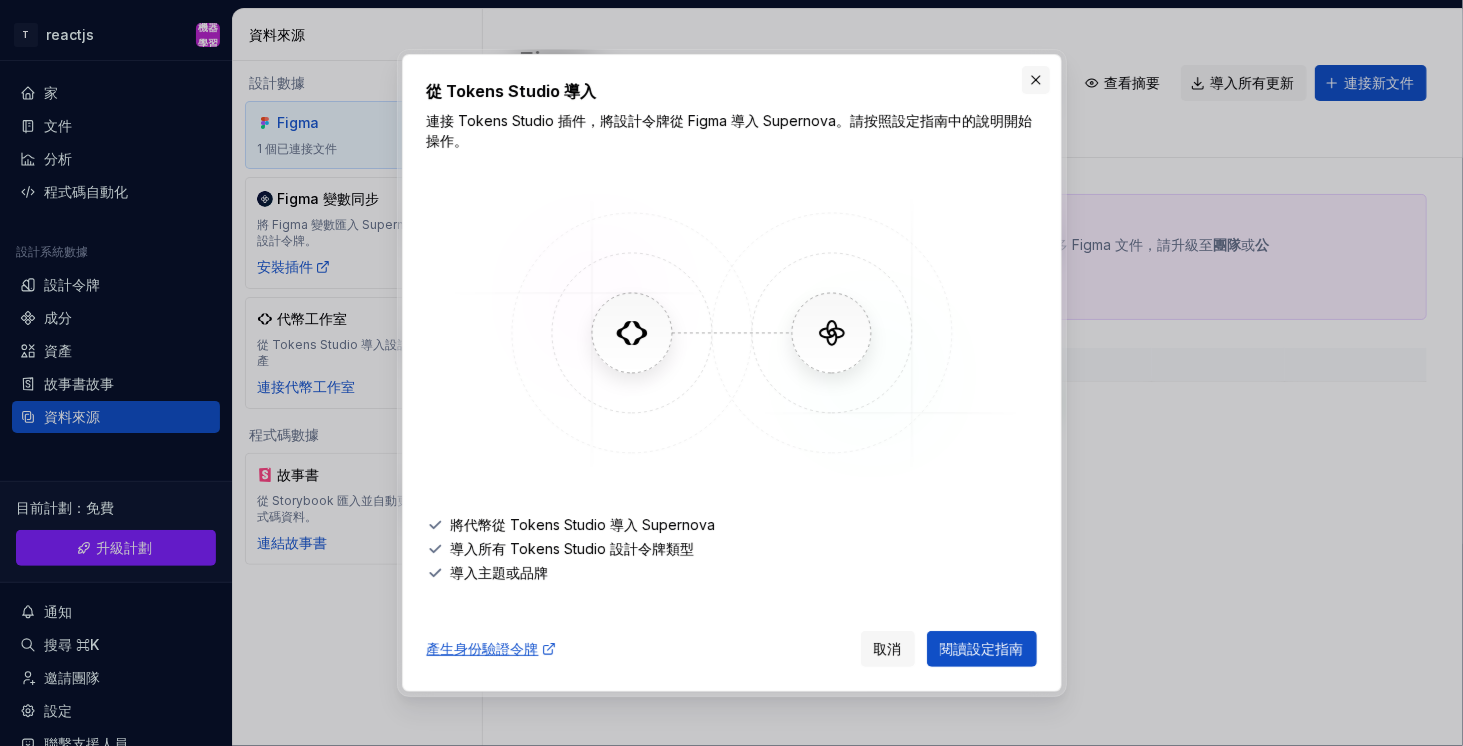 click at bounding box center [1036, 80] 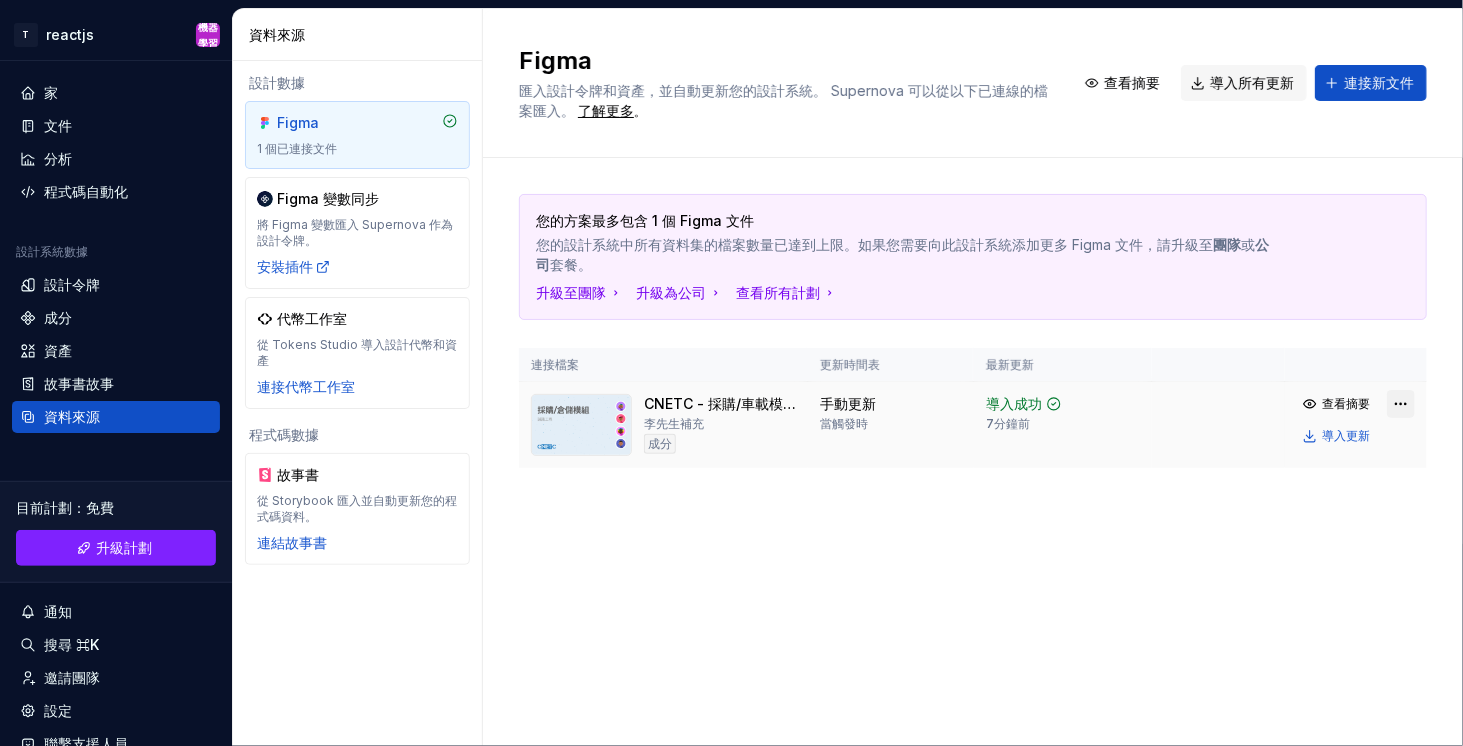 click on "T reactjs 機器學習 家 文件 分析 程式碼自動化 設計系統數據 設計令牌 成分 資產 故事書故事 資料來源 目前計劃 ： 免費 升級計劃 通知 搜尋 ⌘K 邀請團隊 設定 聯繫支援人員 幫助 資料來源 設計數據 Figma 1 個已連接文件 Figma 變數同步 將 Figma 變數匯入 Supernova 作為設計令牌。 安裝插件 代幣工作室 從 Tokens Studio 導入設計代幣和資產 連接代幣工作室 程式碼數據 故事書 從 Storybook 匯入並自動更新您的程式碼資料。 連結故事書 Figma 匯入設計令牌和資產，並自動更新您的設計系統。 Supernova 可以從以下已連線的檔案匯入。   了解更多 。 查看摘要 導入所有更新 連接新文件 您的方案最多包含 1 個 Figma 文件 您的設計系統中所有資料集的檔案數量已達到上限。如果您需要向此設計系統添加更多 Figma 文件，請升級至 團隊 或 公司 套餐。 升級至團隊 升級為公司 查看所有計劃" at bounding box center [731, 373] 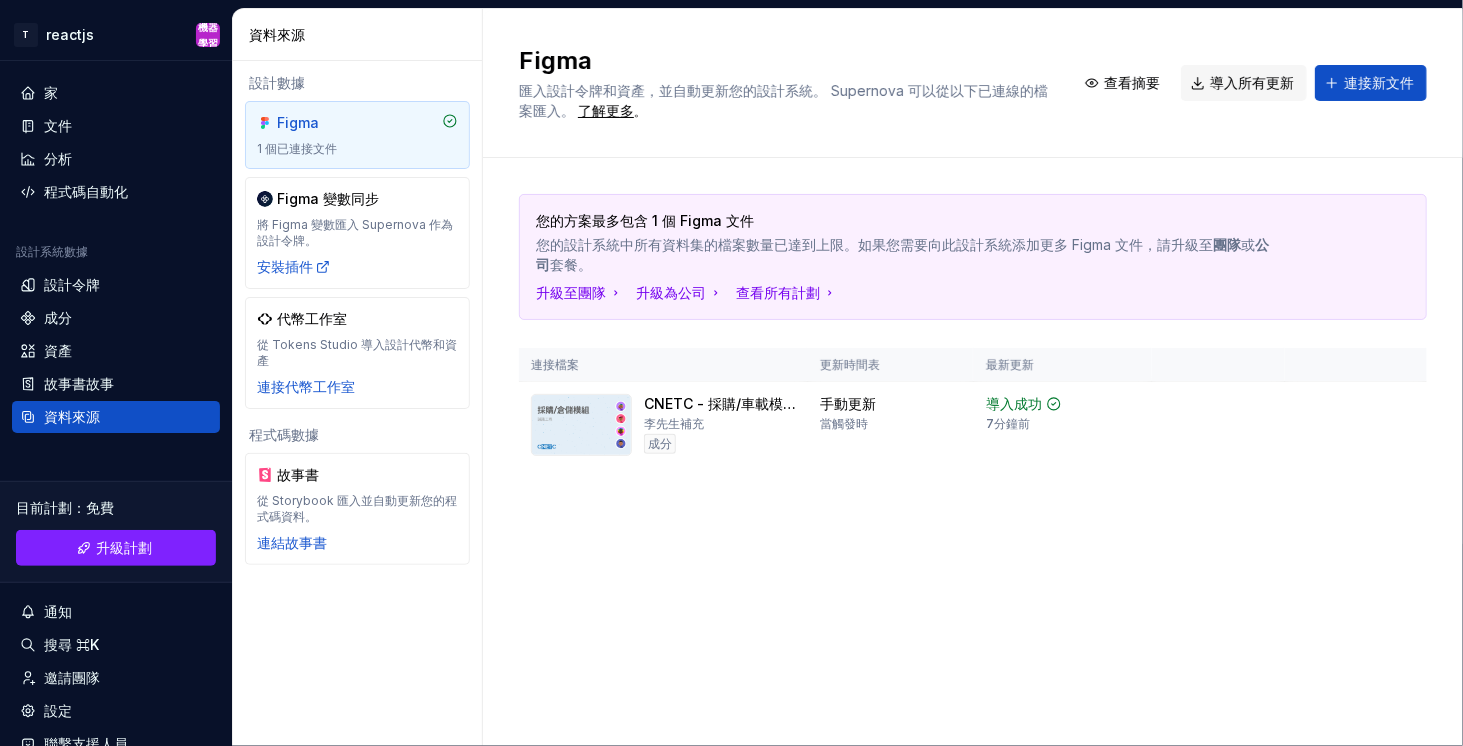 click on "您的方案最多包含 1 個 Figma 文件 您的設計系統中所有資料集的檔案數量已達到上限。如果您需要向此設計系統添加更多 Figma 文件，請升級至 團隊 或 公司 套餐。 升級至團隊 升級為公司 查看所有計劃 連接檔案 更新時間表 最新更新 CNETC - 採購/車載模組 李先生補充 成分 手動更新 當觸發時 導入成功 7分鐘前 查看摘要 導入更新" at bounding box center (973, 351) 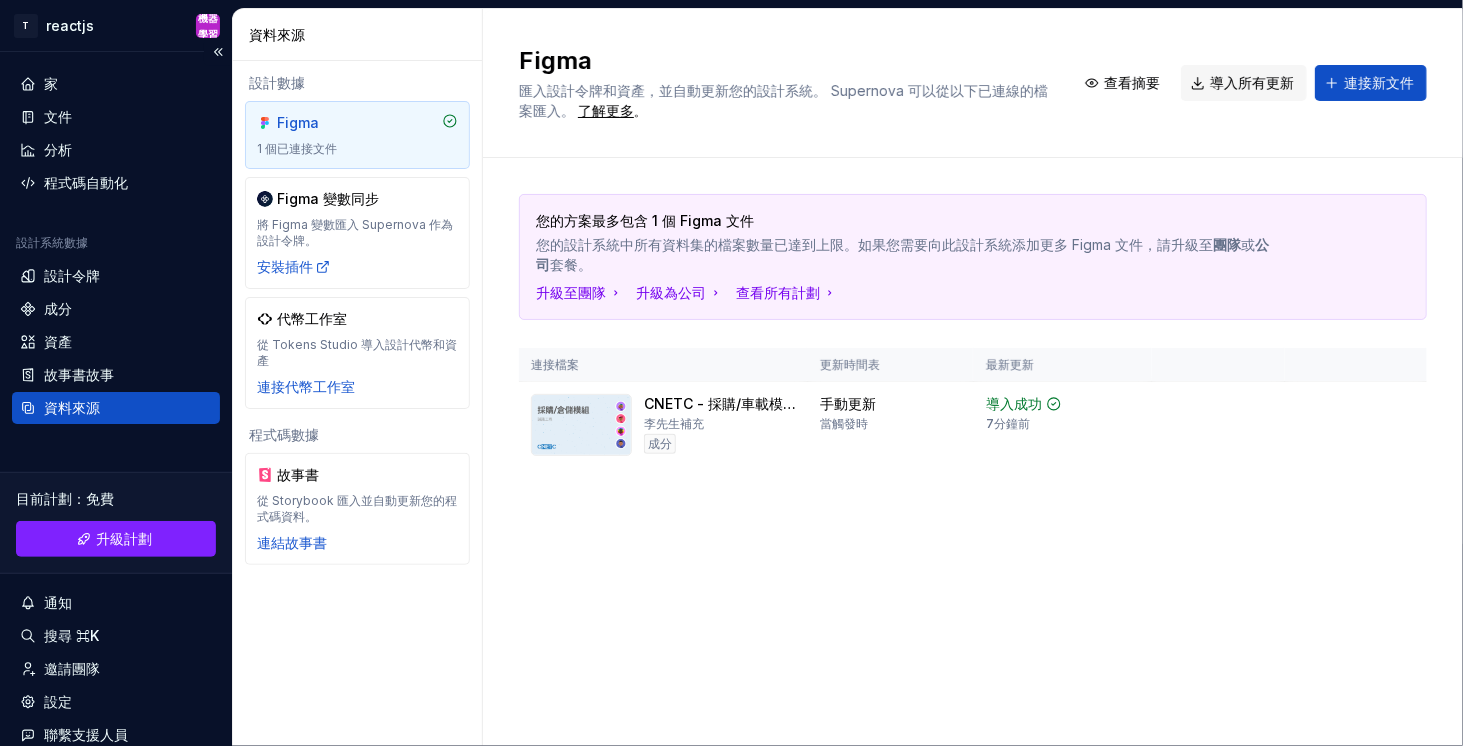 scroll, scrollTop: 0, scrollLeft: 0, axis: both 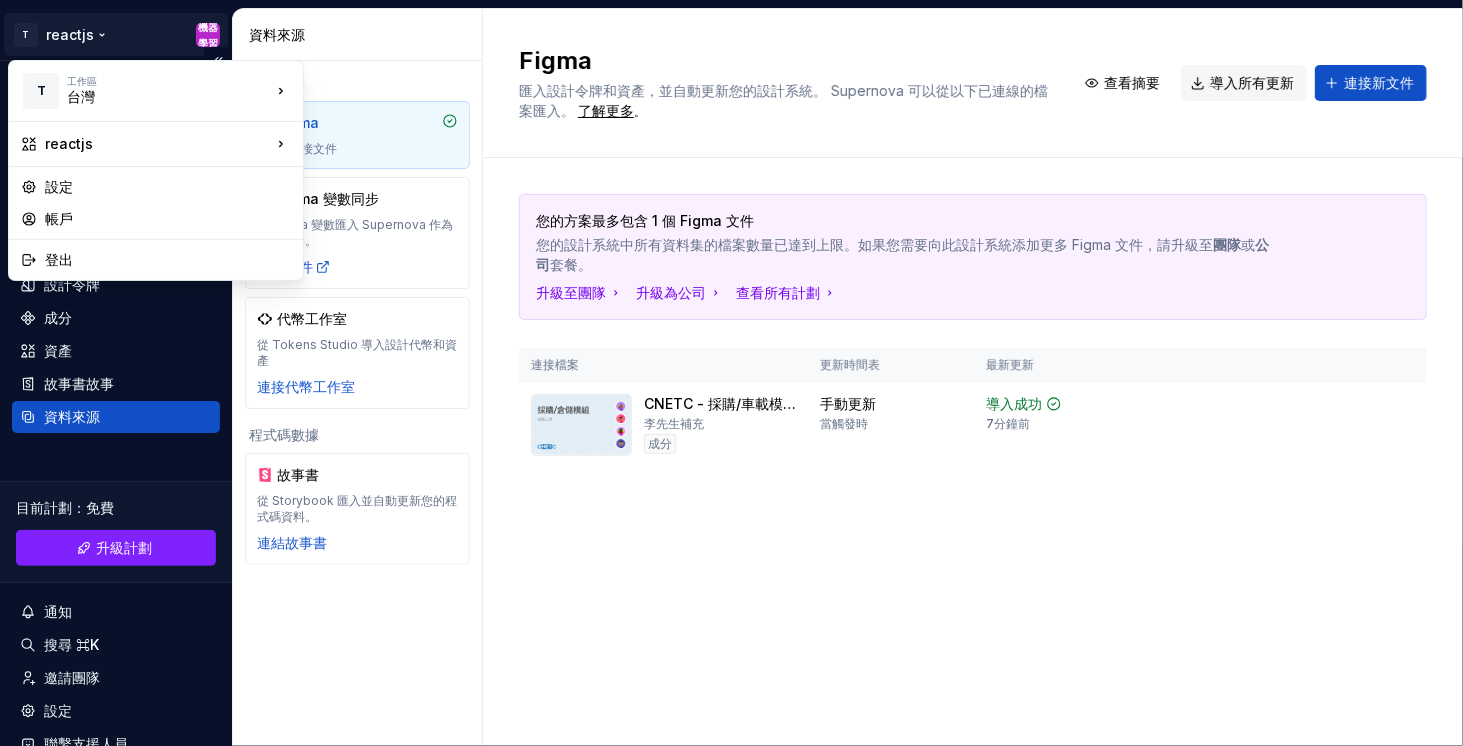 click on "T reactjs 機器學習 家 文件 分析 程式碼自動化 設計系統數據 設計令牌 成分 資產 故事書故事 資料來源 目前計劃 ： 免費 升級計劃 通知 搜尋 ⌘K 邀請團隊 設定 聯繫支援人員 幫助 資料來源 設計數據 Figma 1 個已連接文件 Figma 變數同步 將 Figma 變數匯入 Supernova 作為設計令牌。 安裝插件 代幣工作室 從 Tokens Studio 導入設計代幣和資產 連接代幣工作室 程式碼數據 故事書 從 Storybook 匯入並自動更新您的程式碼資料。 連結故事書 Figma 匯入設計令牌和資產，並自動更新您的設計系統。 Supernova 可以從以下已連線的檔案匯入。   了解更多 。 查看摘要 導入所有更新 連接新文件 您的方案最多包含 1 個 Figma 文件 您的設計系統中所有資料集的檔案數量已達到上限。如果您需要向此設計系統添加更多 Figma 文件，請升級至 團隊 或 公司 套餐。 升級至團隊 升級為公司 查看所有計劃" at bounding box center (731, 373) 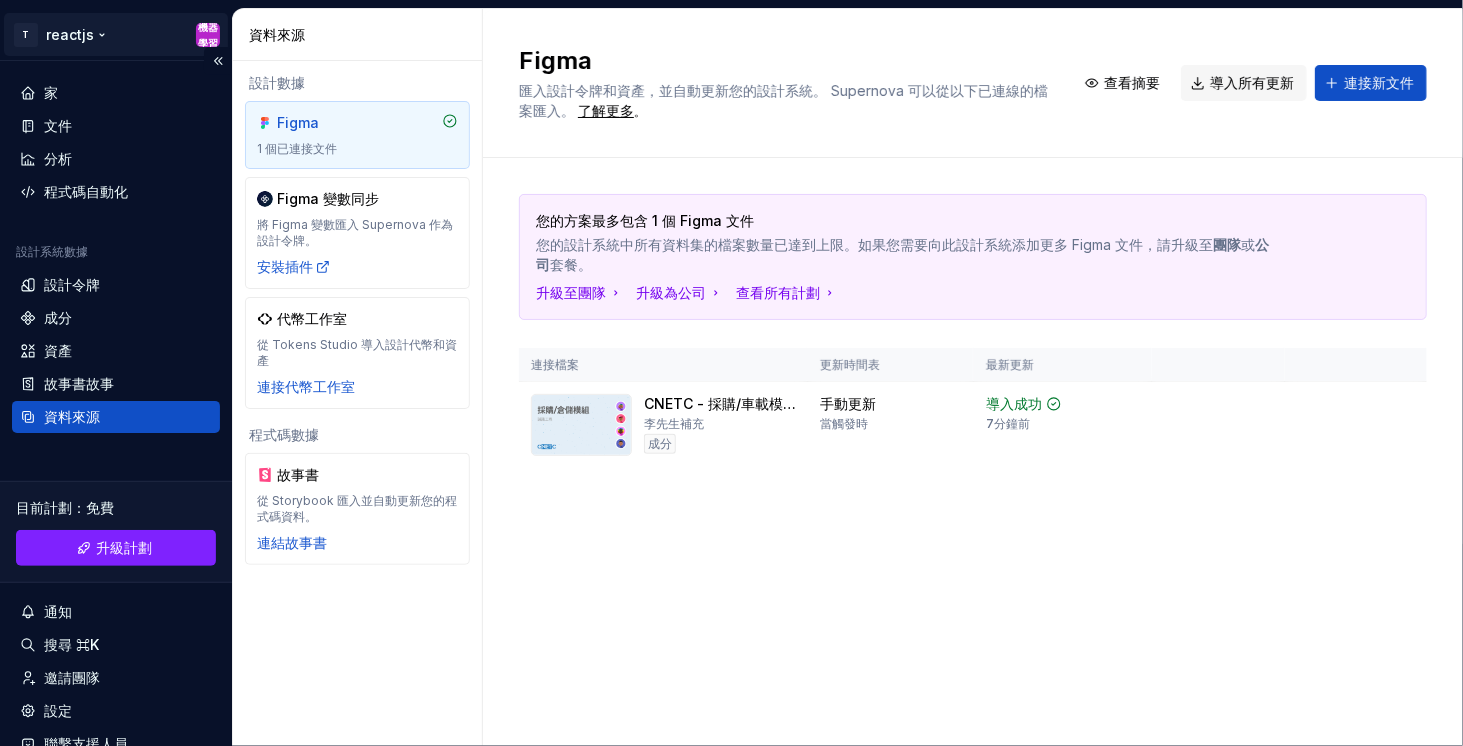 click on "T reactjs 機器學習 家 文件 分析 程式碼自動化 設計系統數據 設計令牌 成分 資產 故事書故事 資料來源 目前計劃 ： 免費 升級計劃 通知 搜尋 ⌘K 邀請團隊 設定 聯繫支援人員 幫助 資料來源 設計數據 Figma 1 個已連接文件 Figma 變數同步 將 Figma 變數匯入 Supernova 作為設計令牌。 安裝插件 代幣工作室 從 Tokens Studio 導入設計代幣和資產 連接代幣工作室 程式碼數據 故事書 從 Storybook 匯入並自動更新您的程式碼資料。 連結故事書 Figma 匯入設計令牌和資產，並自動更新您的設計系統。 Supernova 可以從以下已連線的檔案匯入。   了解更多 。 查看摘要 導入所有更新 連接新文件 您的方案最多包含 1 個 Figma 文件 您的設計系統中所有資料集的檔案數量已達到上限。如果您需要向此設計系統添加更多 Figma 文件，請升級至 團隊 或 公司 套餐。 升級至團隊 升級為公司 查看所有計劃" at bounding box center [731, 373] 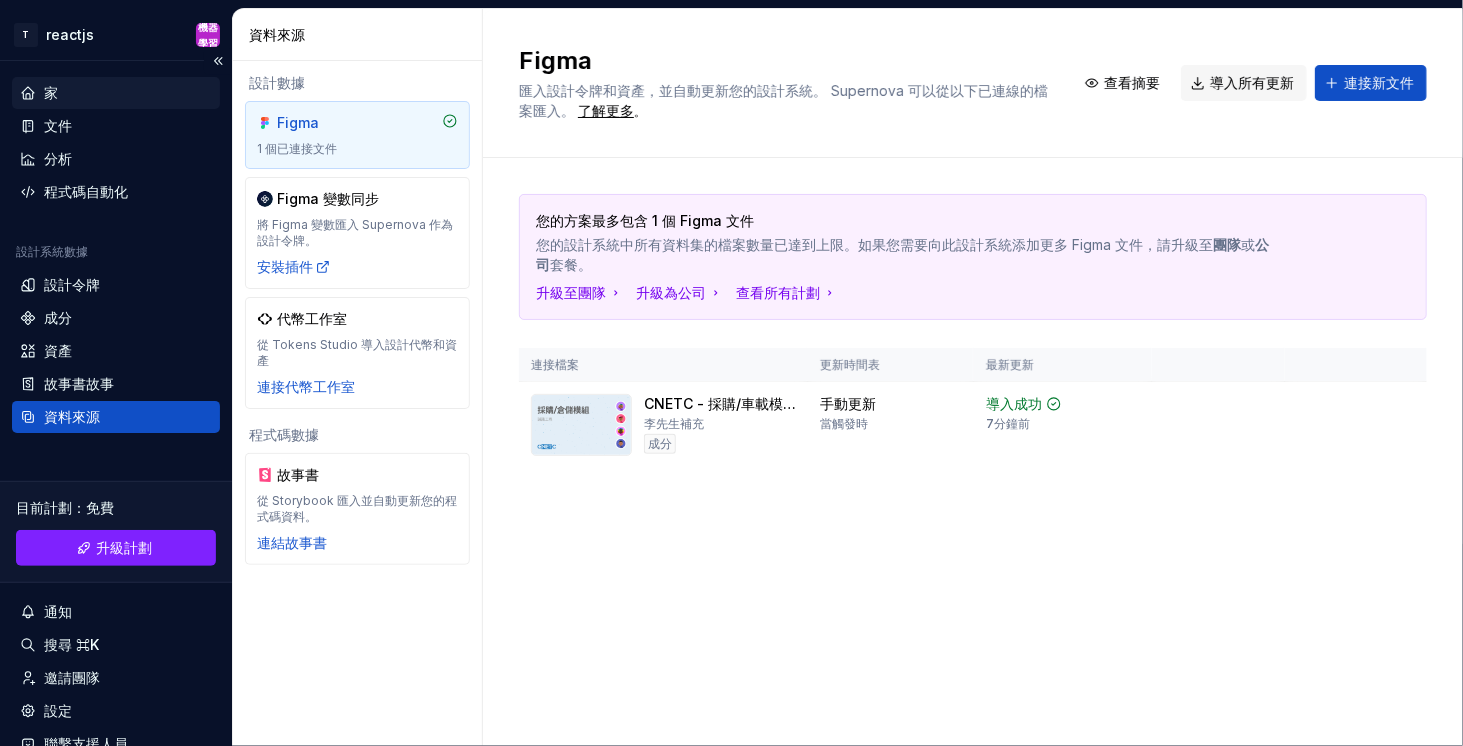 click on "家" at bounding box center (51, 92) 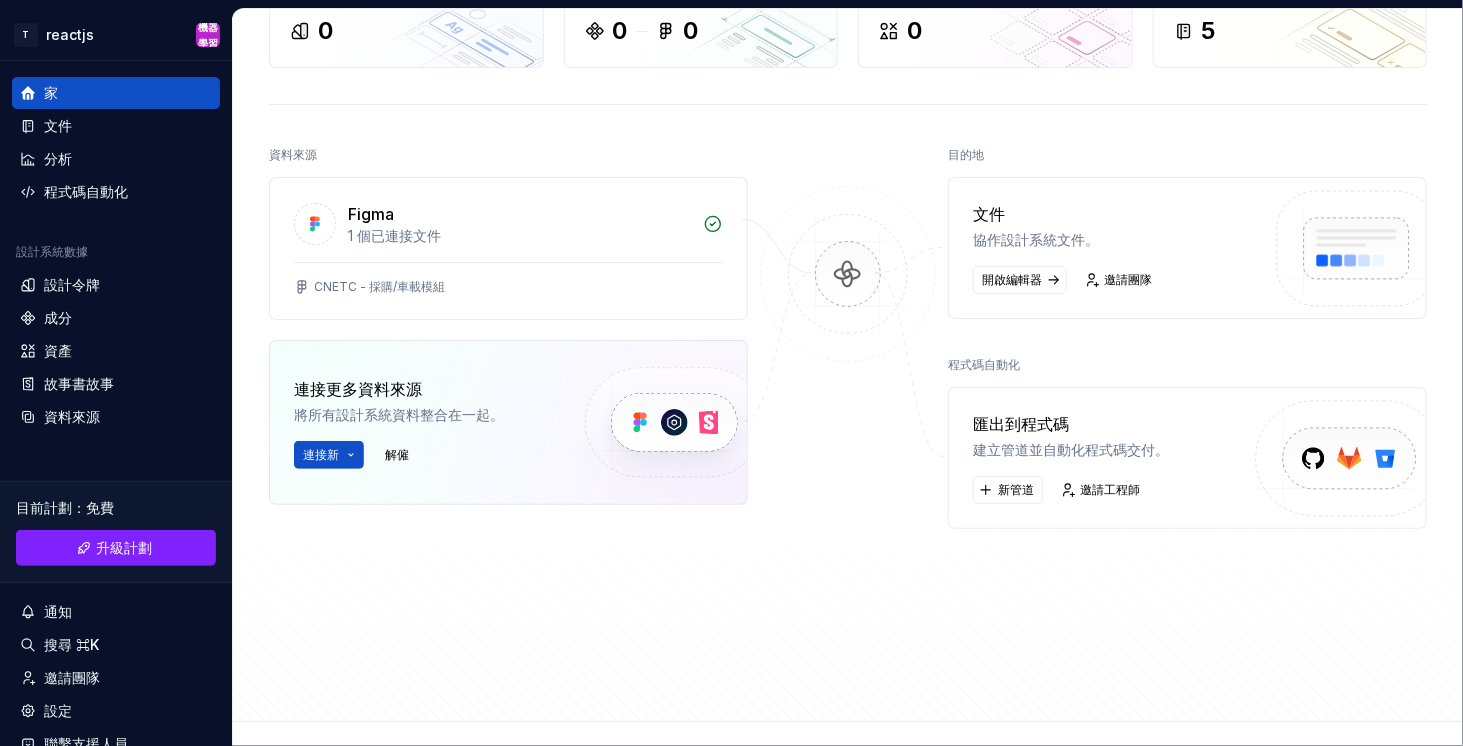 scroll, scrollTop: 200, scrollLeft: 0, axis: vertical 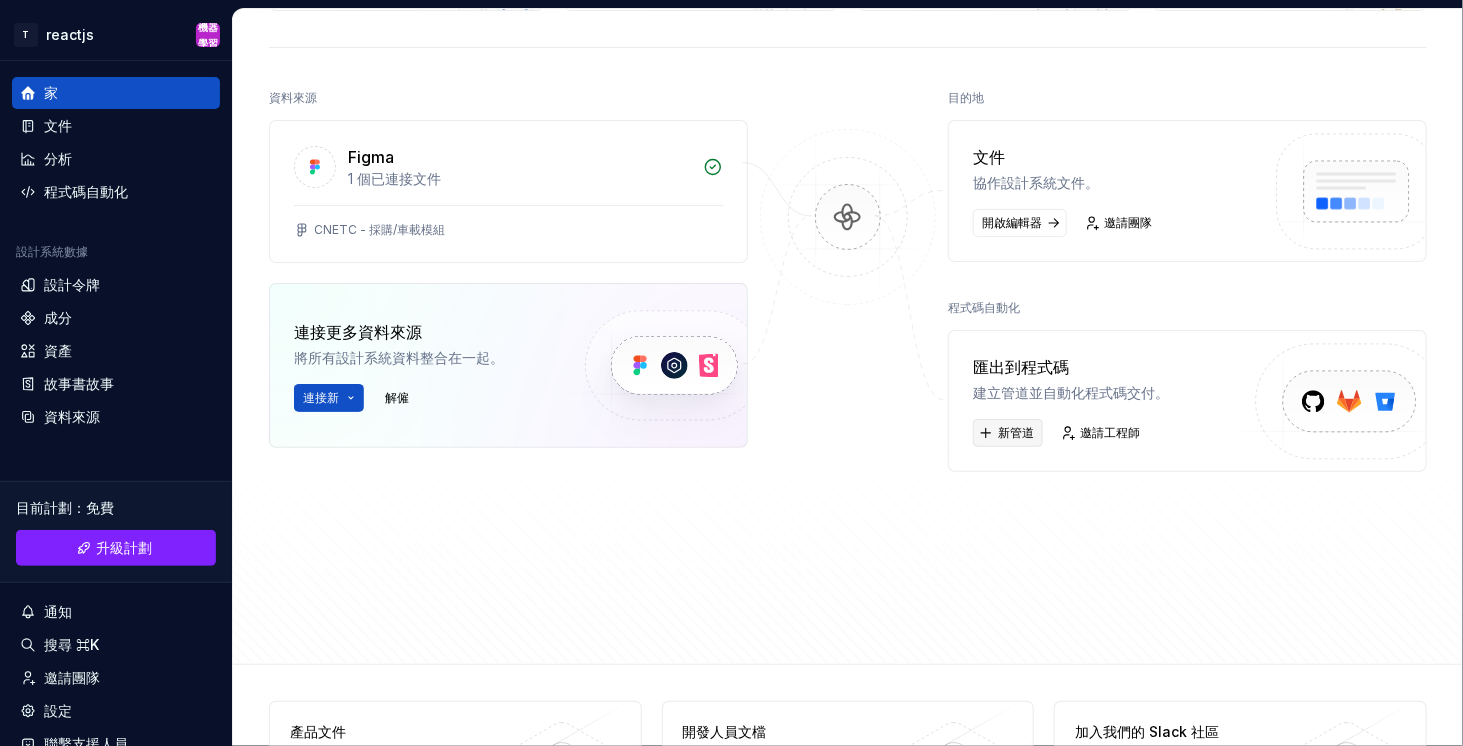 click on "新管道" at bounding box center (1016, 432) 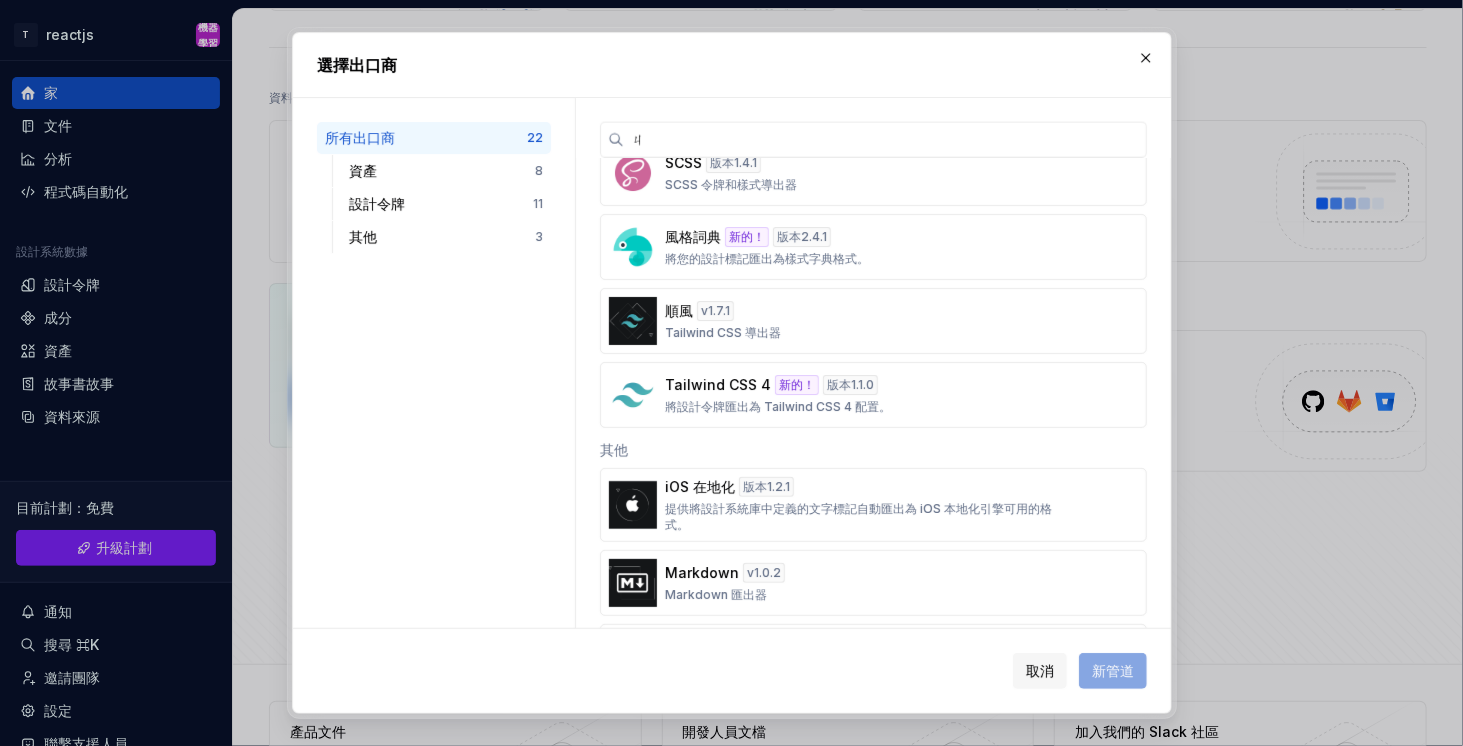 scroll, scrollTop: 0, scrollLeft: 0, axis: both 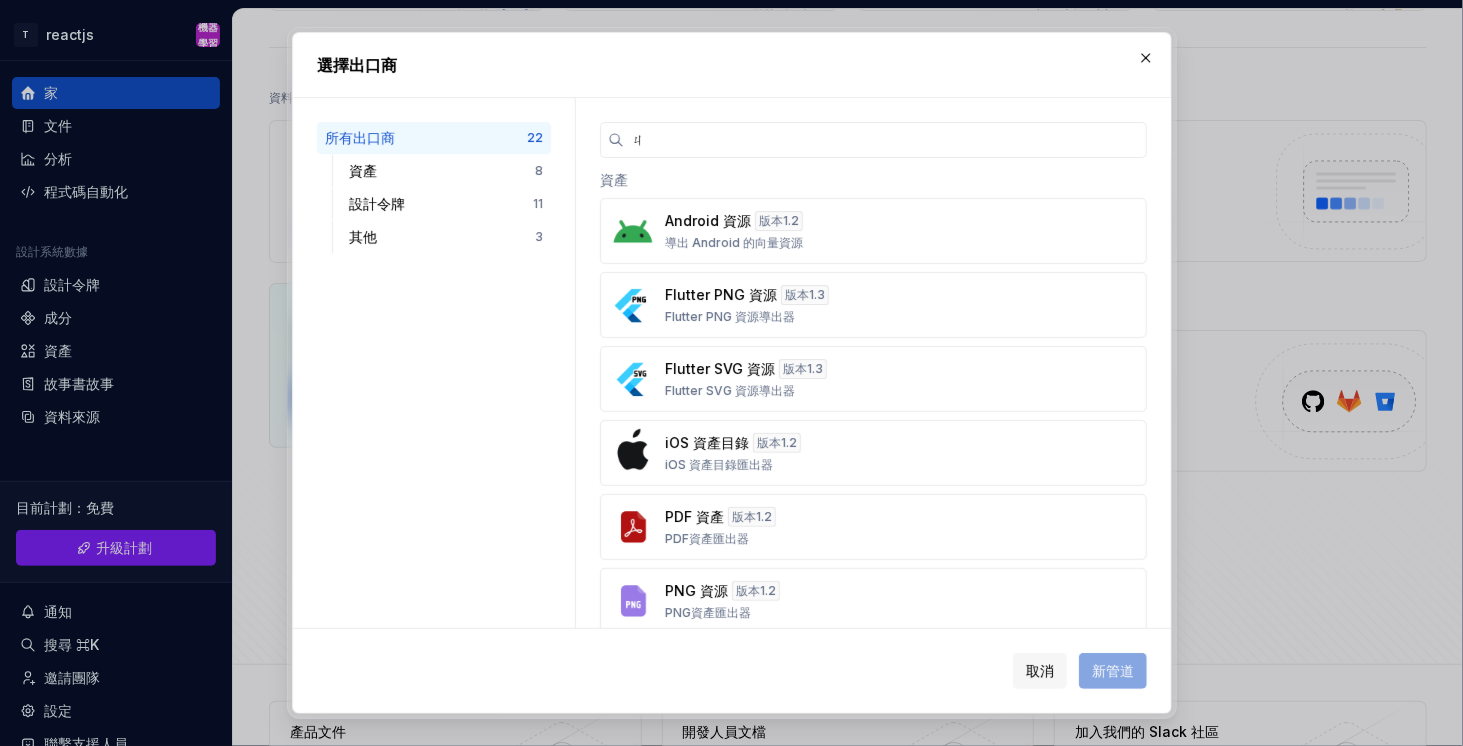 type on "ㄍ" 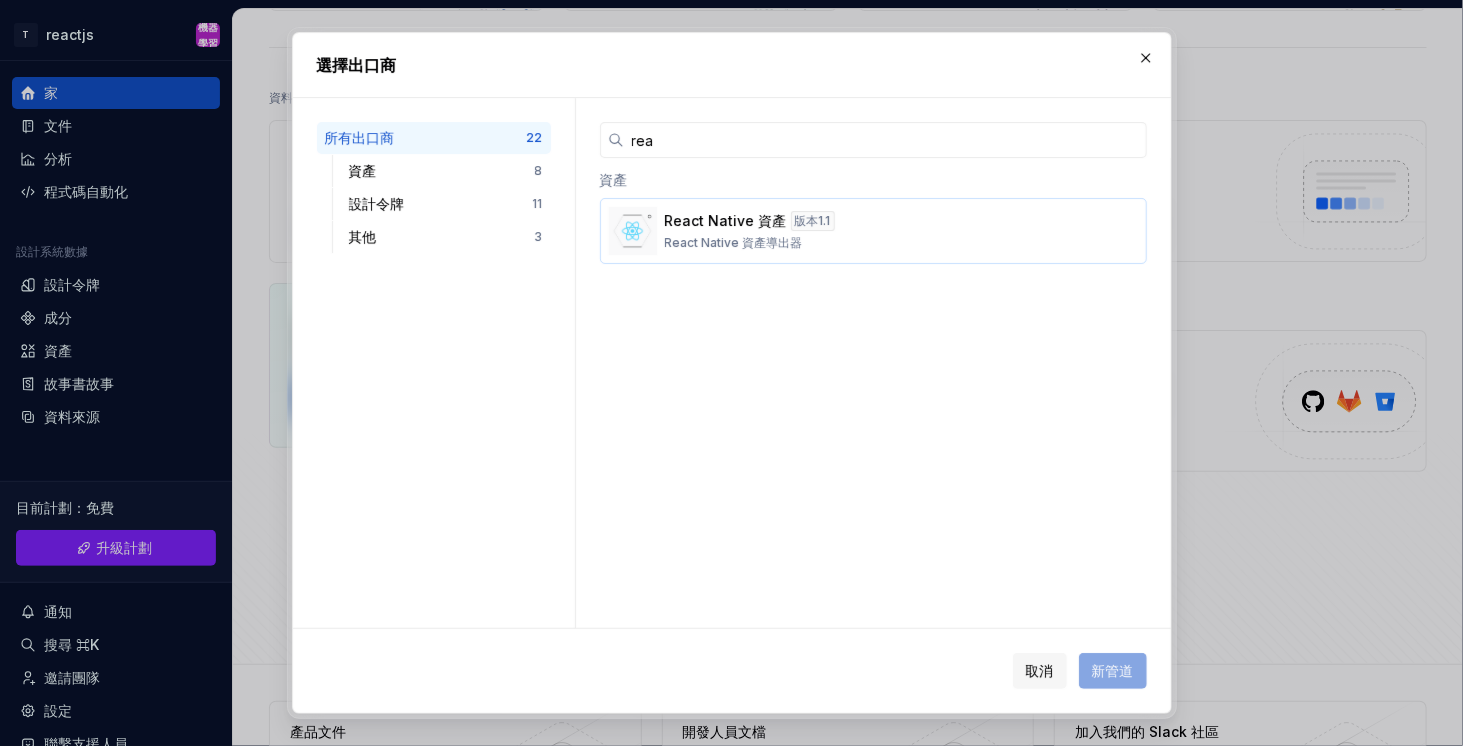 type on "rea" 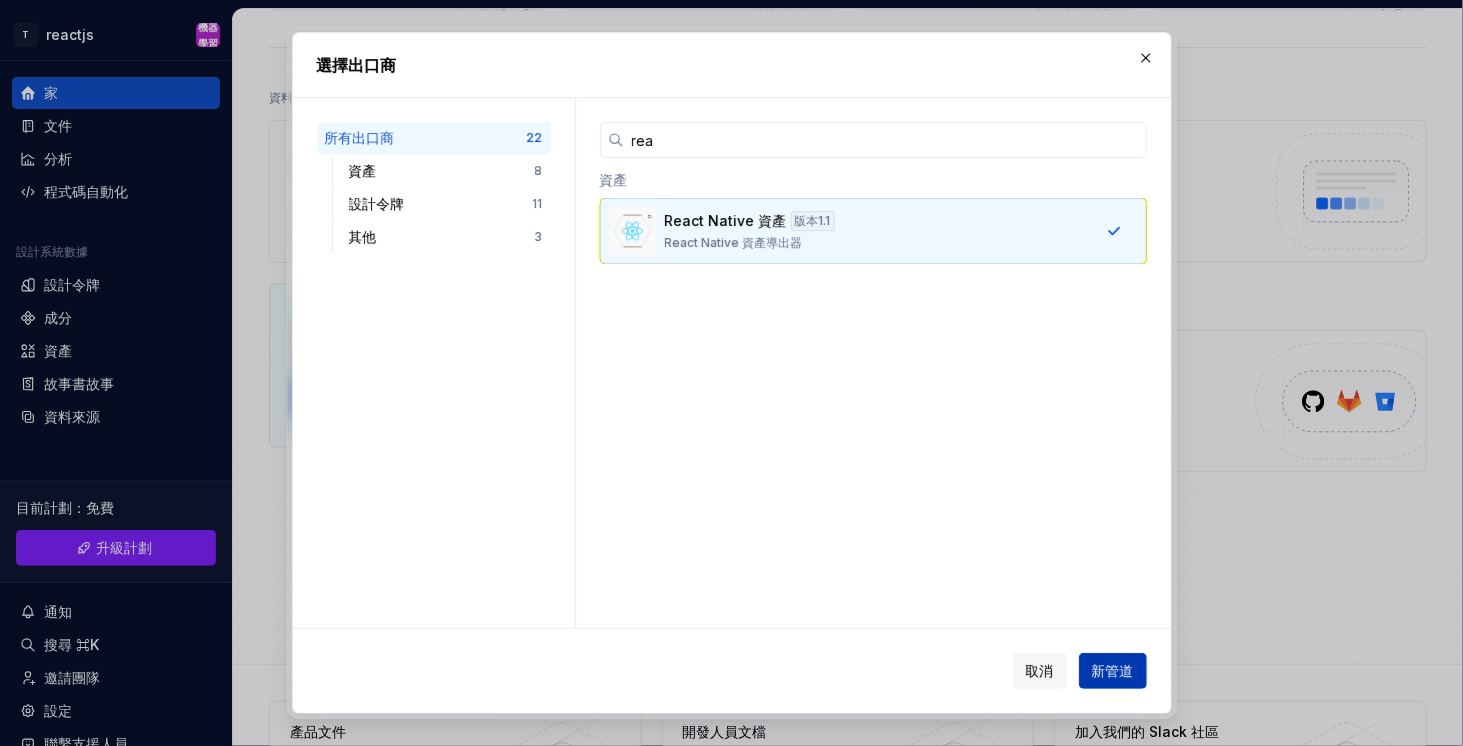 click on "新管道" at bounding box center [1113, 670] 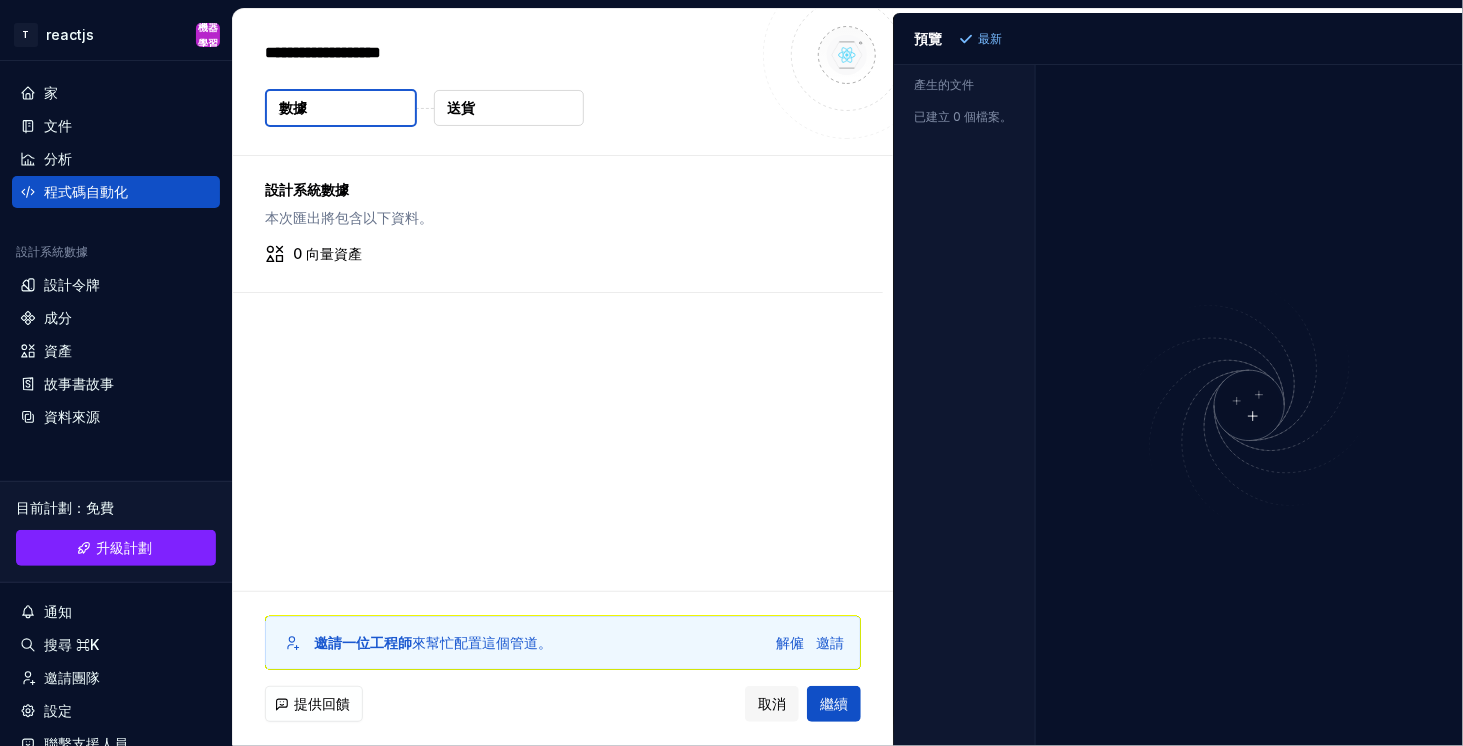 click on "數據" at bounding box center (341, 108) 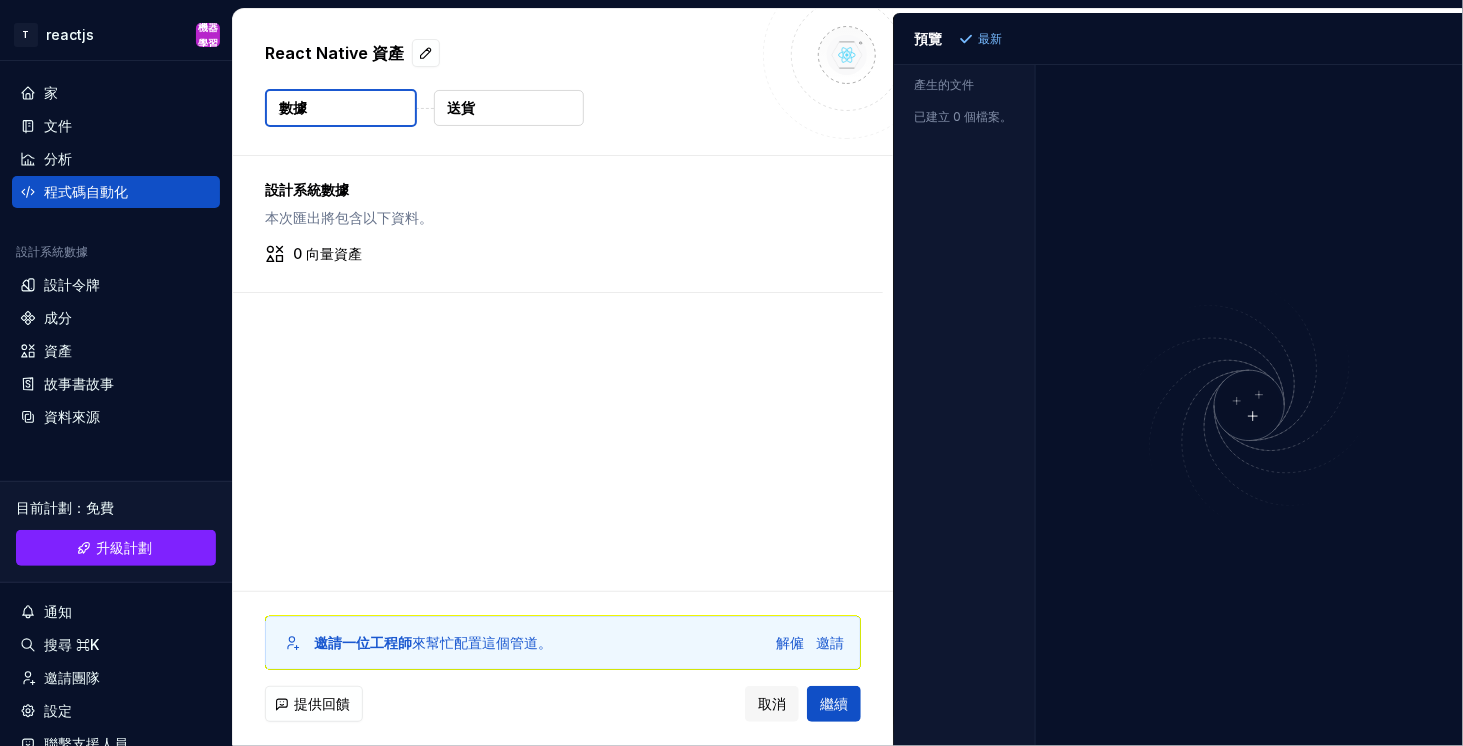 click on "送貨" at bounding box center (509, 108) 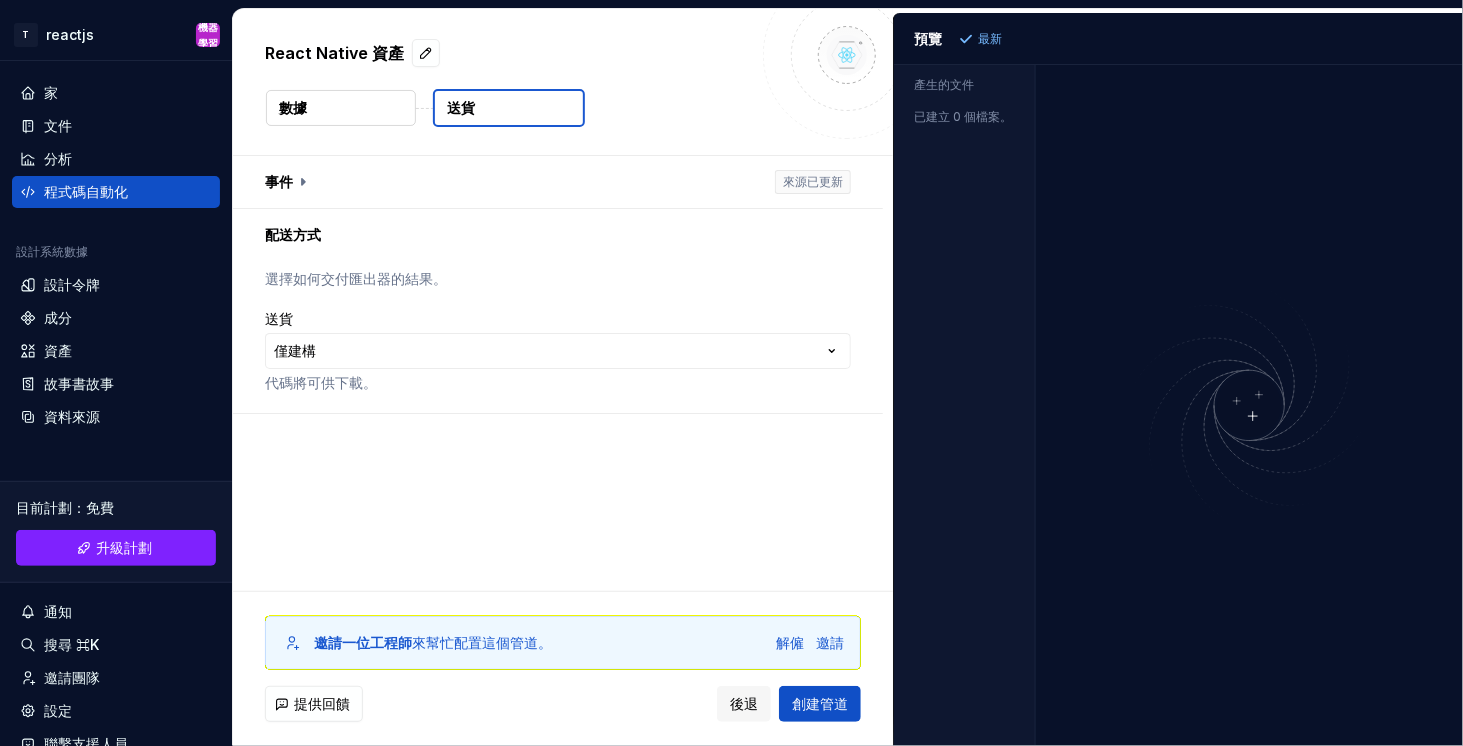 click on "數據" at bounding box center [341, 108] 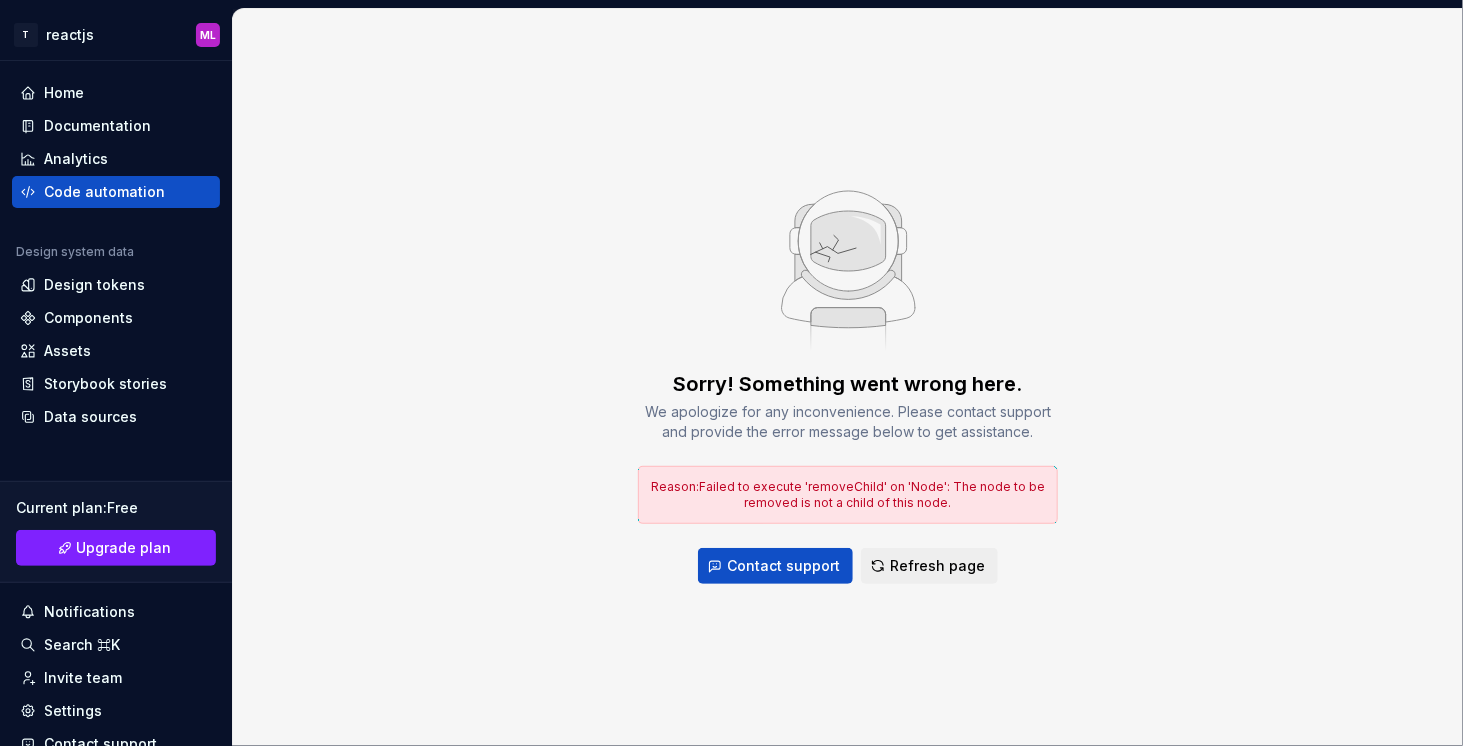 click on "Sorry! Something went wrong here. We apologize for any inconvenience. Please contact support and provide the error message below to get assistance. Reason:  Failed to execute 'removeChild' on 'Node': The node to be removed is not a child of this node. Contact support Refresh page" at bounding box center [848, 377] 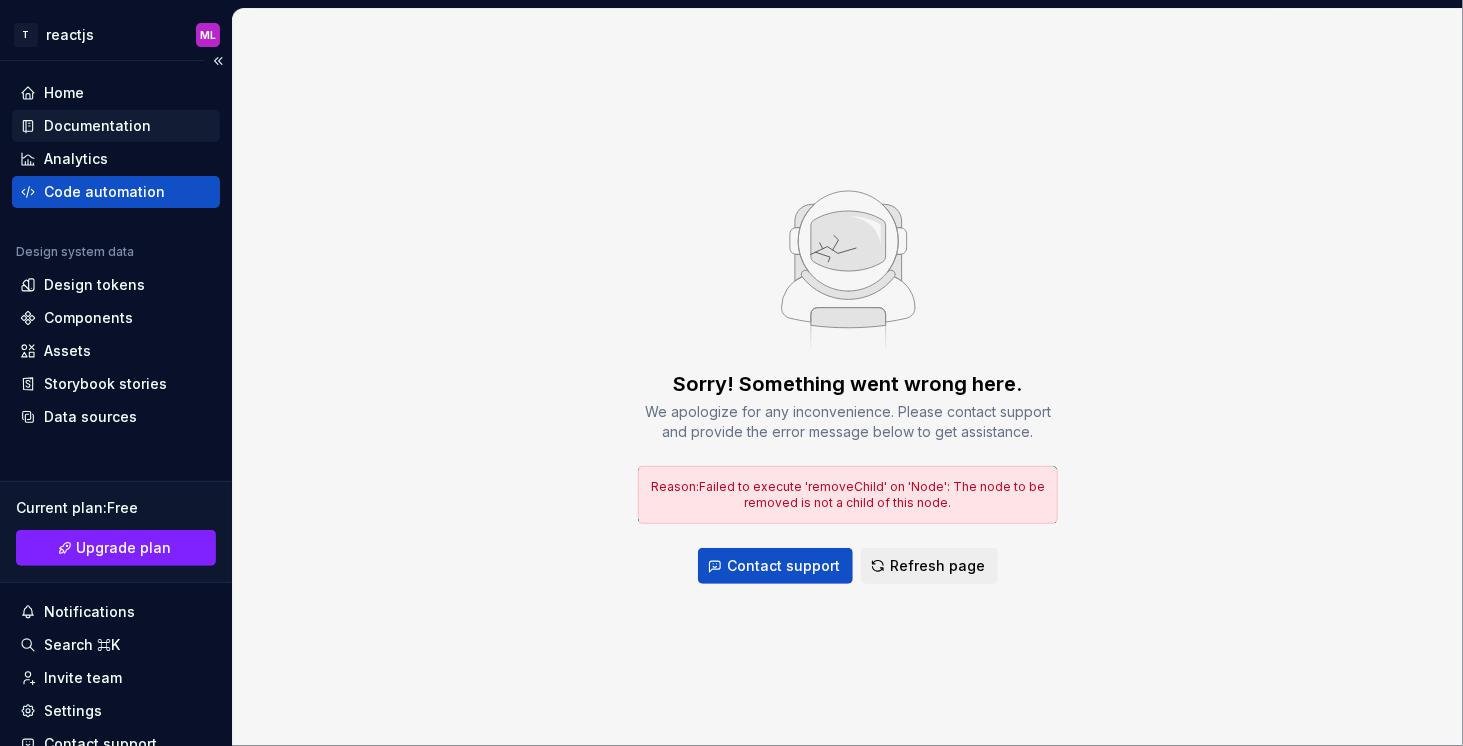 click on "Documentation" at bounding box center (116, 126) 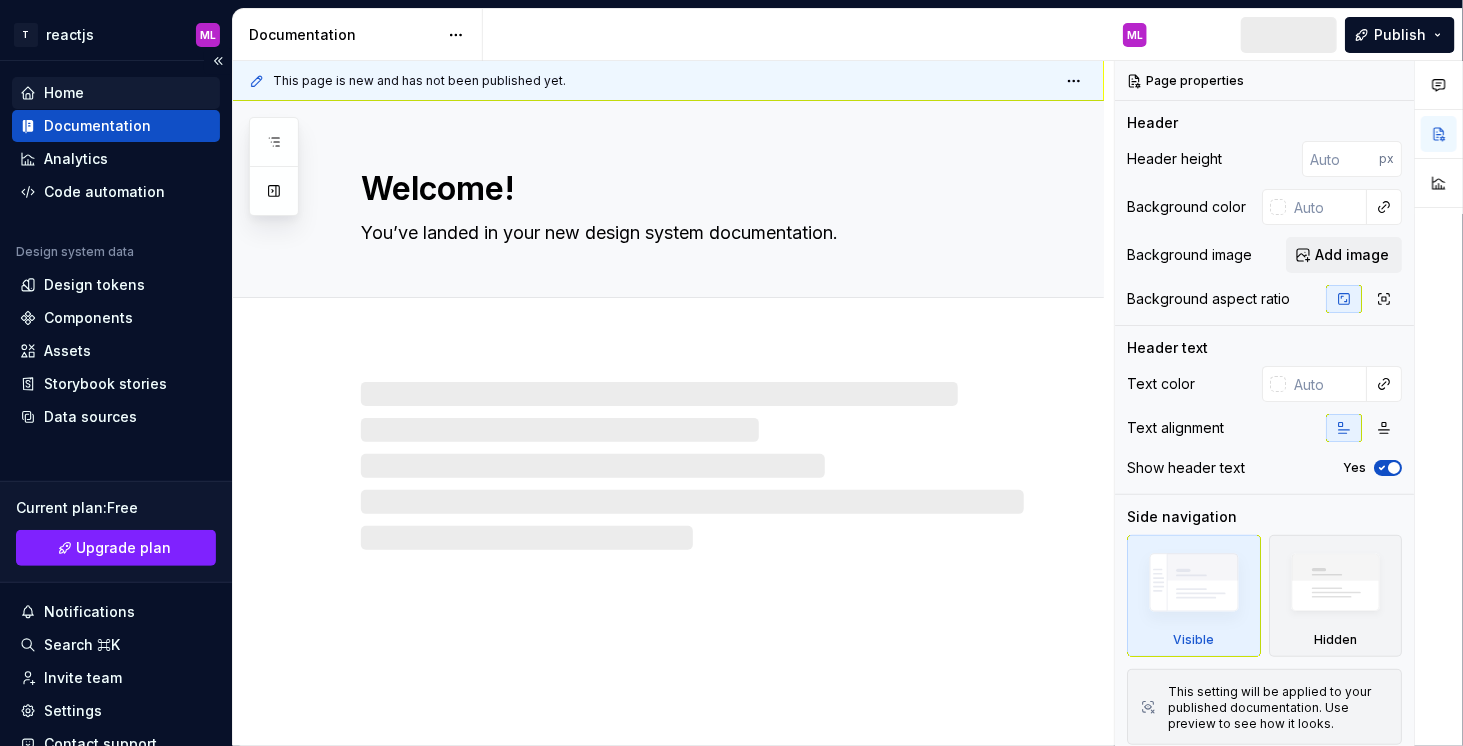 click on "Home" at bounding box center [116, 93] 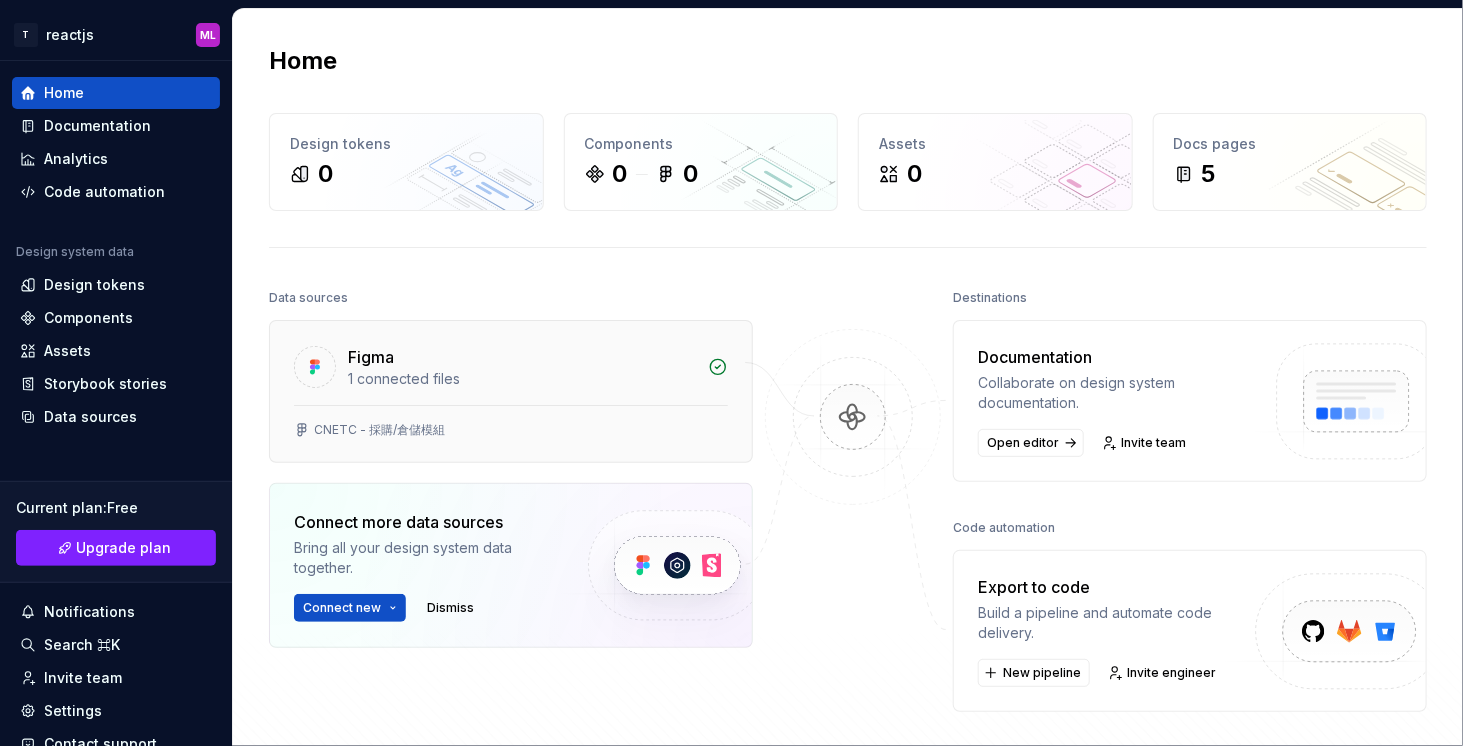 click on "Figma 1 connected files" at bounding box center (511, 363) 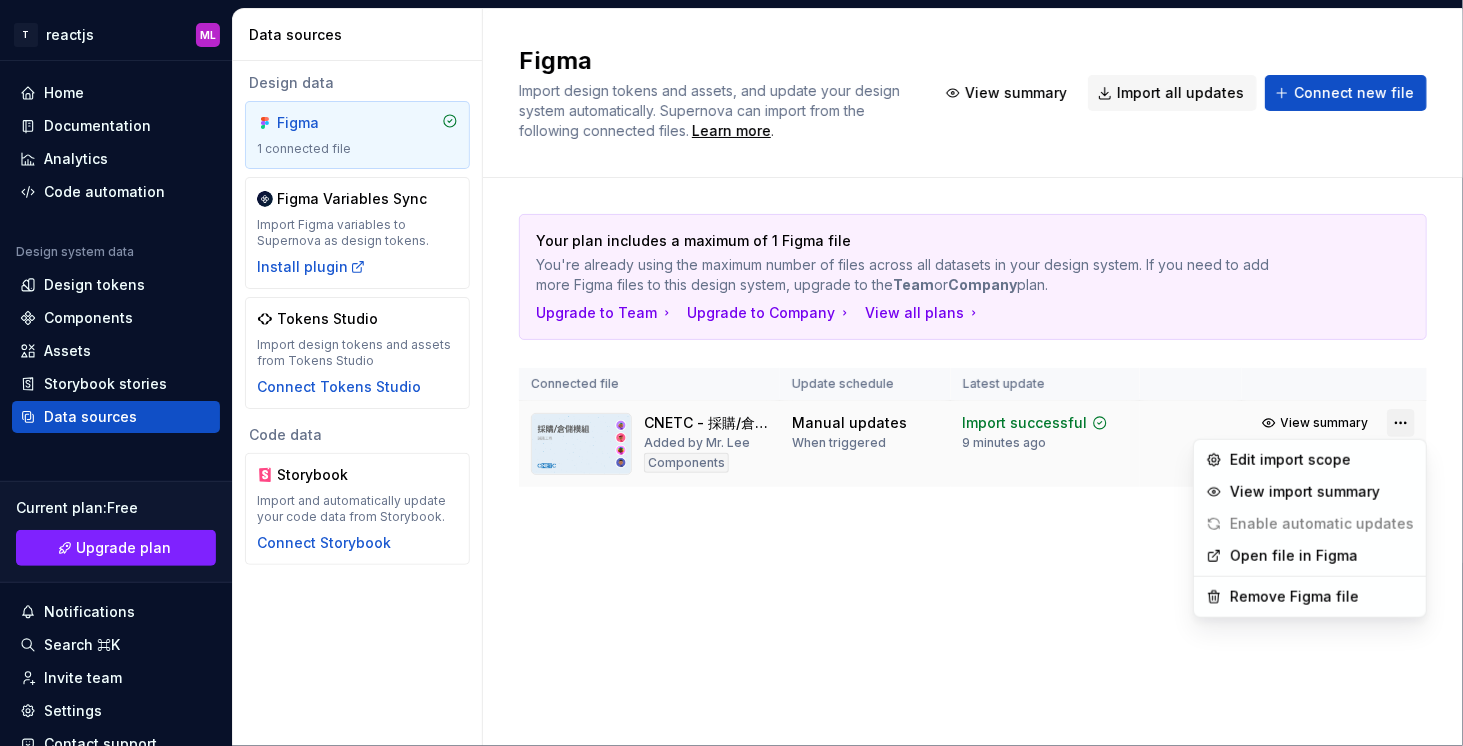 click on "T reactjs ML Home Documentation Analytics Code automation Design system data Design tokens Components Assets Storybook stories Data sources Current plan :  Free Upgrade plan Notifications Search ⌘K Invite team Settings Contact support Help Data sources Design data Figma 1 connected file Figma Variables Sync Import Figma variables to Supernova as design tokens. Install plugin Tokens Studio Import design tokens and assets from Tokens Studio Connect Tokens Studio Code data Storybook Import and automatically update your code data from Storybook. Connect Storybook Figma Import design tokens and assets, and update your design system automatically. Supernova can import from the following connected files.   Learn more . View summary Import all updates Connect new file Your plan includes a maximum of 1 Figma file You're already using the maximum number of files across all datasets in your design system. If you need to add more Figma files to this design system, upgrade to the  Team  or  Company  plan. View all plans" at bounding box center (731, 373) 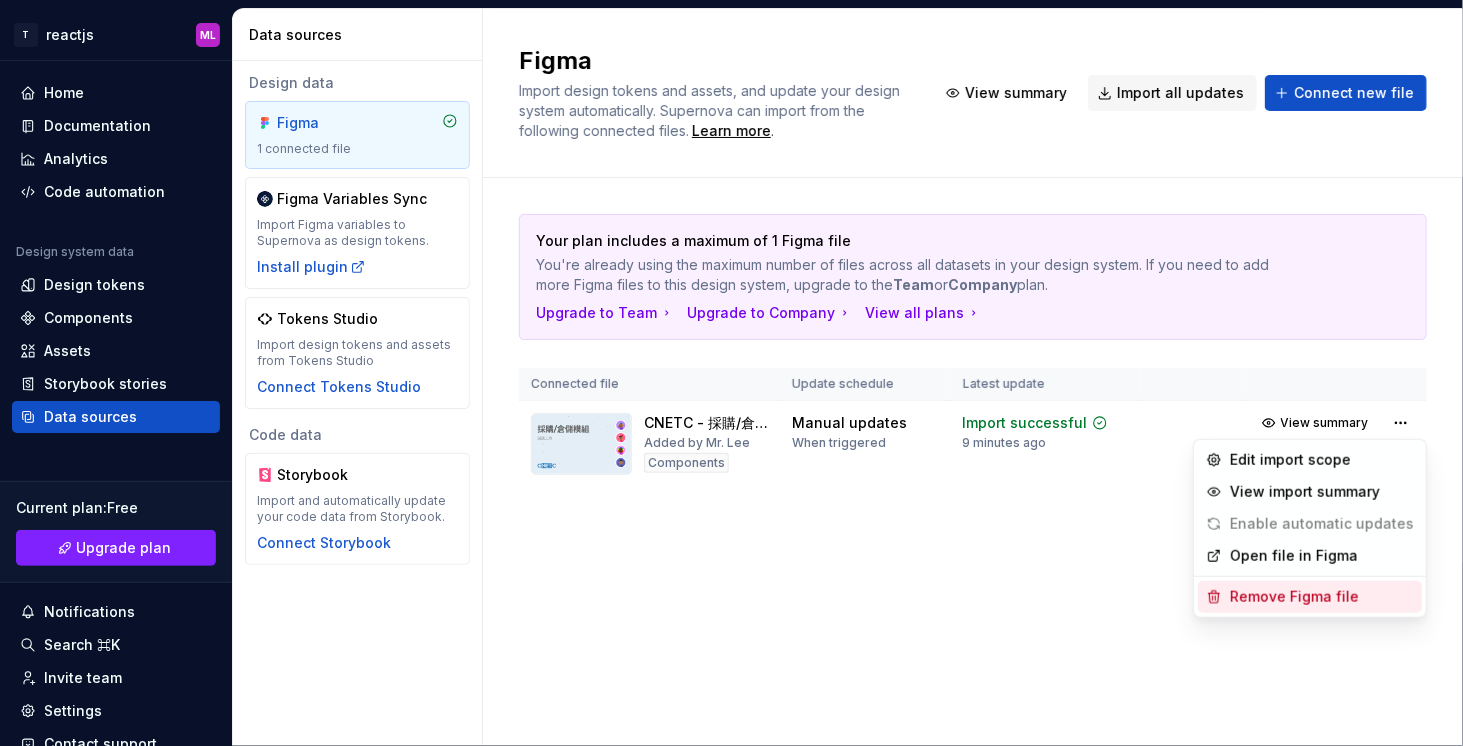 click on "Remove Figma file" at bounding box center [1322, 597] 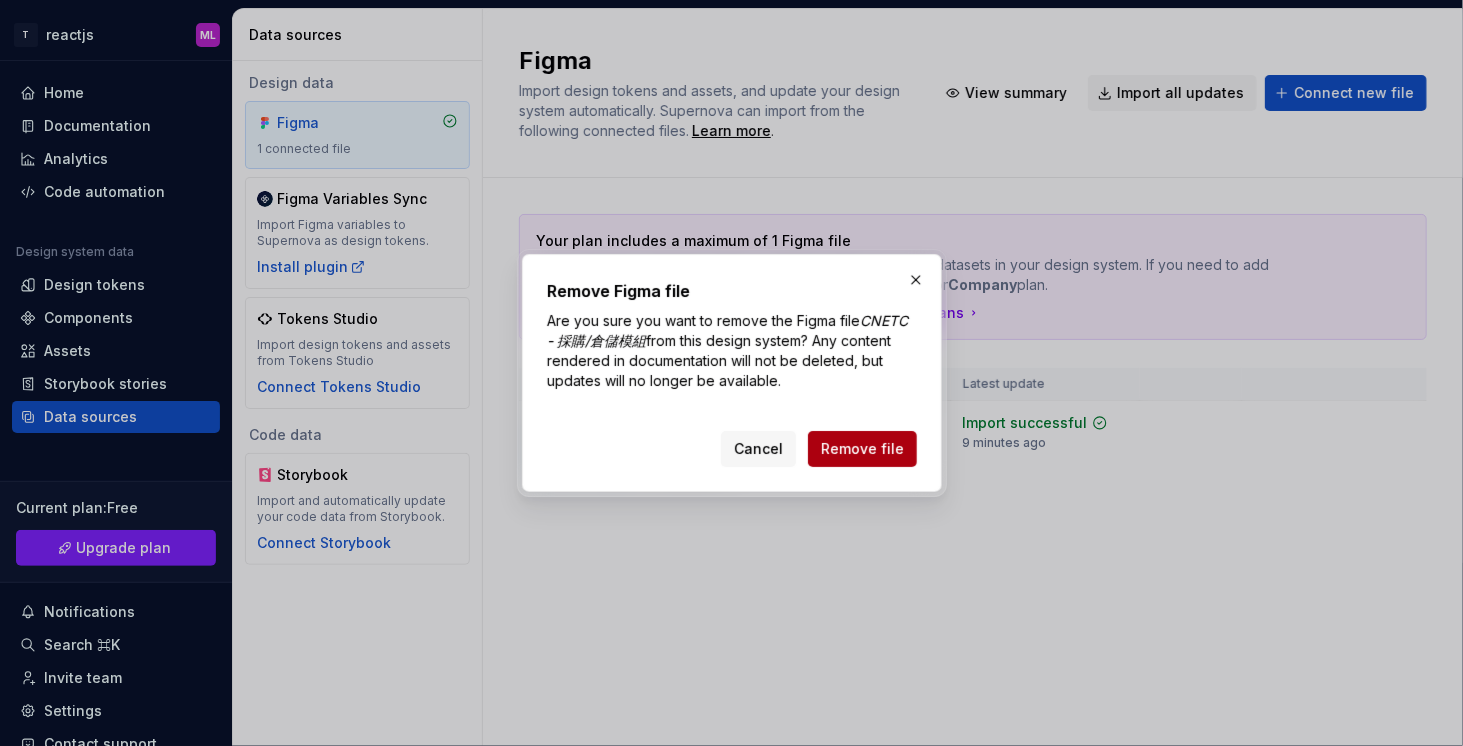 click on "Remove file" at bounding box center [862, 449] 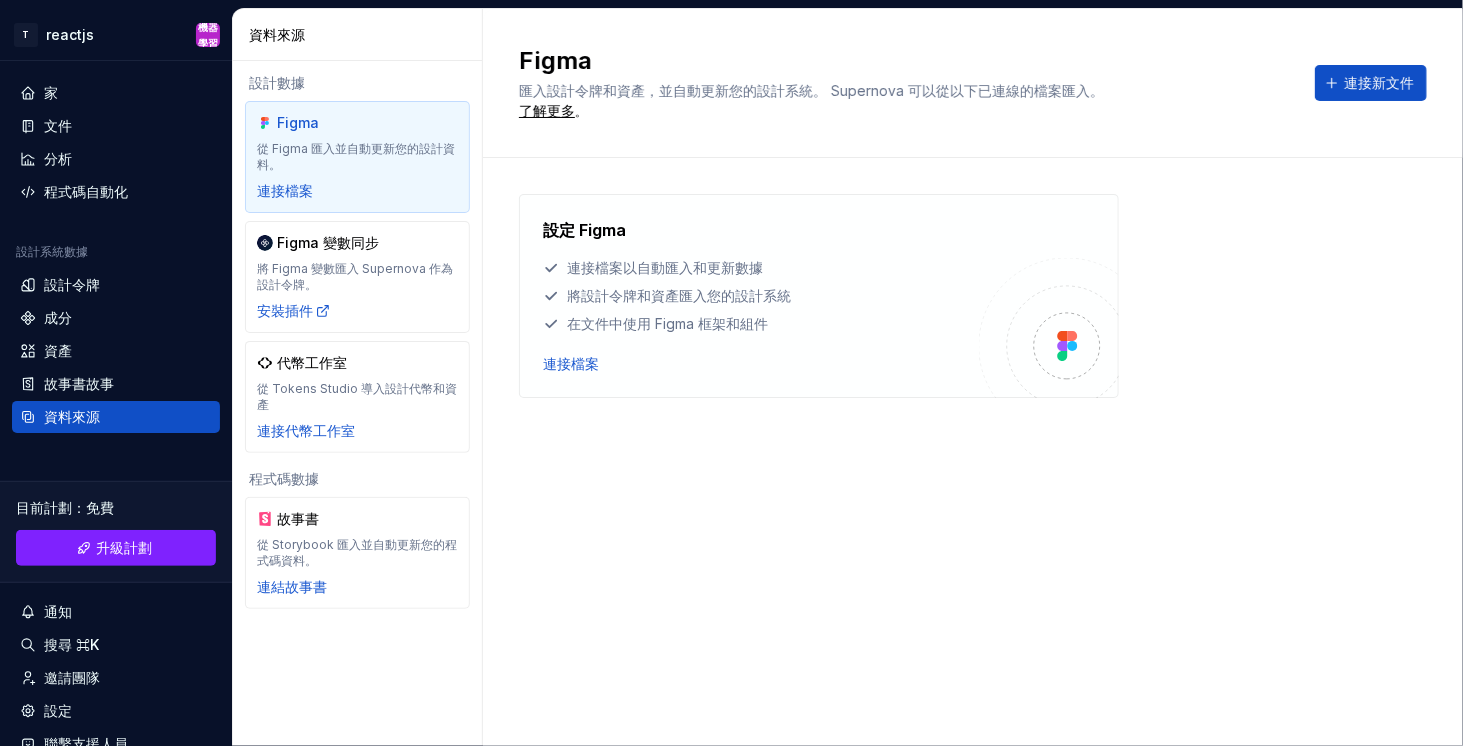 click on "設定 Figma 連接檔案以自動匯入和更新數據 將設計令牌和資產匯入您的設計系統 在文件中使用 Figma 框架和組件 連接檔案" at bounding box center [973, 432] 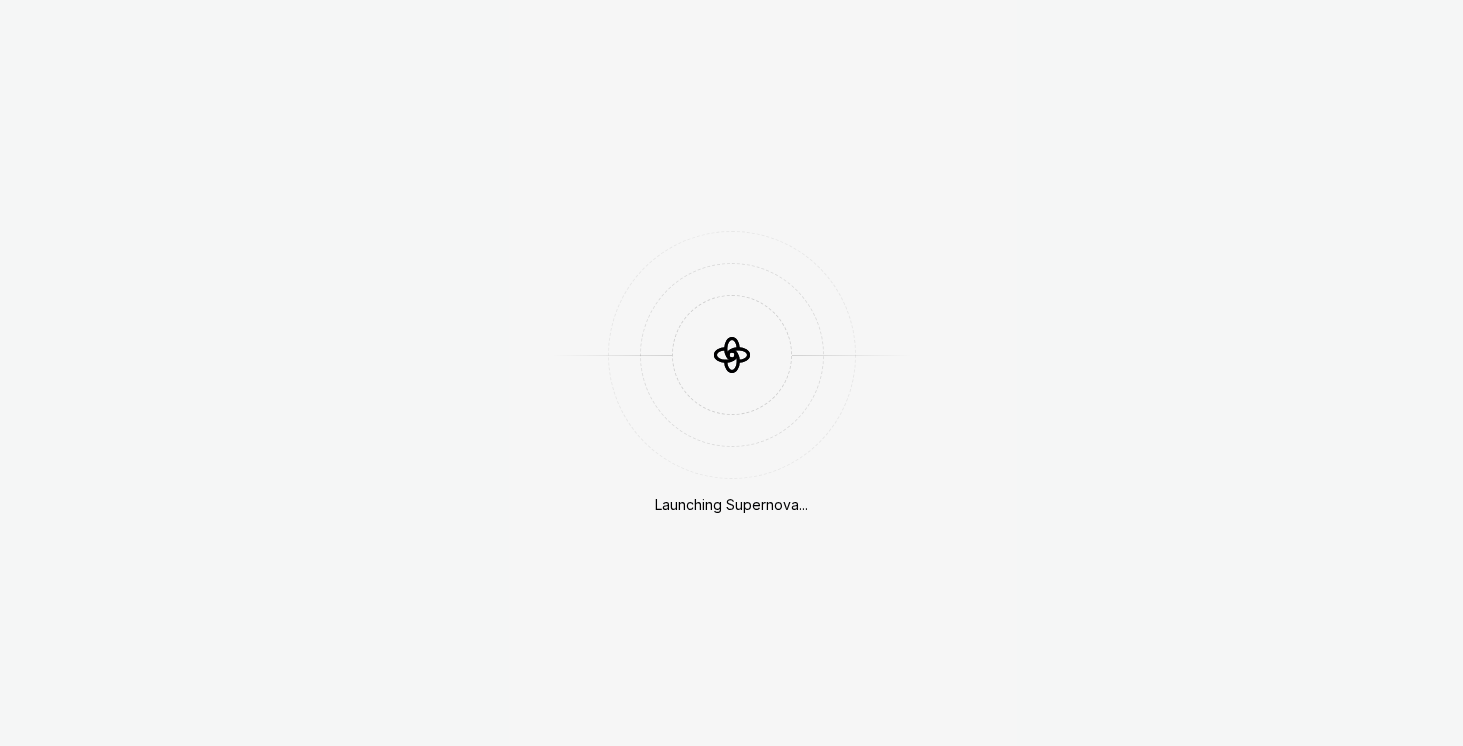 scroll, scrollTop: 0, scrollLeft: 0, axis: both 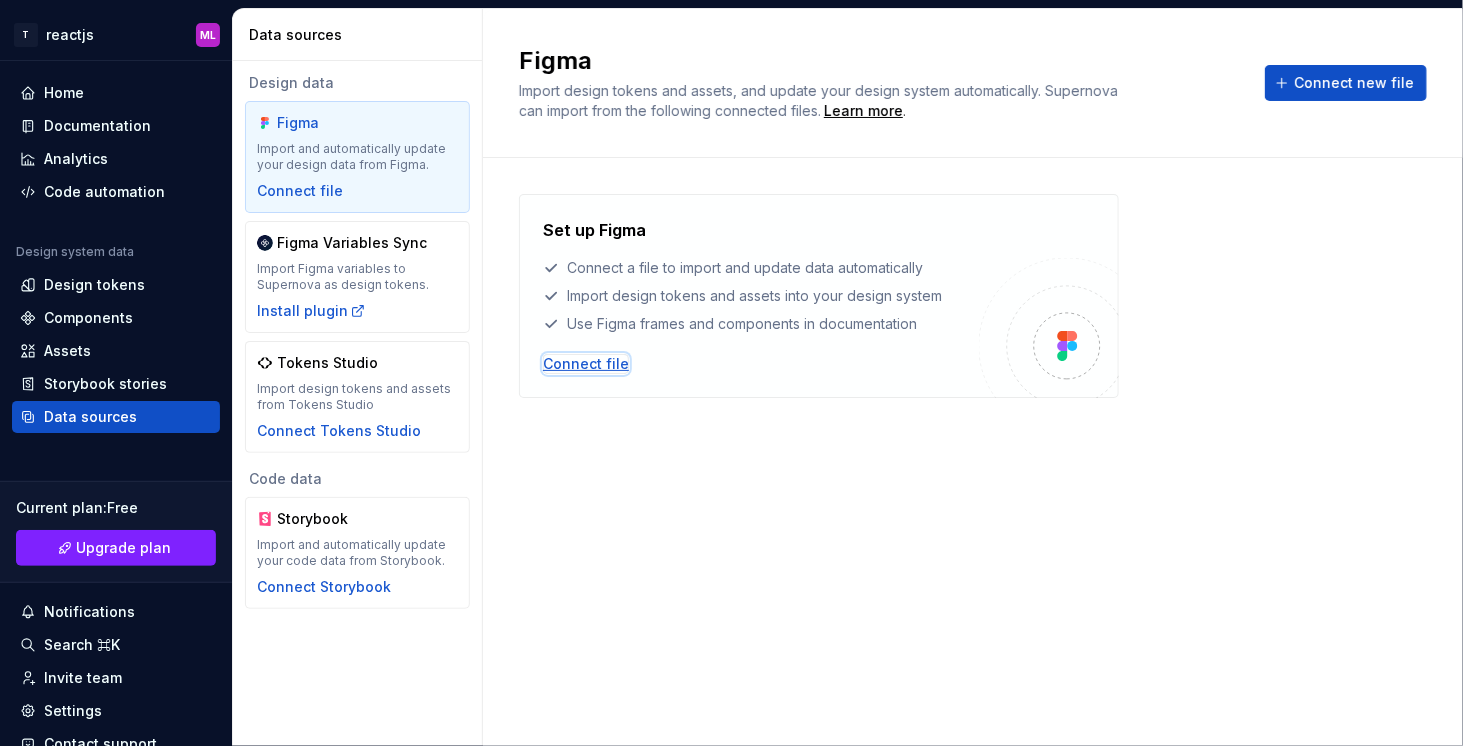 click on "Connect file" at bounding box center (586, 364) 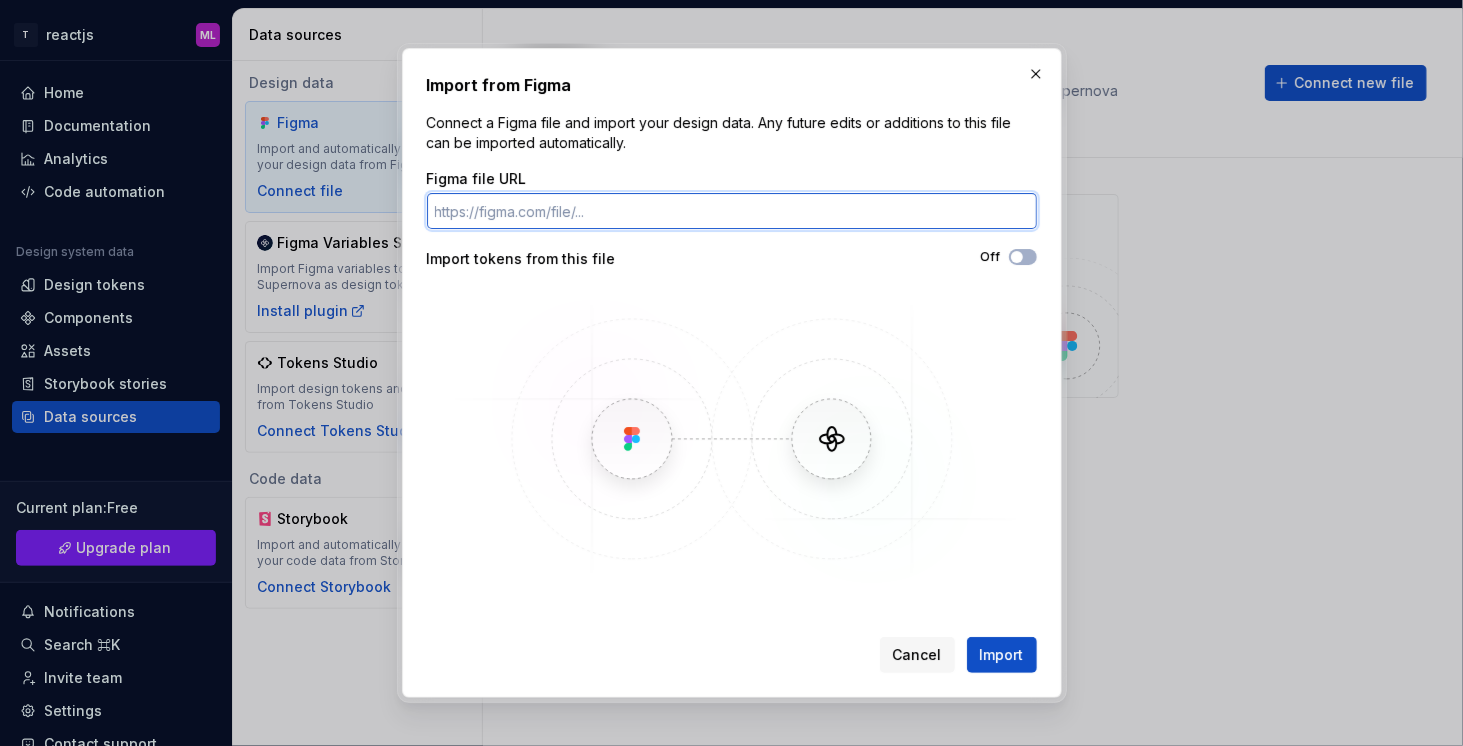 click on "Figma file URL" at bounding box center (732, 211) 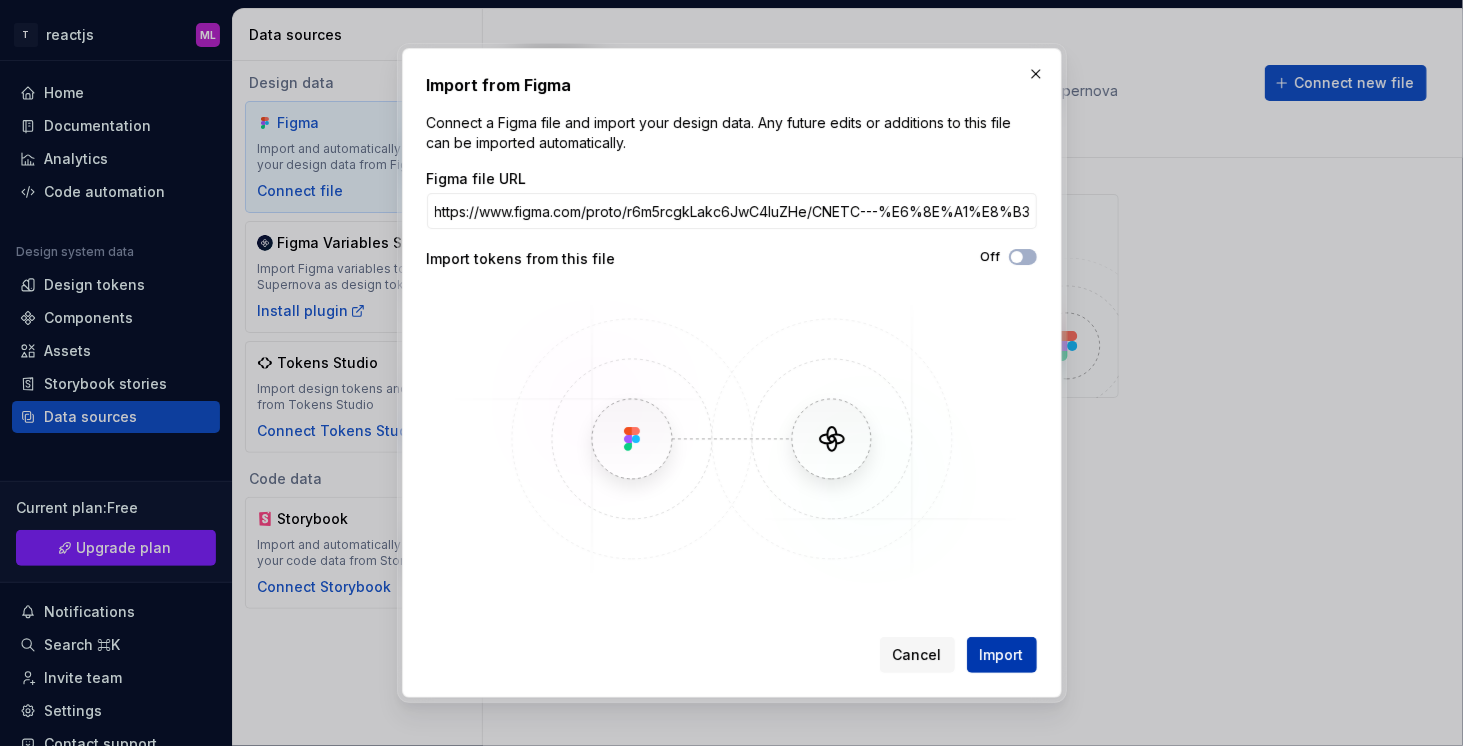 click on "Import" at bounding box center [1002, 655] 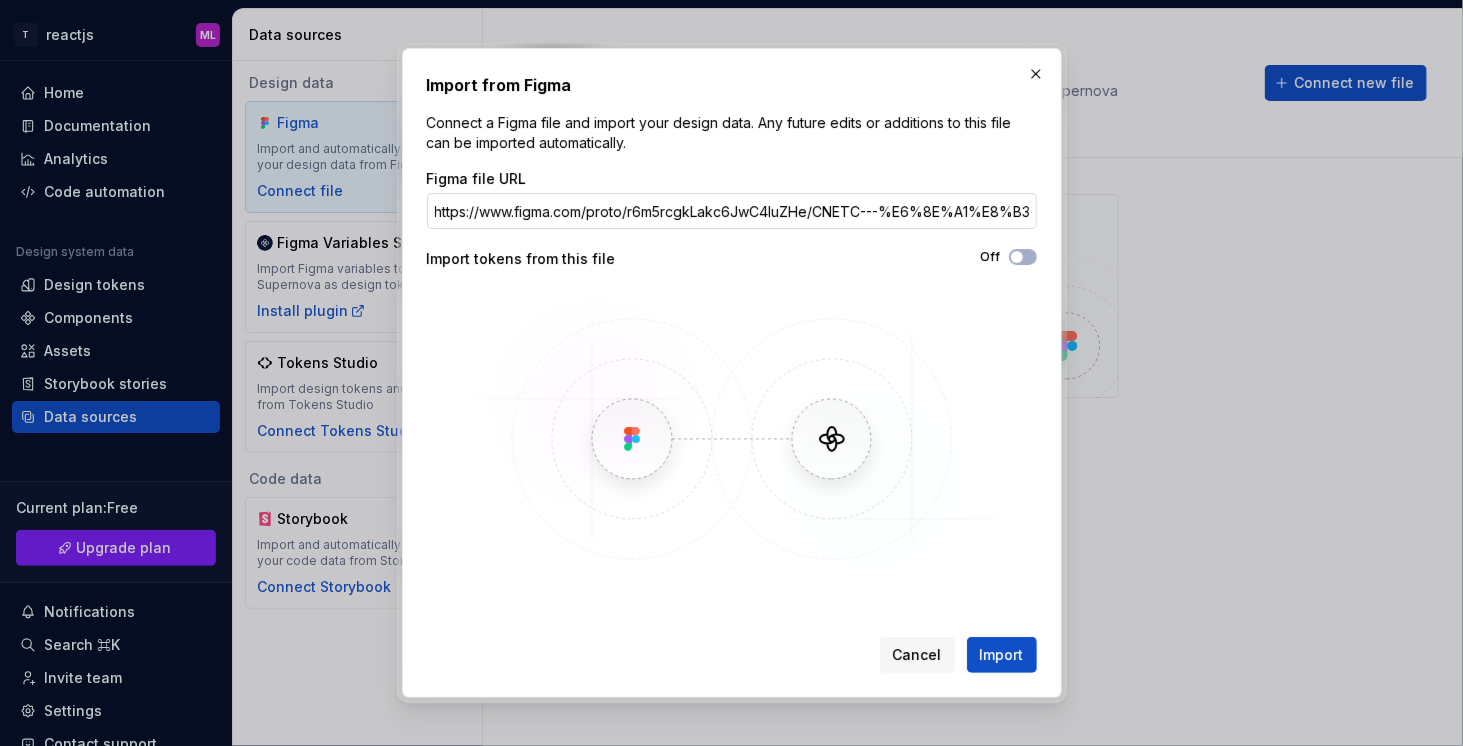 click on "https://www.figma.com/proto/r6m5rcgkLakc6JwC4luZHe/CNETC---%E6%8E%A1%E8%B3%BC-%E5%80%89%E5%84%B2%E6%A8%A1%E7%B5%84?node-id=104-34375&t=CfZebtDfFpSmBlLe-0&scaling=min-zoom&content-scaling=fixed&page-id=1%3A3" at bounding box center (732, 211) 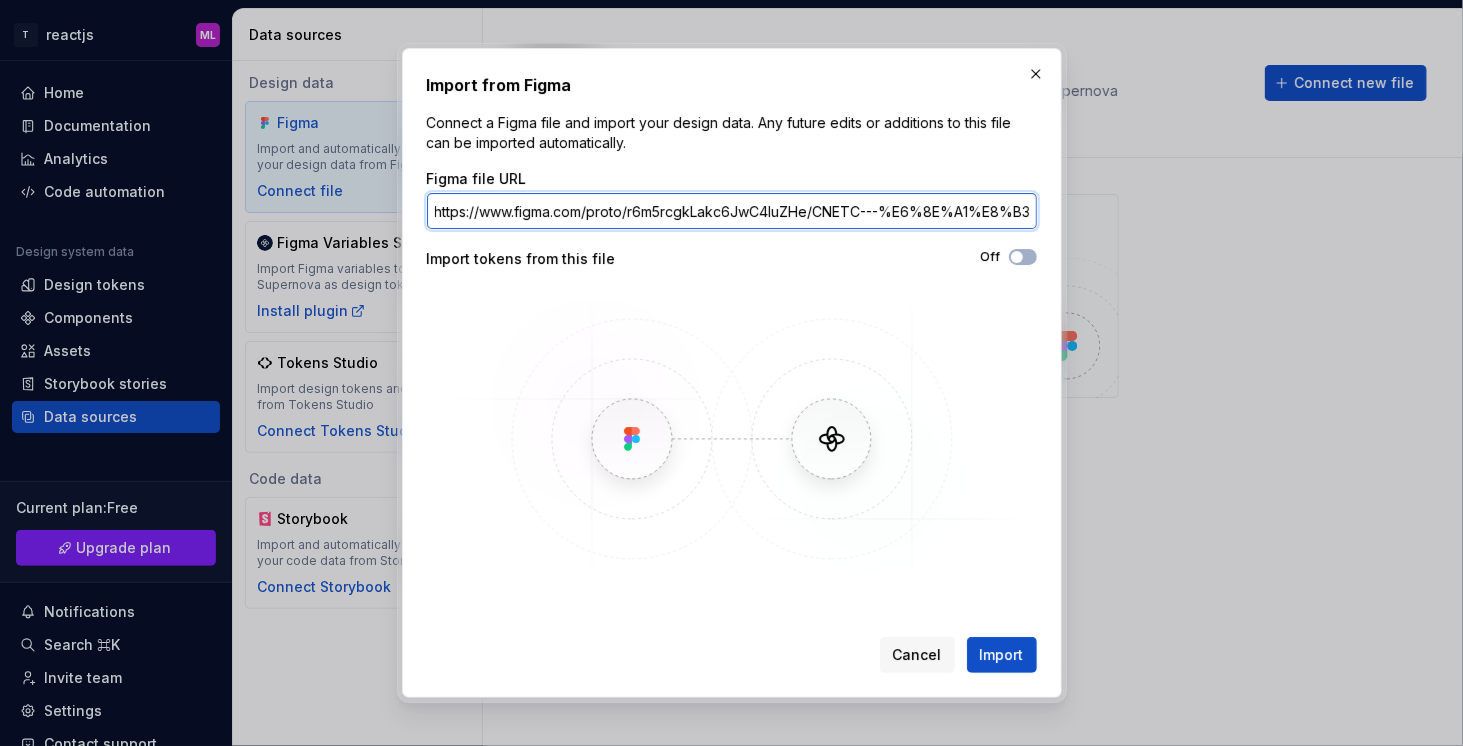 paste on "design/r6m5rcgkLakc6JwC4luZHe/CNETC---%E6%8E%A1%E8%B3%BC-%E5%80%89%E5%84%B2%E6%A8%A1%E7%B5%84?node-id=109-35543&t=Qe5yNGmAviZuDjNW-0" 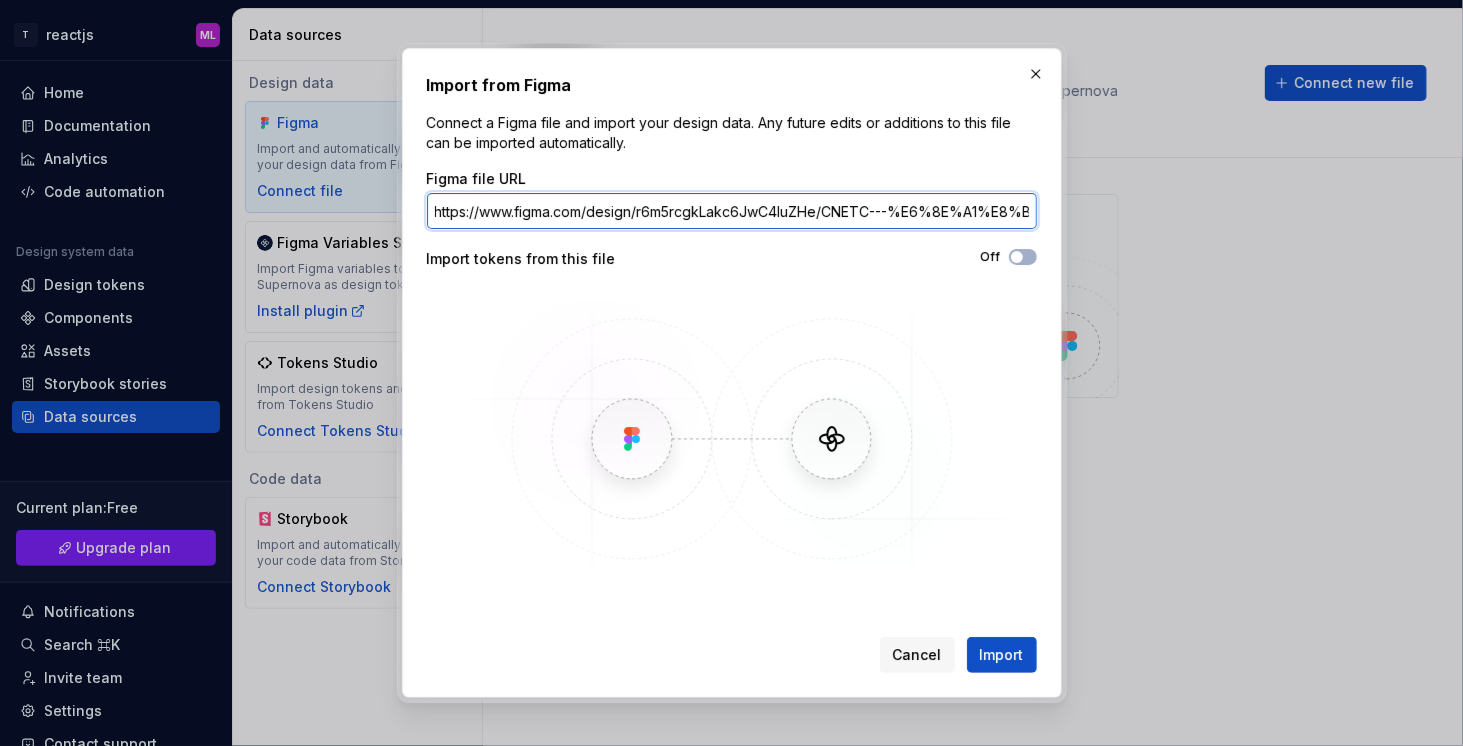 scroll, scrollTop: 0, scrollLeft: 752, axis: horizontal 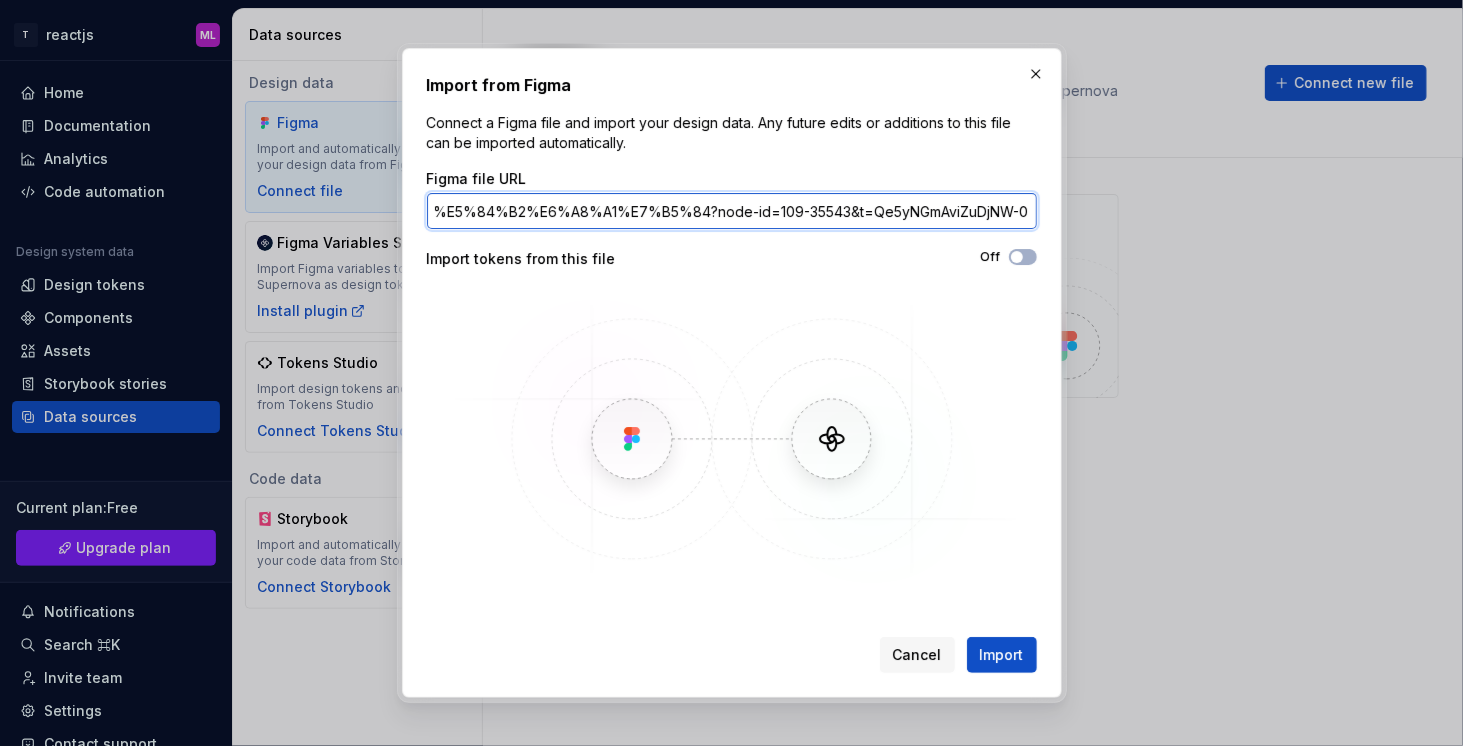 type on "https://www.figma.com/design/r6m5rcgkLakc6JwC4luZHe/CNETC---%E6%8E%A1%E8%B3%BC-%E5%80%89%E5%84%B2%E6%A8%A1%E7%B5%84?node-id=109-35543&t=Qe5yNGmAviZuDjNW-0" 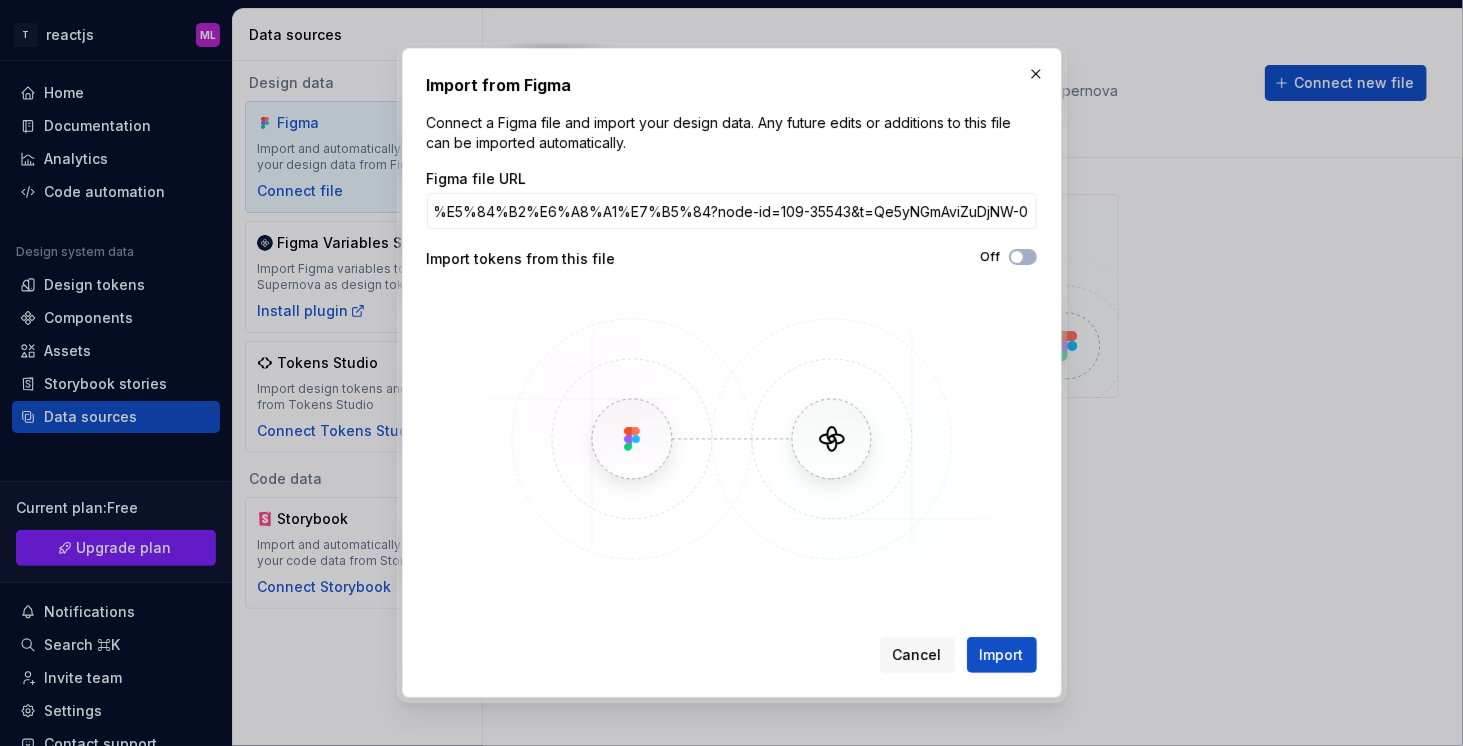 scroll, scrollTop: 0, scrollLeft: 0, axis: both 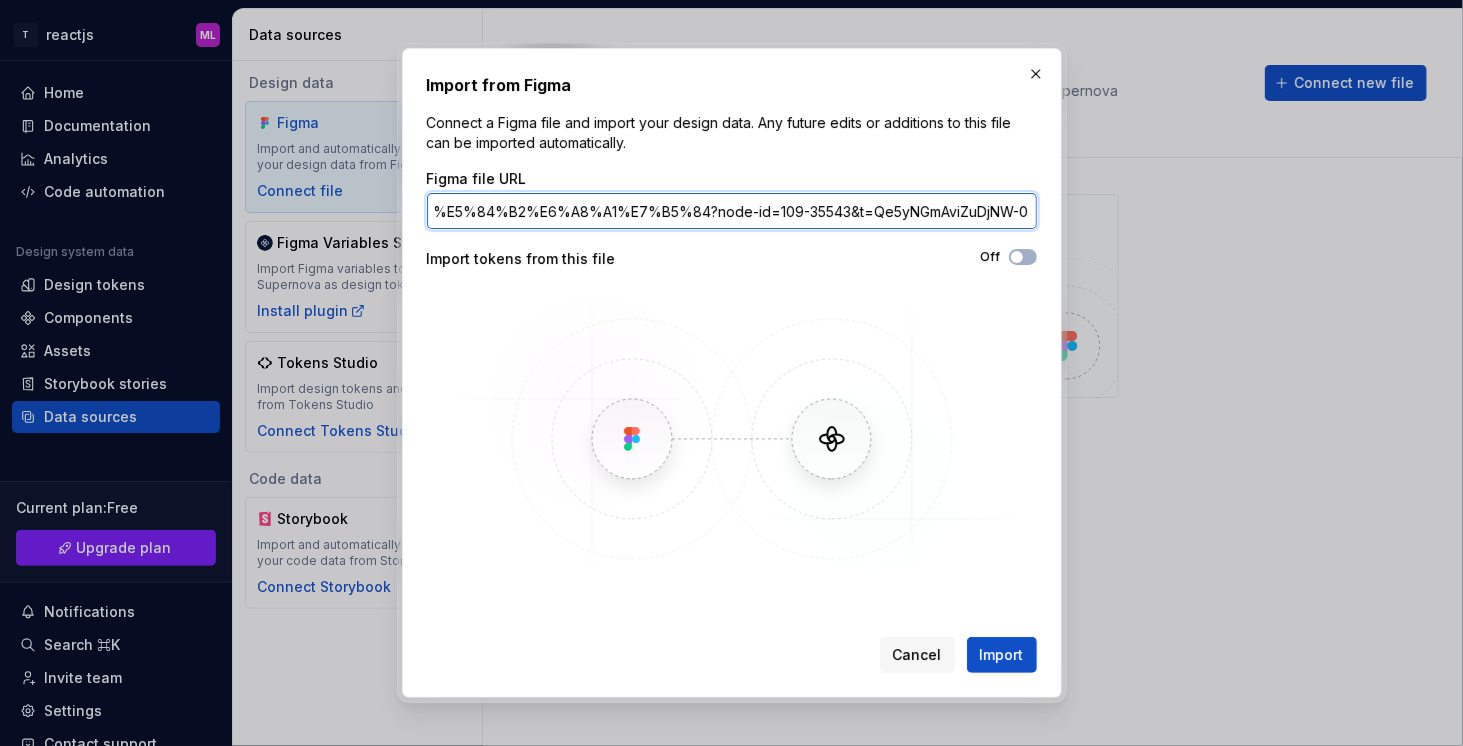 drag, startPoint x: 666, startPoint y: 215, endPoint x: 938, endPoint y: 208, distance: 272.09006 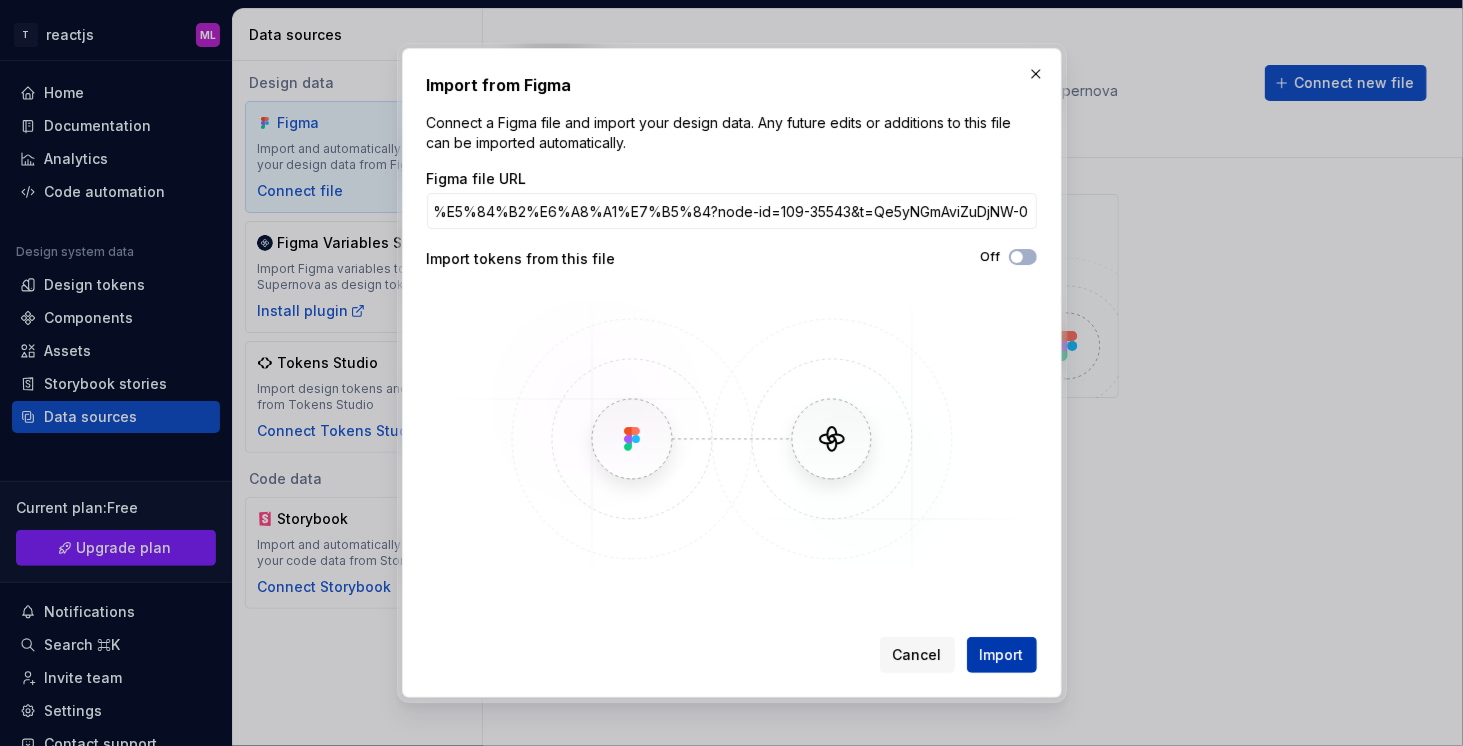 scroll, scrollTop: 0, scrollLeft: 0, axis: both 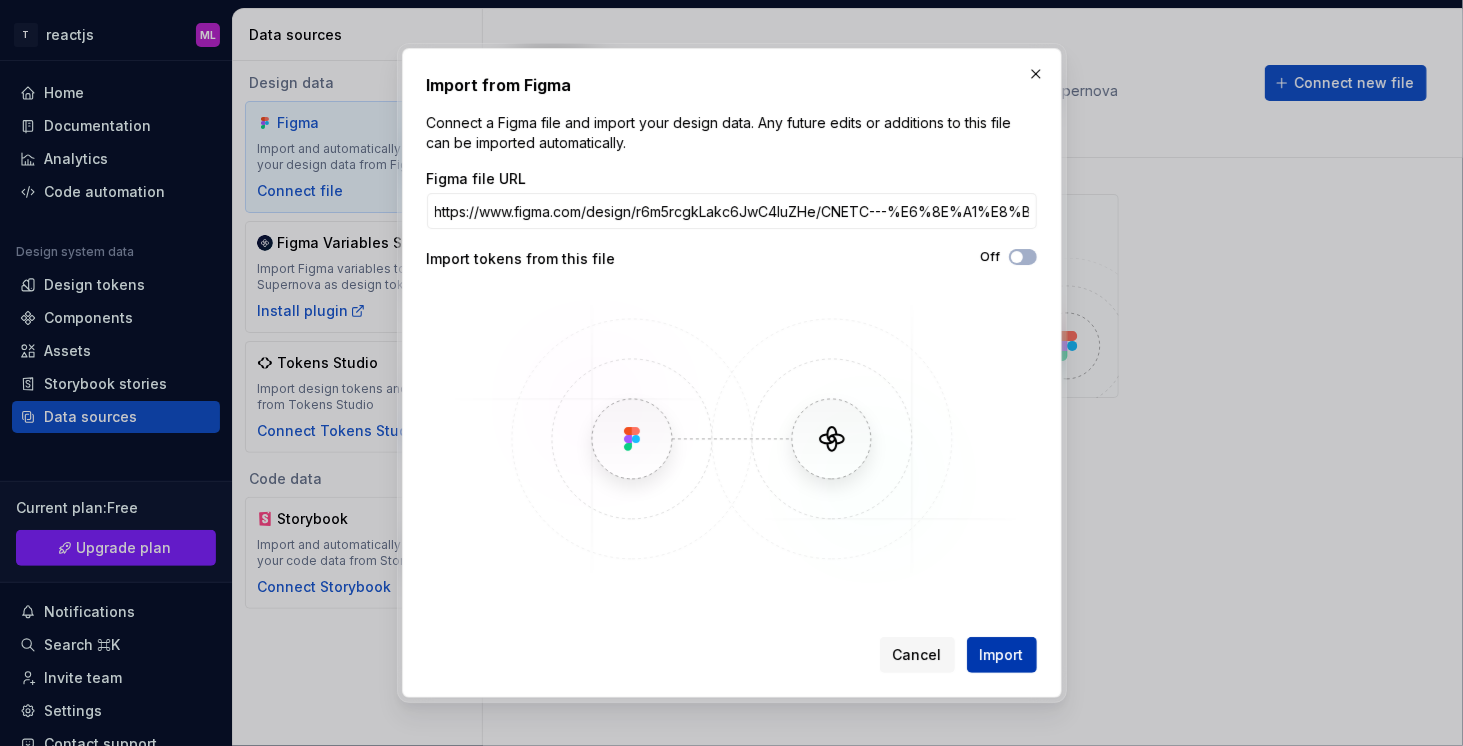 click on "Import" at bounding box center [1002, 655] 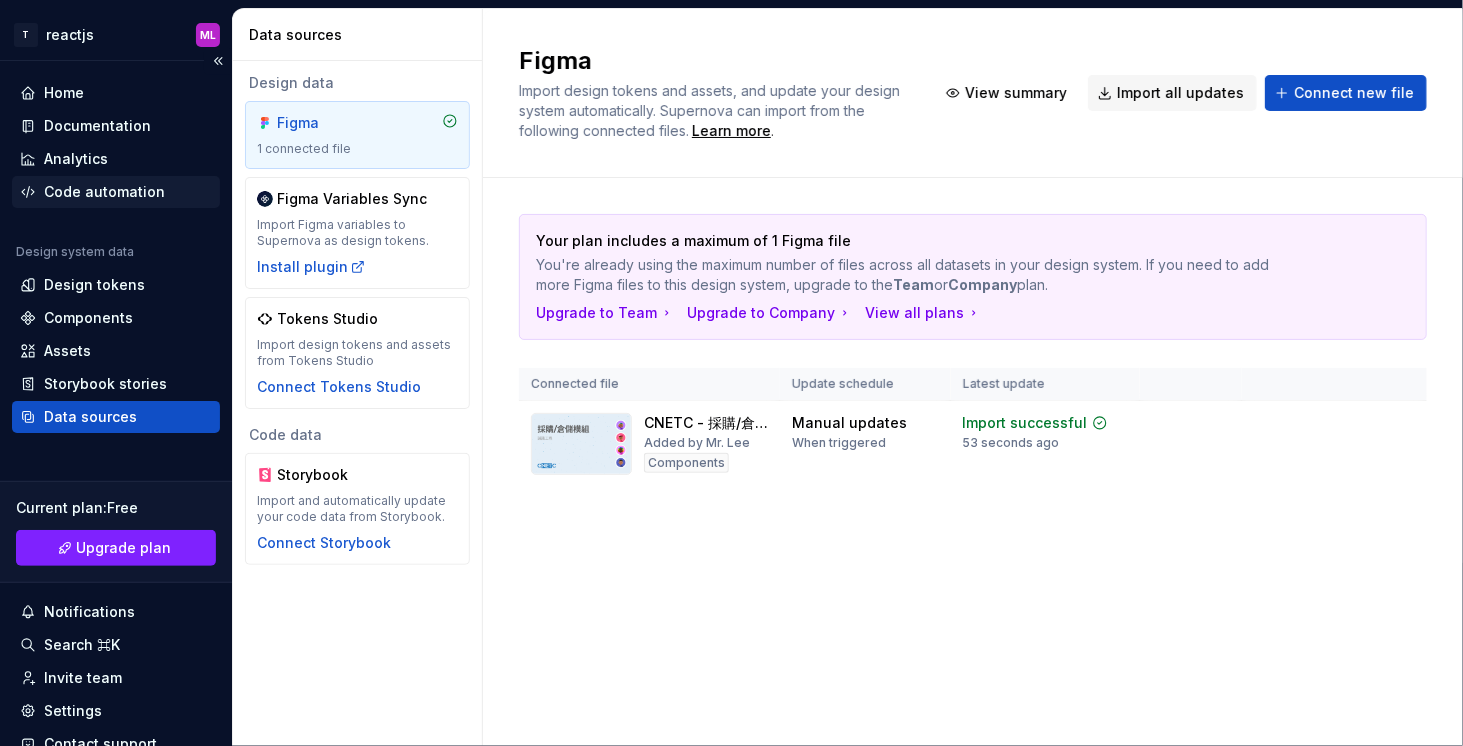click on "Code automation" at bounding box center (104, 192) 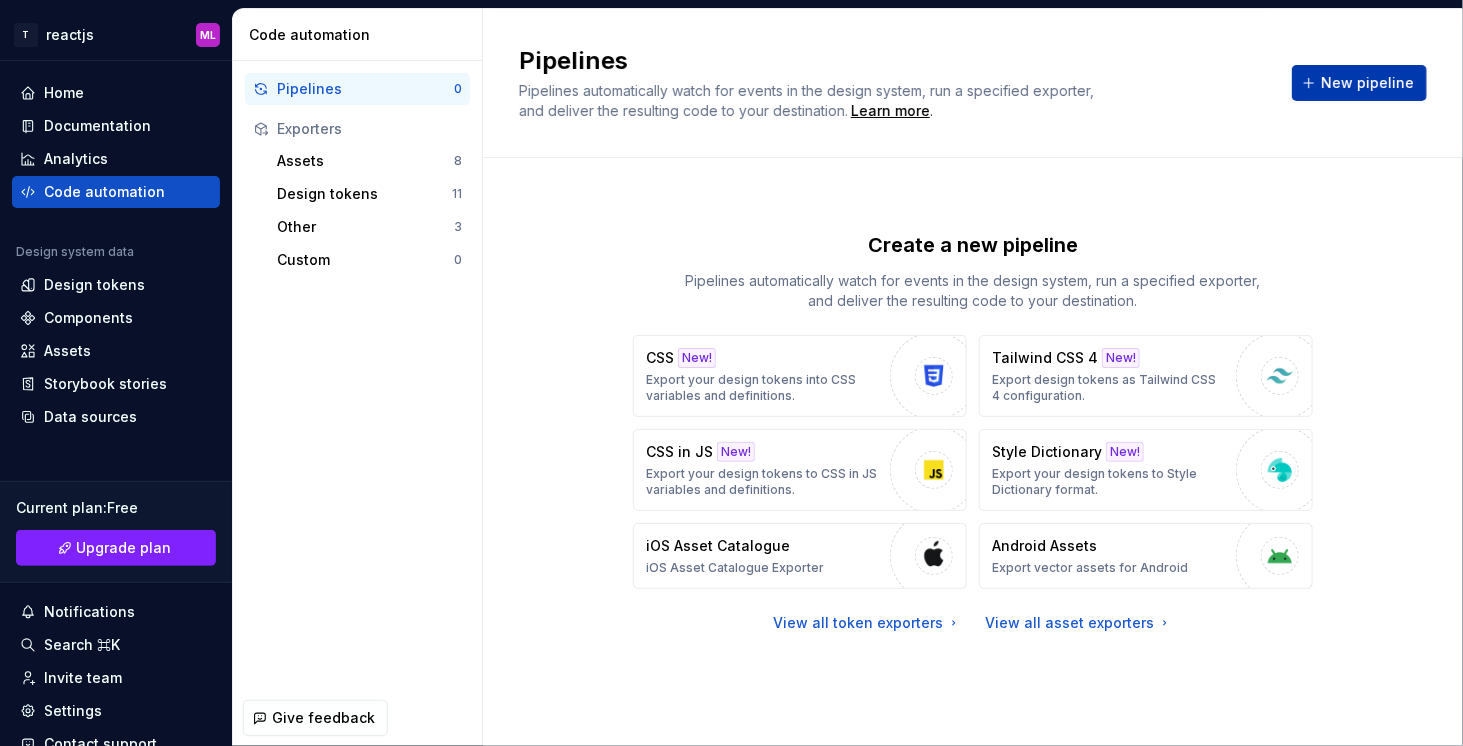 click on "New pipeline" at bounding box center [1359, 83] 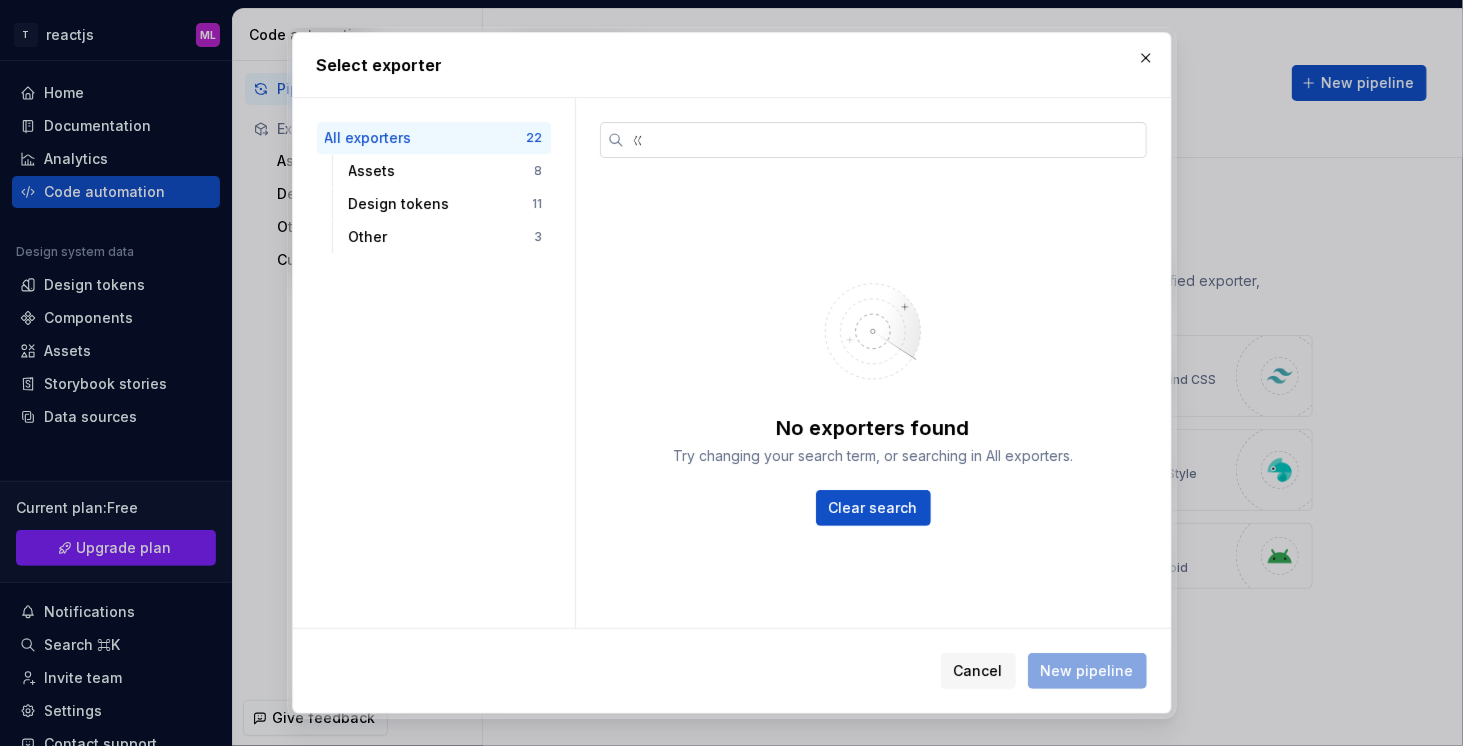type on "ㄋ" 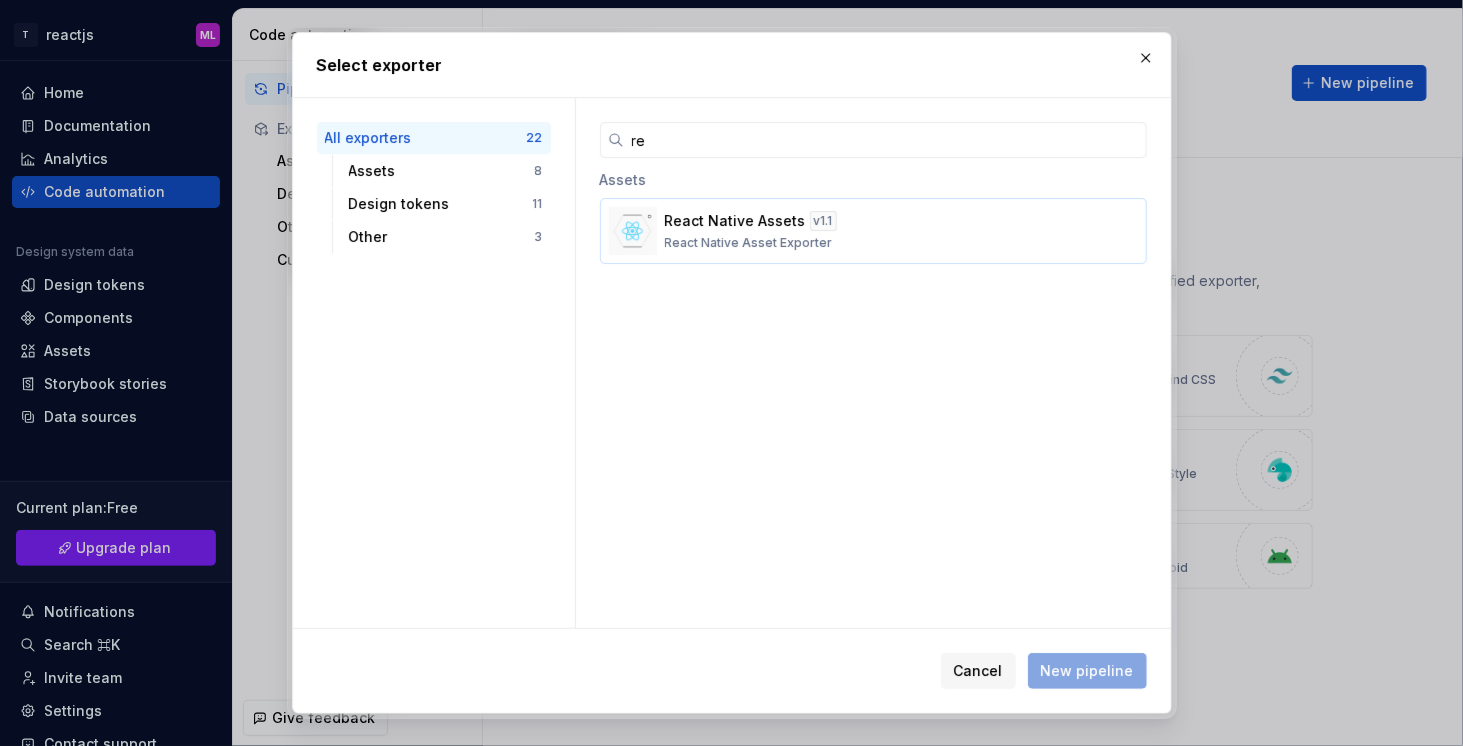 type on "re" 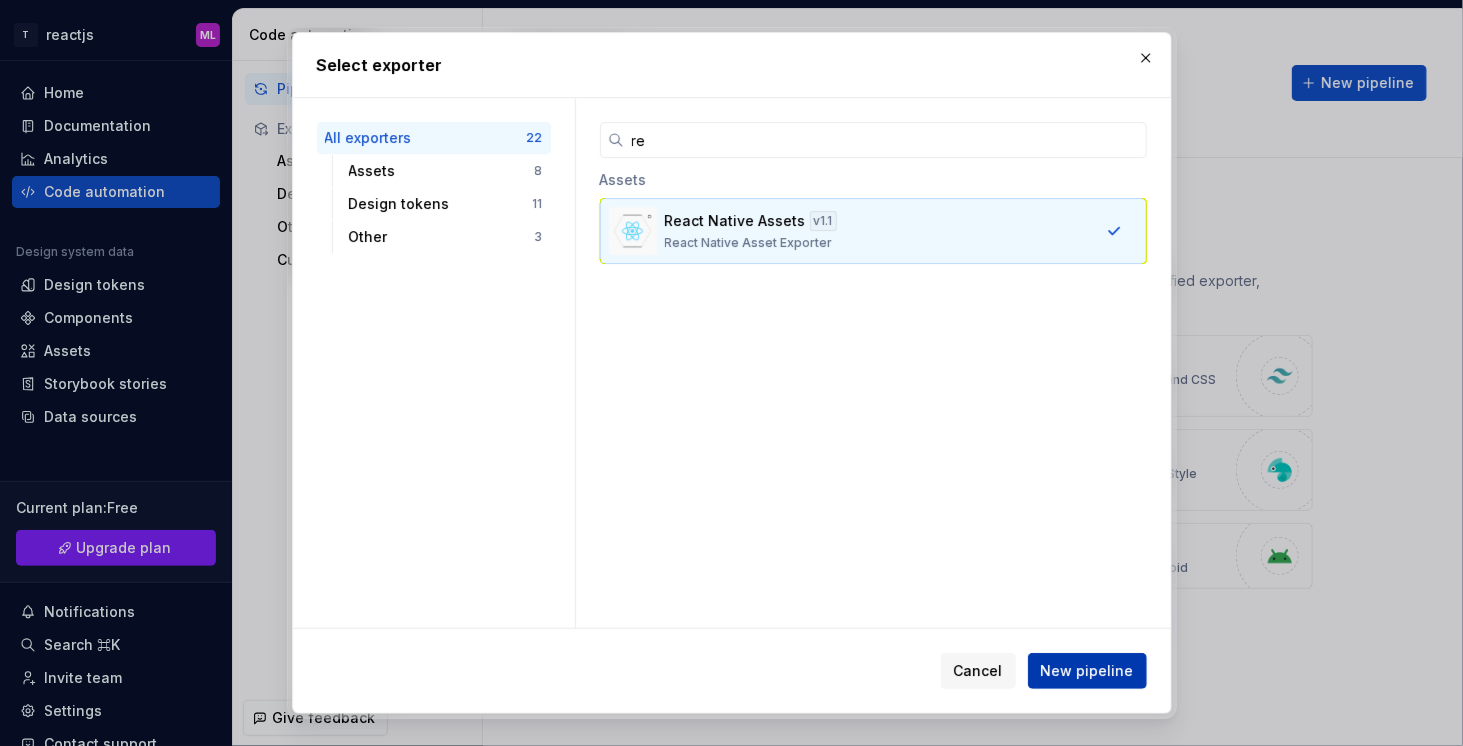 click on "New pipeline" at bounding box center [1087, 671] 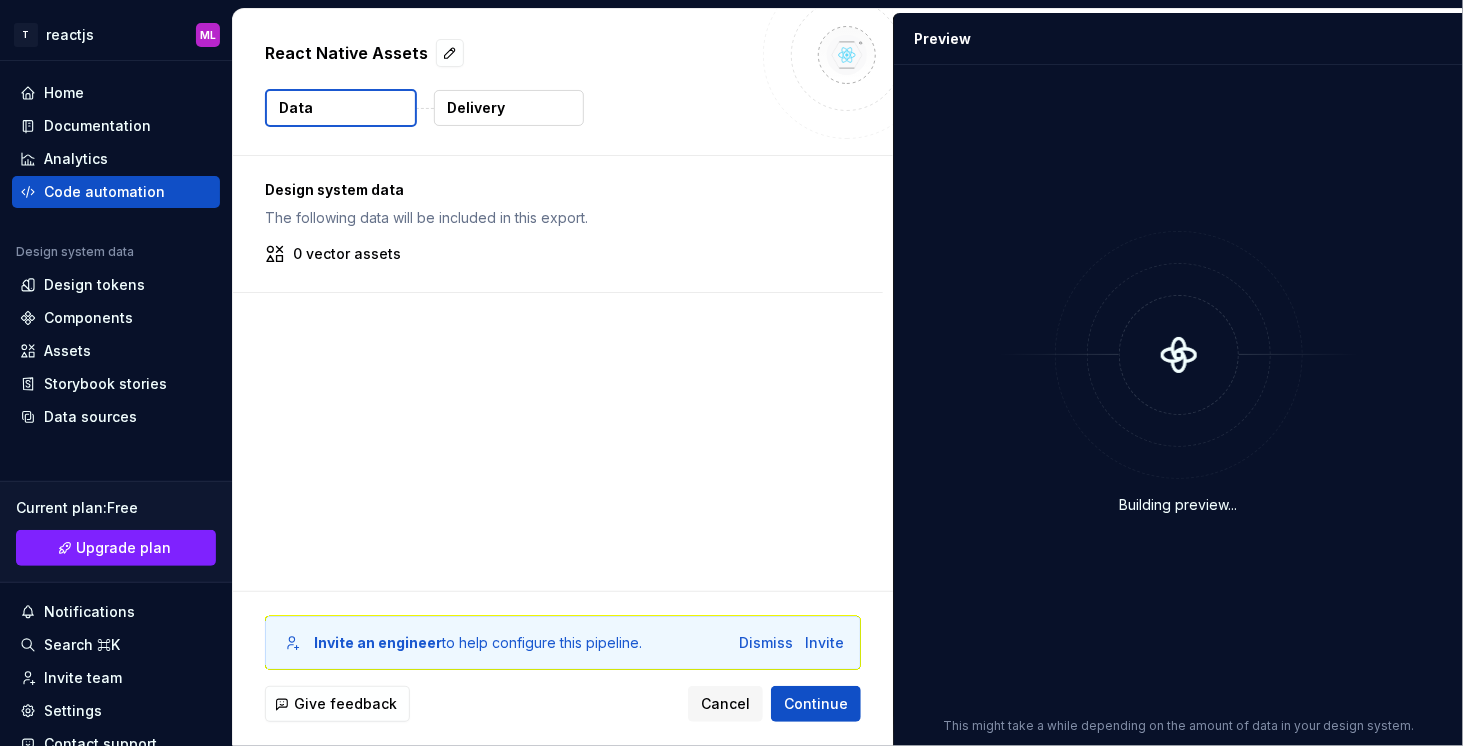 click on "0 vector assets" at bounding box center (347, 254) 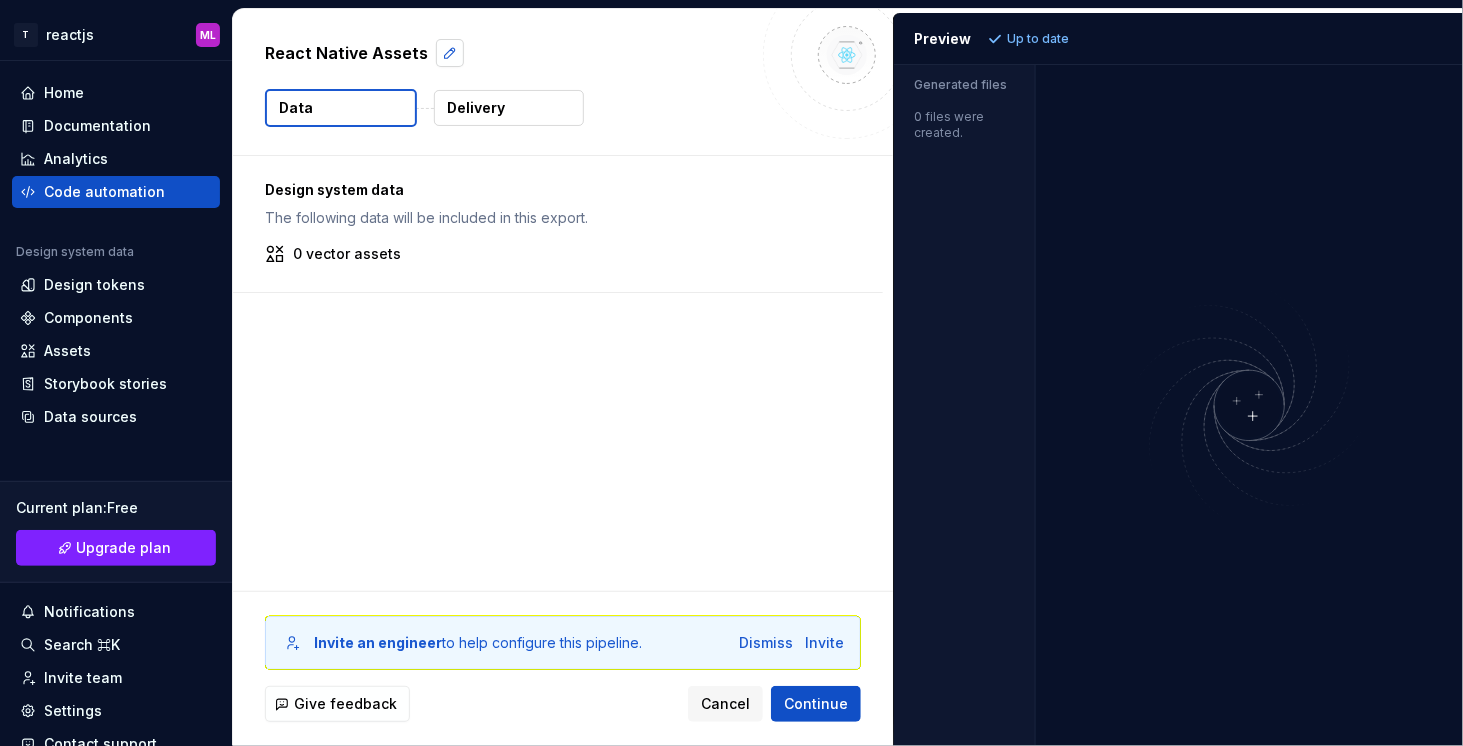 click at bounding box center (450, 53) 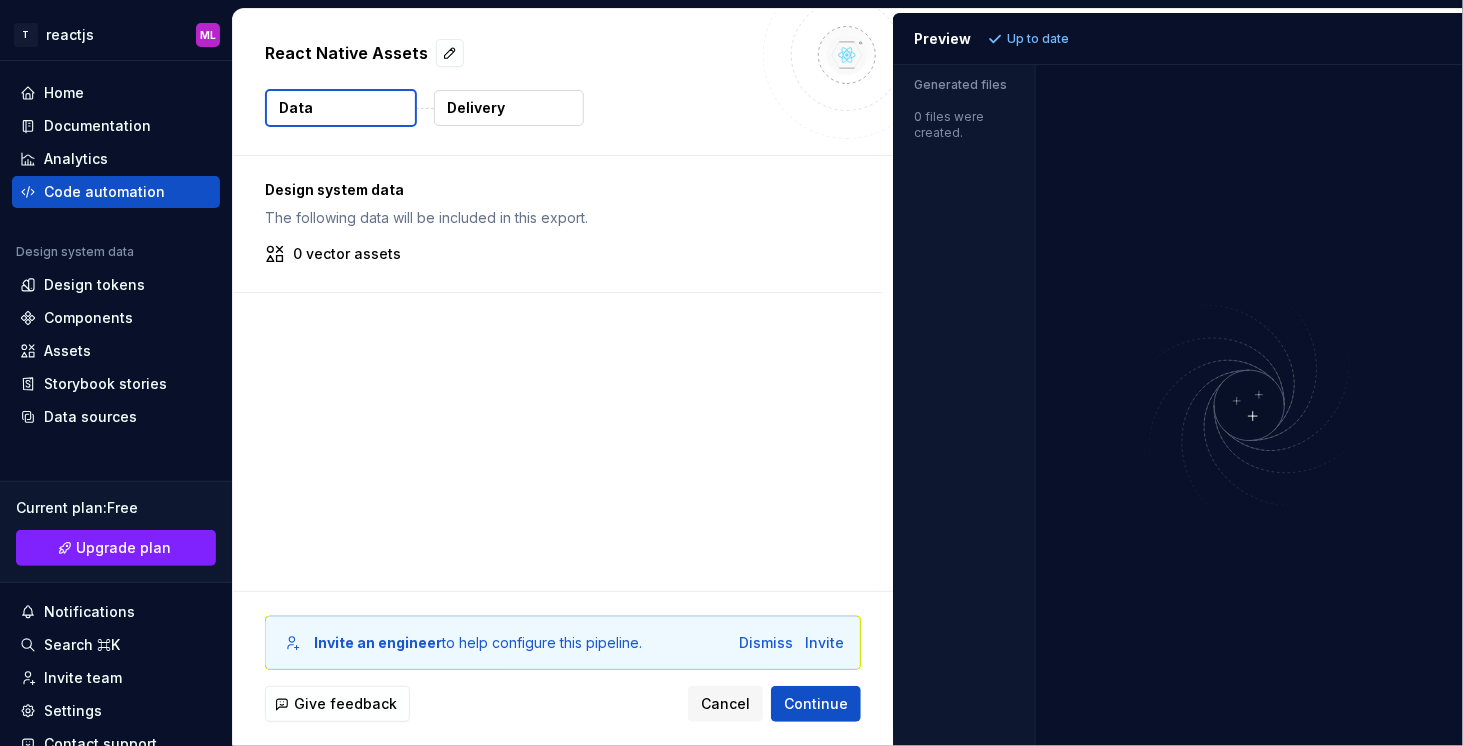 click on "Design system data The following data will be included in this export. 0 vector assets" at bounding box center (563, 373) 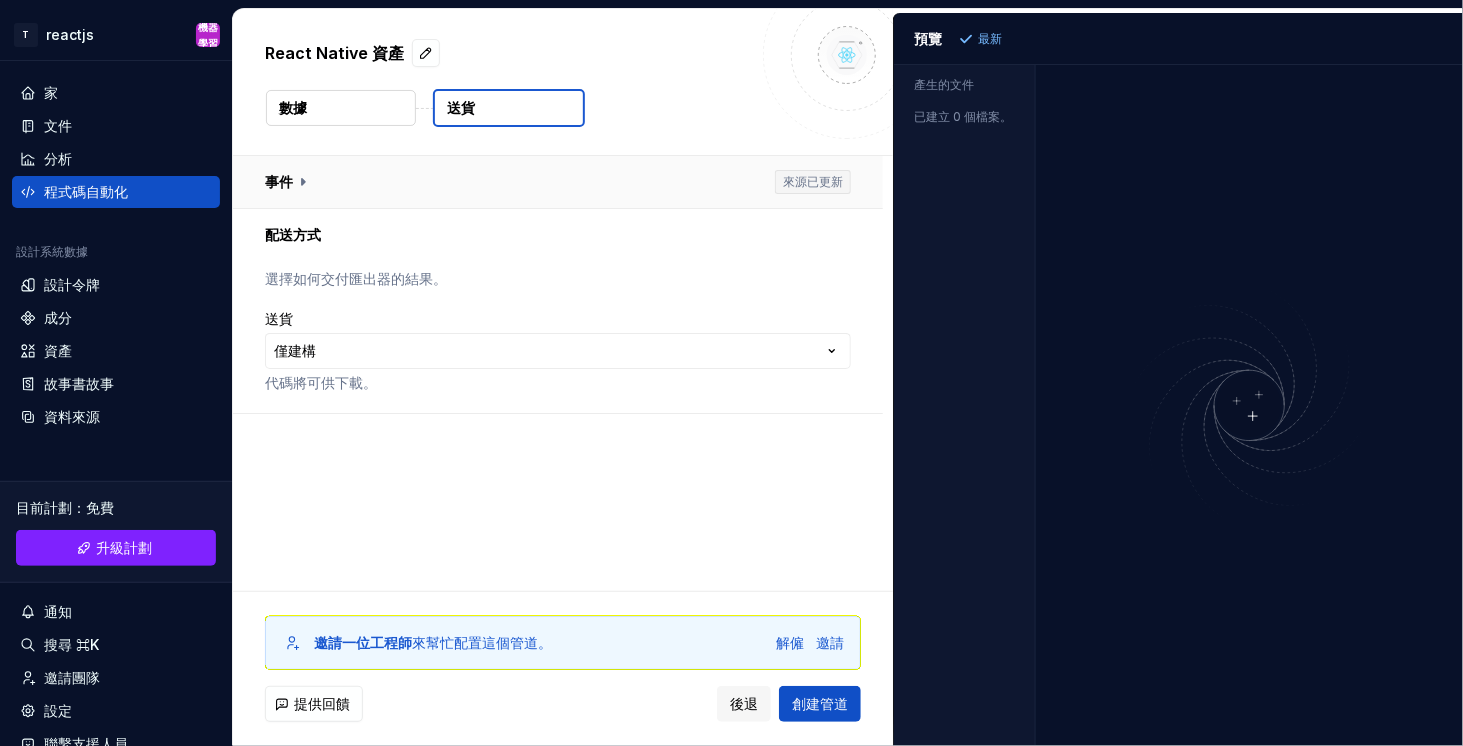 click at bounding box center (558, 182) 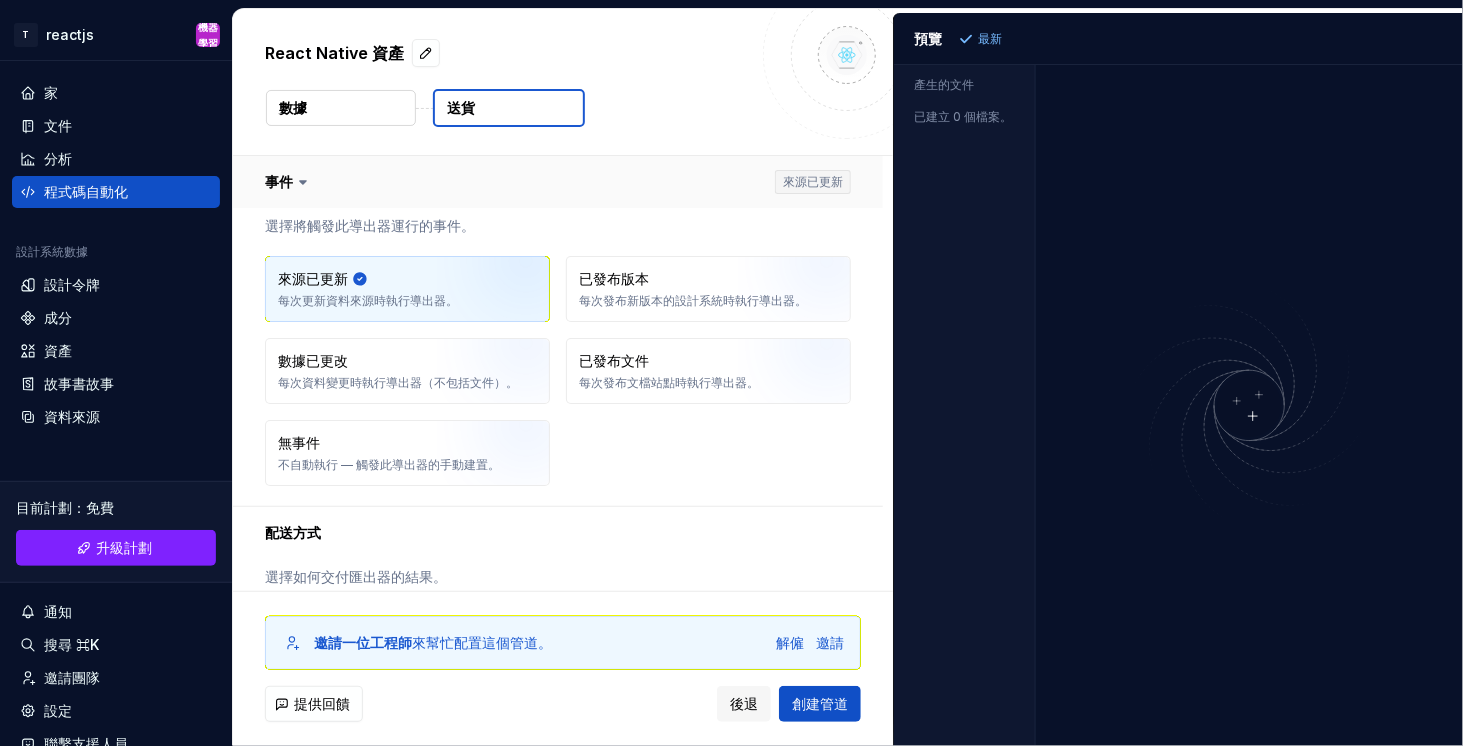 click at bounding box center (558, 182) 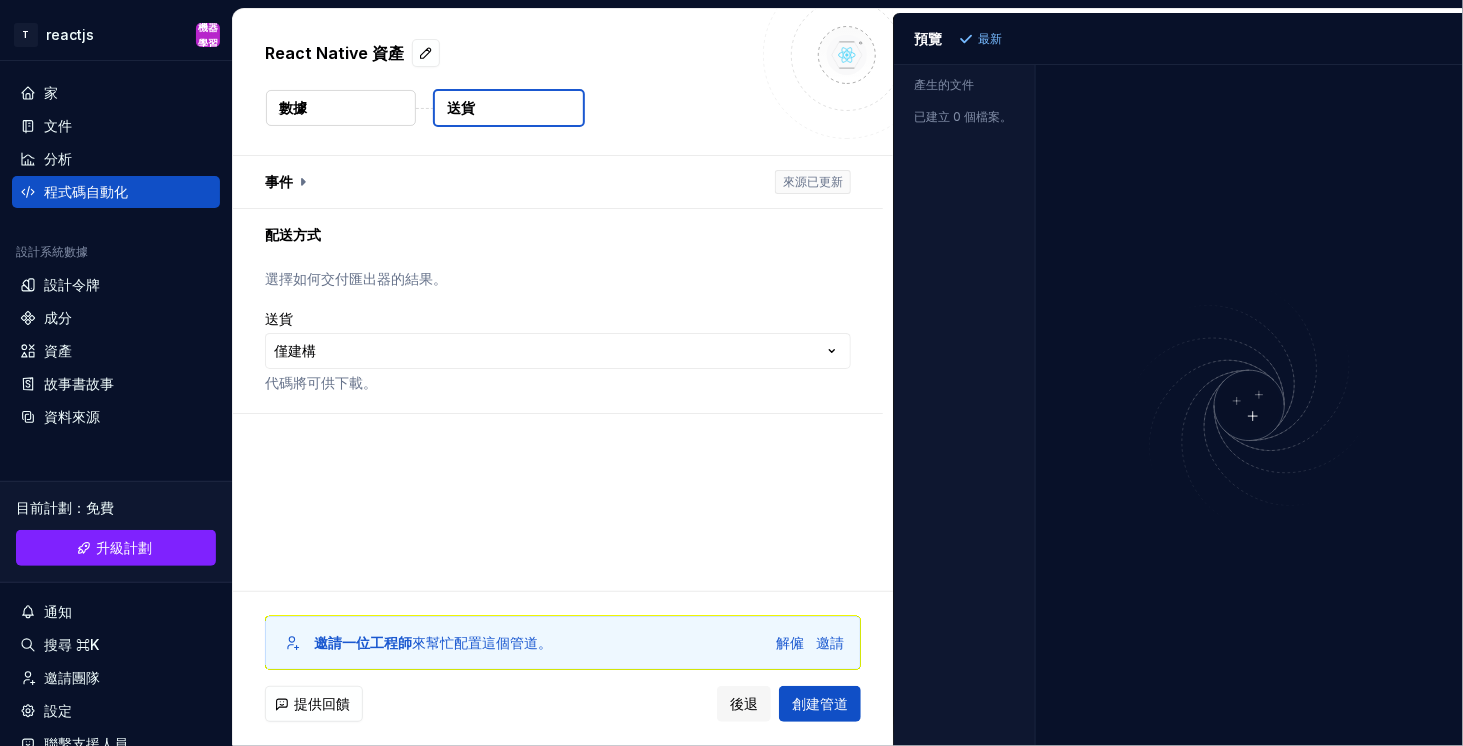 click on "選擇如何交付匯出器的結果。" at bounding box center (356, 278) 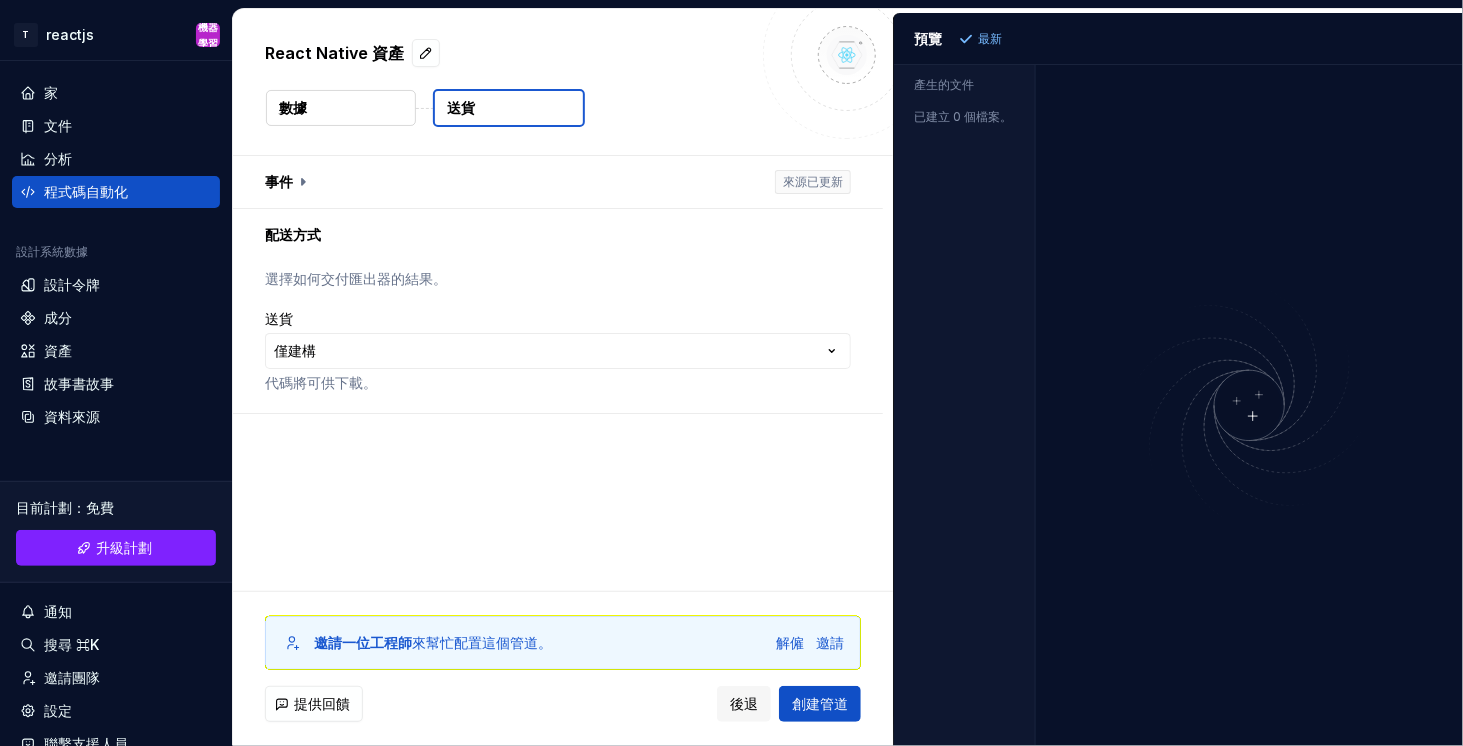 click on "數據" at bounding box center [293, 107] 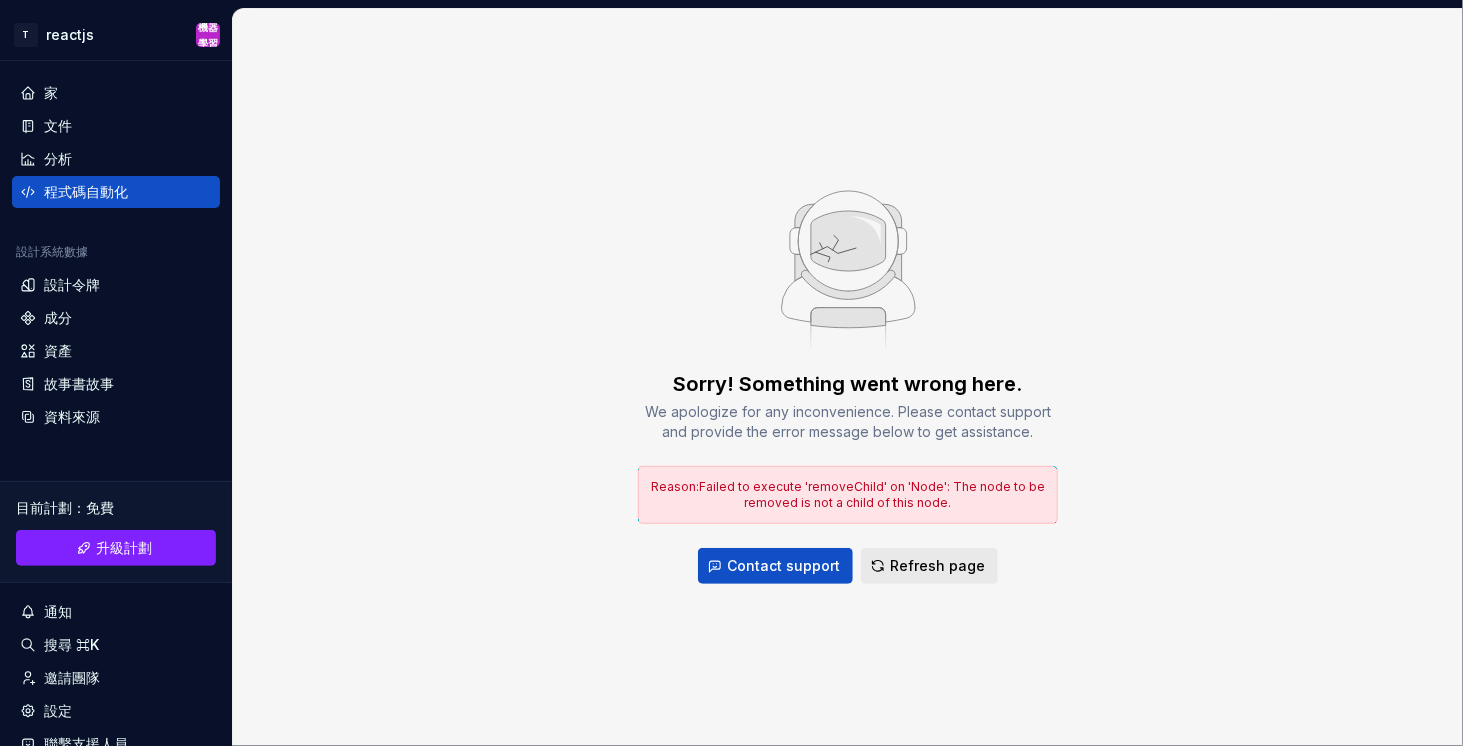 click on "Refresh page" at bounding box center (937, 566) 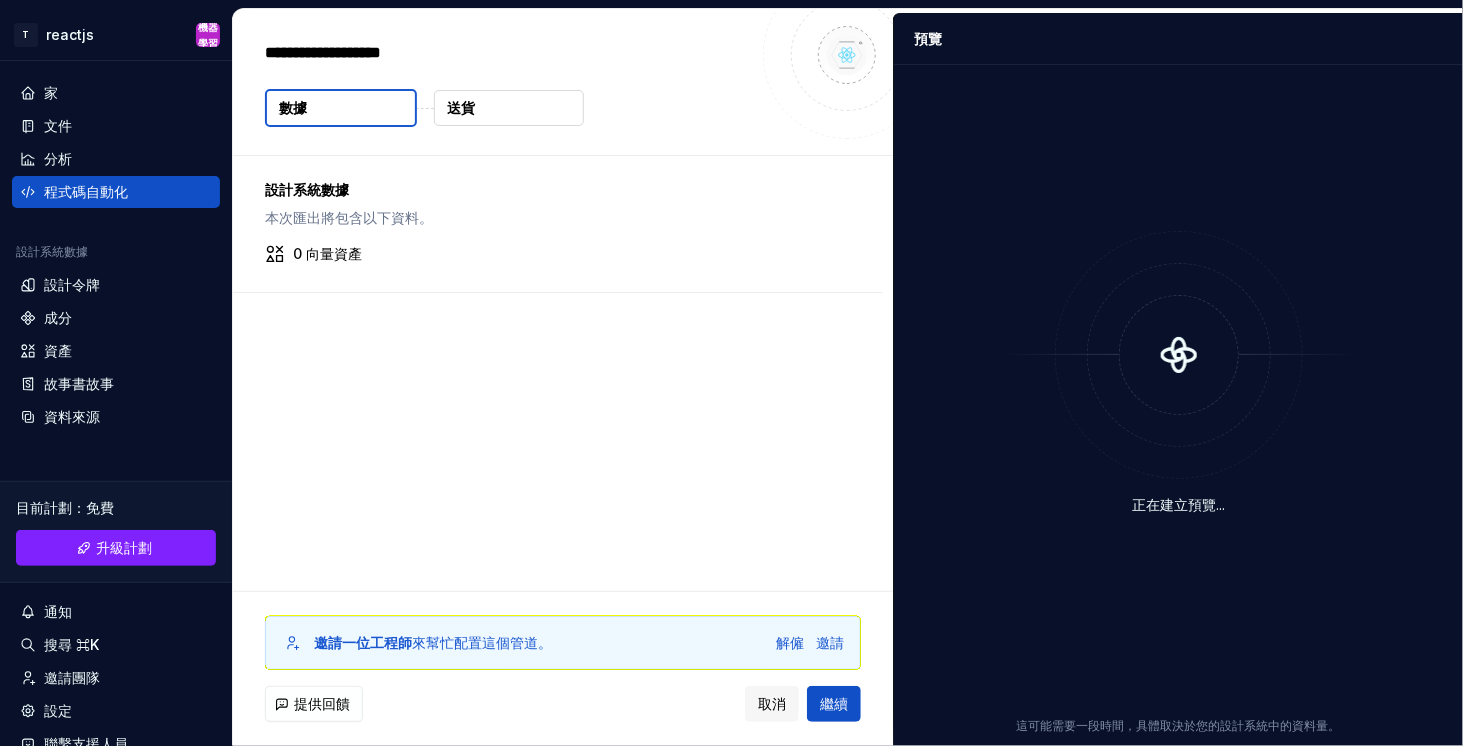 click on "數據" at bounding box center (341, 108) 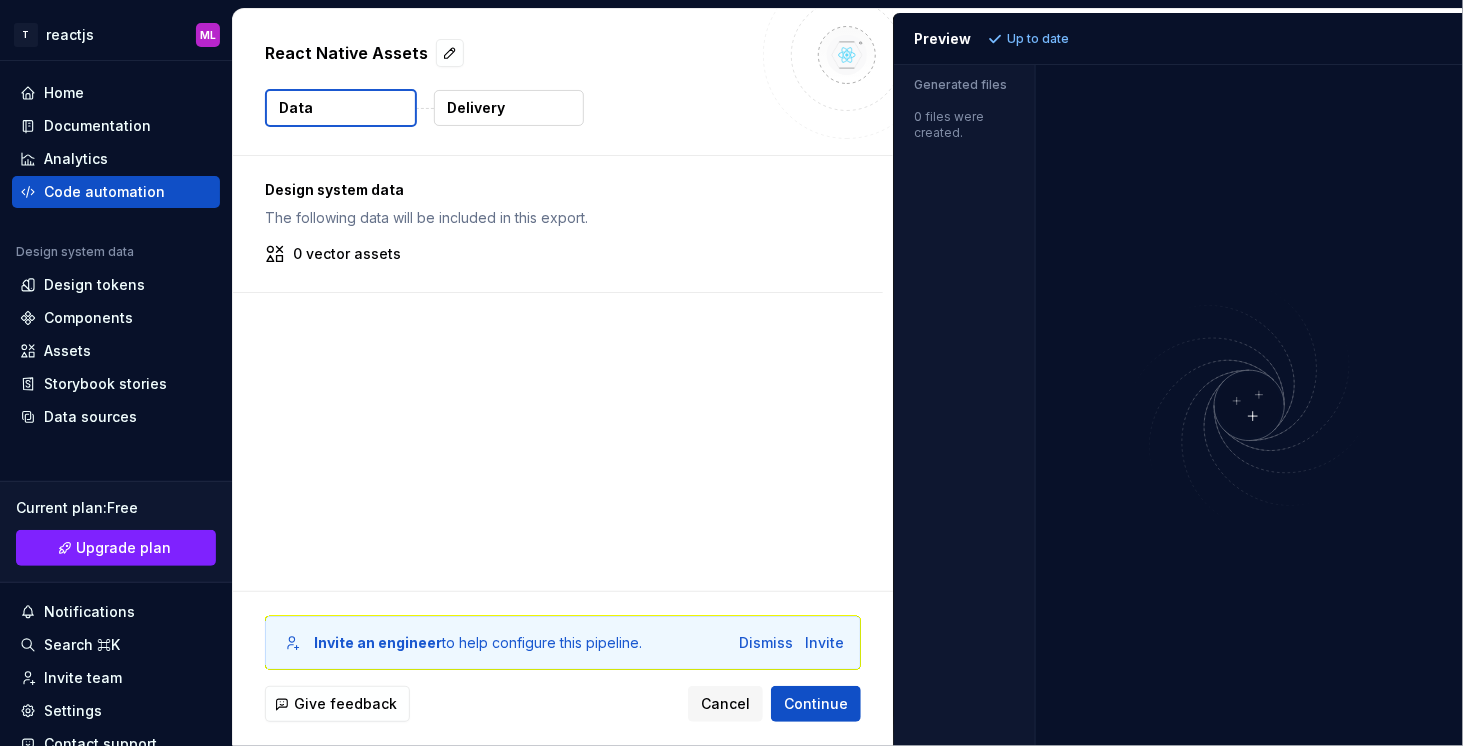 click on "Data" at bounding box center [341, 108] 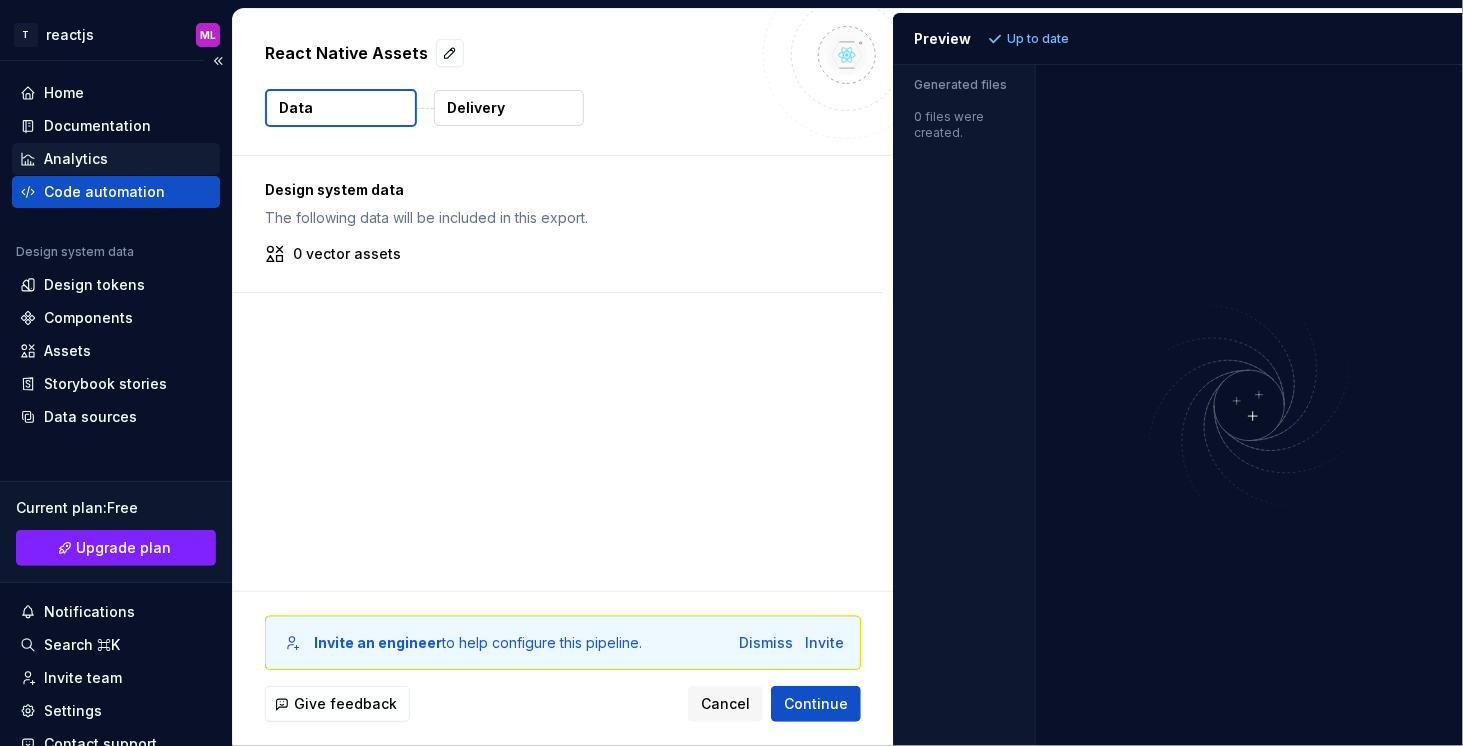 click on "Analytics" at bounding box center (76, 159) 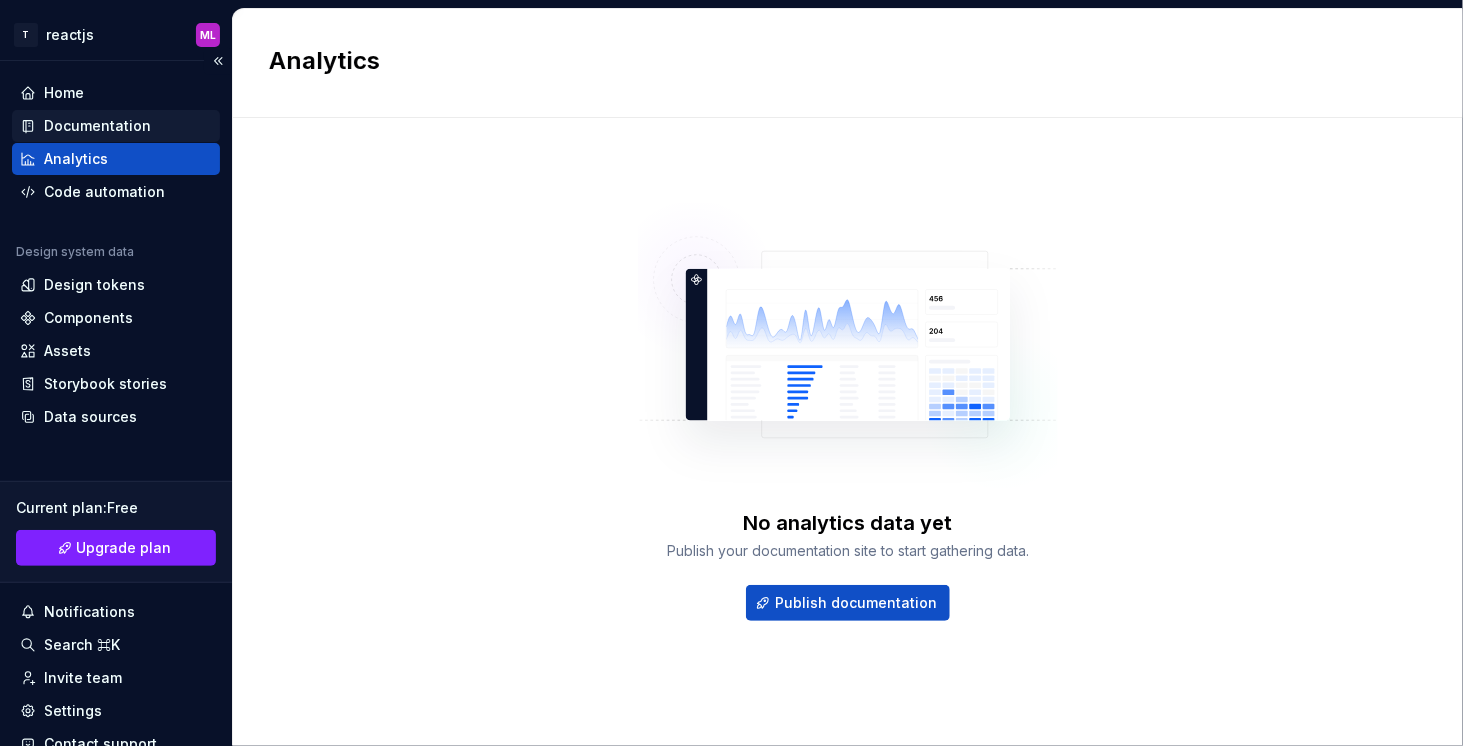 click on "Documentation" at bounding box center (97, 126) 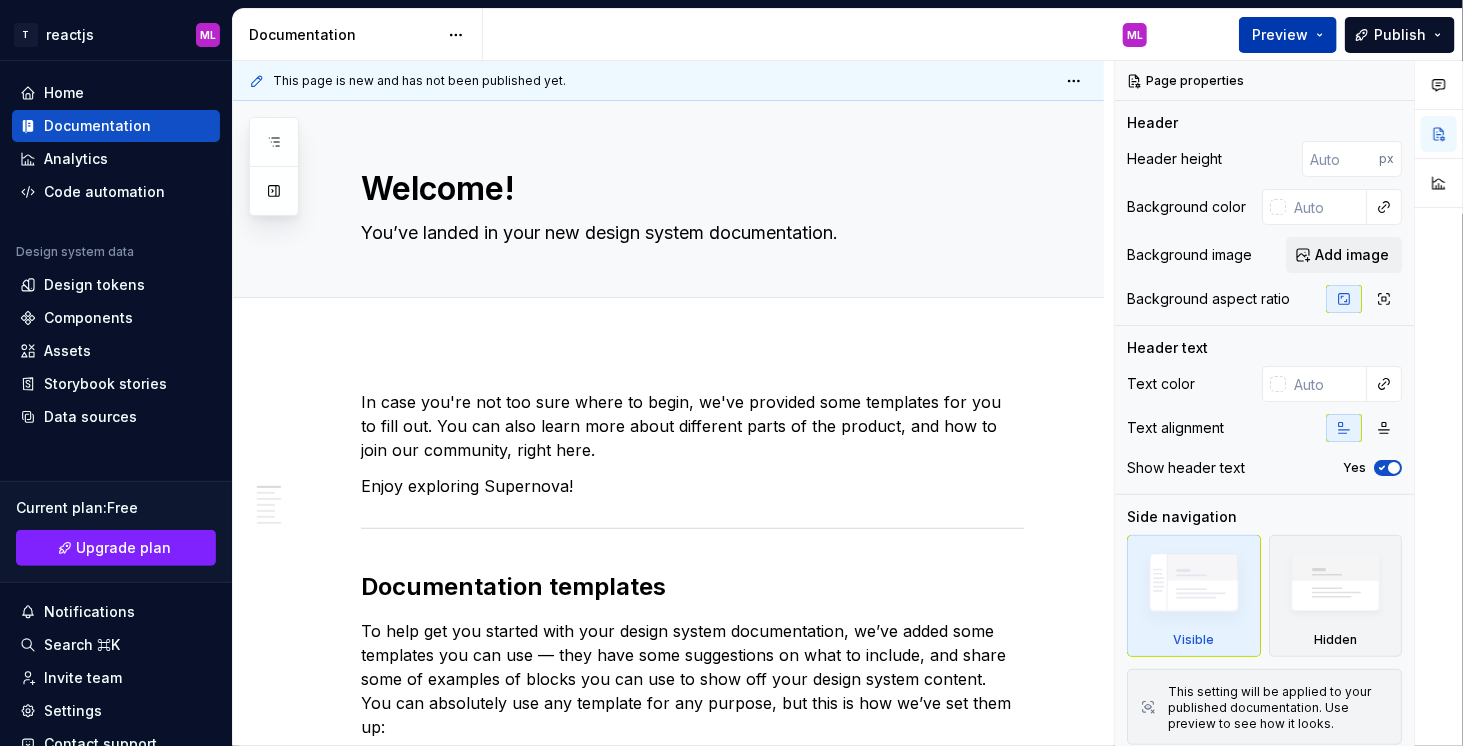 click on "Preview" at bounding box center (1288, 35) 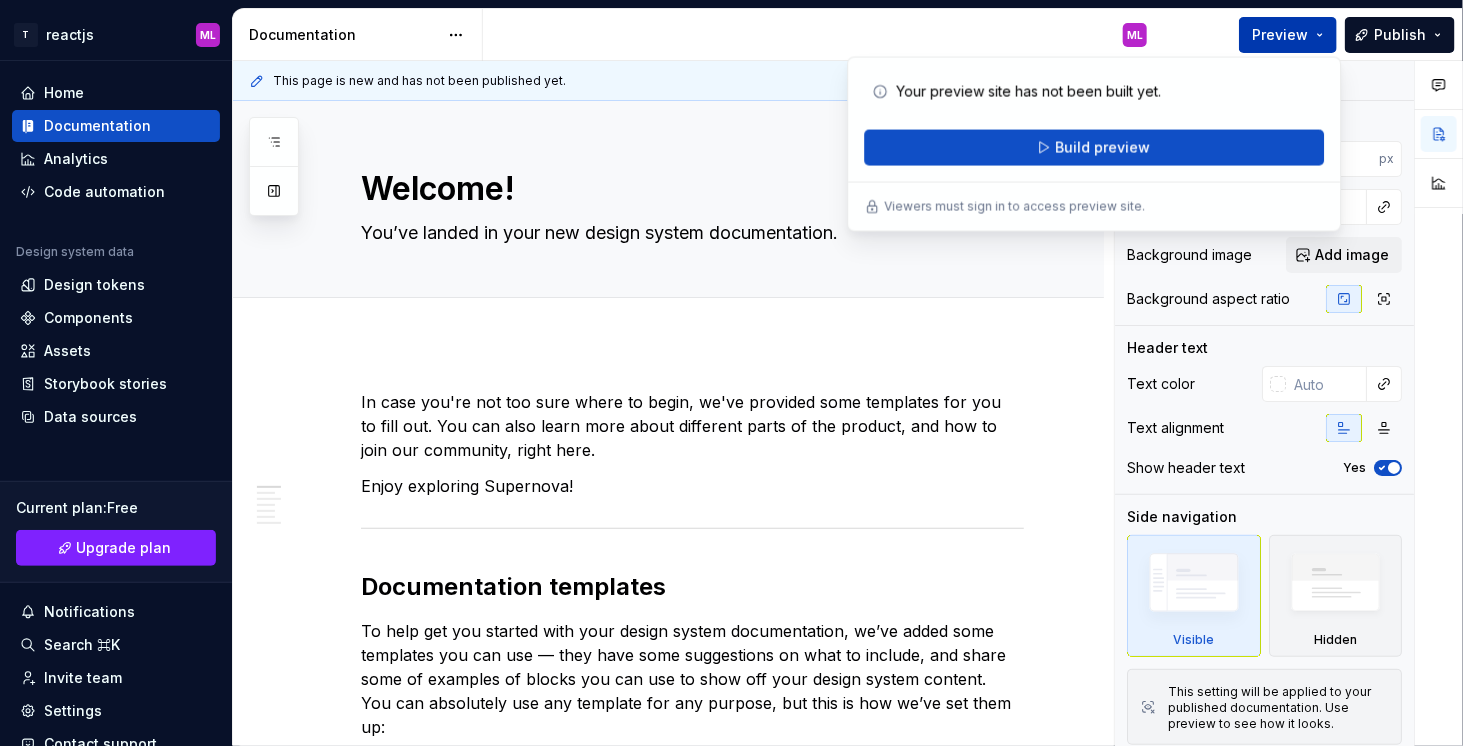 click on "Preview" at bounding box center [1288, 35] 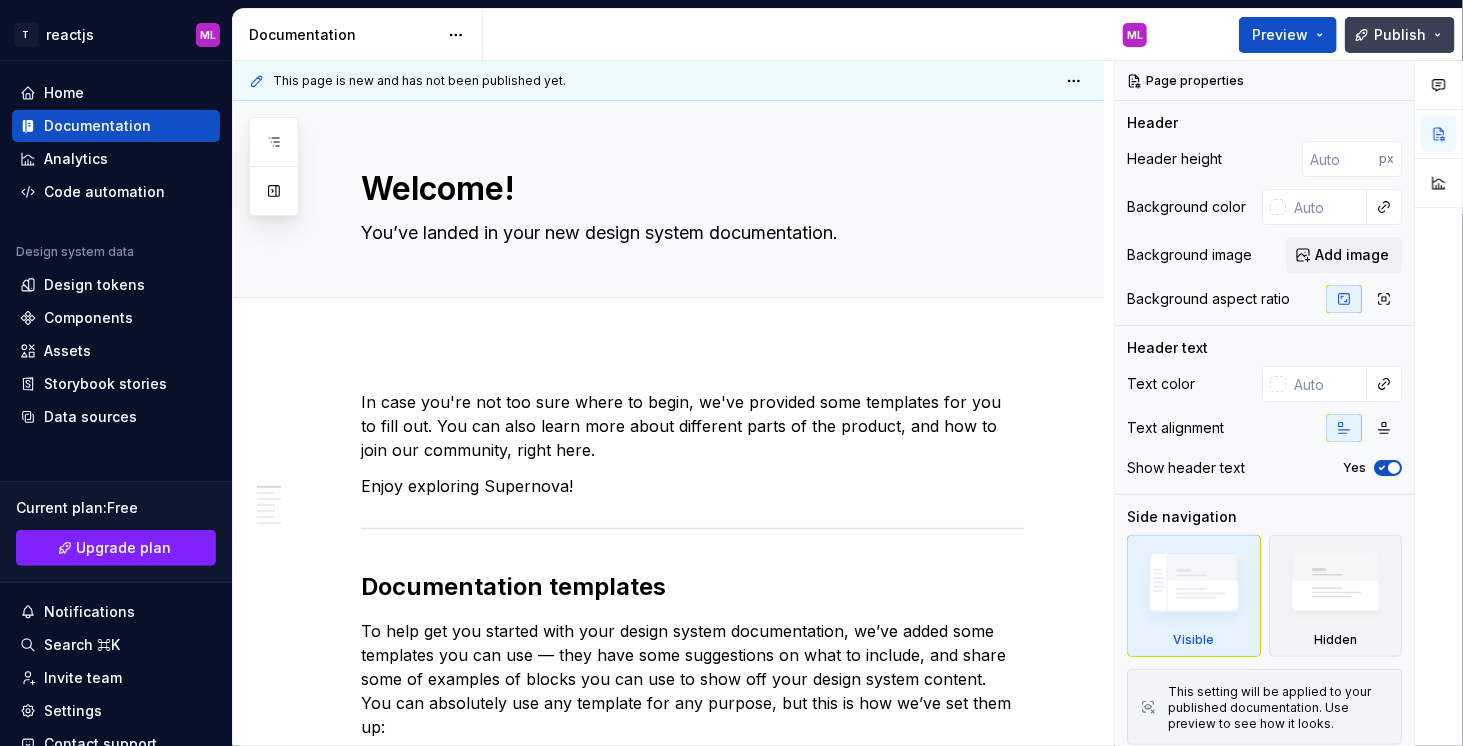 click on "Publish" at bounding box center [1400, 35] 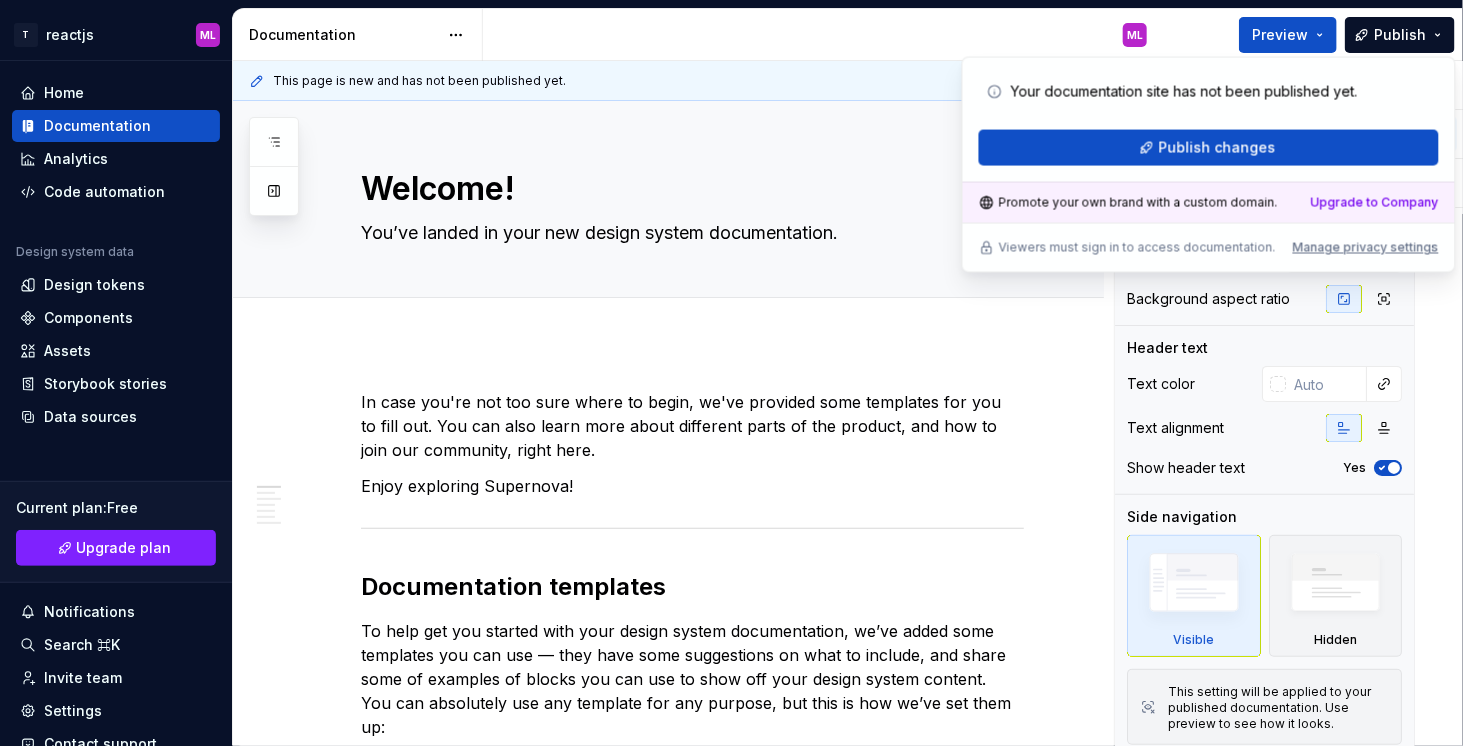 click on "Preview Publish" at bounding box center (1313, 34) 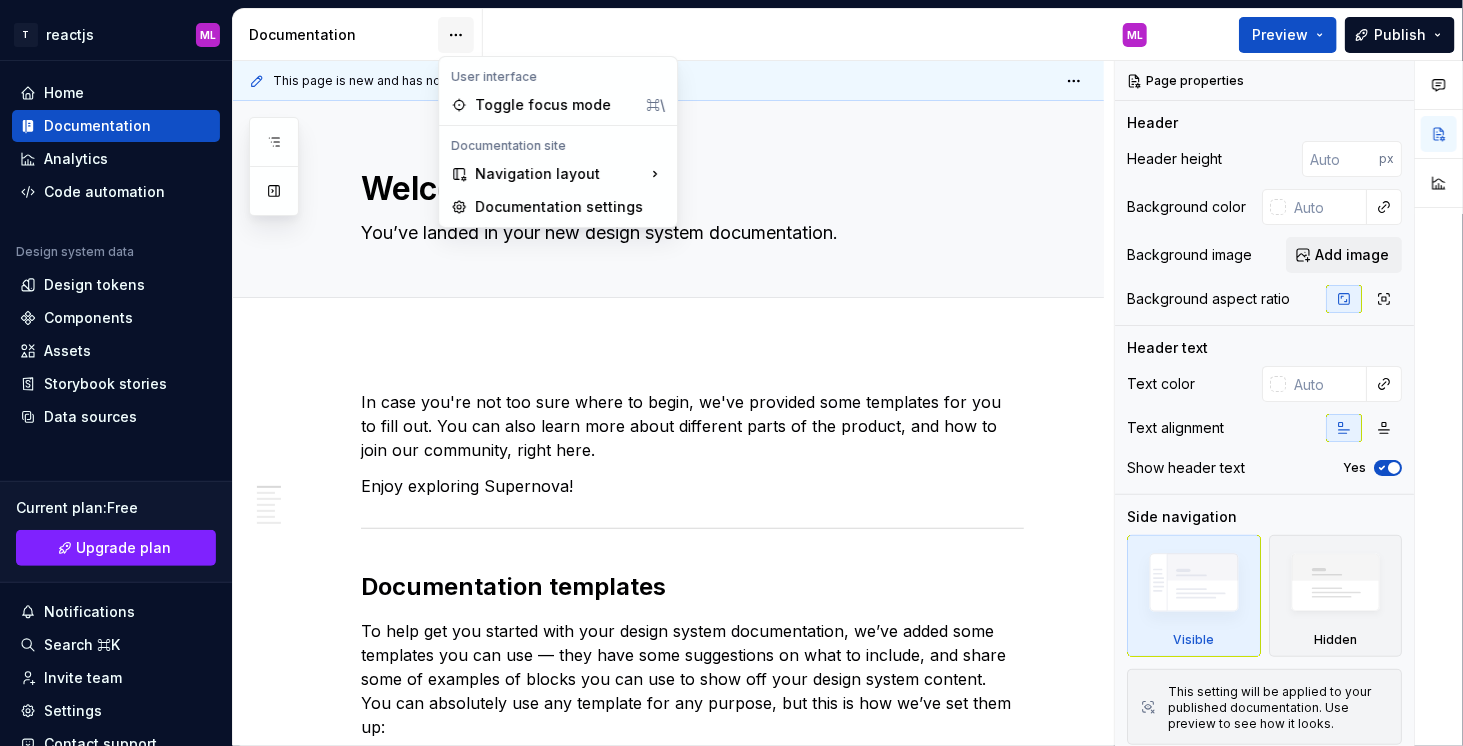 click on "T reactjs ML Home Documentation Analytics Code automation Design system data Design tokens Components Assets Storybook stories Data sources Current plan :  Free Upgrade plan Notifications Search ⌘K Invite team Settings Contact support Help Documentation ML Preview Publish Pages Add
Accessibility guide for tree Page tree.
Navigate the tree with the arrow keys. Common tree hotkeys apply. Further keybindings are available:
enter to execute primary action on focused item
f2 to start renaming the focused item
escape to abort renaming an item
control+d to start dragging selected items
Welcome! ML Foundations Design tokens Typography Components Component overview Component detail Changes Welcome! Foundations  /  Design tokens Foundations  /  Typography Components  /  Component overview Components  /  Component detail Upgrade to Enterprise to turn on approval workflow View edited pages by status when selecting which pages to publish. ." at bounding box center (731, 373) 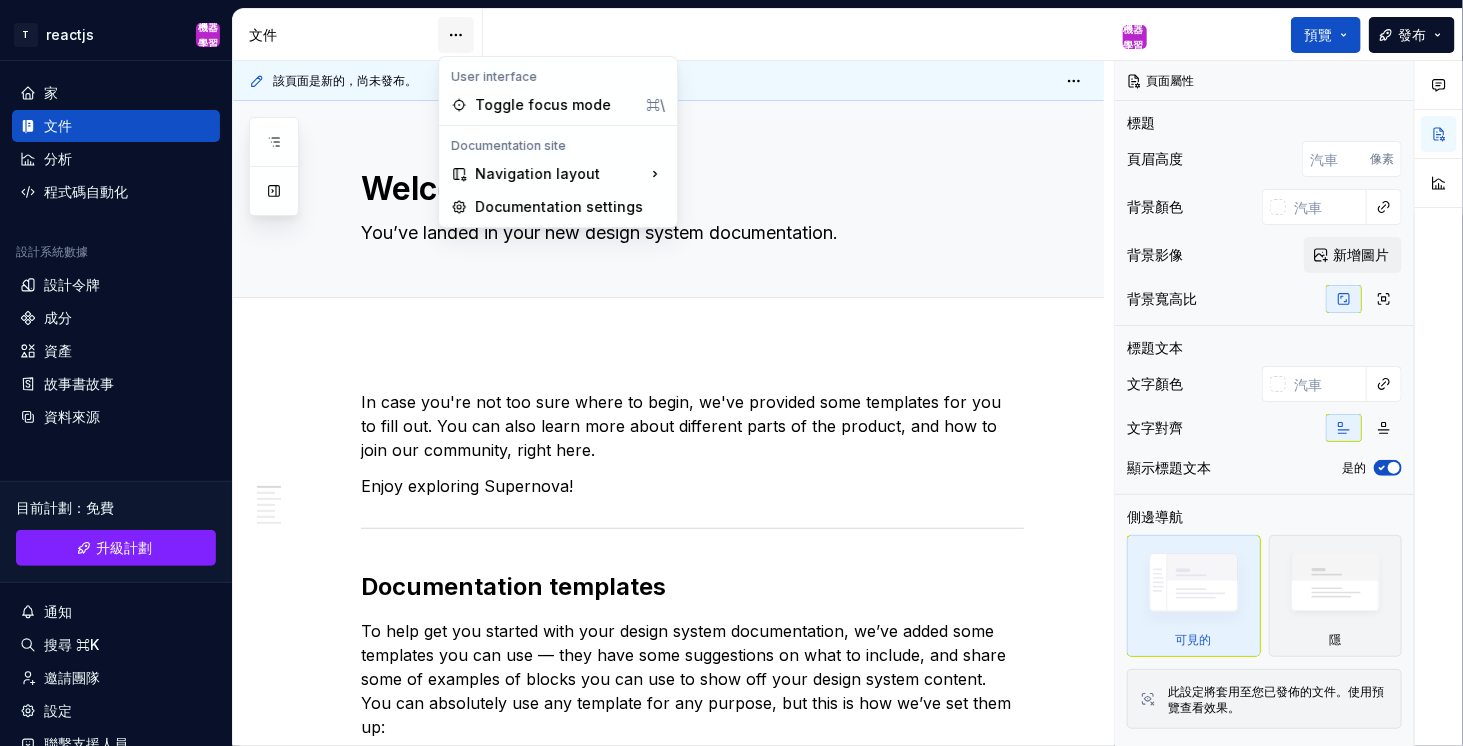 click on "T reactjs 機器學習 家 文件 分析 程式碼自動化 設計系統數據 設計令牌 成分 資產 故事書故事 資料來源 目前計劃 ： 免費 升級計劃 通知 搜尋 ⌘K 邀請團隊 設定 聯繫支援人員 幫助 文件 機器學習 預覽 發布 頁面 添加
樹形頁面樹的可訪問性指南。
使用箭頭鍵瀏覽樹狀結構。常用的樹狀結構熱鍵適用。更多快捷鍵可用：
輸入以對焦點項目執行主要操作
f2 開始重新命名焦點項目
退出以中止重新命名項目
control+d 開始拖曳選取的項目
歡迎！ 機器學習 基金會 設計令牌 排版 成分 組件概述 組件詳細信息 變化 歡迎！ 基金會  /  設計令牌 基金會  /  排版 成分  /  組件概述 成分  /  組件詳細信息 升級到企業版以啟用審批工作流程 選擇要發佈哪些頁面時，請按狀態查看已編輯的頁面。 了解更多 聯絡我們 Welcome! Template" at bounding box center [731, 373] 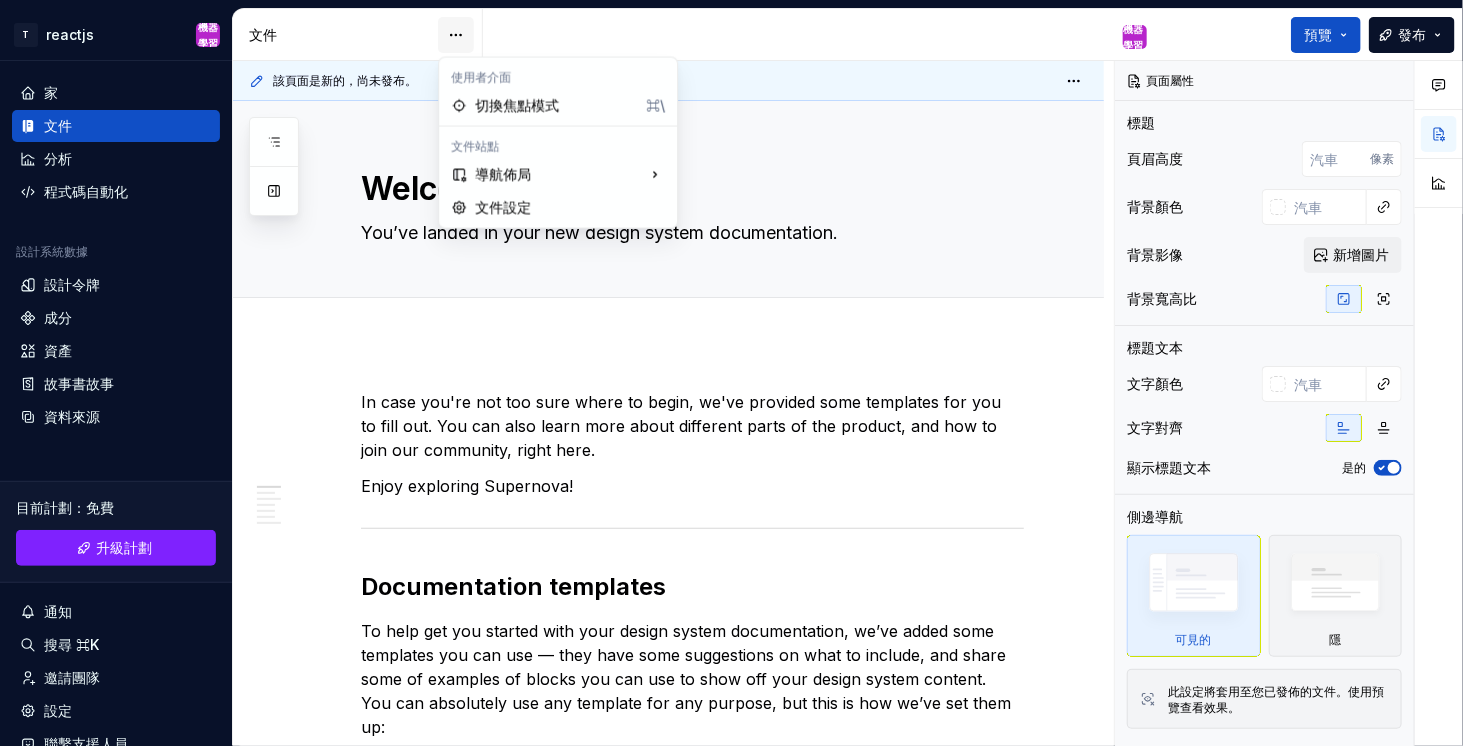 click on "T reactjs 機器學習 家 文件 分析 程式碼自動化 設計系統數據 設計令牌 成分 資產 故事書故事 資料來源 目前計劃 ： 免費 升級計劃 通知 搜尋 ⌘K 邀請團隊 設定 聯繫支援人員 幫助 文件 機器學習 預覽 發布 頁面 添加
樹形頁面樹的可訪問性指南。
使用箭頭鍵瀏覽樹狀結構。常用的樹狀結構熱鍵適用。更多快捷鍵可用：
輸入以對焦點項目執行主要操作
f2 開始重新命名焦點項目
退出以中止重新命名項目
control+d 開始拖曳選取的項目
歡迎！ 機器學習 基金會 設計令牌 排版 成分 組件概述 組件詳細信息 變化 歡迎！ 基金會  /  設計令牌 基金會  /  排版 成分  /  組件概述 成分  /  組件詳細信息 升級到企業版以啟用審批工作流程 選擇要發佈哪些頁面時，請按狀態查看已編輯的頁面。 了解更多 聯絡我們 Welcome! Template" at bounding box center [731, 373] 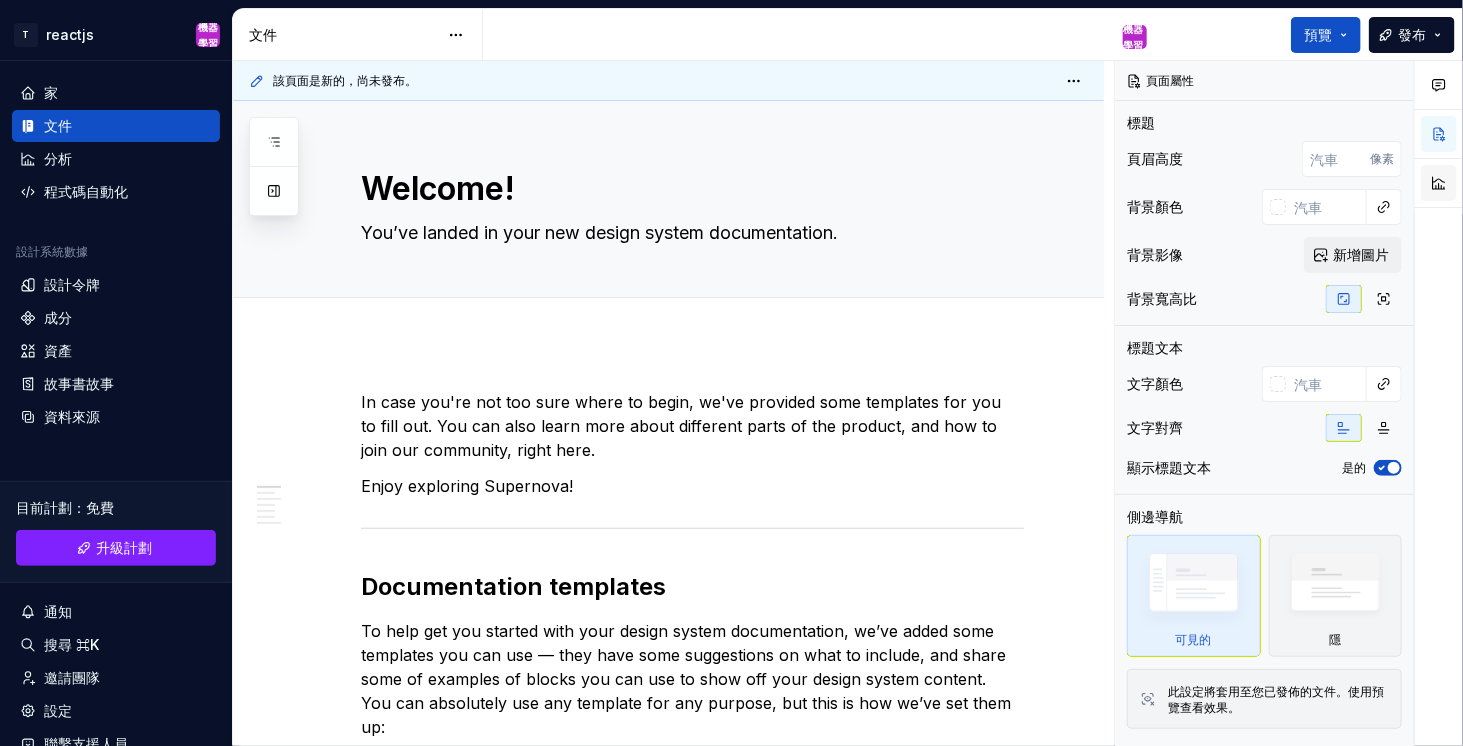click at bounding box center (1439, 183) 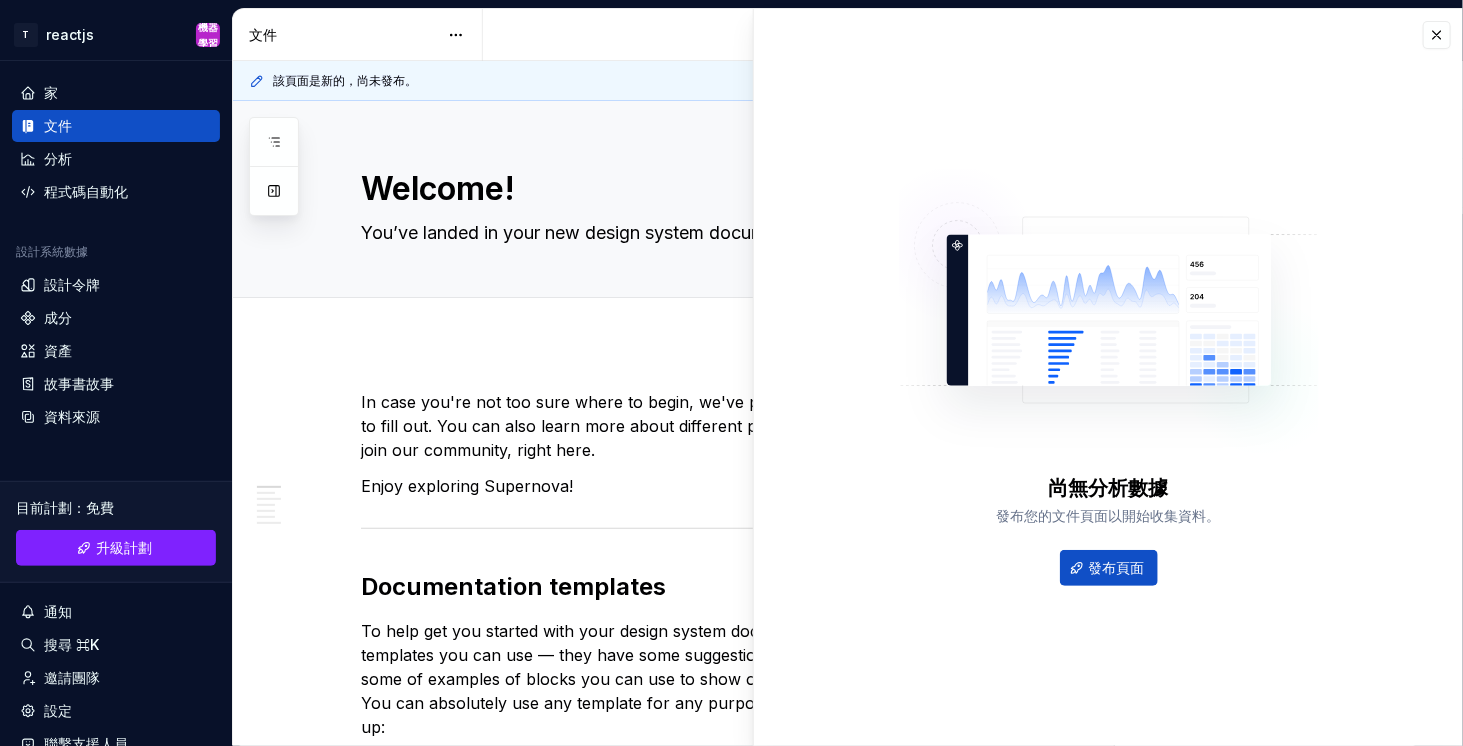 click on "該頁面是新的，尚未發布。" at bounding box center [668, 81] 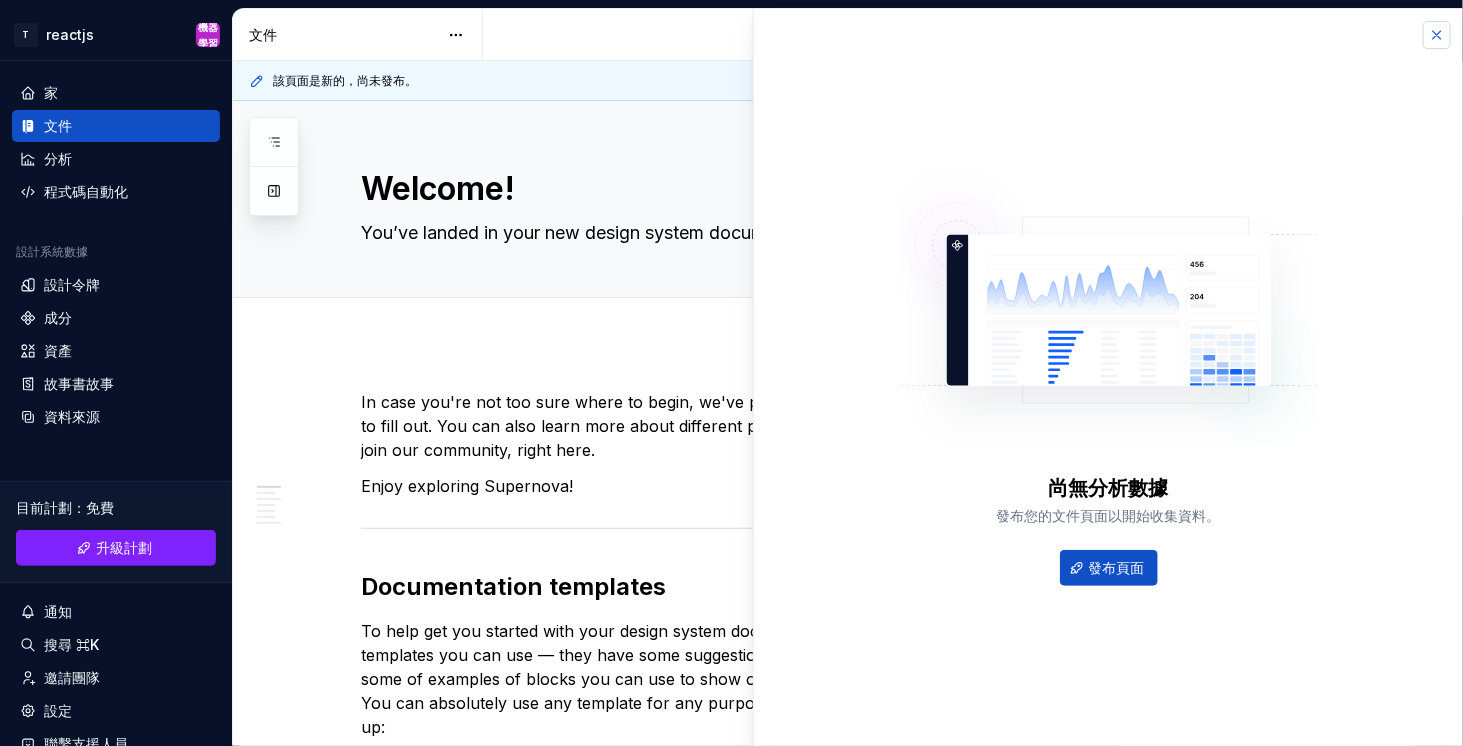 click at bounding box center (1437, 35) 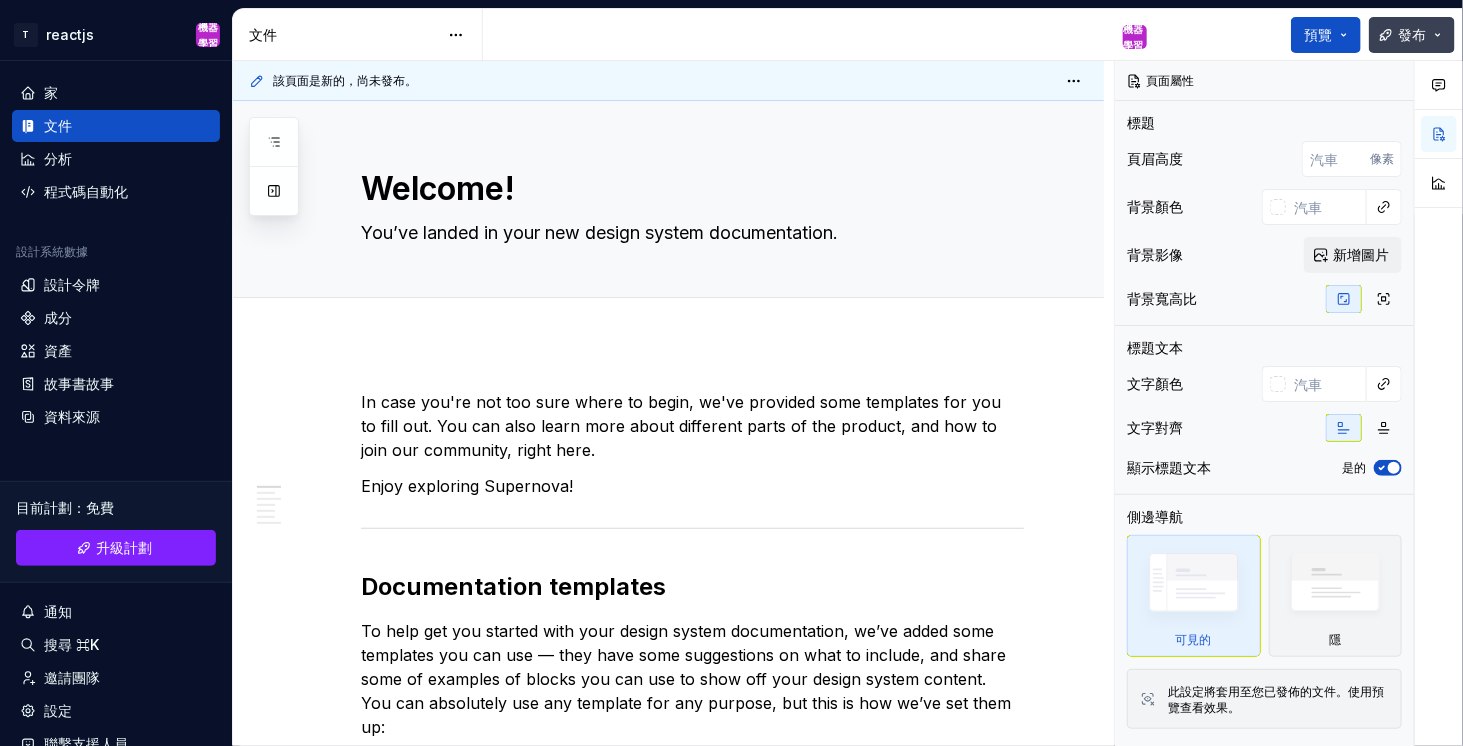 click on "發布" at bounding box center [1412, 35] 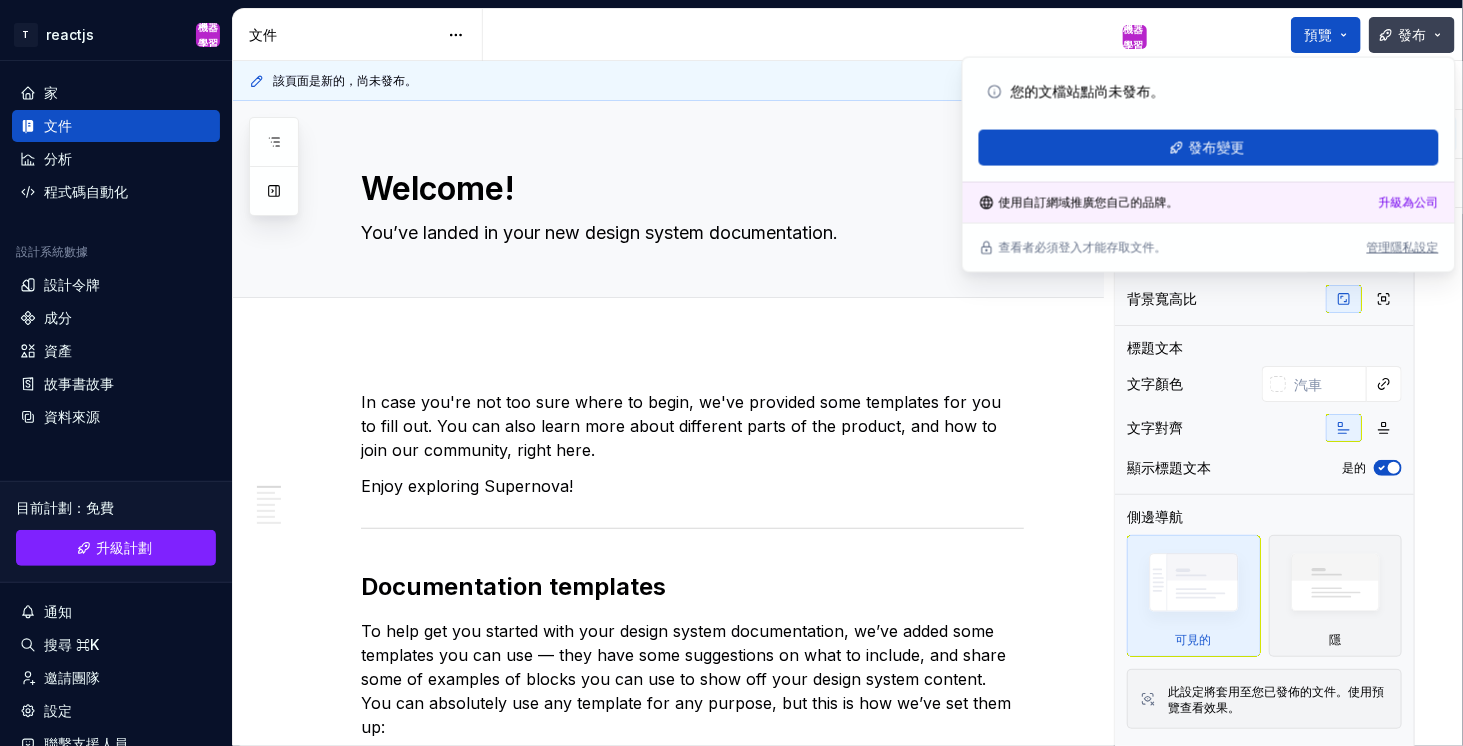 click on "發布" at bounding box center (1412, 35) 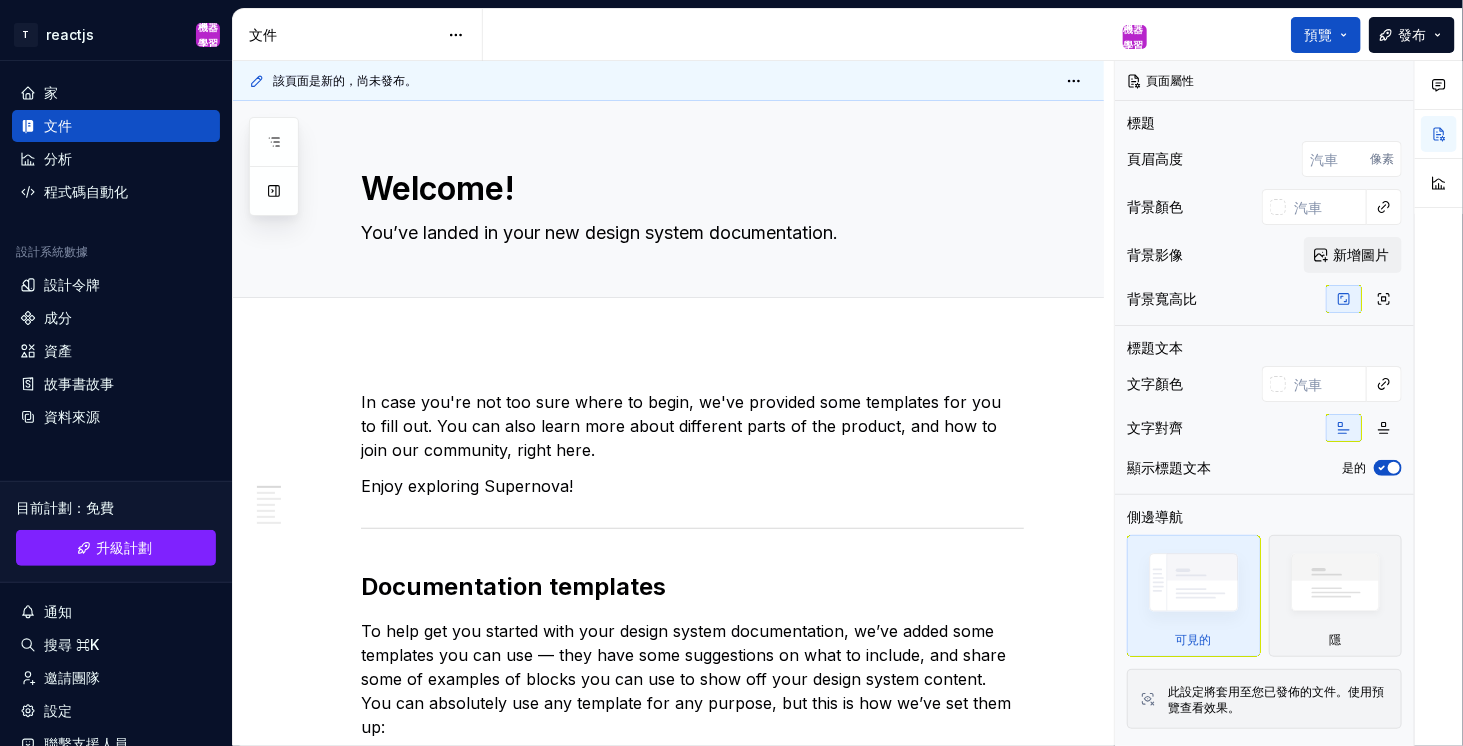 click on "機器學習" at bounding box center [823, 35] 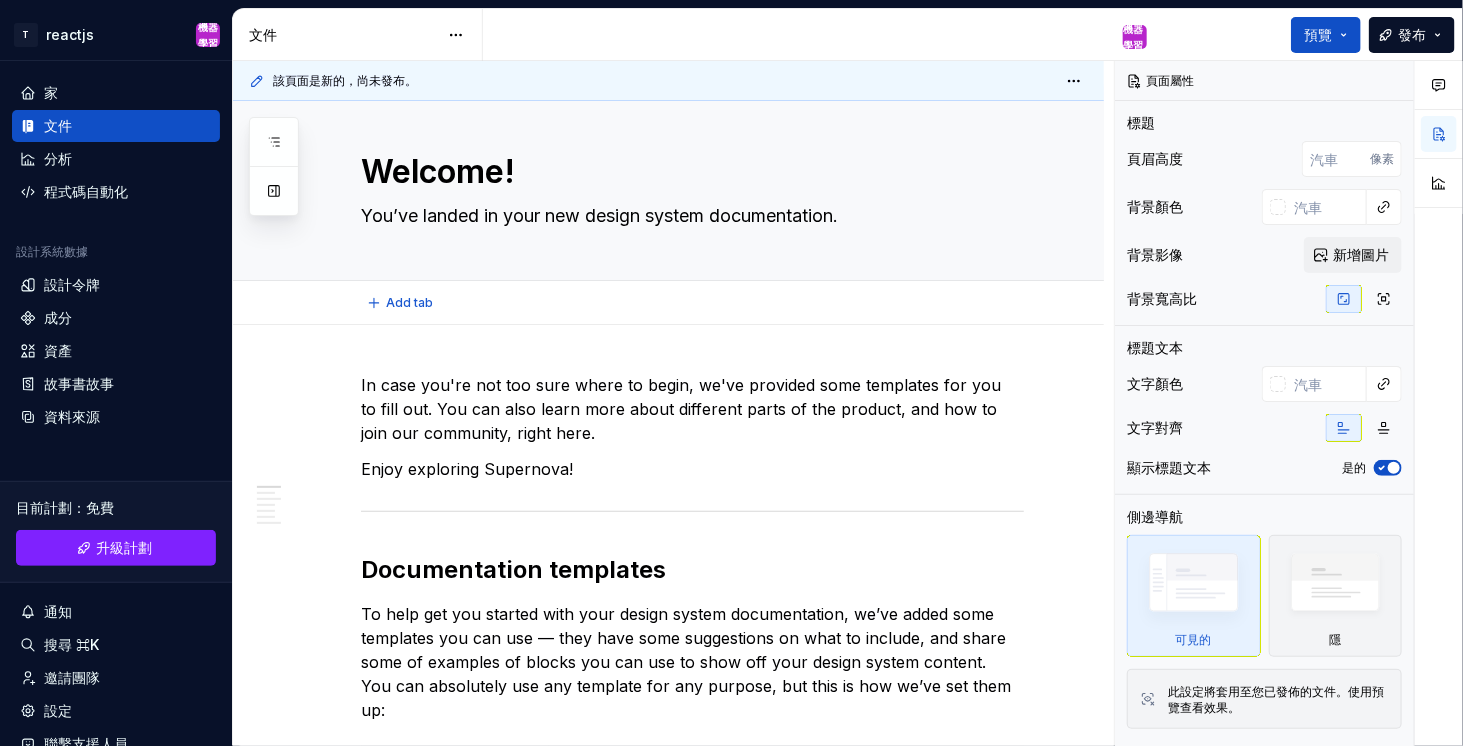 scroll, scrollTop: 0, scrollLeft: 0, axis: both 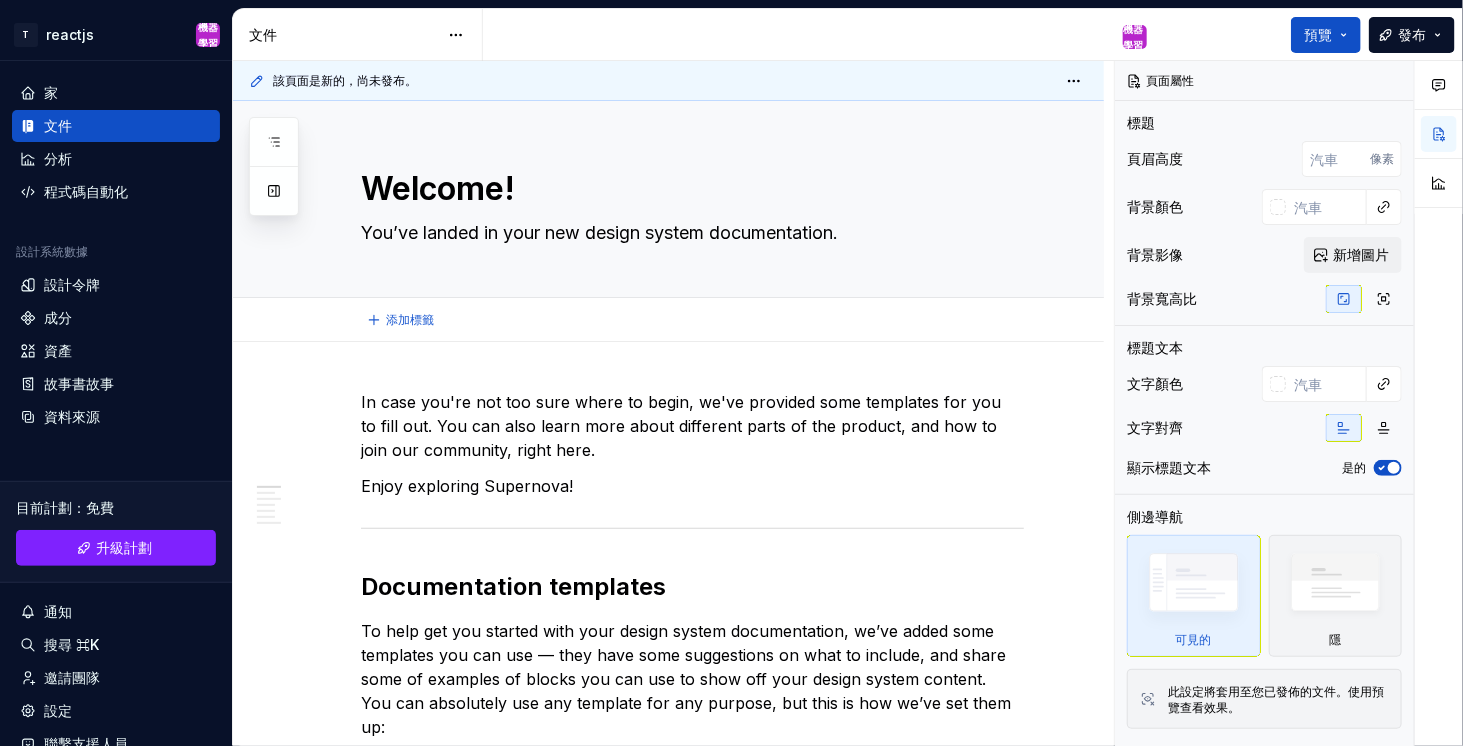 type on "*" 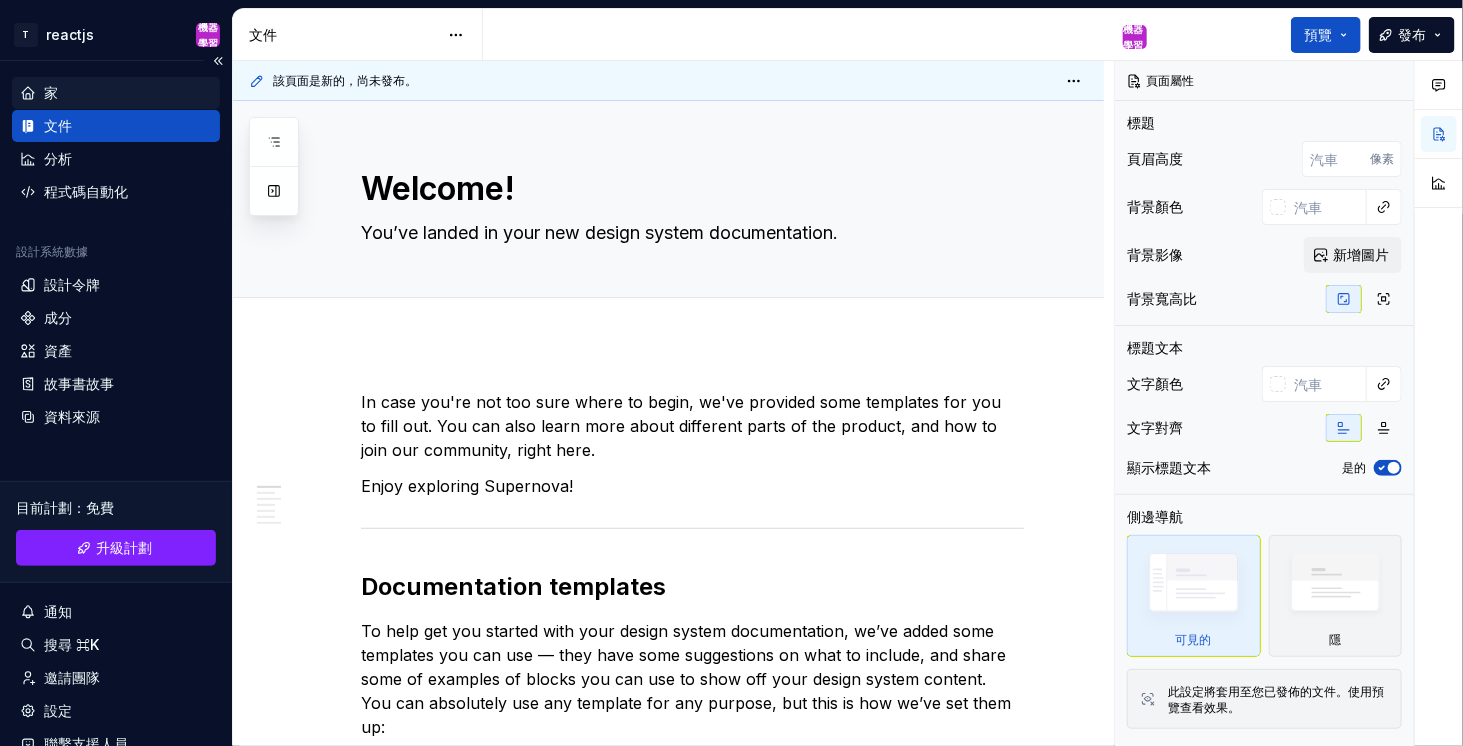 click on "家" at bounding box center [116, 93] 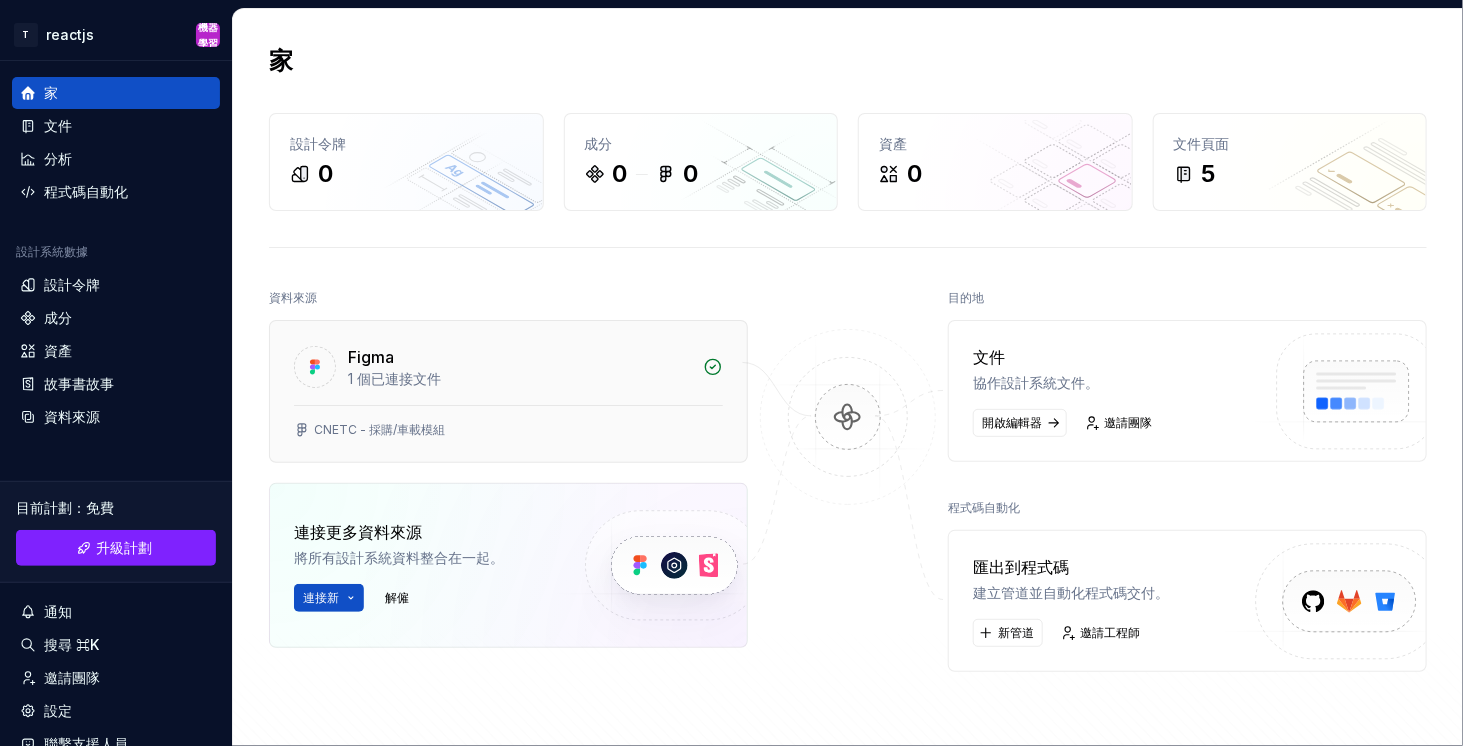 click on "1 個已連接文件" at bounding box center (519, 379) 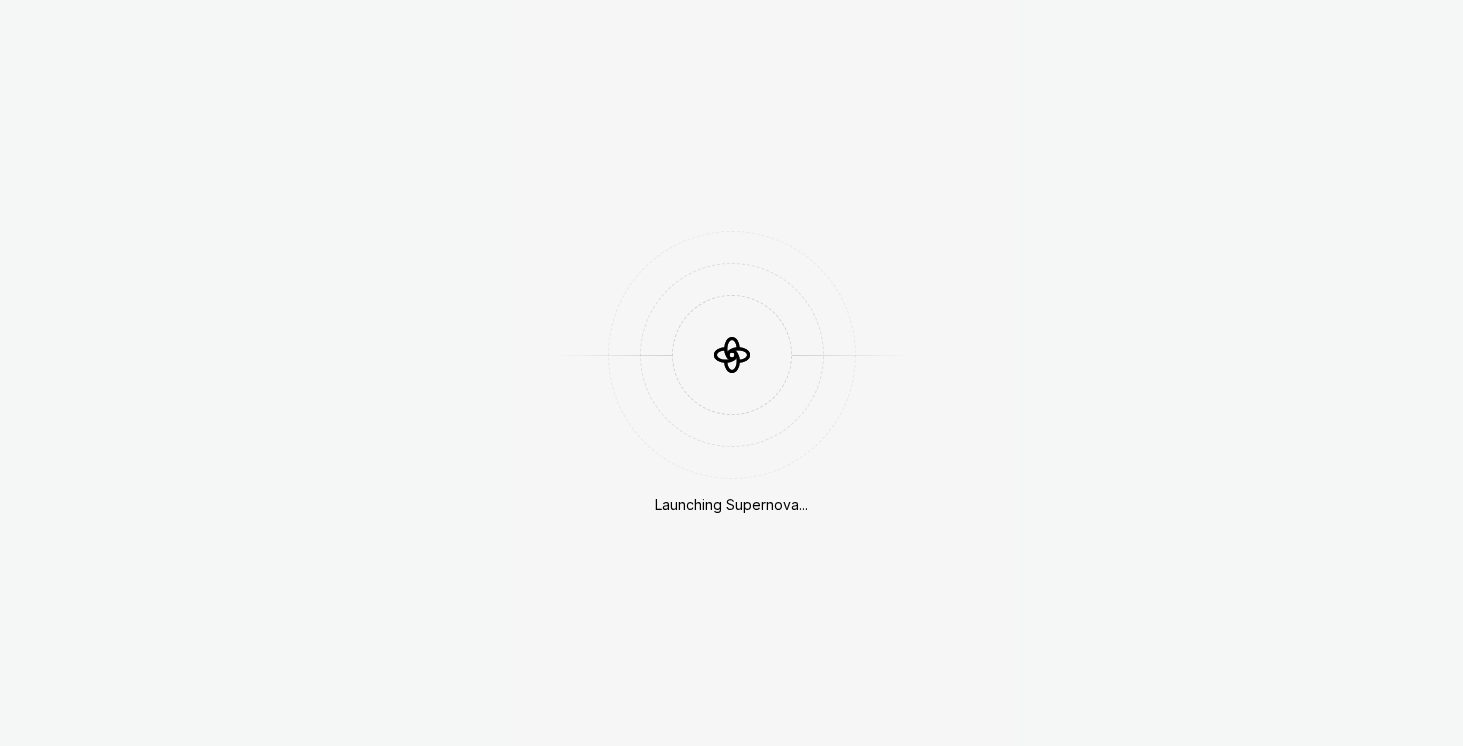 scroll, scrollTop: 0, scrollLeft: 0, axis: both 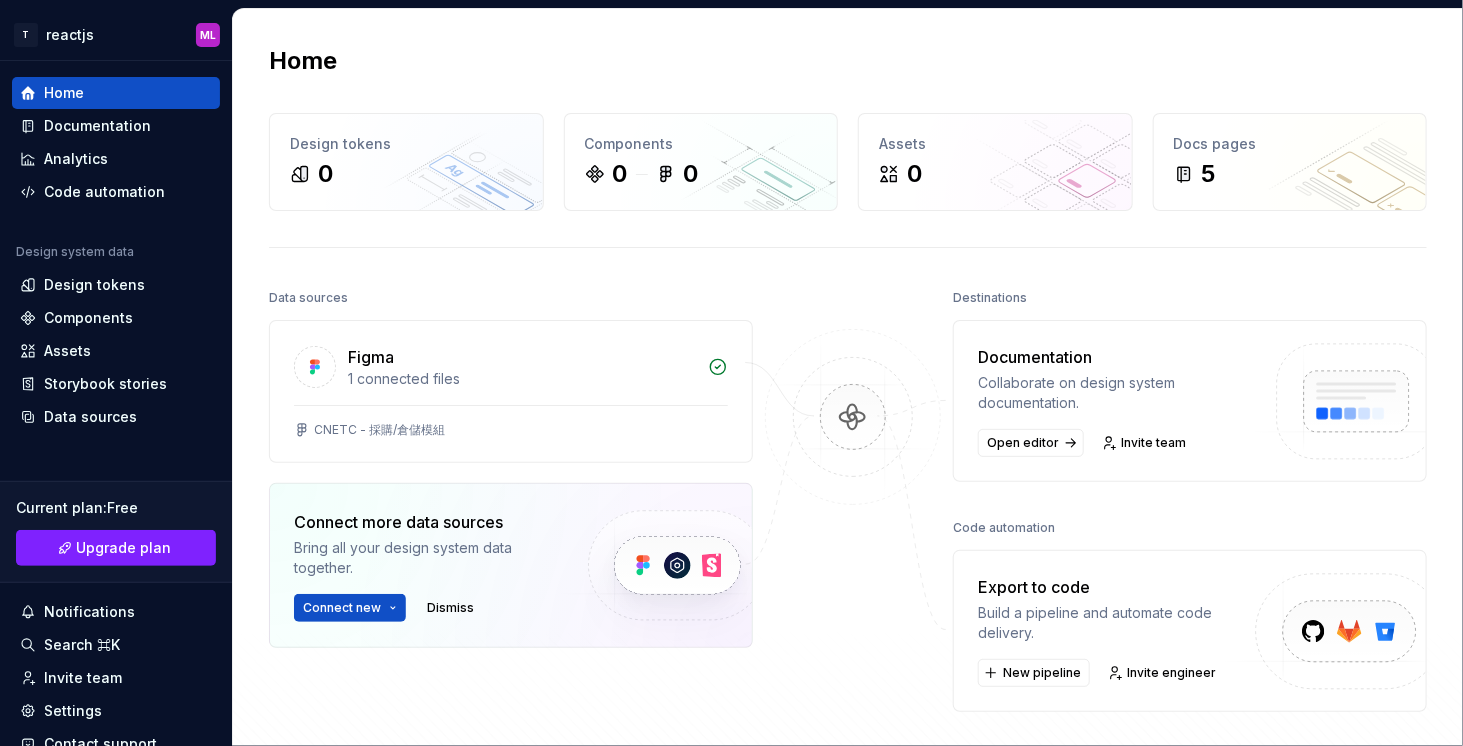 click at bounding box center [853, 516] 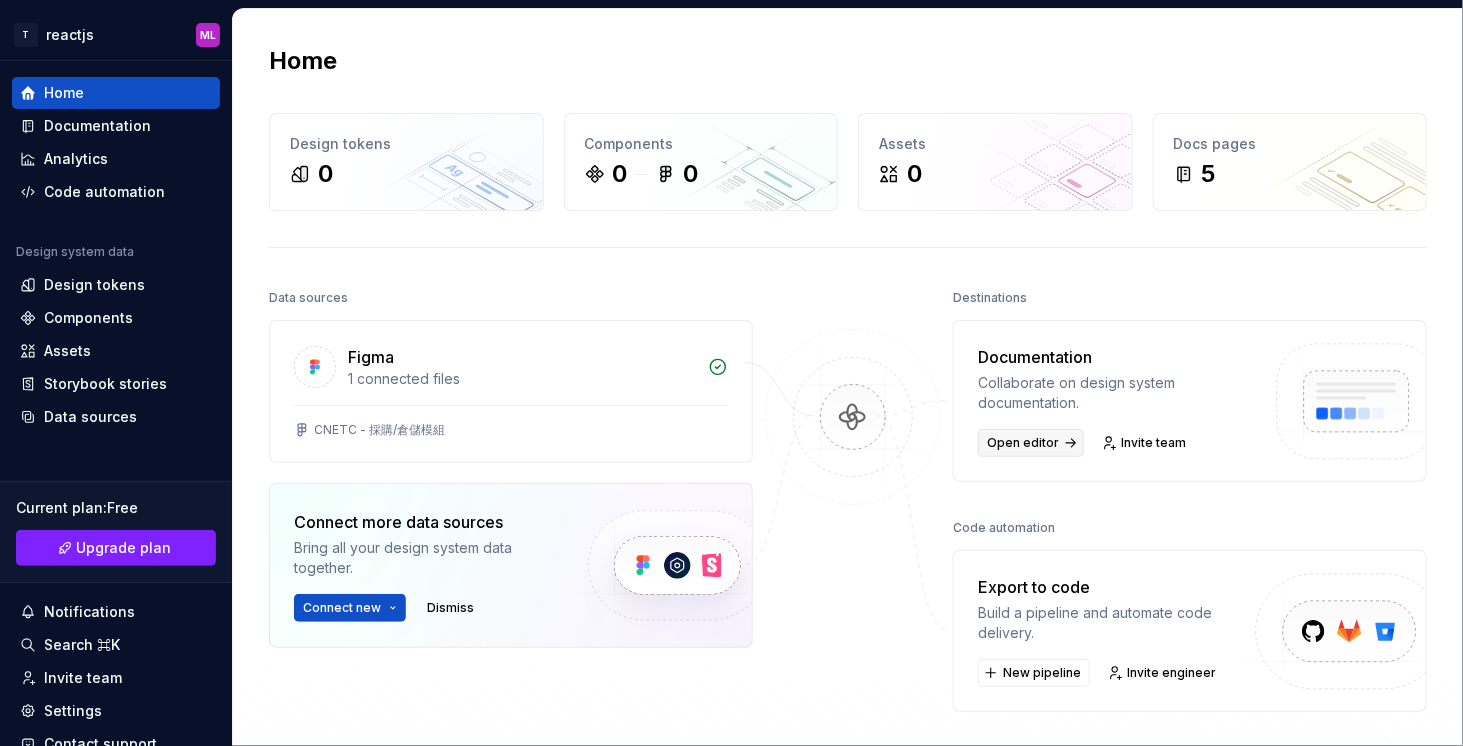 click on "Open editor" at bounding box center (1023, 443) 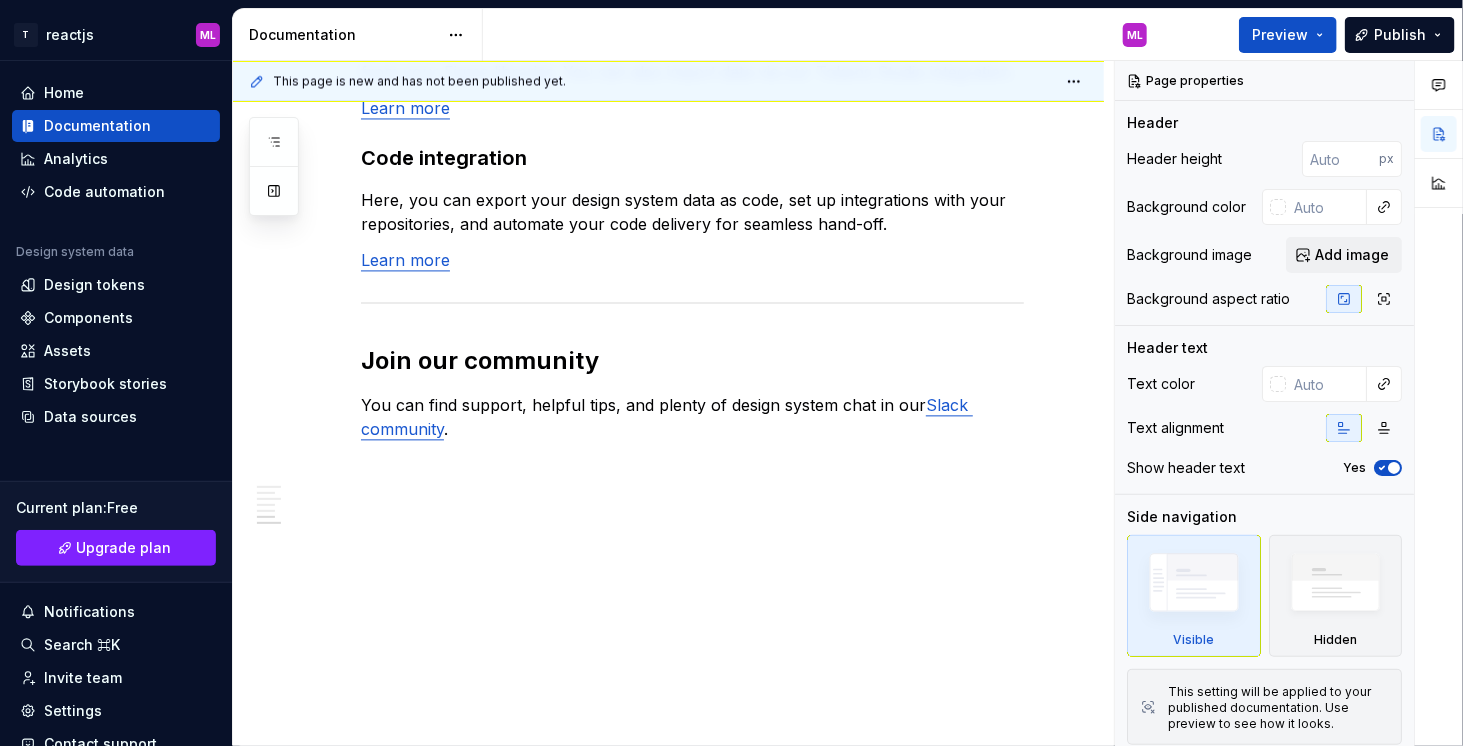 scroll, scrollTop: 1814, scrollLeft: 0, axis: vertical 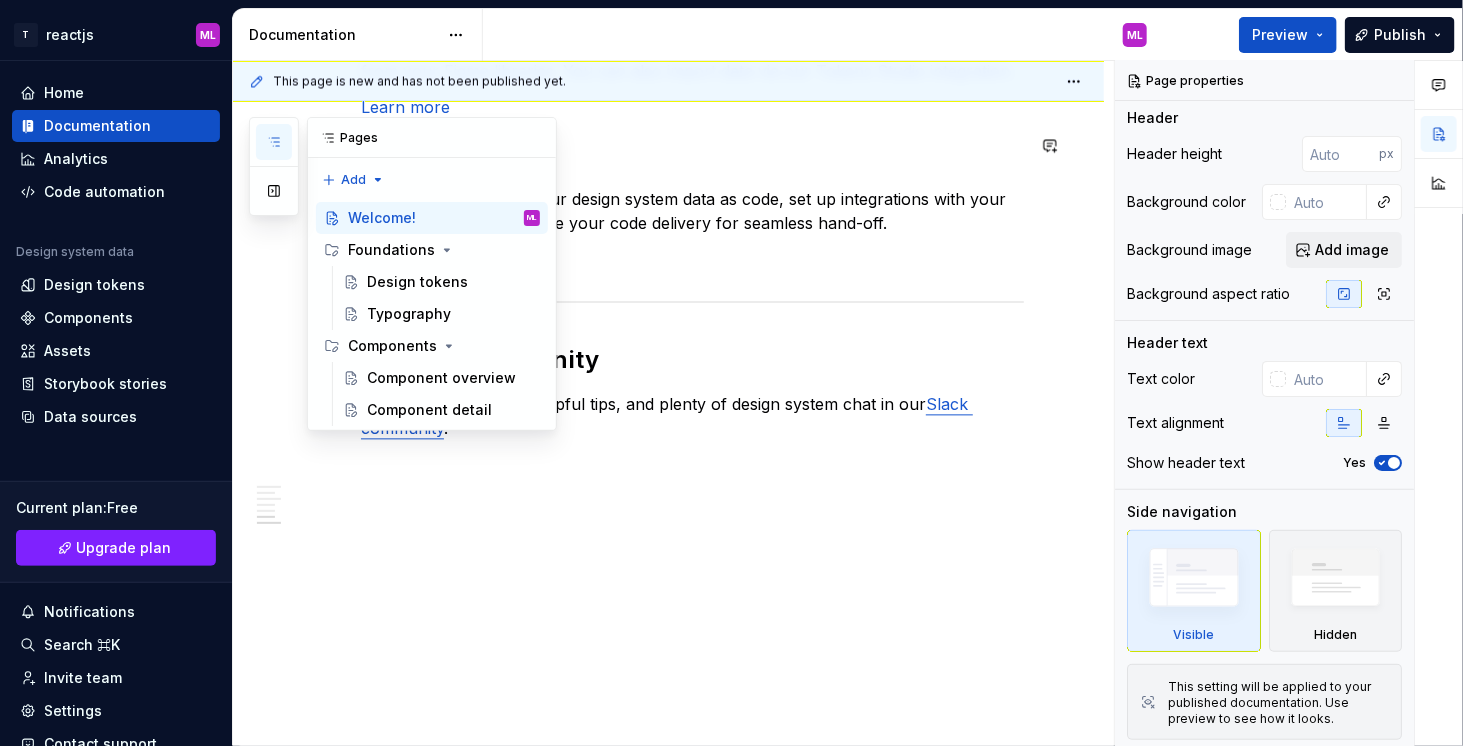 click 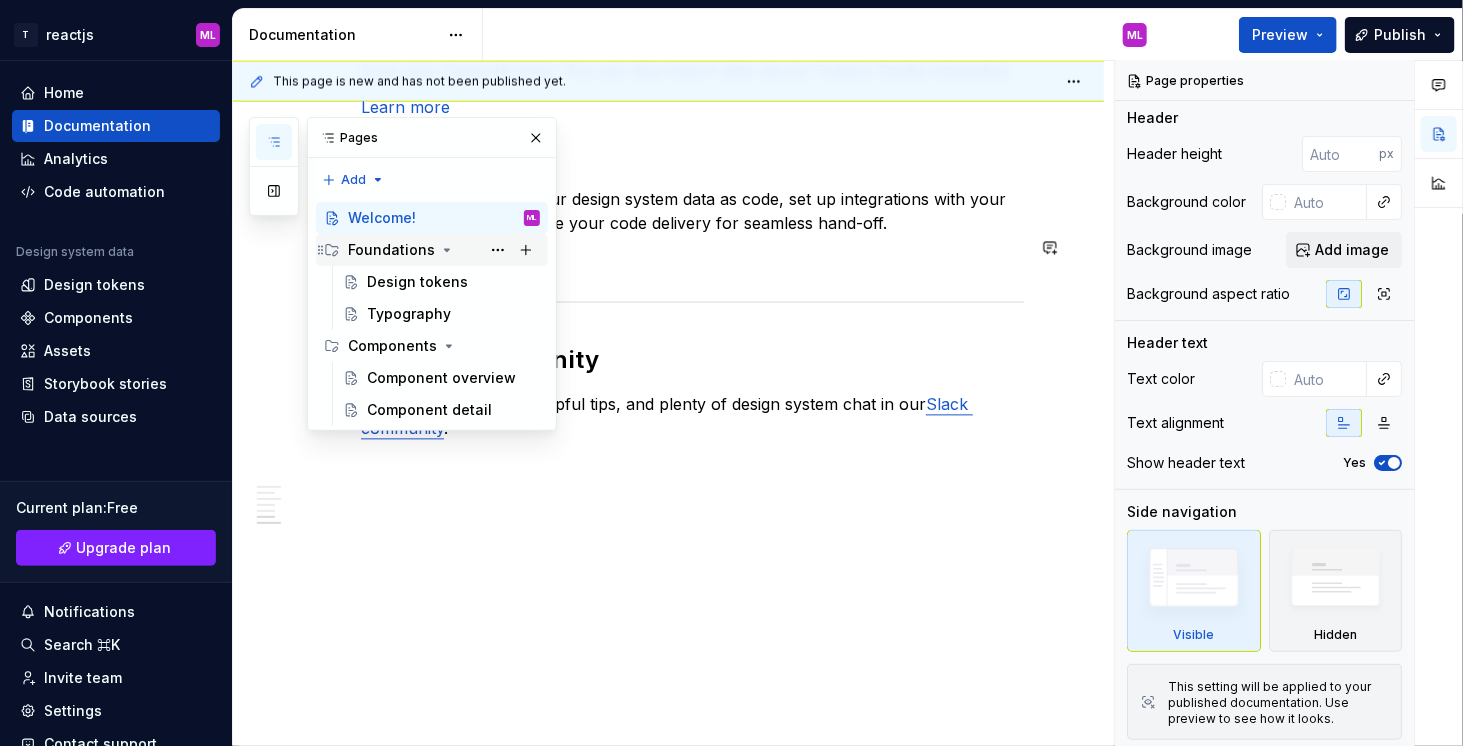 click 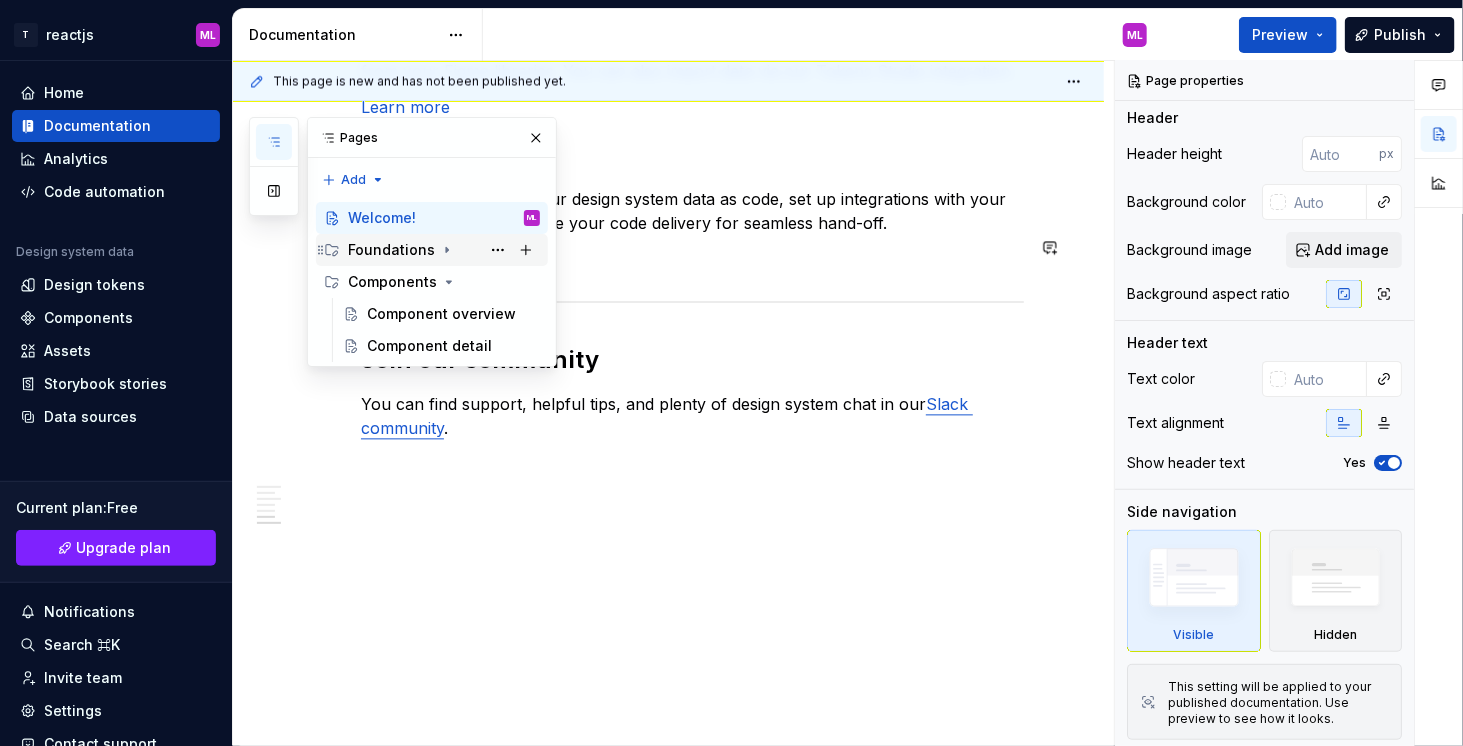 click 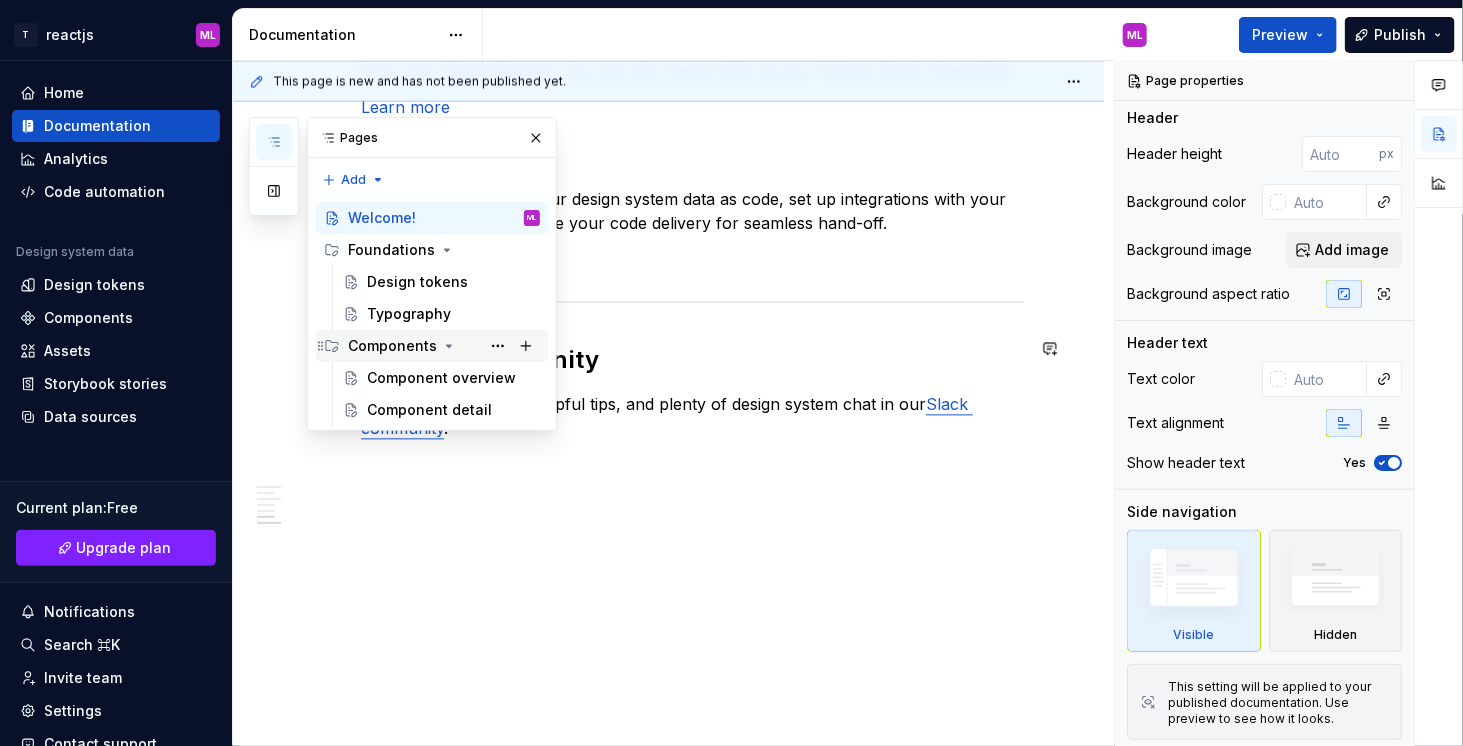 click 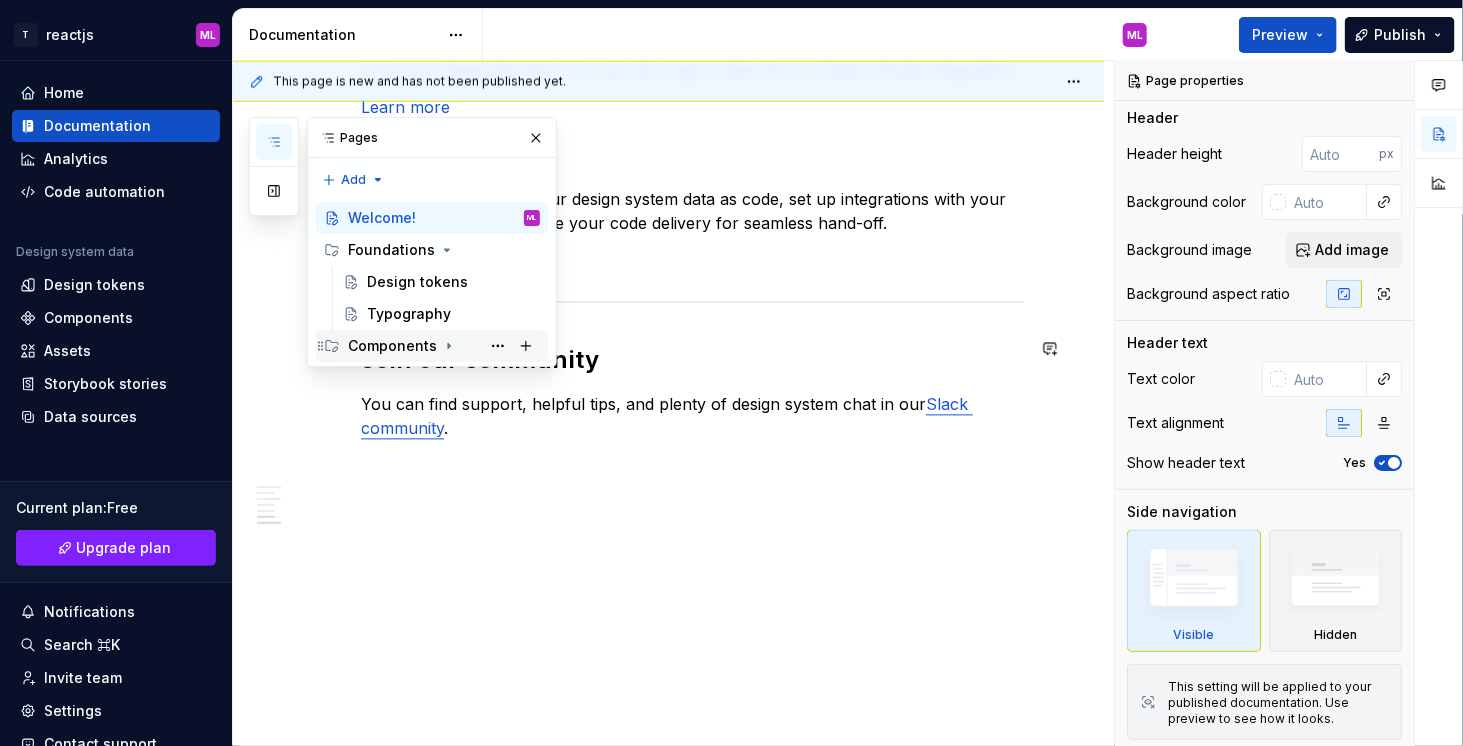click 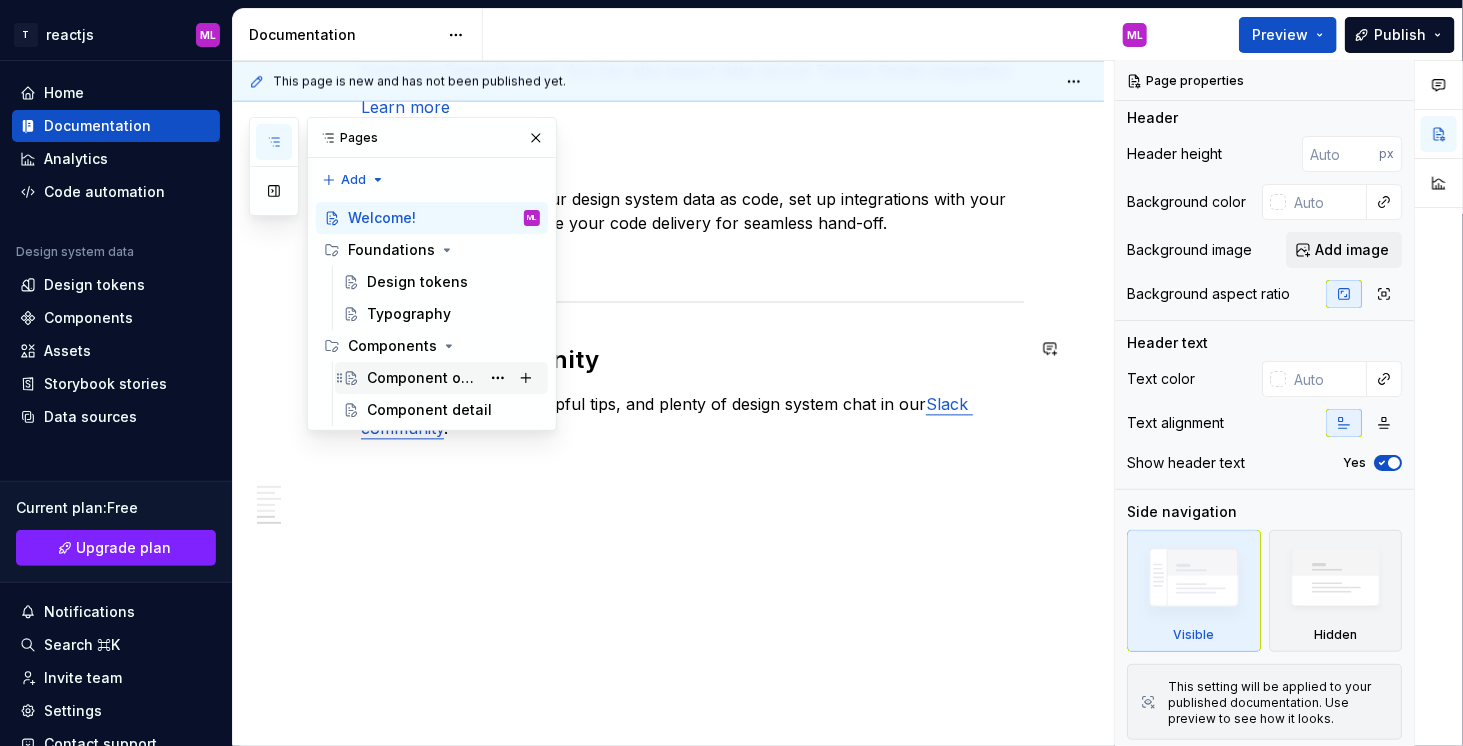 click on "Component overview" at bounding box center [423, 378] 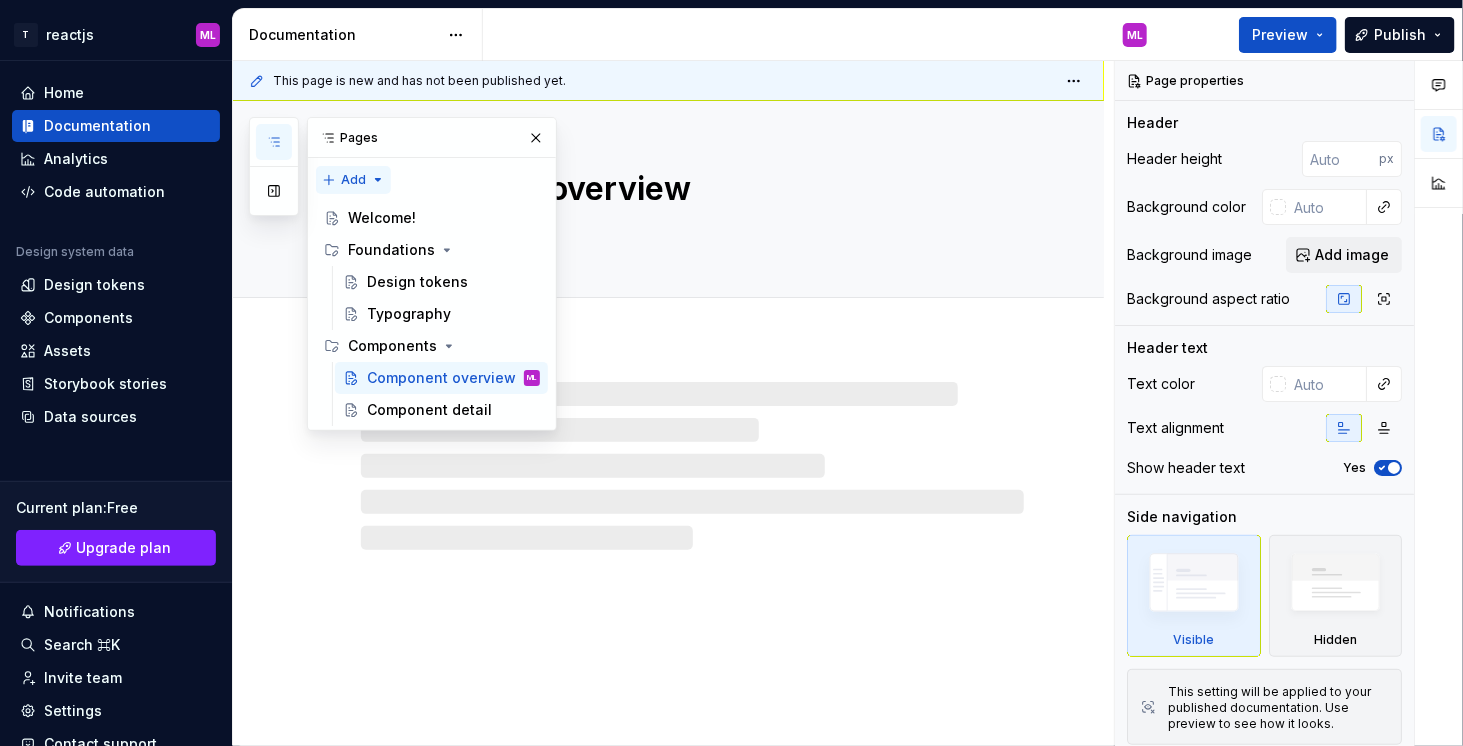 click on "Pages Add
Accessibility guide for tree Page tree.
Navigate the tree with the arrow keys. Common tree hotkeys apply. Further keybindings are available:
enter to execute primary action on focused item
f2 to start renaming the focused item
escape to abort renaming an item
control+d to start dragging selected items
Welcome! Foundations Design tokens Typography Components Component overview ML Component detail Changes Welcome! Foundations  /  Design tokens Foundations  /  Typography Components  /  Component overview Components  /  Component detail Upgrade to Enterprise to turn on approval workflow View edited pages by status when selecting which pages to publish. Learn more Contact us" at bounding box center [403, 274] 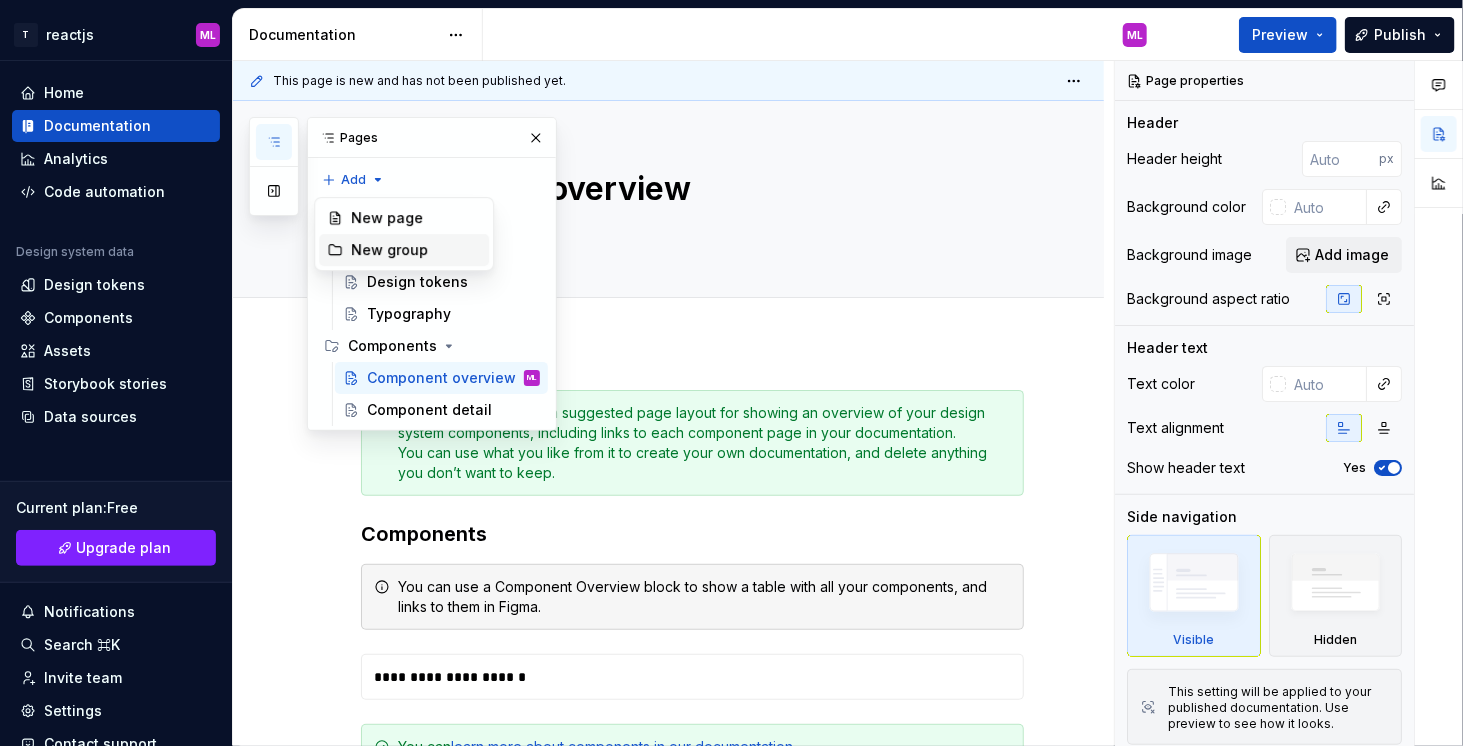click on "New group" at bounding box center [416, 250] 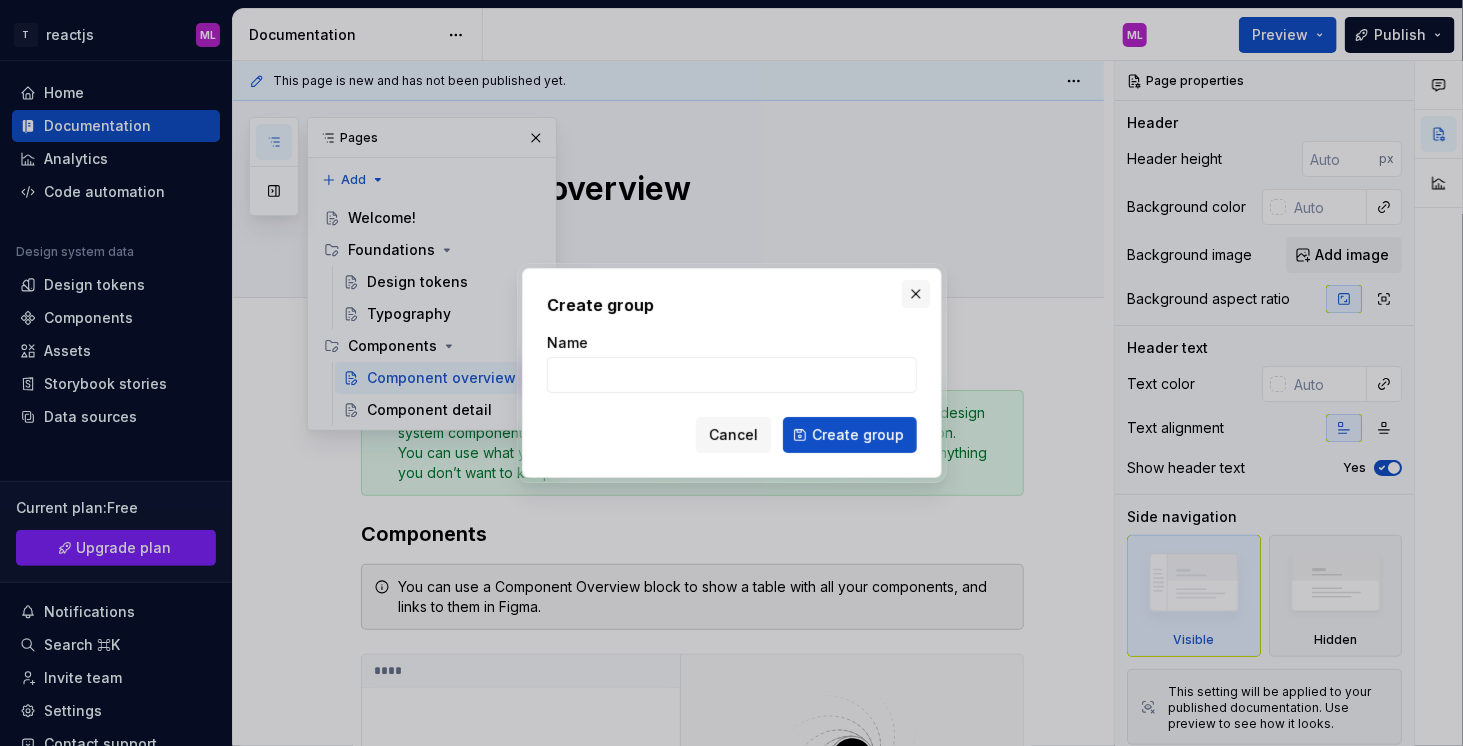 click at bounding box center [916, 294] 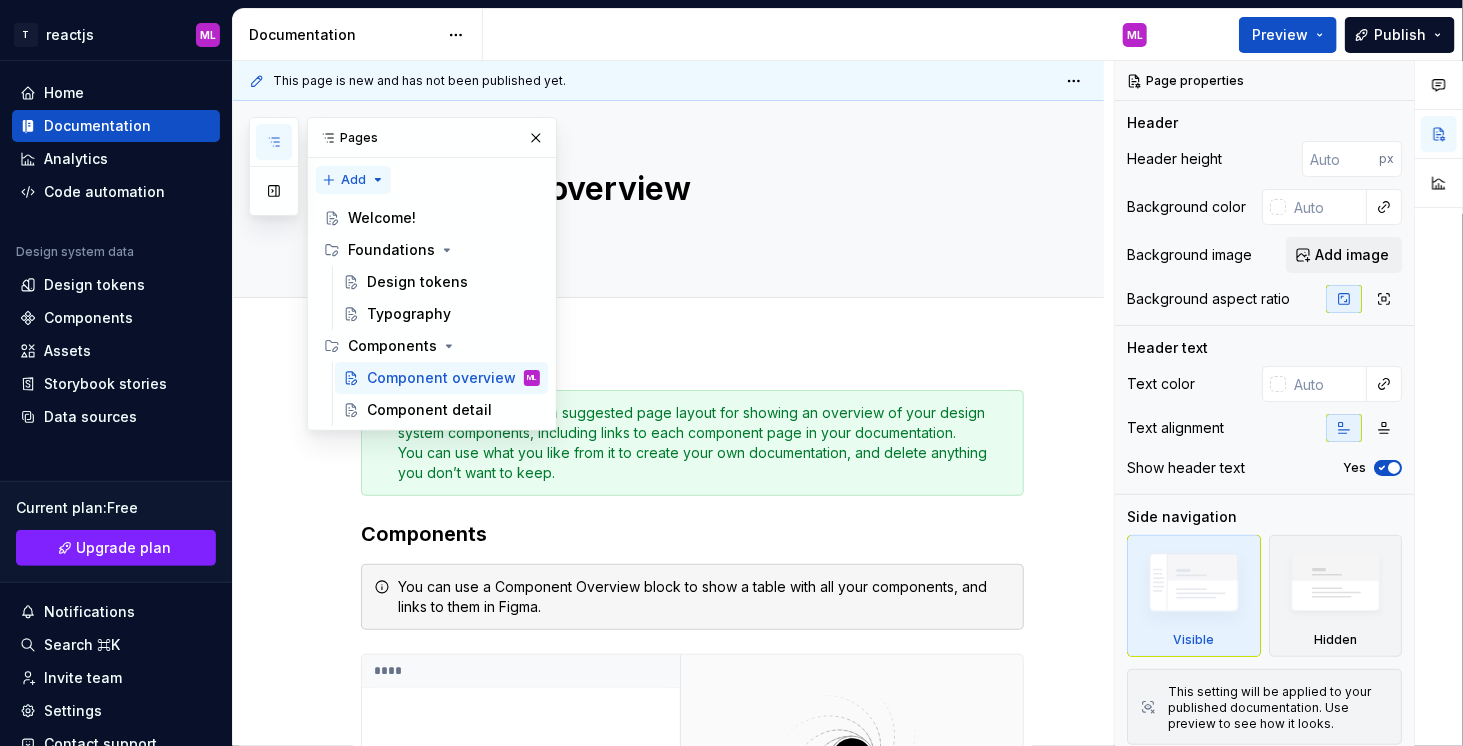 click on "Pages Add
Accessibility guide for tree Page tree.
Navigate the tree with the arrow keys. Common tree hotkeys apply. Further keybindings are available:
enter to execute primary action on focused item
f2 to start renaming the focused item
escape to abort renaming an item
control+d to start dragging selected items
Welcome! Foundations Design tokens Typography Components Component overview ML Component detail Changes Welcome! Foundations  /  Design tokens Foundations  /  Typography Components  /  Component overview Components  /  Component detail Upgrade to Enterprise to turn on approval workflow View edited pages by status when selecting which pages to publish. Learn more Contact us" at bounding box center (403, 274) 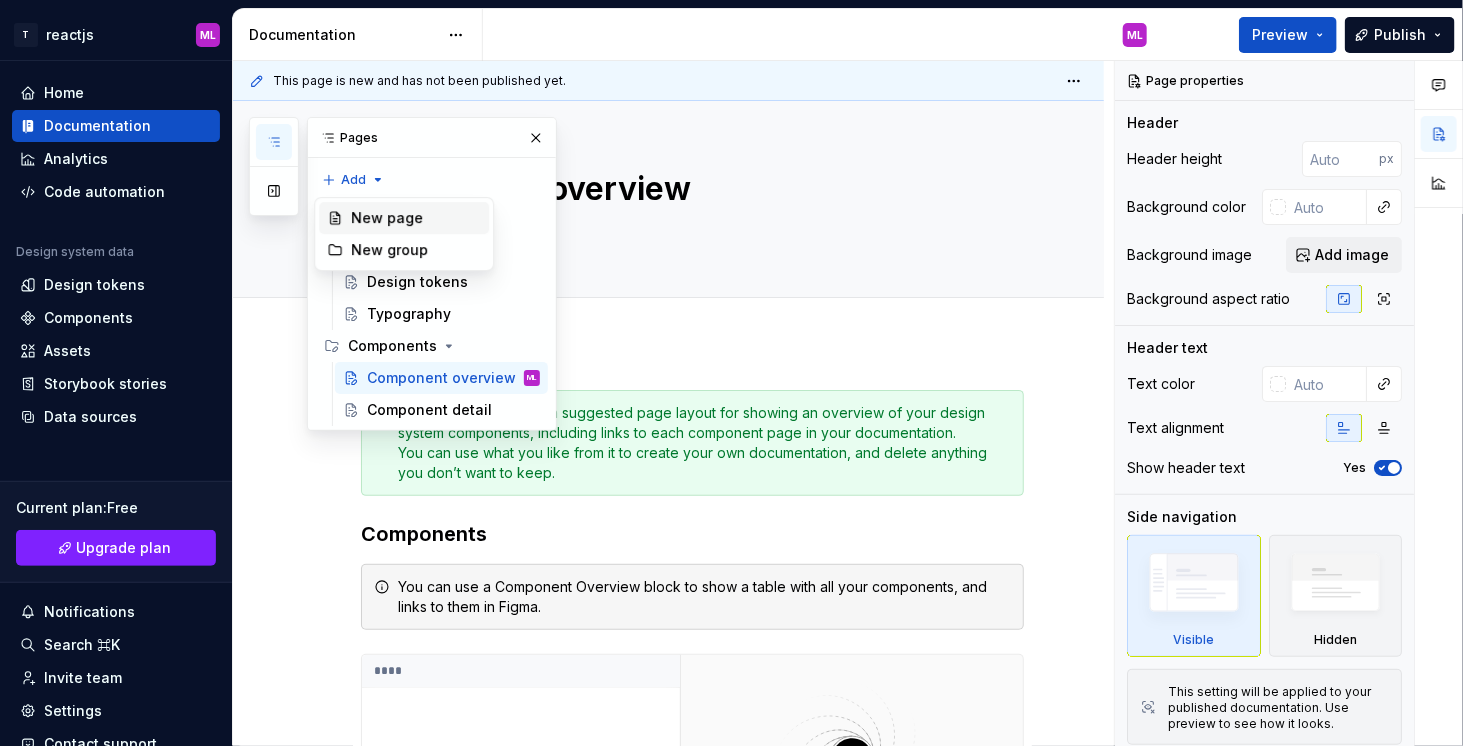 click on "New page" at bounding box center (416, 218) 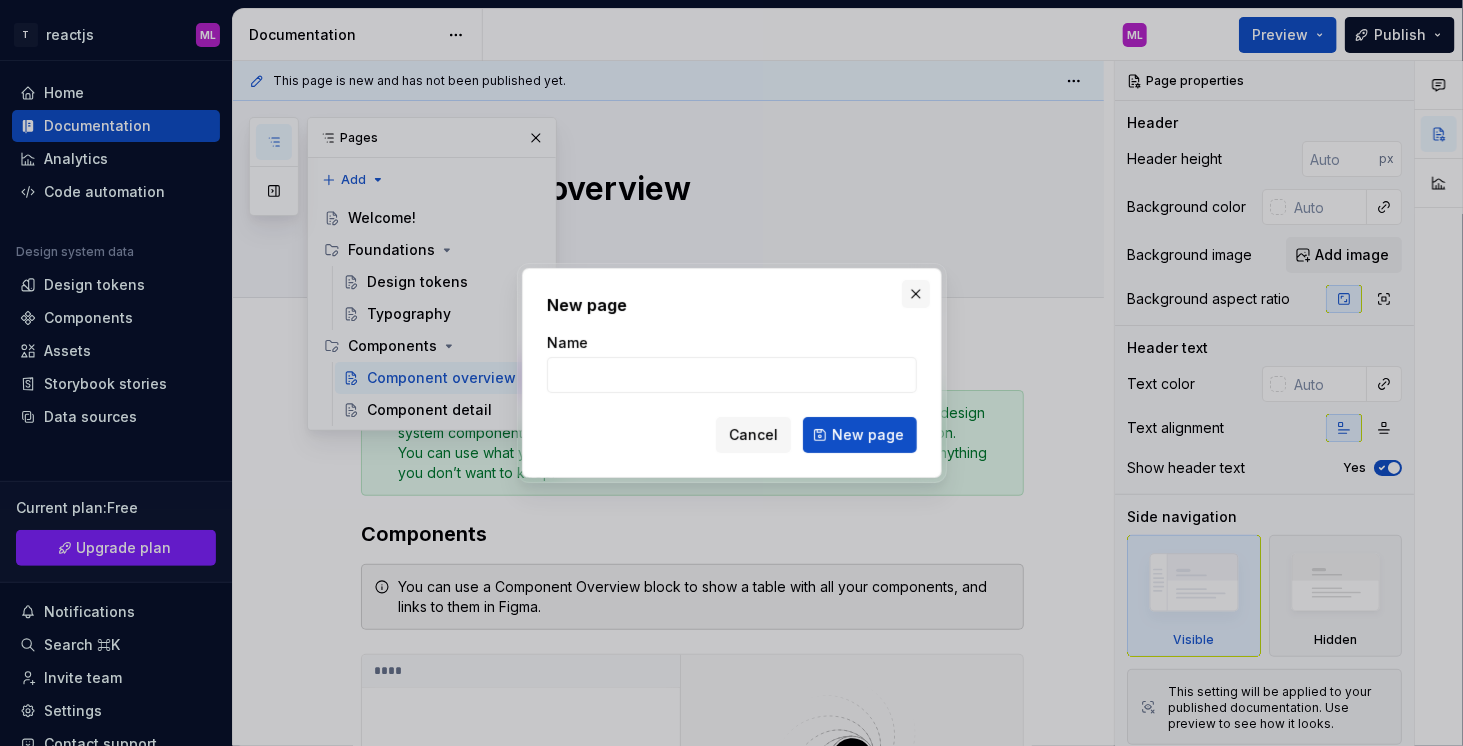 click at bounding box center (916, 294) 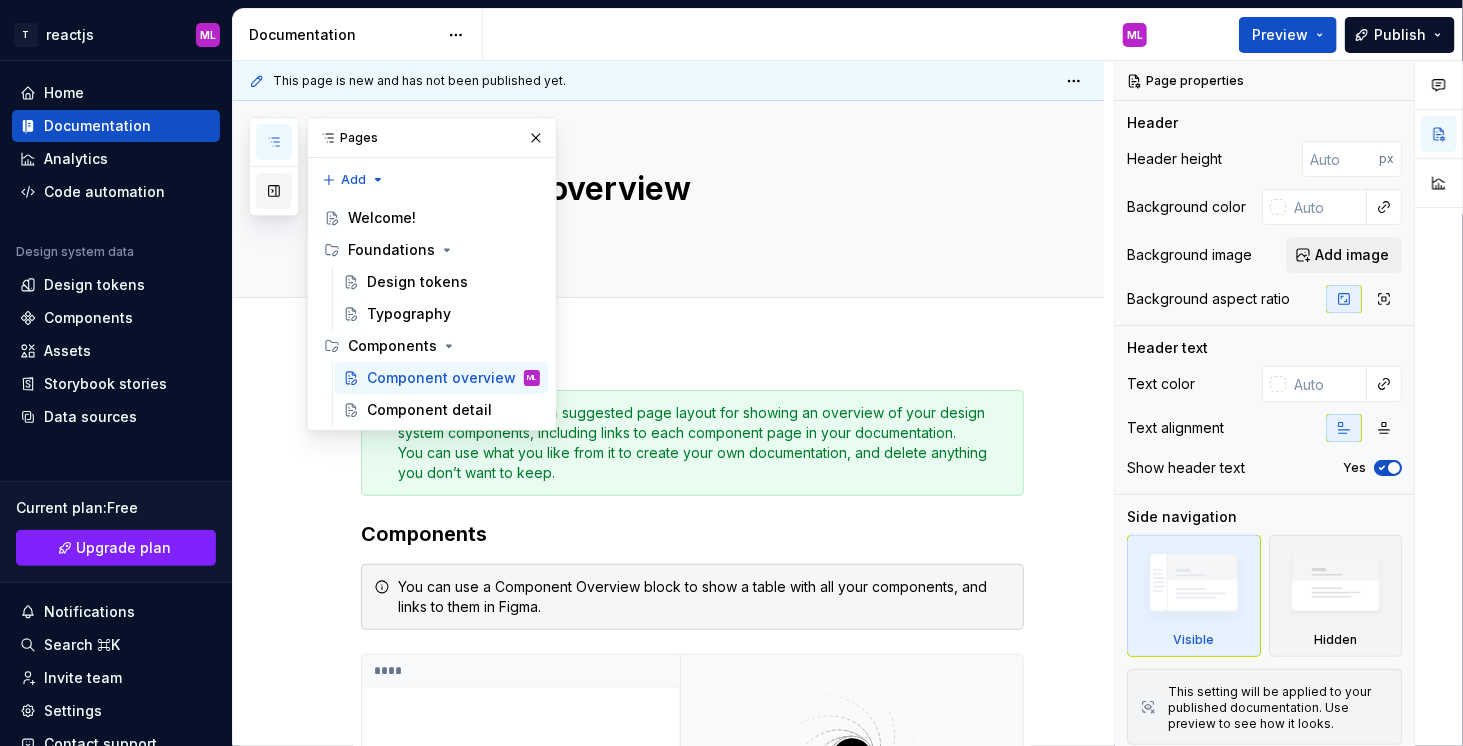 click at bounding box center [274, 191] 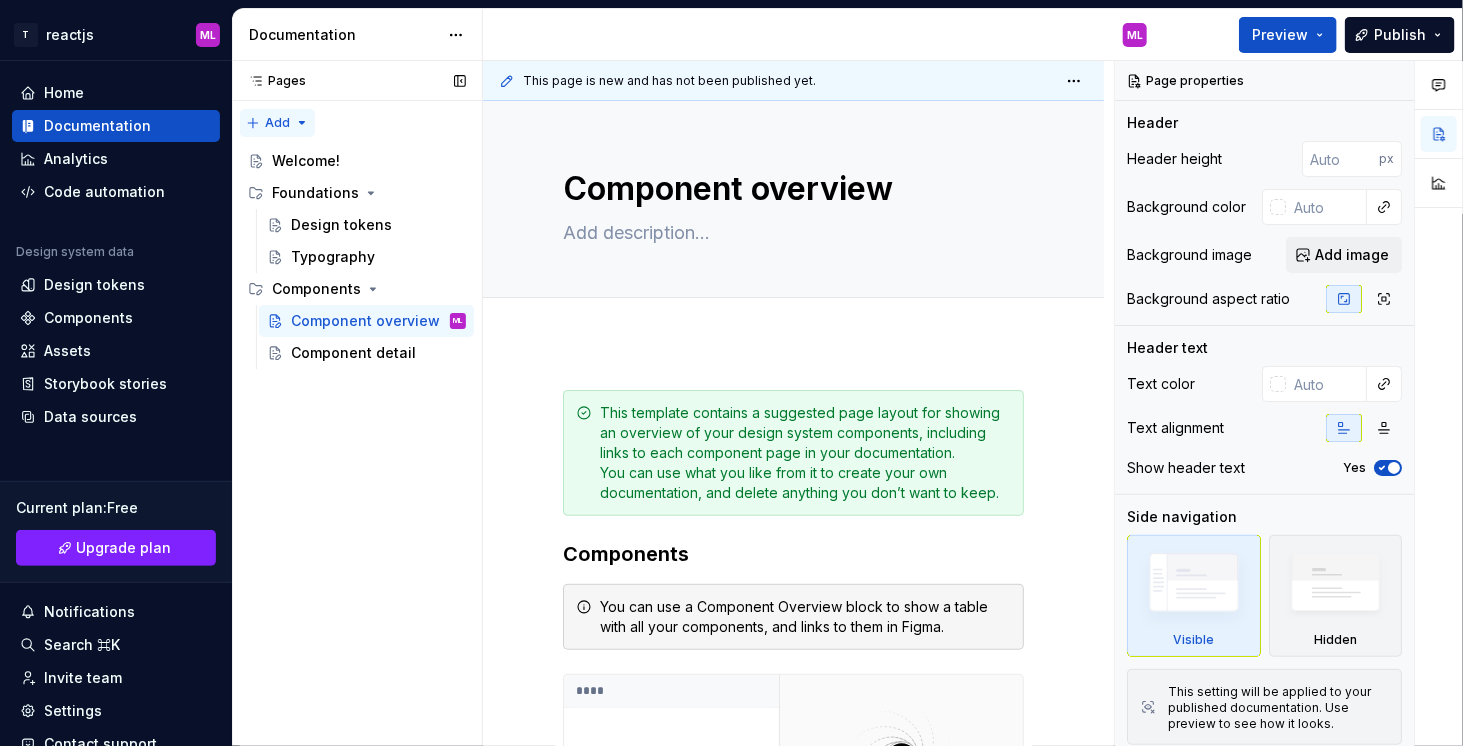 click on "Pages Pages Add
Accessibility guide for tree Page tree.
Navigate the tree with the arrow keys. Common tree hotkeys apply. Further keybindings are available:
enter to execute primary action on focused item
f2 to start renaming the focused item
escape to abort renaming an item
control+d to start dragging selected items
Welcome! Foundations Design tokens Typography Components Component overview ML Component detail Welcome! Foundations  /  Design tokens Foundations  /  Typography Components  /  Component overview Components  /  Component detail Upgrade to Enterprise to turn on approval workflow View edited pages by status when selecting which pages to publish. Learn more Contact us" at bounding box center [357, 404] 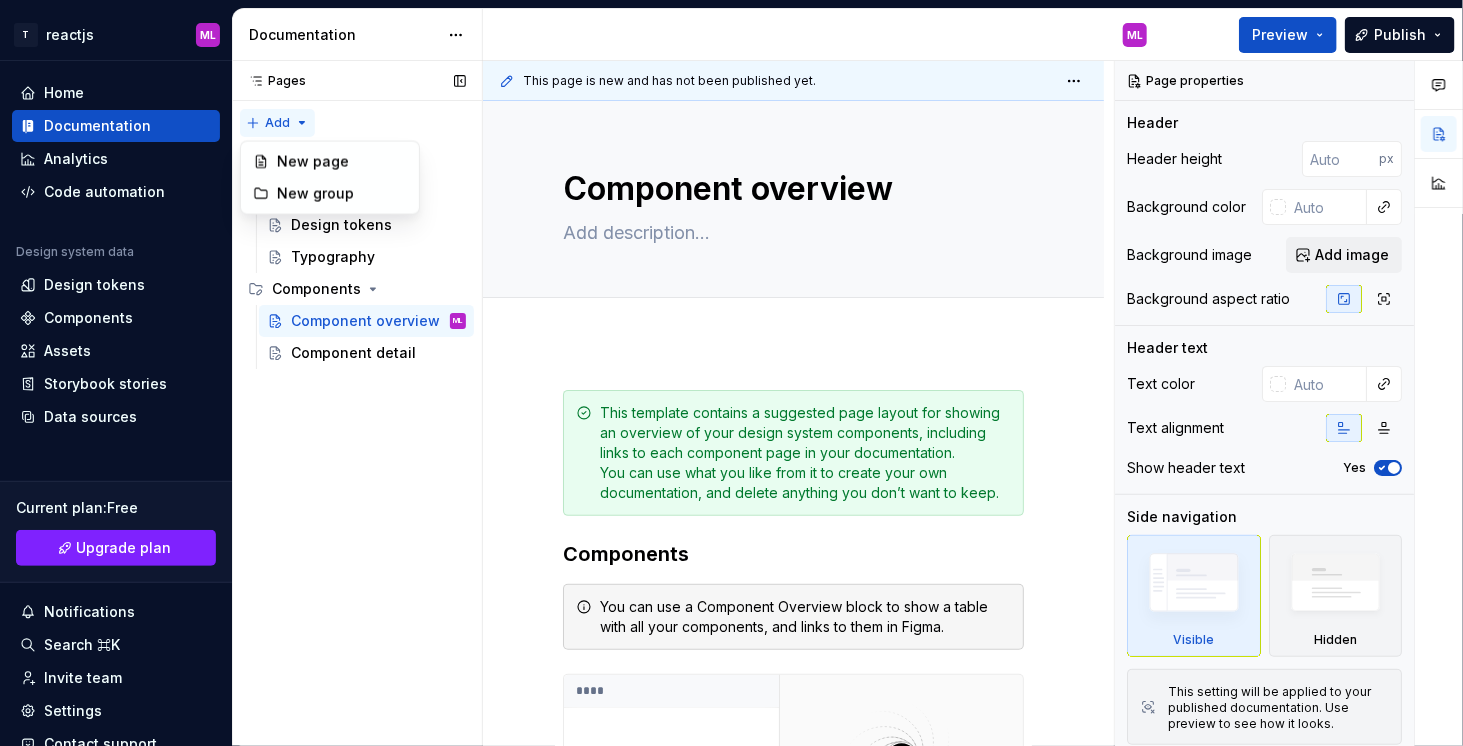 click on "Pages Pages Add
Accessibility guide for tree Page tree.
Navigate the tree with the arrow keys. Common tree hotkeys apply. Further keybindings are available:
enter to execute primary action on focused item
f2 to start renaming the focused item
escape to abort renaming an item
control+d to start dragging selected items
Welcome! Foundations Design tokens Typography Components Component overview ML Component detail Welcome! Foundations  /  Design tokens Foundations  /  Typography Components  /  Component overview Components  /  Component detail Upgrade to Enterprise to turn on approval workflow View edited pages by status when selecting which pages to publish. Learn more Contact us" at bounding box center [357, 404] 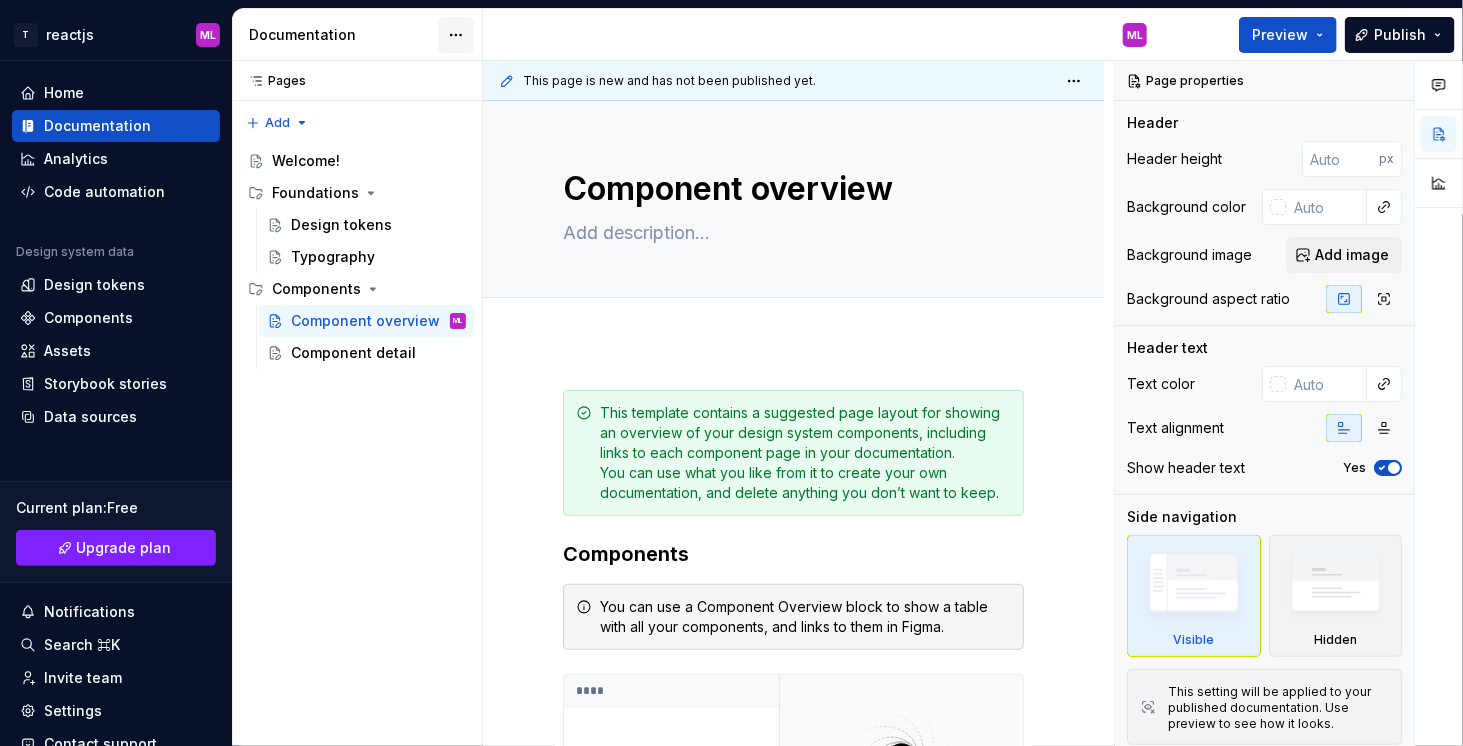 click on "T reactjs ML Home Documentation Analytics Code automation Design system data Design tokens Components Assets Storybook stories Data sources Current plan :  Free Upgrade plan Notifications Search ⌘K Invite team Settings Contact support Help Documentation ML Preview Publish Pages Pages Add
Accessibility guide for tree Page tree.
Navigate the tree with the arrow keys. Common tree hotkeys apply. Further keybindings are available:
enter to execute primary action on focused item
f2 to start renaming the focused item
escape to abort renaming an item
control+d to start dragging selected items
Welcome! Foundations Design tokens Typography Components Component overview ML Component detail Welcome! Foundations  /  Design tokens Foundations  /  Typography Components  /  Component overview Components  /  Component detail Upgrade to Enterprise to turn on approval workflow View edited pages by status when selecting which pages to publish. ****" at bounding box center [731, 373] 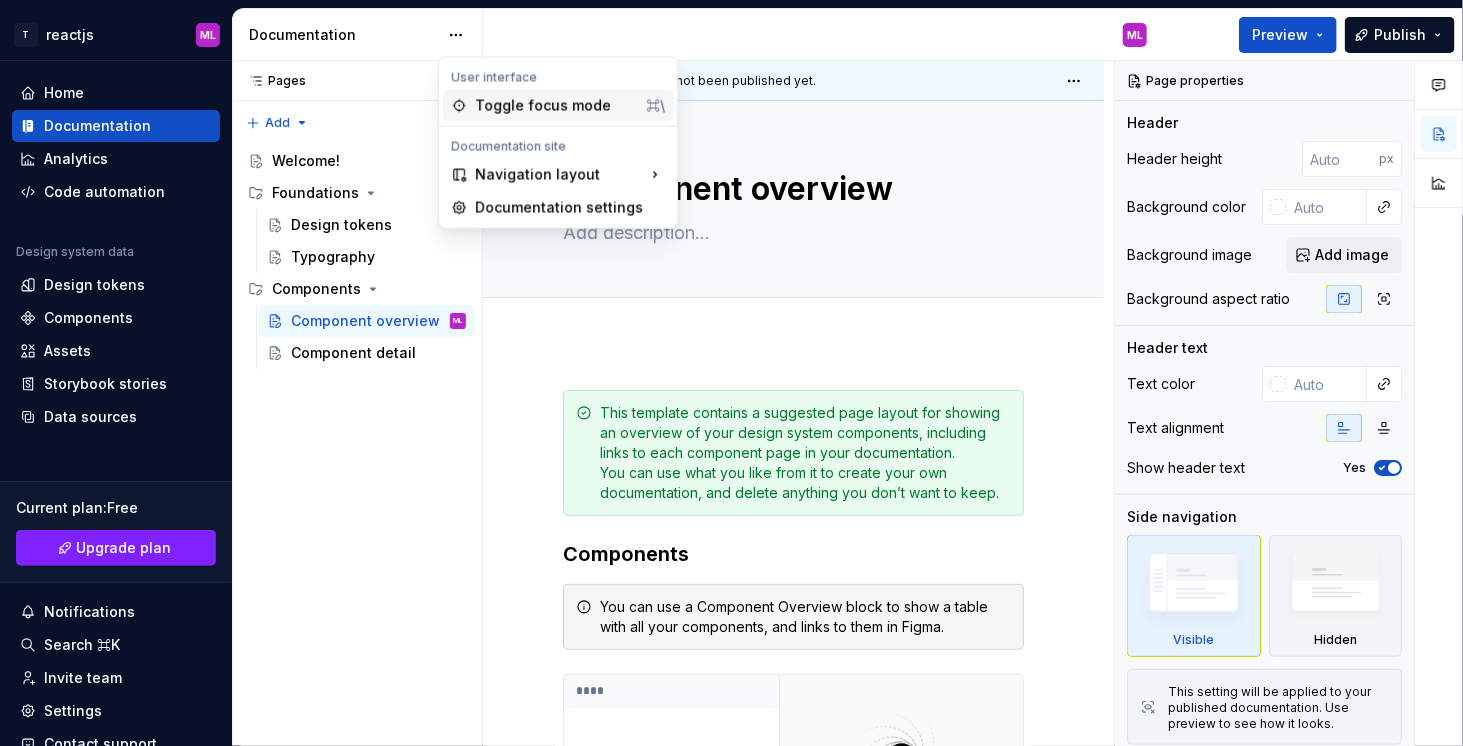 click on "Toggle focus mode ⌘\" at bounding box center (558, 106) 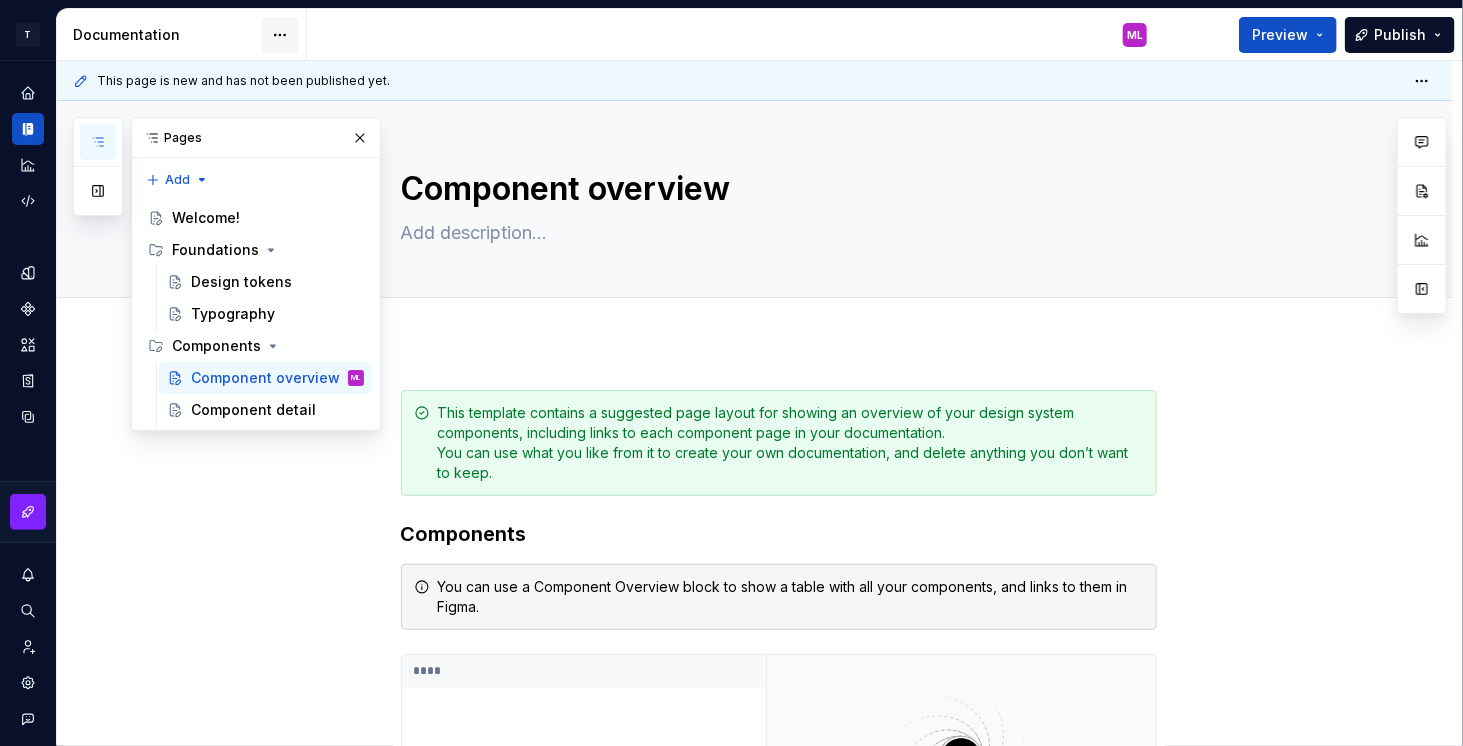 click on "**********" at bounding box center (731, 373) 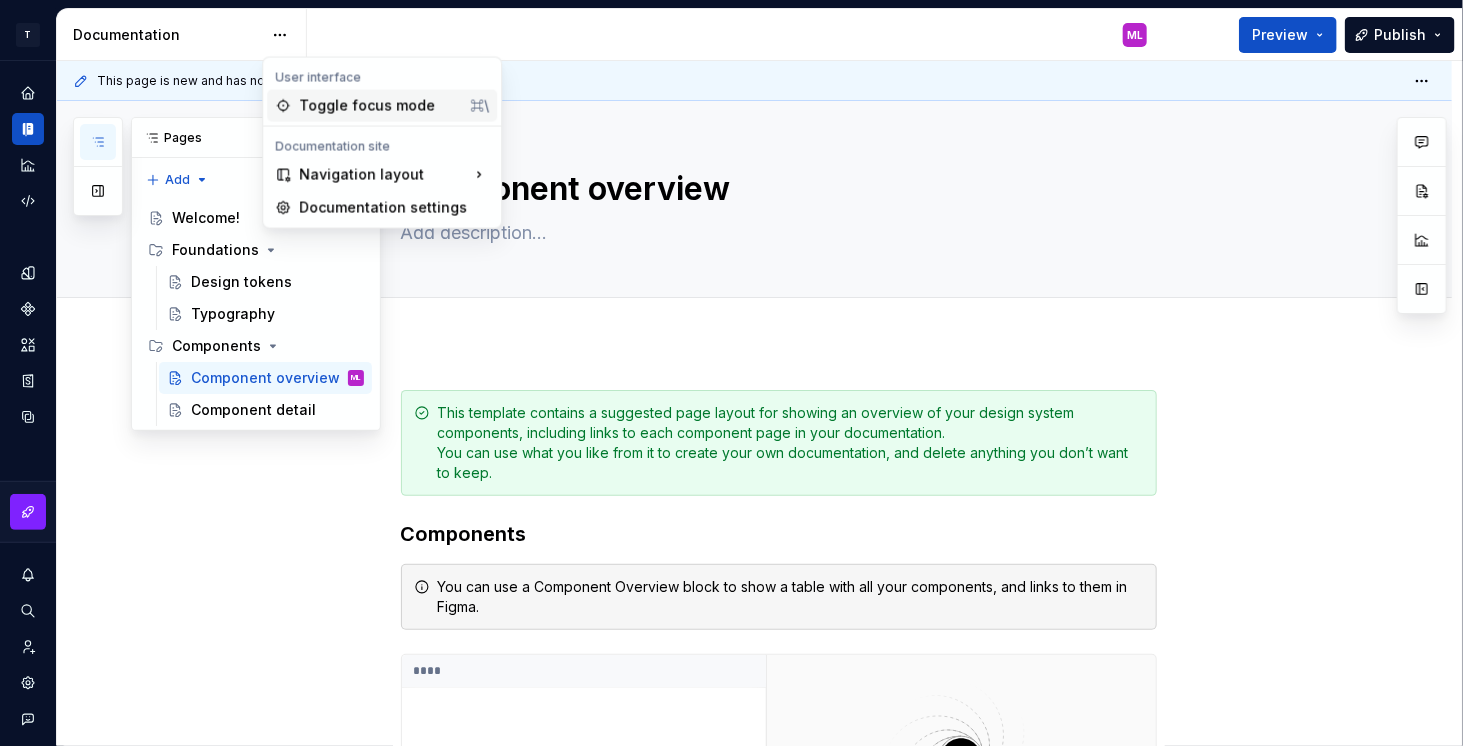 click on "Toggle focus mode" at bounding box center [380, 106] 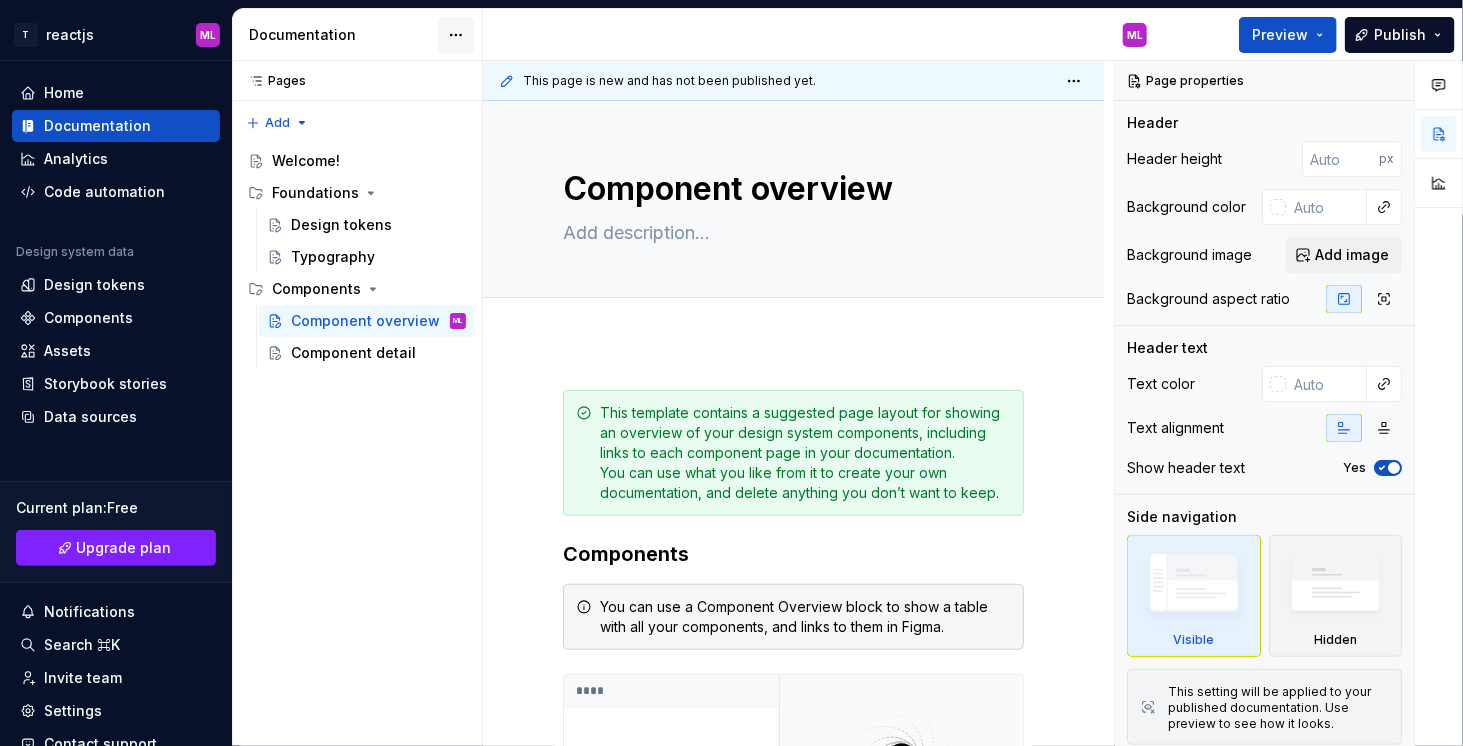 click on "T reactjs ML Home Documentation Analytics Code automation Design system data Design tokens Components Assets Storybook stories Data sources Current plan :  Free Upgrade plan Notifications Search ⌘K Invite team Settings Contact support Help Documentation ML Preview Publish Pages Pages Add
Accessibility guide for tree Page tree.
Navigate the tree with the arrow keys. Common tree hotkeys apply. Further keybindings are available:
enter to execute primary action on focused item
f2 to start renaming the focused item
escape to abort renaming an item
control+d to start dragging selected items
Welcome! Foundations Design tokens Typography Components Component overview ML Component detail Welcome! Foundations  /  Design tokens Foundations  /  Typography Components  /  Component overview Components  /  Component detail Upgrade to Enterprise to turn on approval workflow View edited pages by status when selecting which pages to publish. ****" at bounding box center (731, 373) 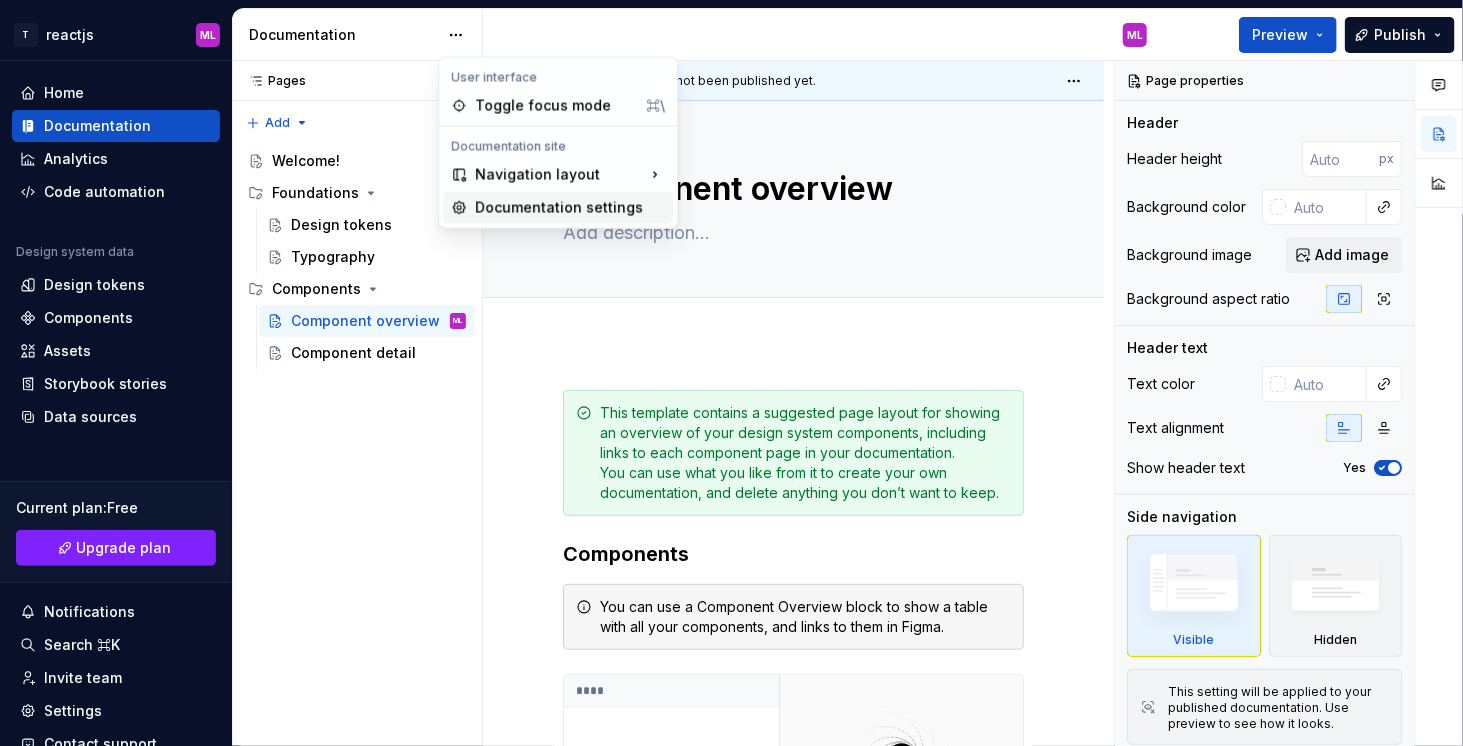 click on "Documentation settings" at bounding box center [570, 208] 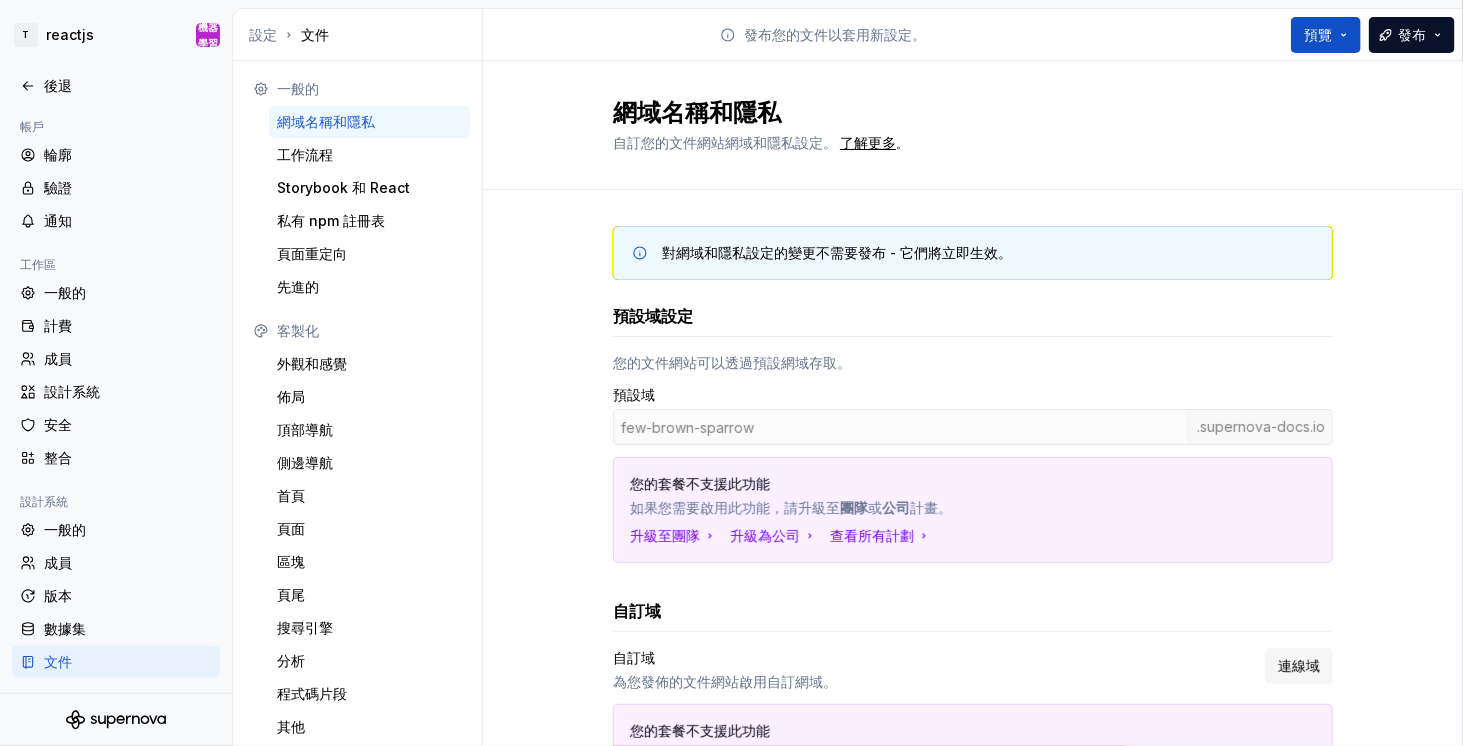 click on "對網域和隱私設定的變更不需要發布 - 它們將立即生效。 預設域設定 您的文件網站可以透過預設網域存取。 預設域 few-brown-sparrow .supernova-docs.io 您的套餐不支援此功能 如果您需要啟用此功能，請升級至 團隊 或 公司 計畫。 升級至團隊 升級為公司 查看所有計劃 自訂域 自訂域 為您發佈的文件網站啟用自訂網域。 連線域 您的套餐不支援此功能 如果您需要啟用此功能，請升級至 公司 計畫。 升級為公司 查看所有計劃 網站隱私 將網站公開 將此文件網站公開，以便任何知道連結的人無需登入即可存取。查看者仍需要登入才能查看網站內的私人頁面和群組。   了解更多 。 不 您的套餐不支援此功能 如果您需要啟用此功能，請升級至 團隊 或 公司 計畫。 升級至團隊 升級為公司 查看所有計劃" at bounding box center [973, 677] 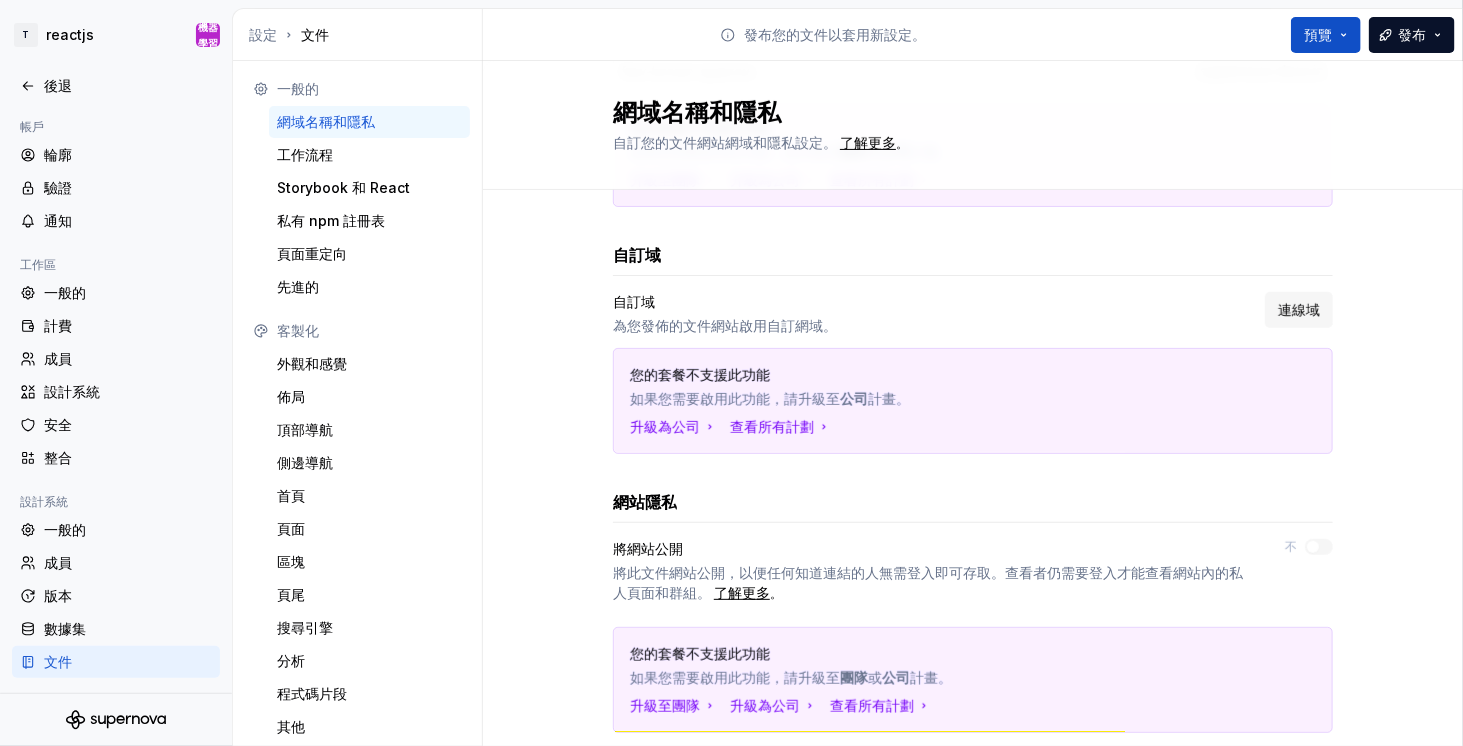 scroll, scrollTop: 400, scrollLeft: 0, axis: vertical 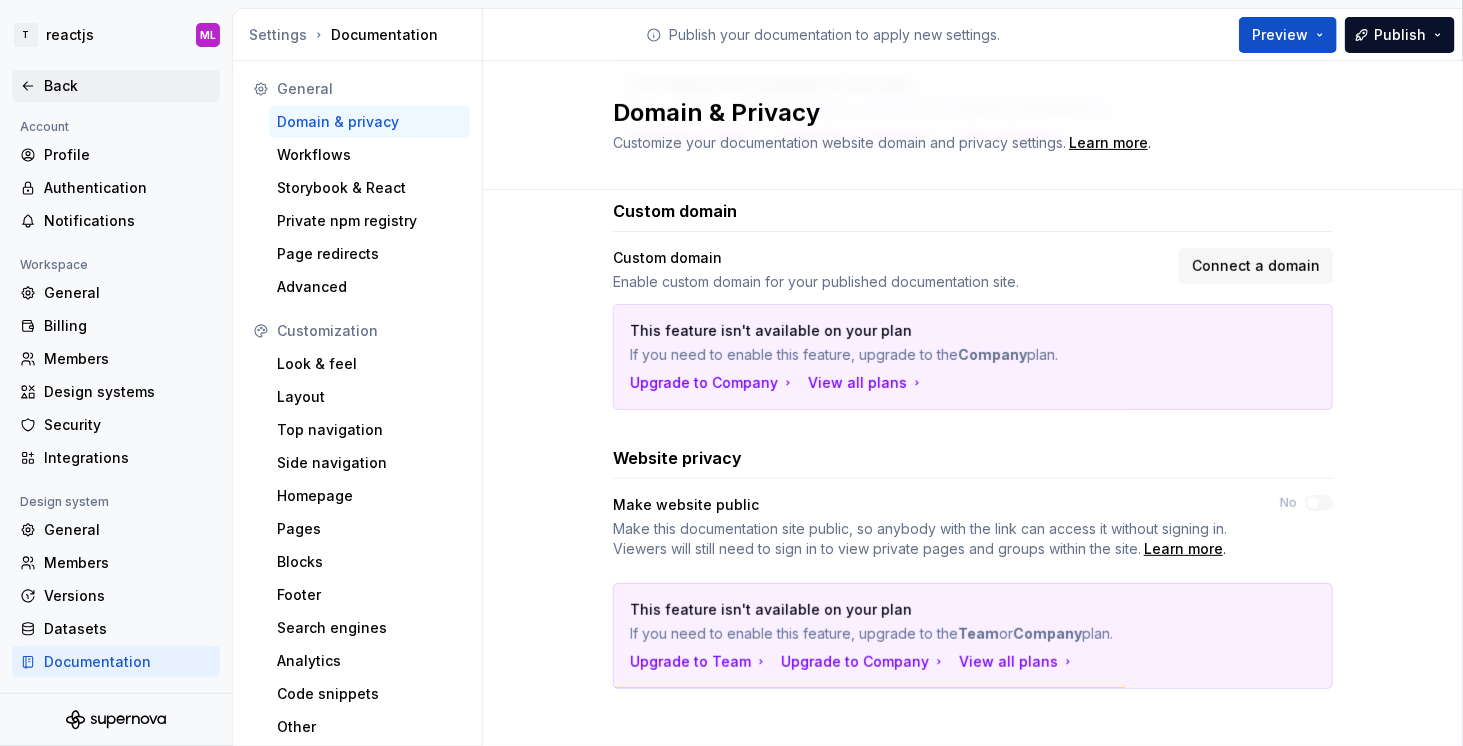 click on "Back" at bounding box center (128, 86) 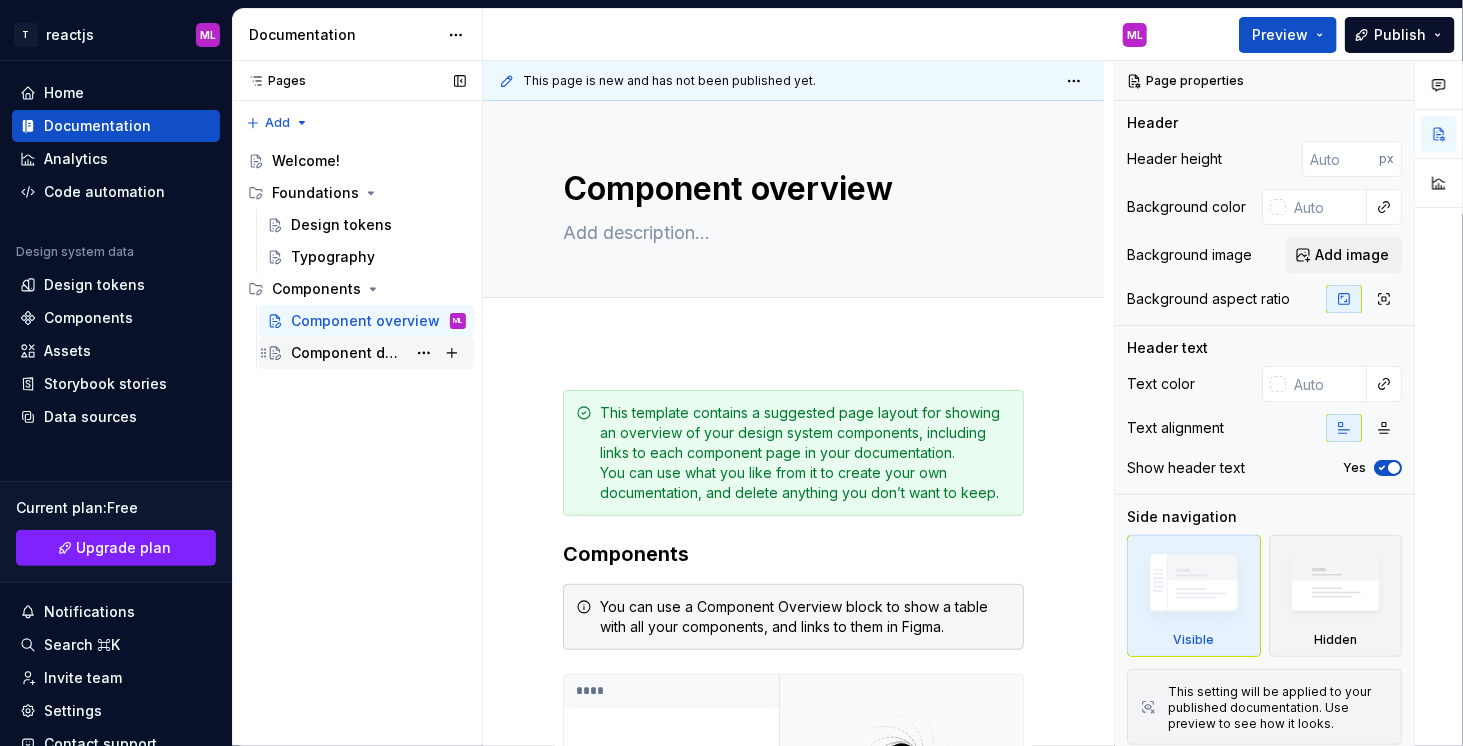 click on "Component detail" at bounding box center [348, 353] 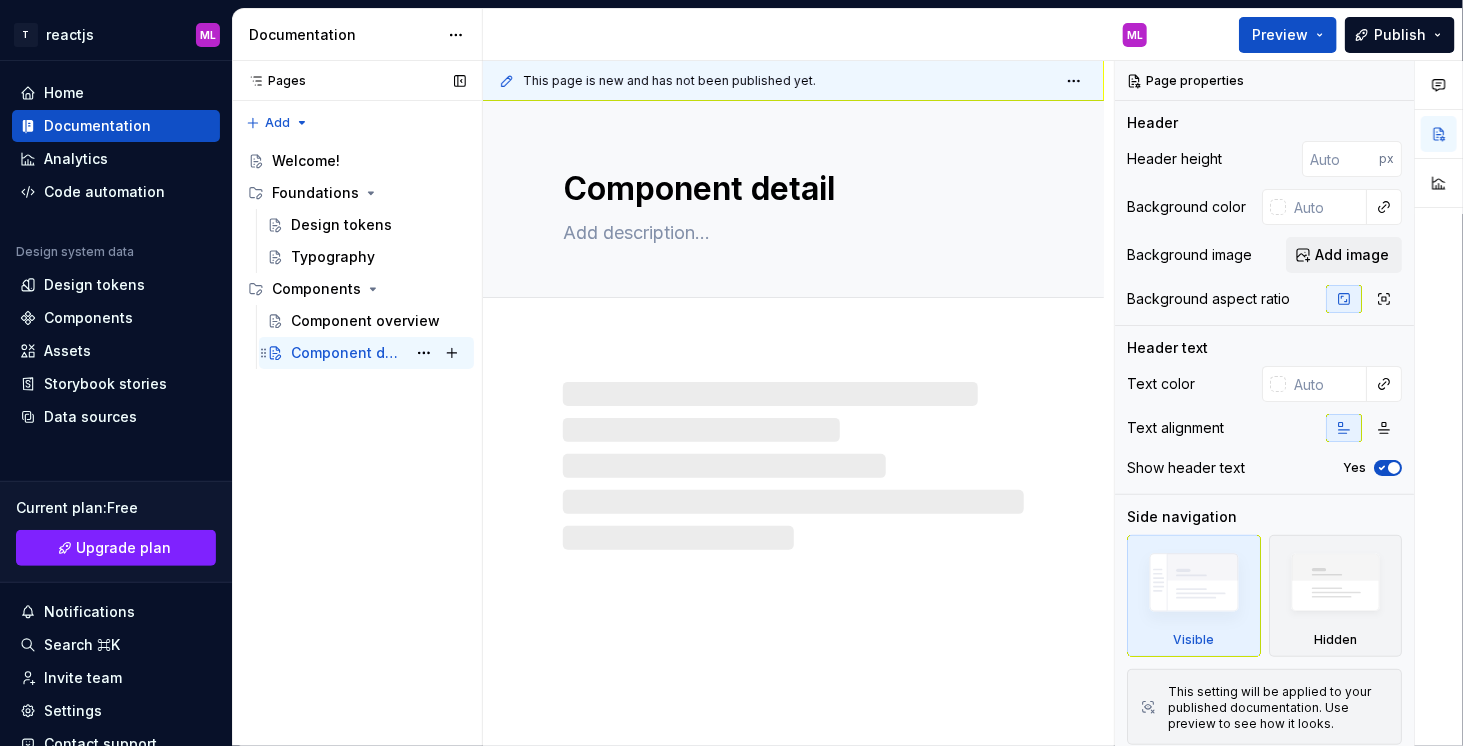click on "Component detail" at bounding box center [348, 353] 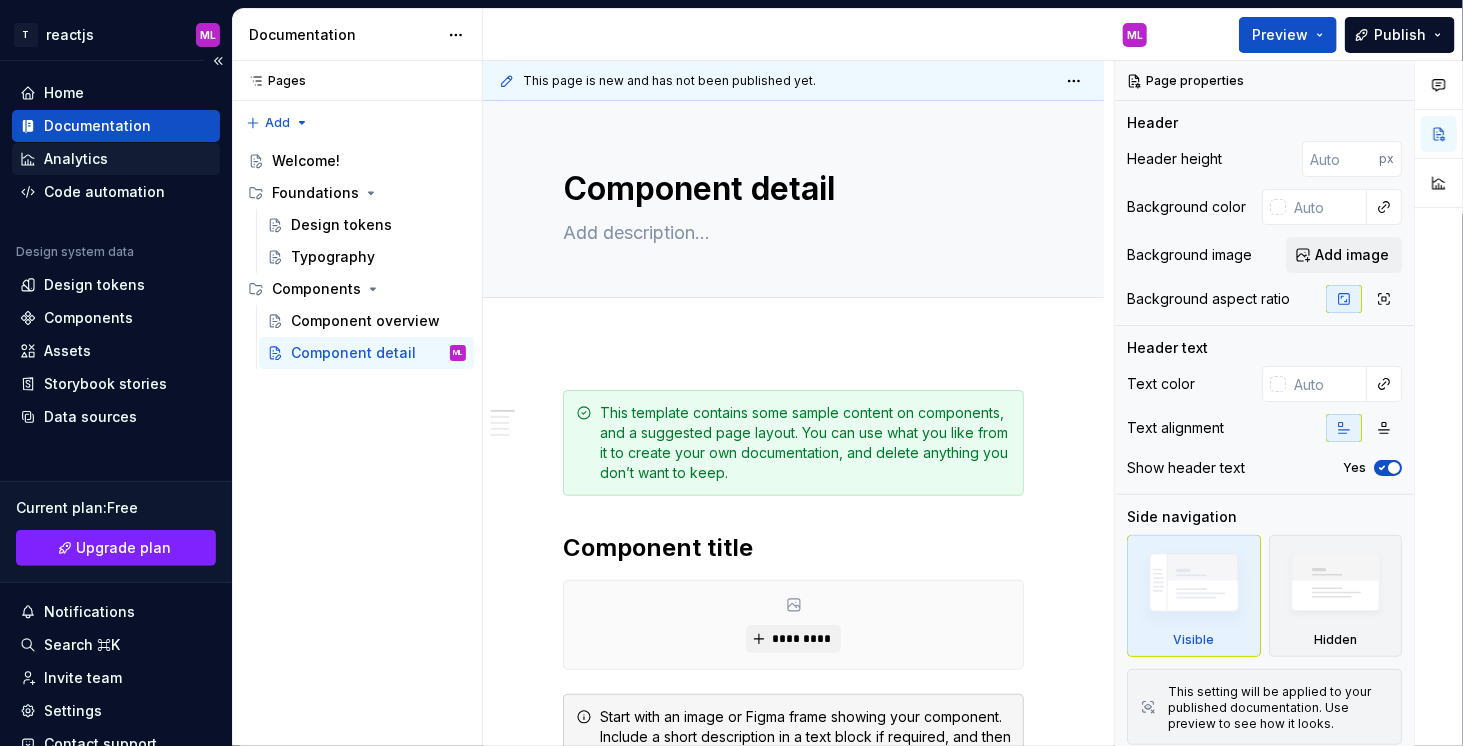 click on "Analytics" at bounding box center (116, 159) 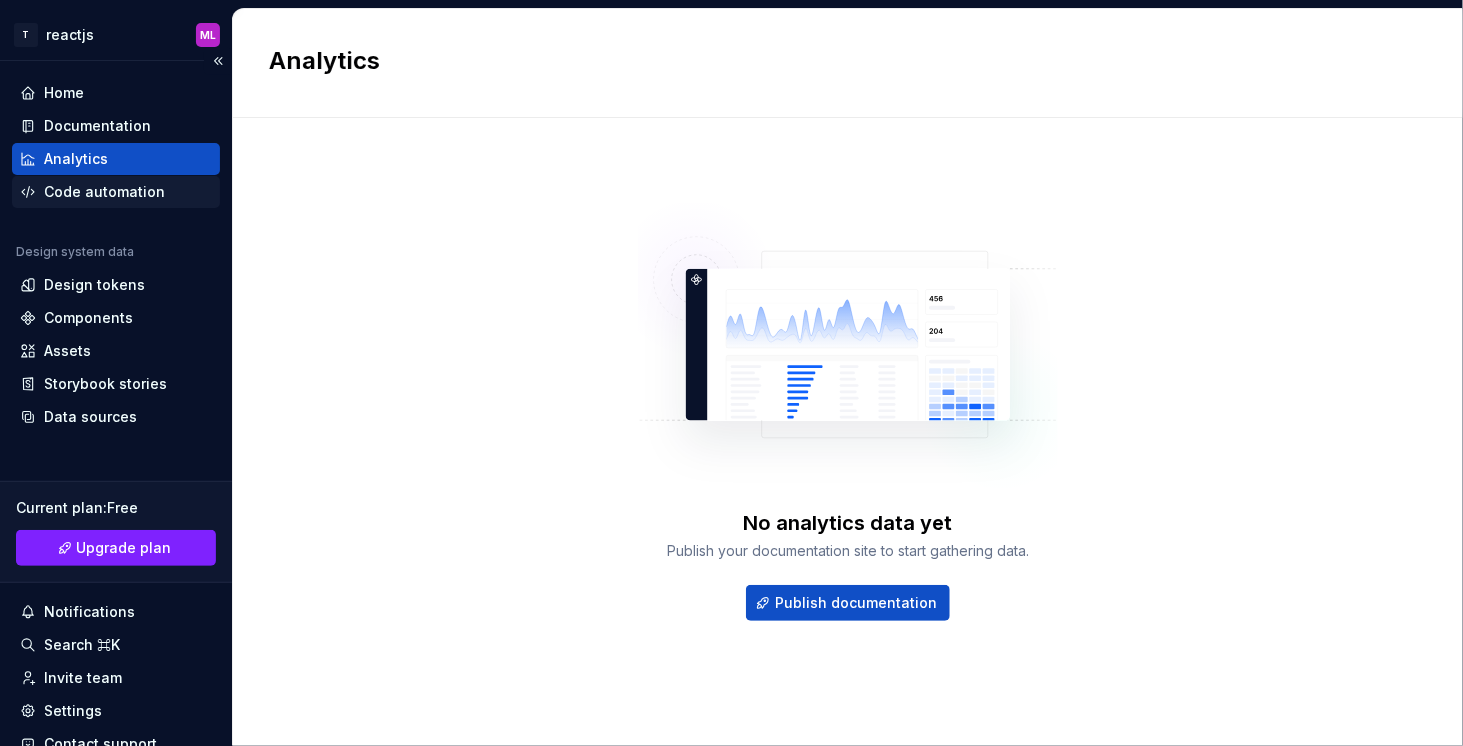 click on "Code automation" at bounding box center (104, 192) 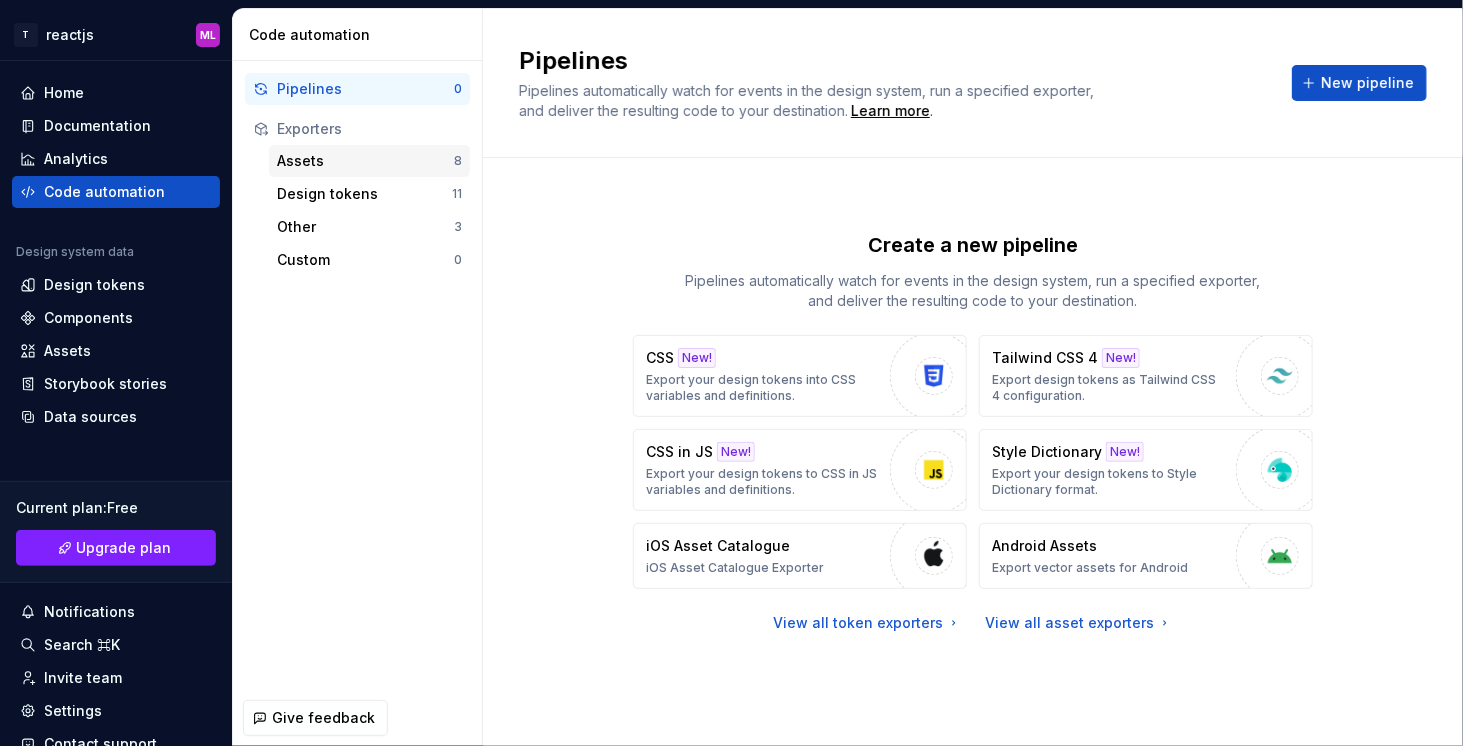 click on "Assets" at bounding box center (365, 161) 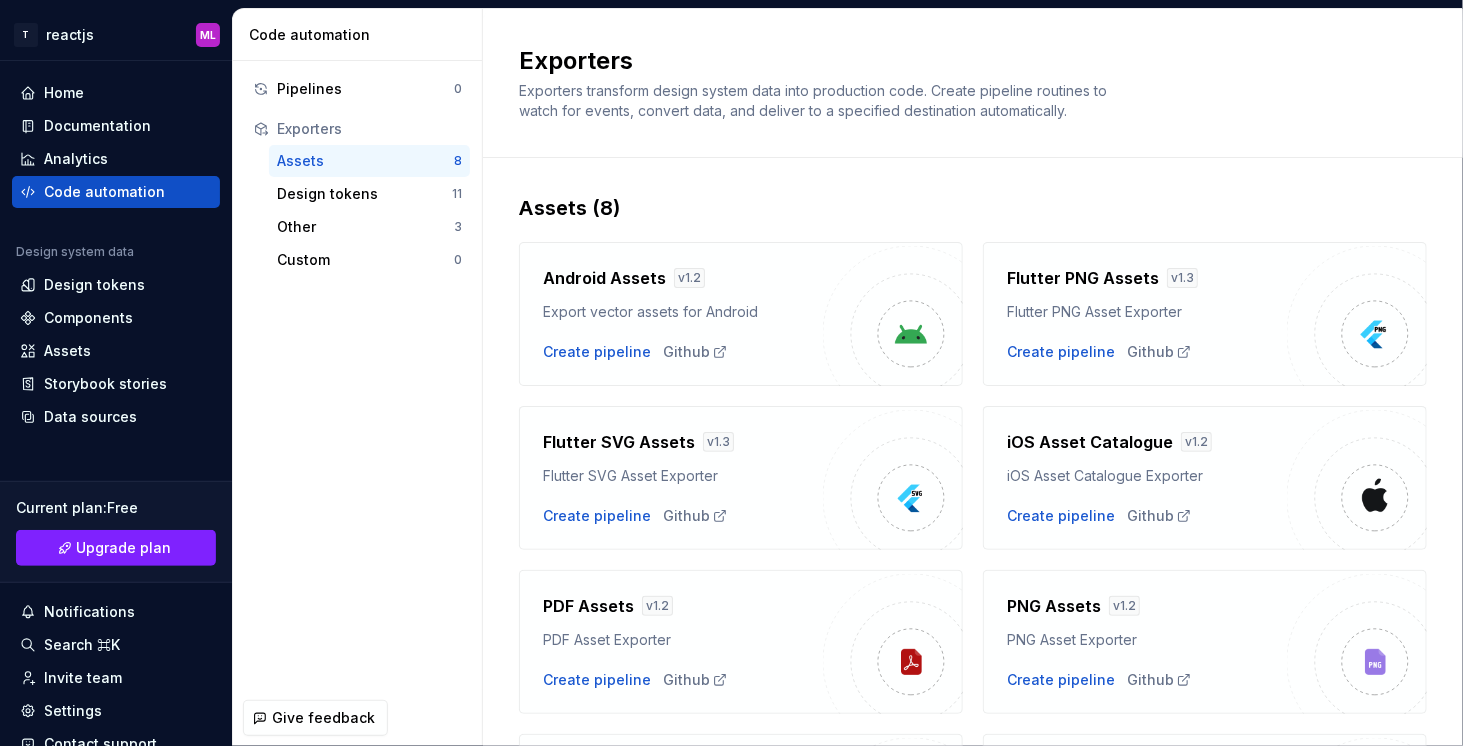 click on "Android Assets" at bounding box center [604, 278] 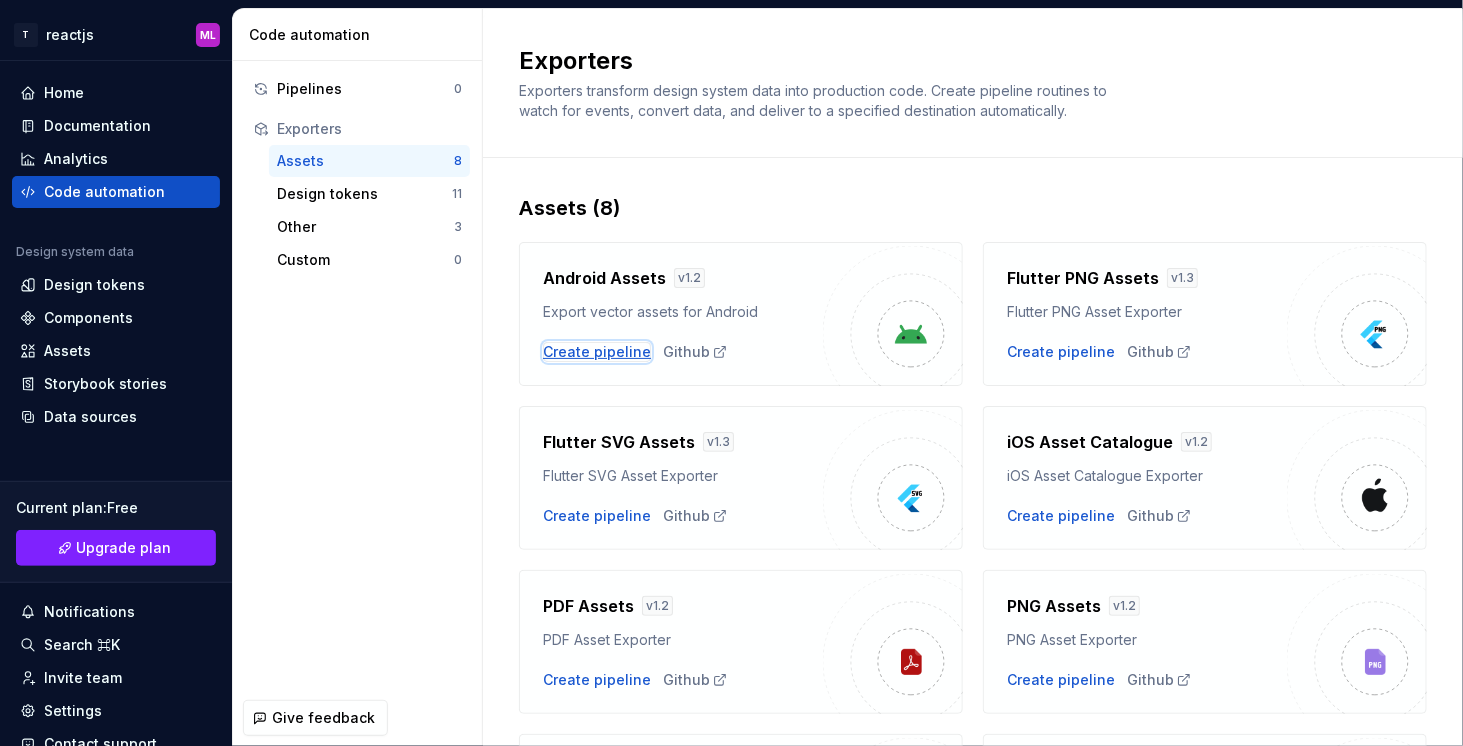 click on "Create pipeline" at bounding box center [597, 352] 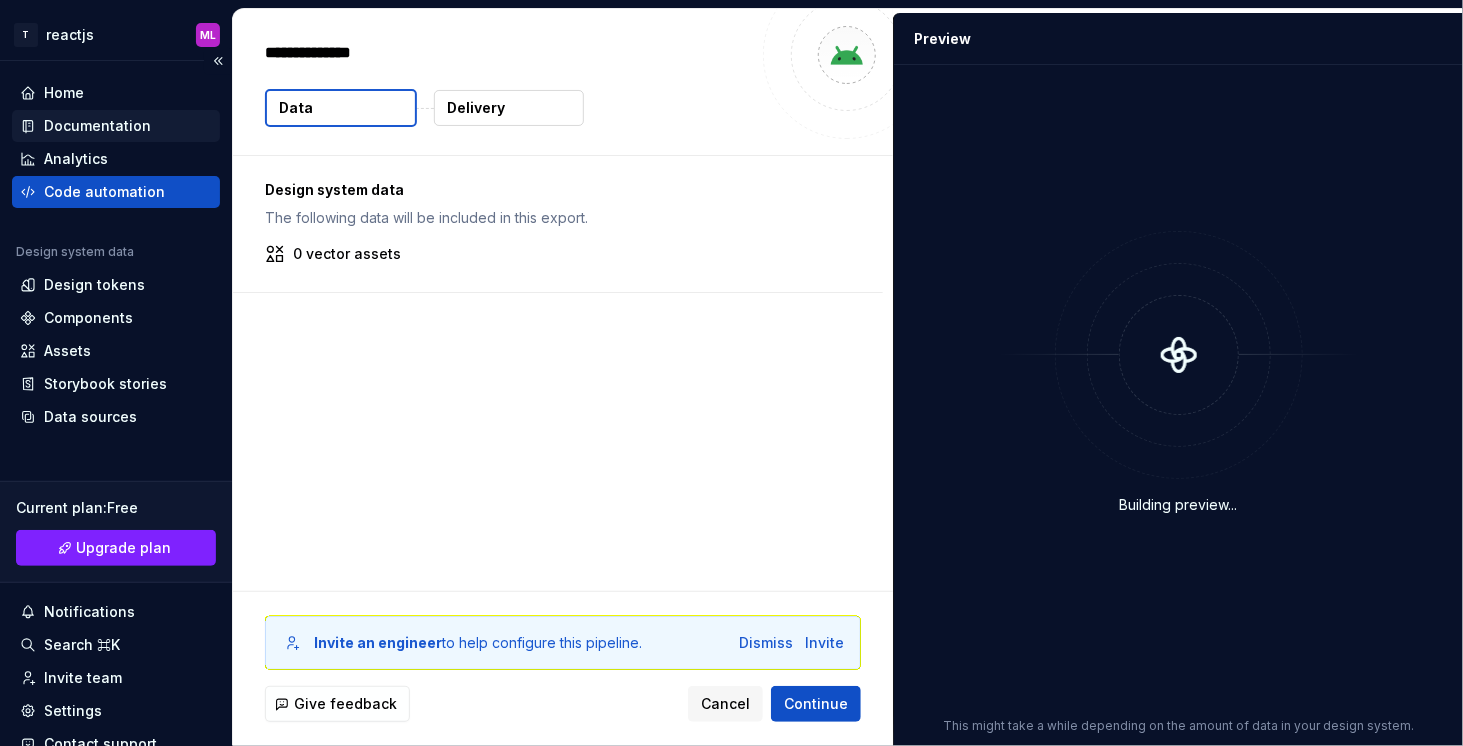 click on "Documentation" at bounding box center (97, 126) 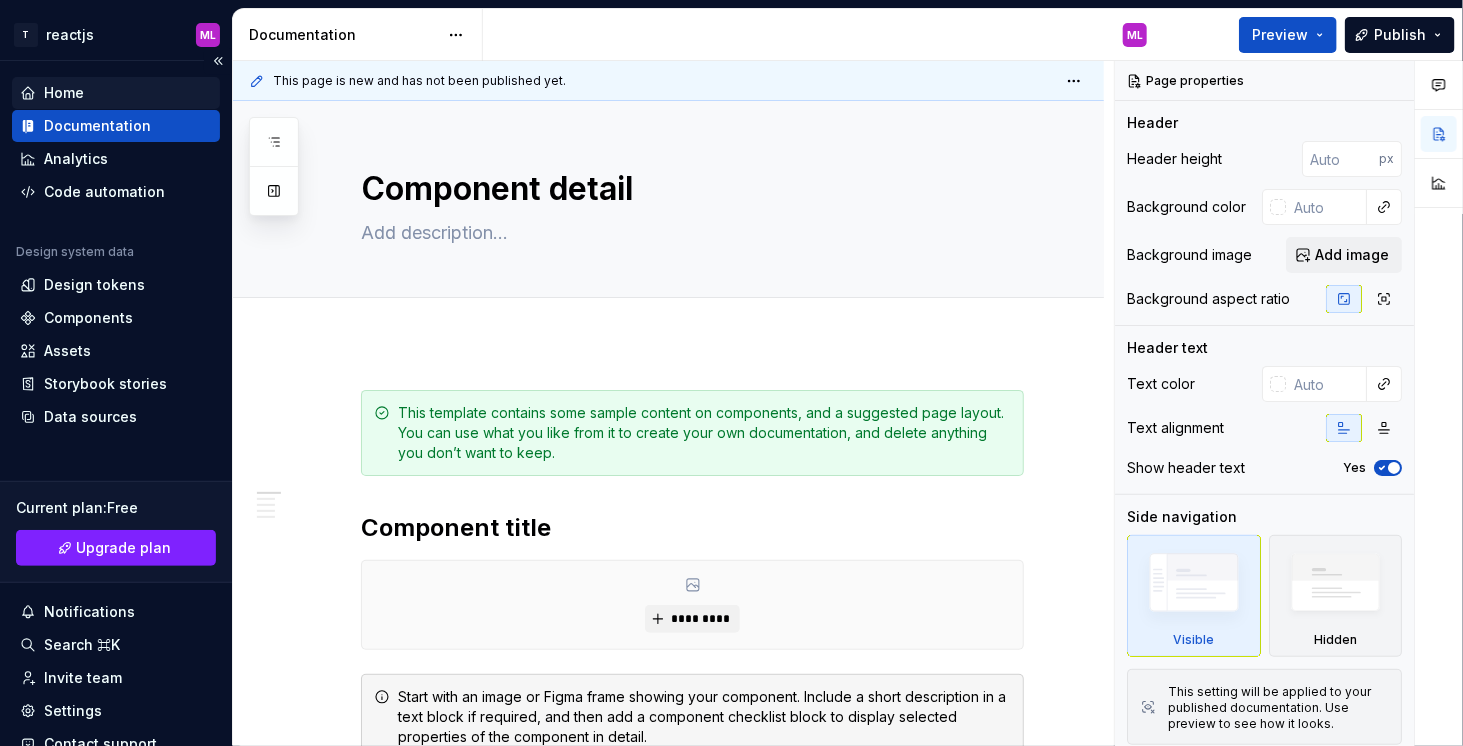 click on "Home" at bounding box center (64, 93) 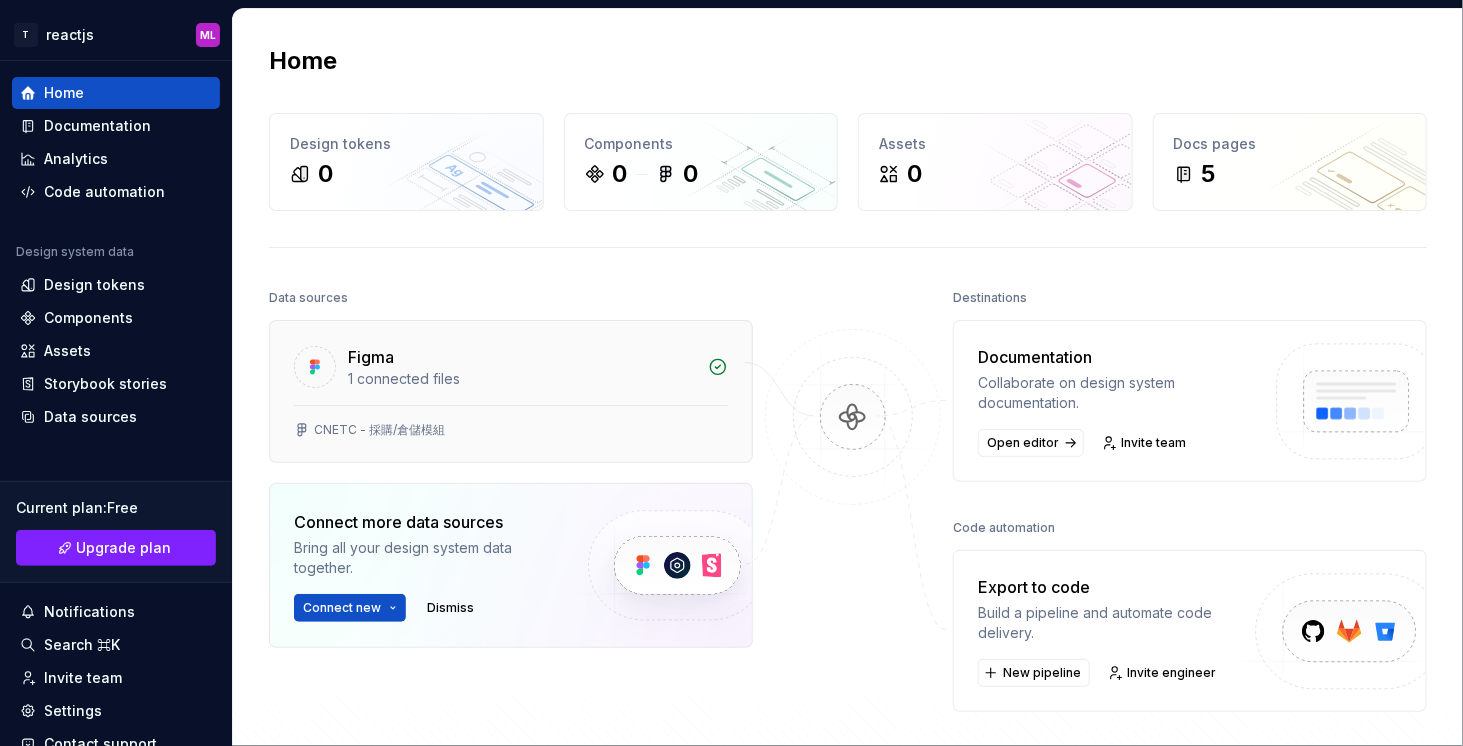 click on "1 connected files" at bounding box center [522, 379] 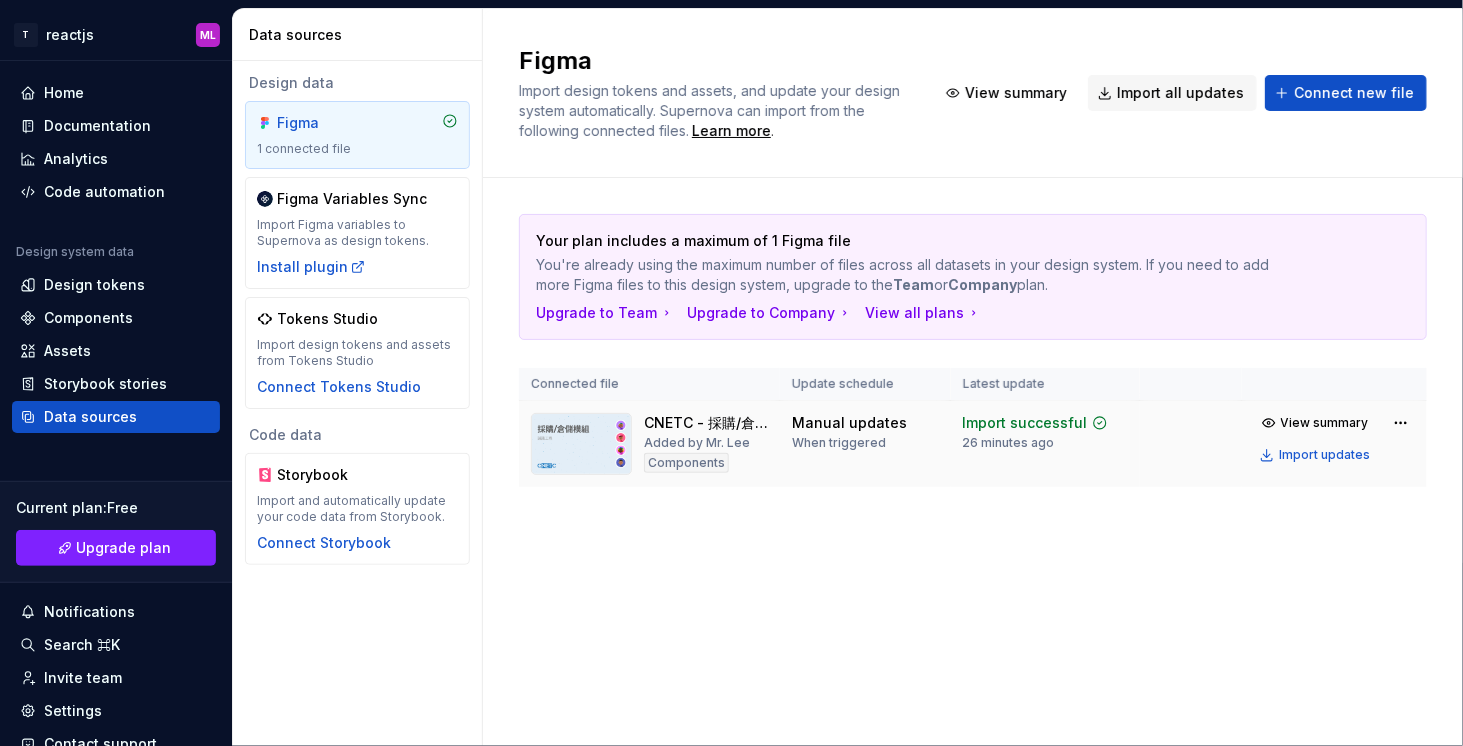 click at bounding box center [581, 444] 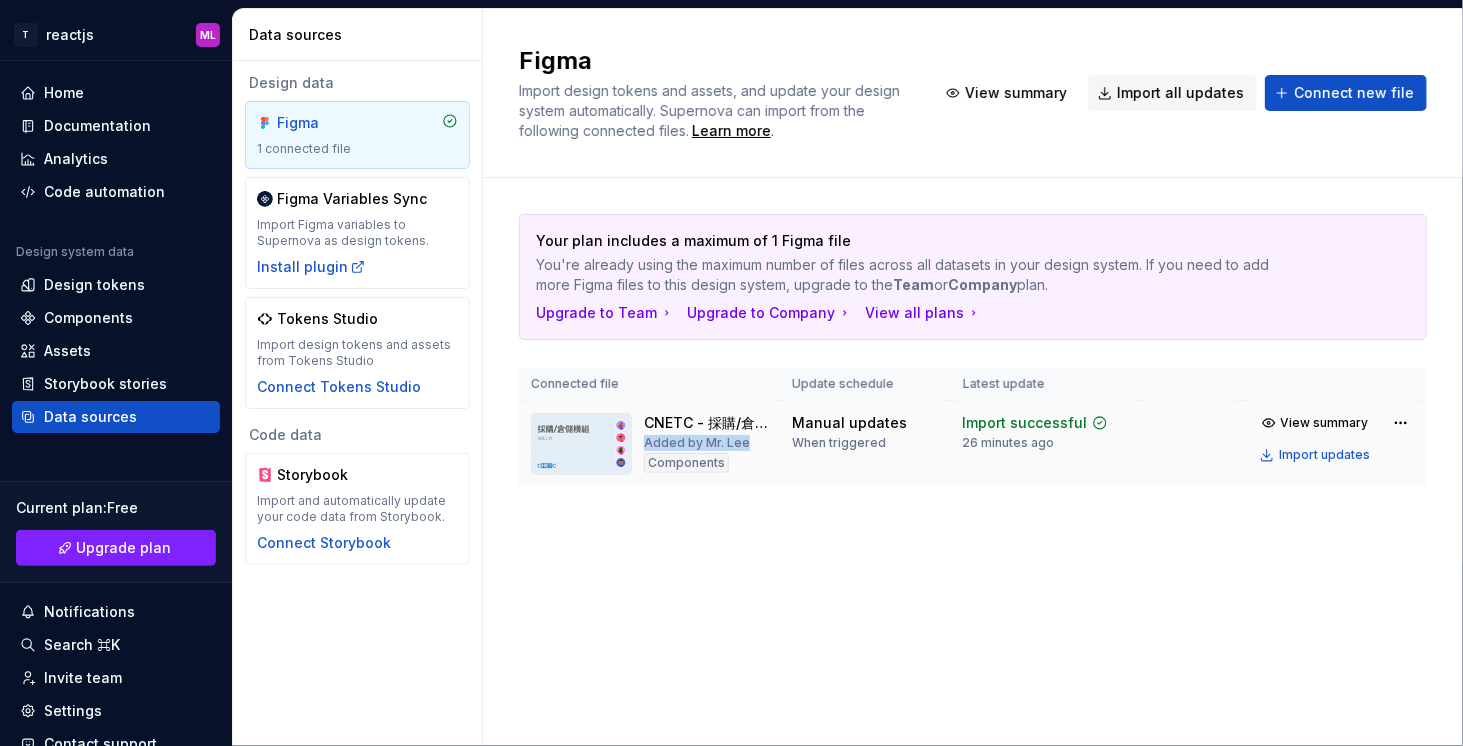 drag, startPoint x: 646, startPoint y: 439, endPoint x: 757, endPoint y: 456, distance: 112.29426 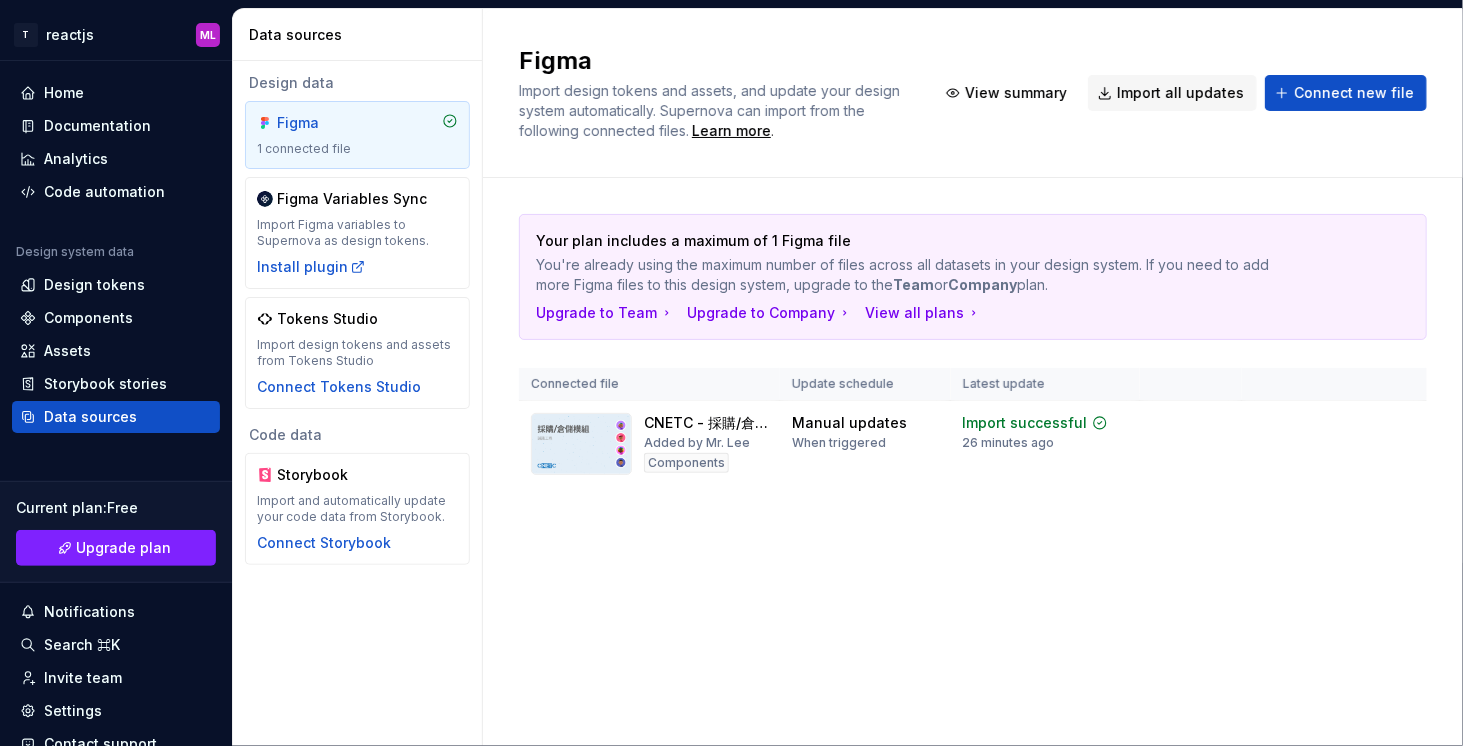 click on "Your plan includes a maximum of 1 Figma file You're already using the maximum number of files across all datasets in your design system. If you need to add more Figma files to this design system, upgrade to the  Team  or  Company  plan. Upgrade to Team Upgrade to Company View all plans Connected file Update schedule Latest update CNETC - 採購/倉儲模組 Added by Mr. Lee Components  Manual updates When triggered Import successful 26 minutes ago View summary Import updates" at bounding box center (973, 370) 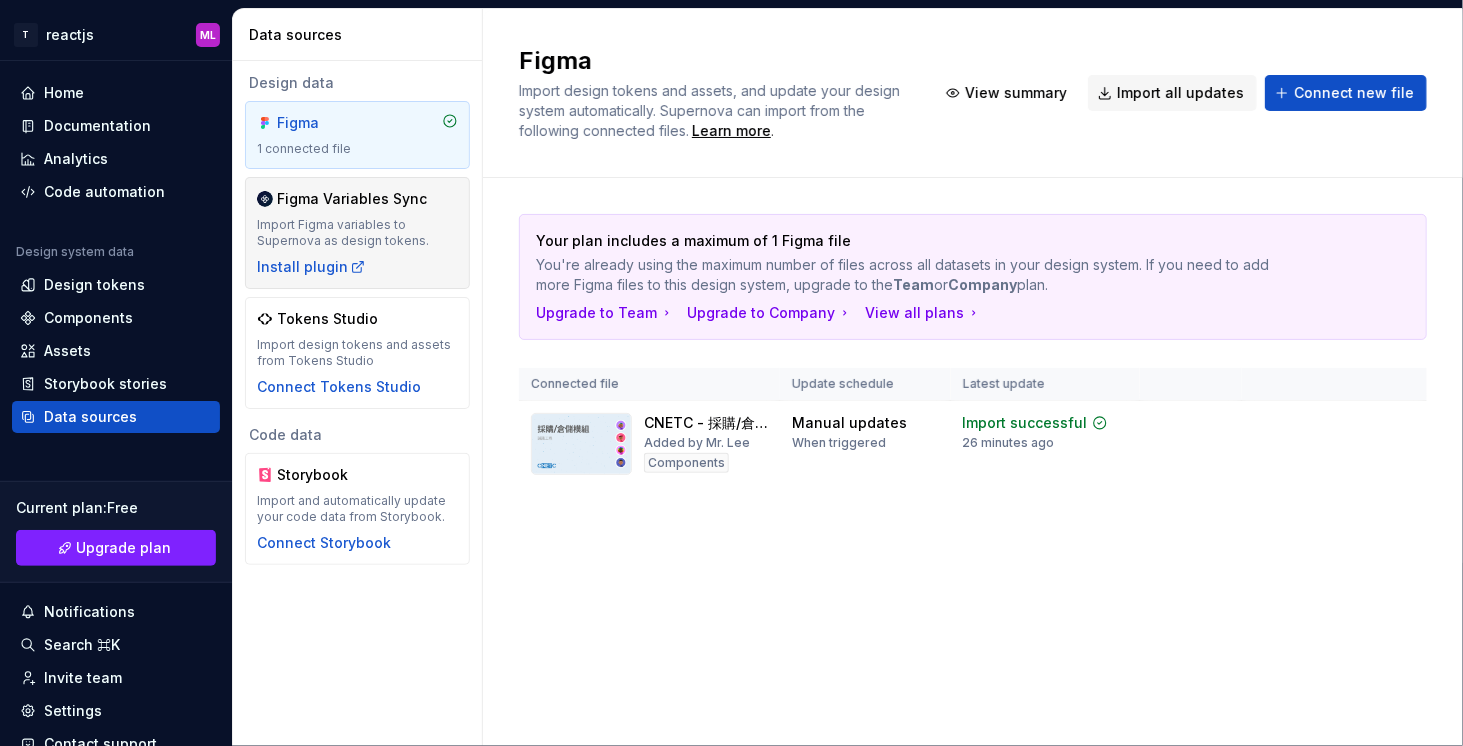 click on "Figma Variables Sync" at bounding box center (352, 199) 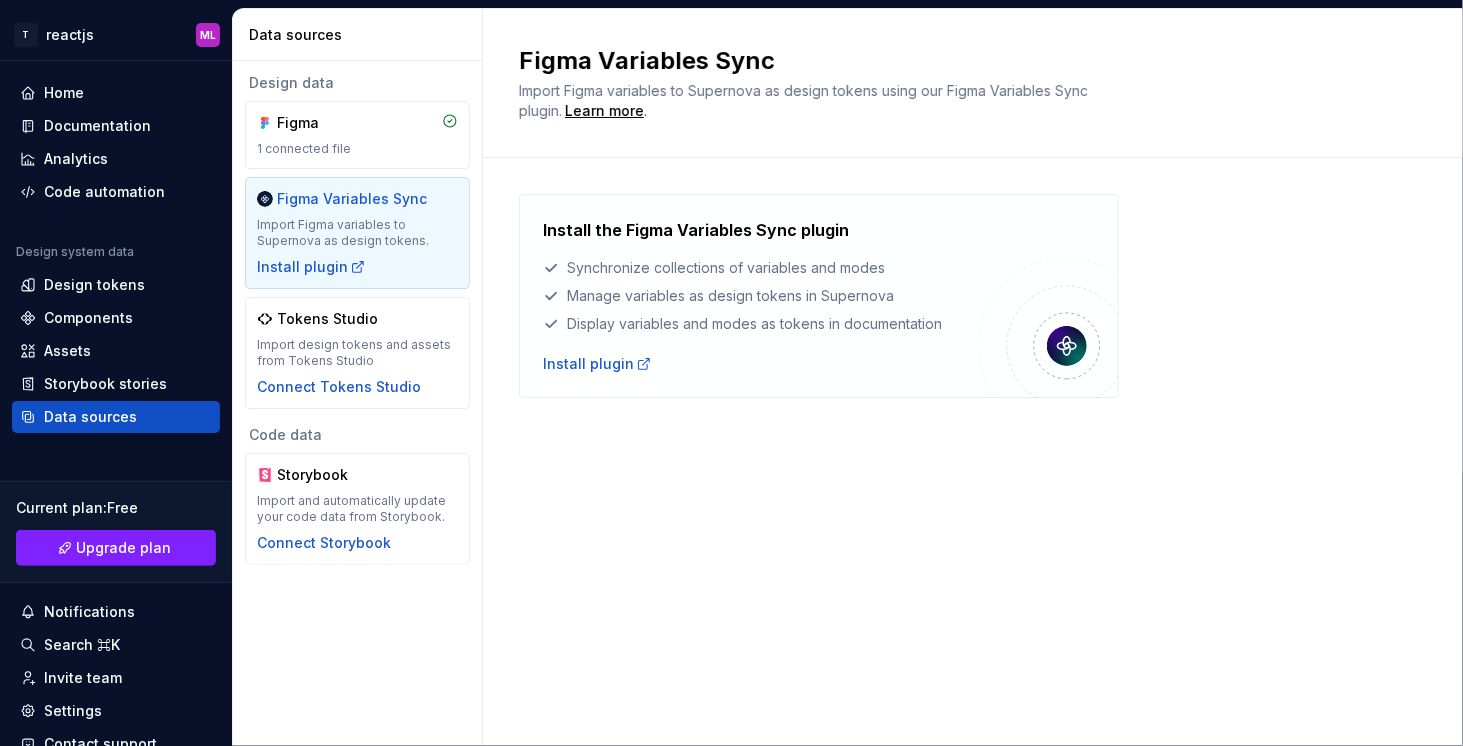 drag, startPoint x: 600, startPoint y: 132, endPoint x: 525, endPoint y: 145, distance: 76.11833 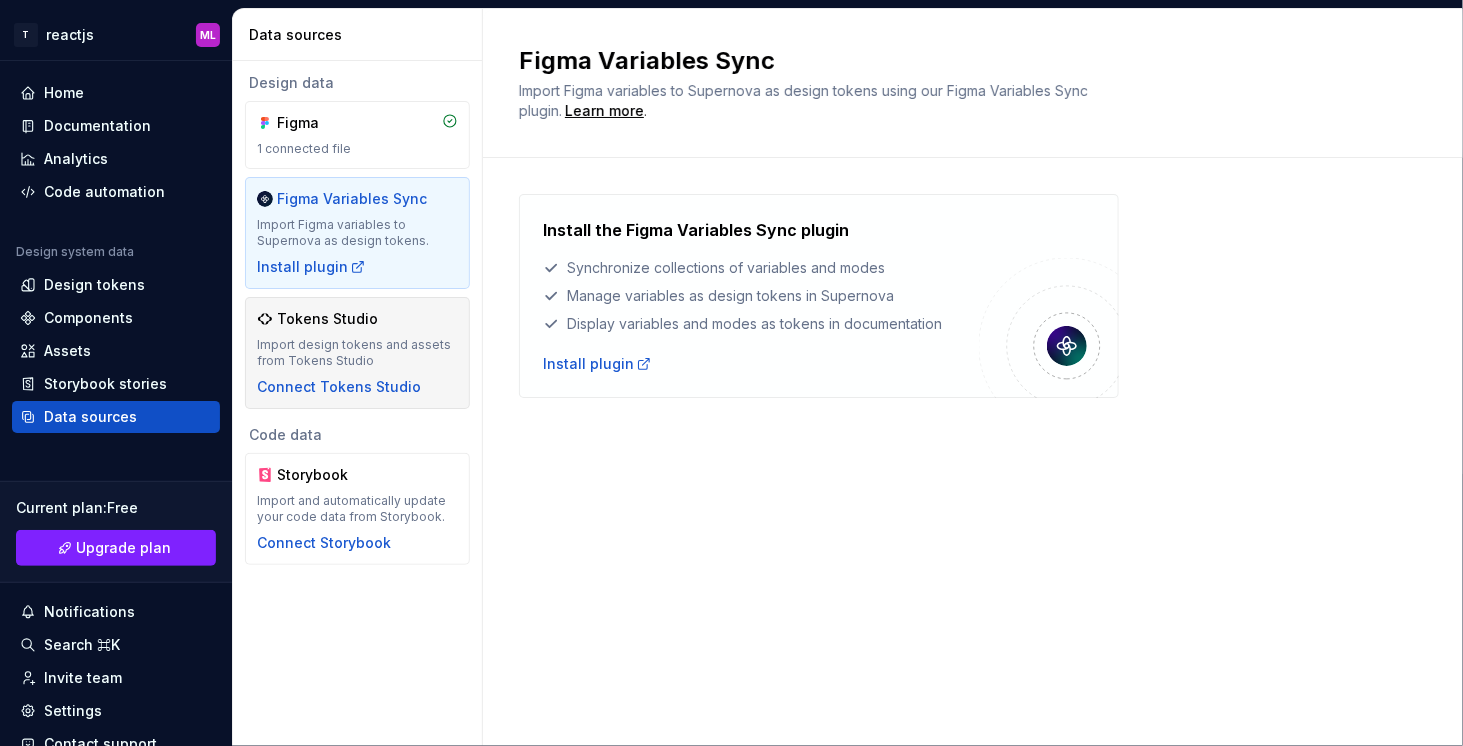 click on "Tokens Studio" at bounding box center [327, 319] 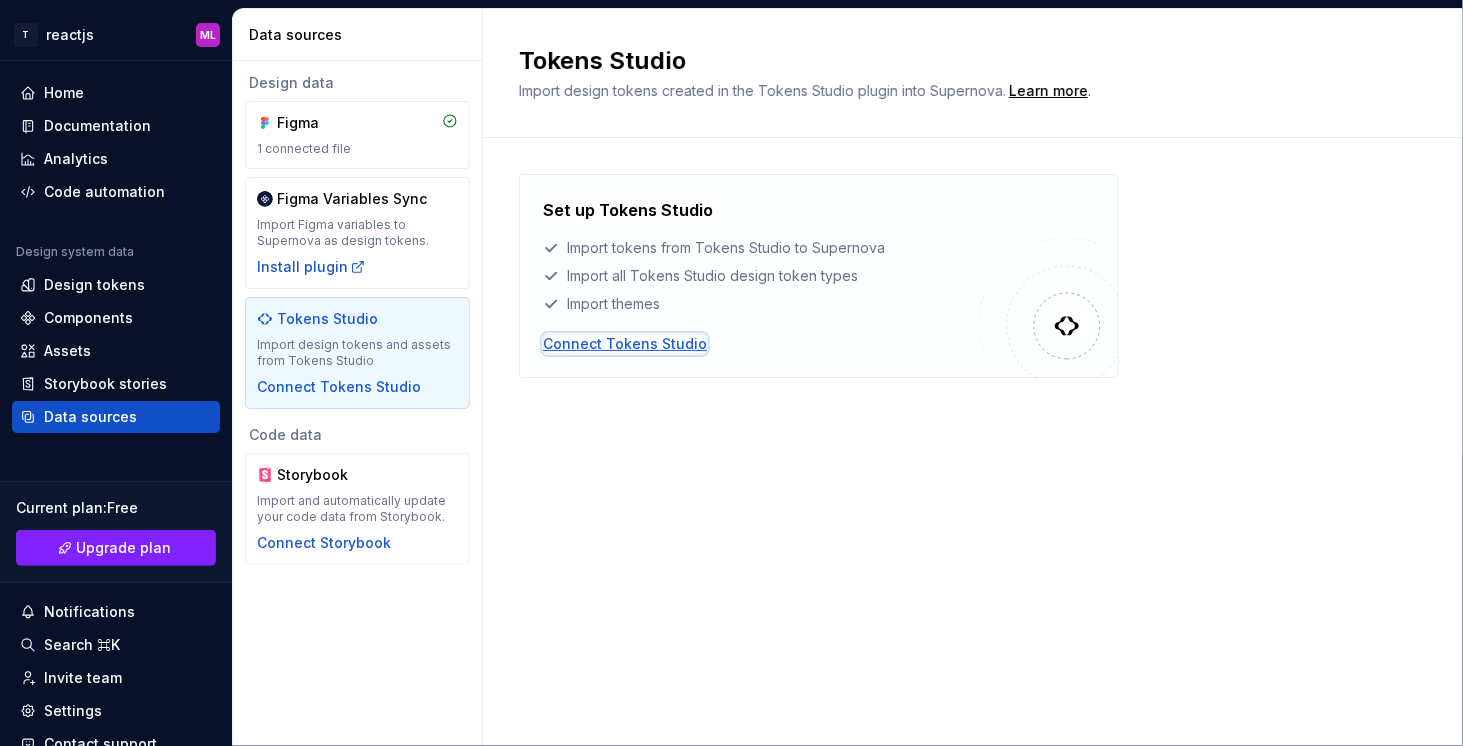 click on "Connect Tokens Studio" at bounding box center [625, 344] 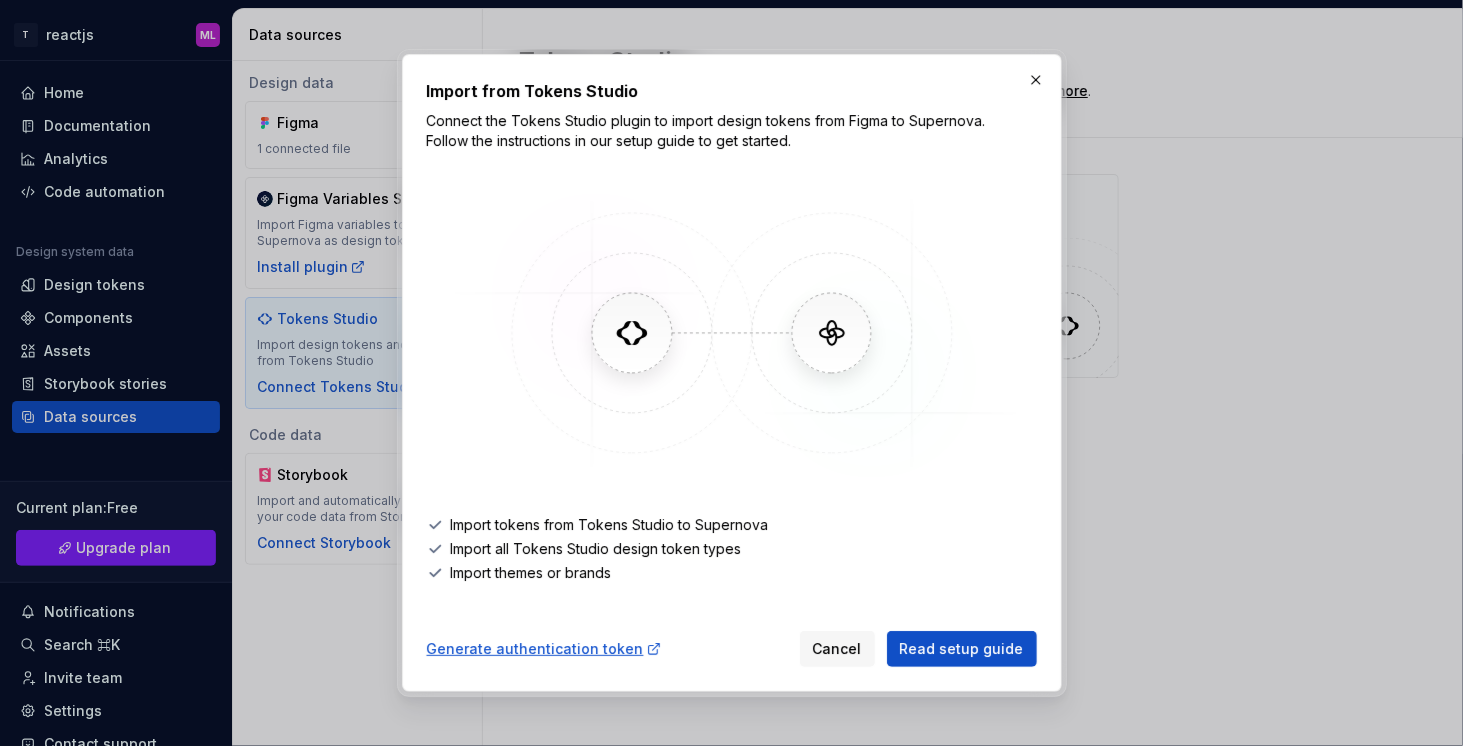 click on "Import from Tokens Studio Connect the Tokens Studio plugin to import design tokens from Figma to Supernova.
Follow the instructions in our setup guide to get started.  Import tokens from Tokens Studio to Supernova Import all Tokens Studio design token types Import themes or brands Generate authentication token Cancel Read setup guide" at bounding box center (732, 373) 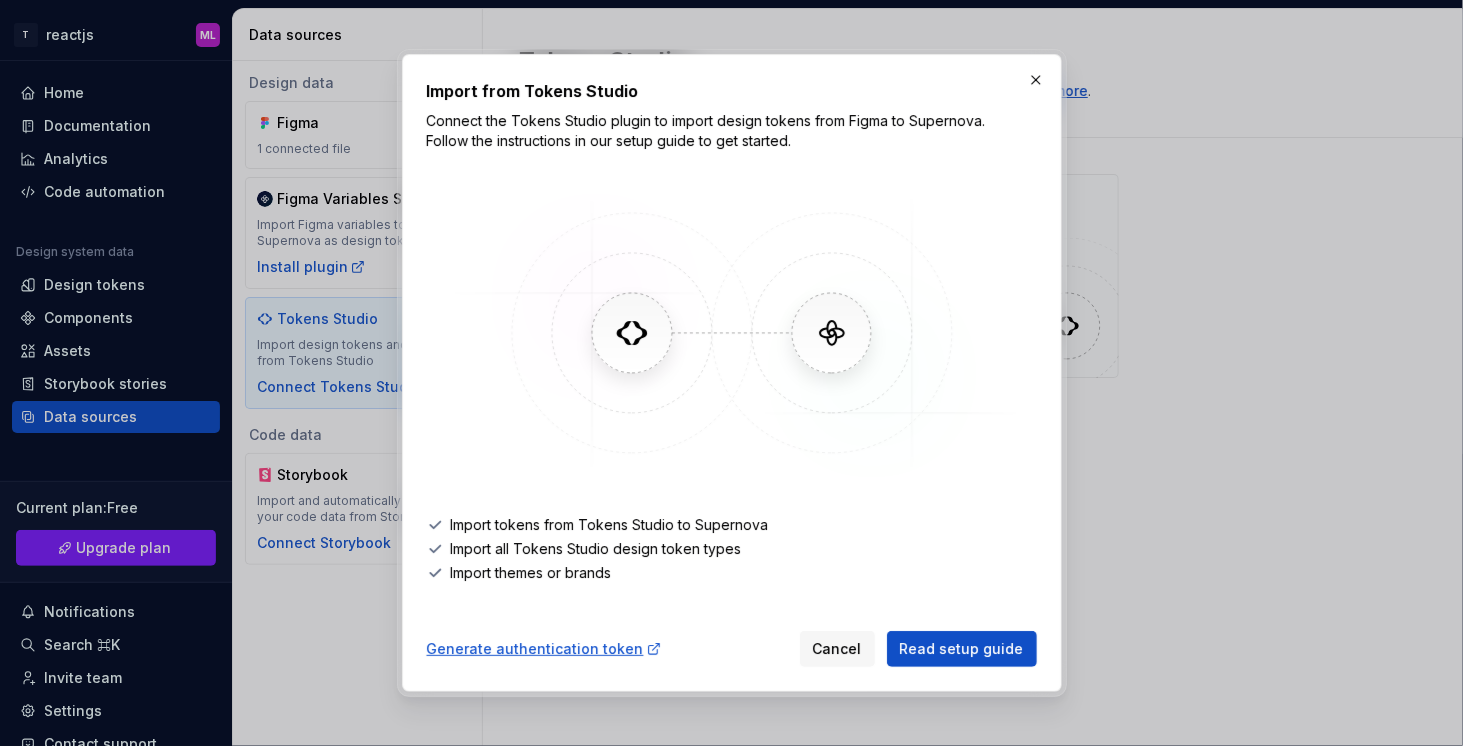 click at bounding box center [1036, 80] 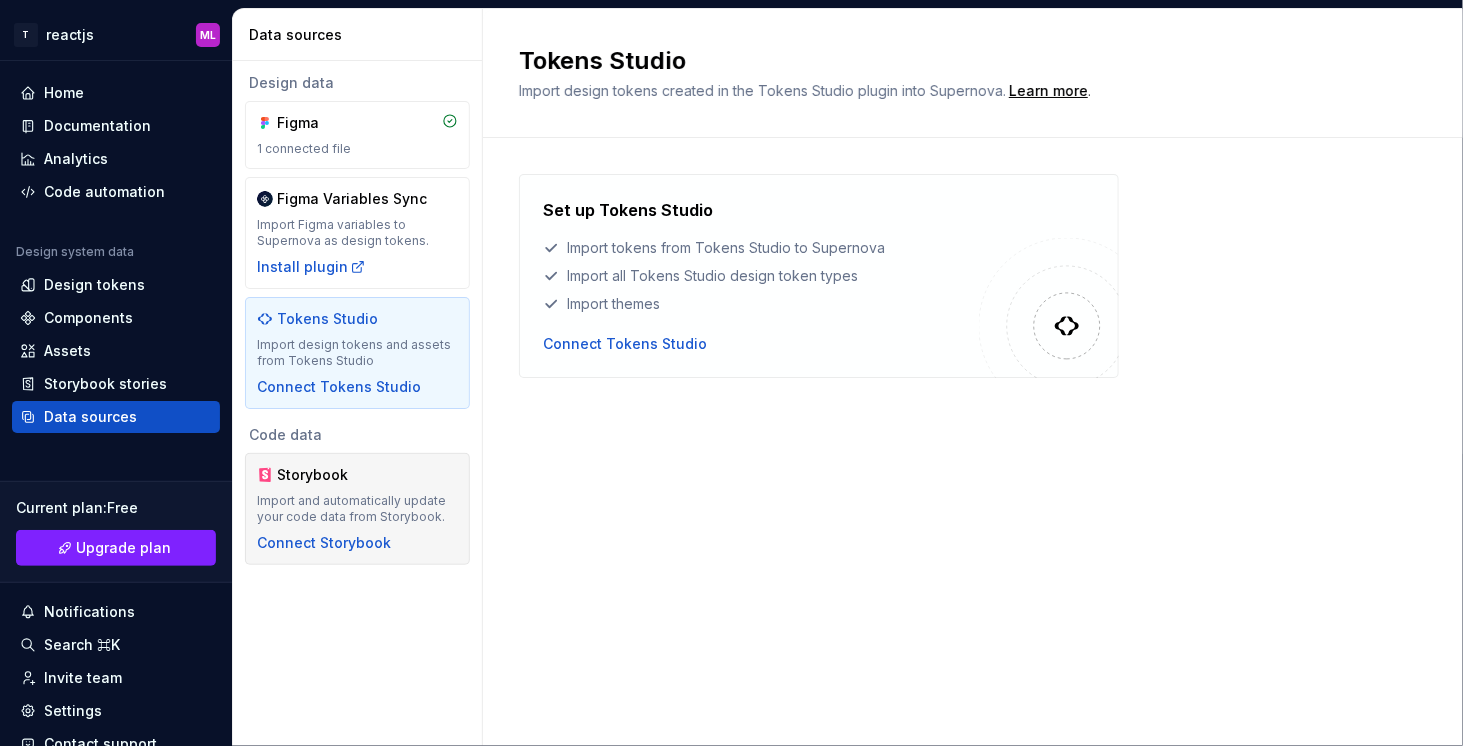 click on "Import and automatically update your code data from Storybook." at bounding box center (357, 509) 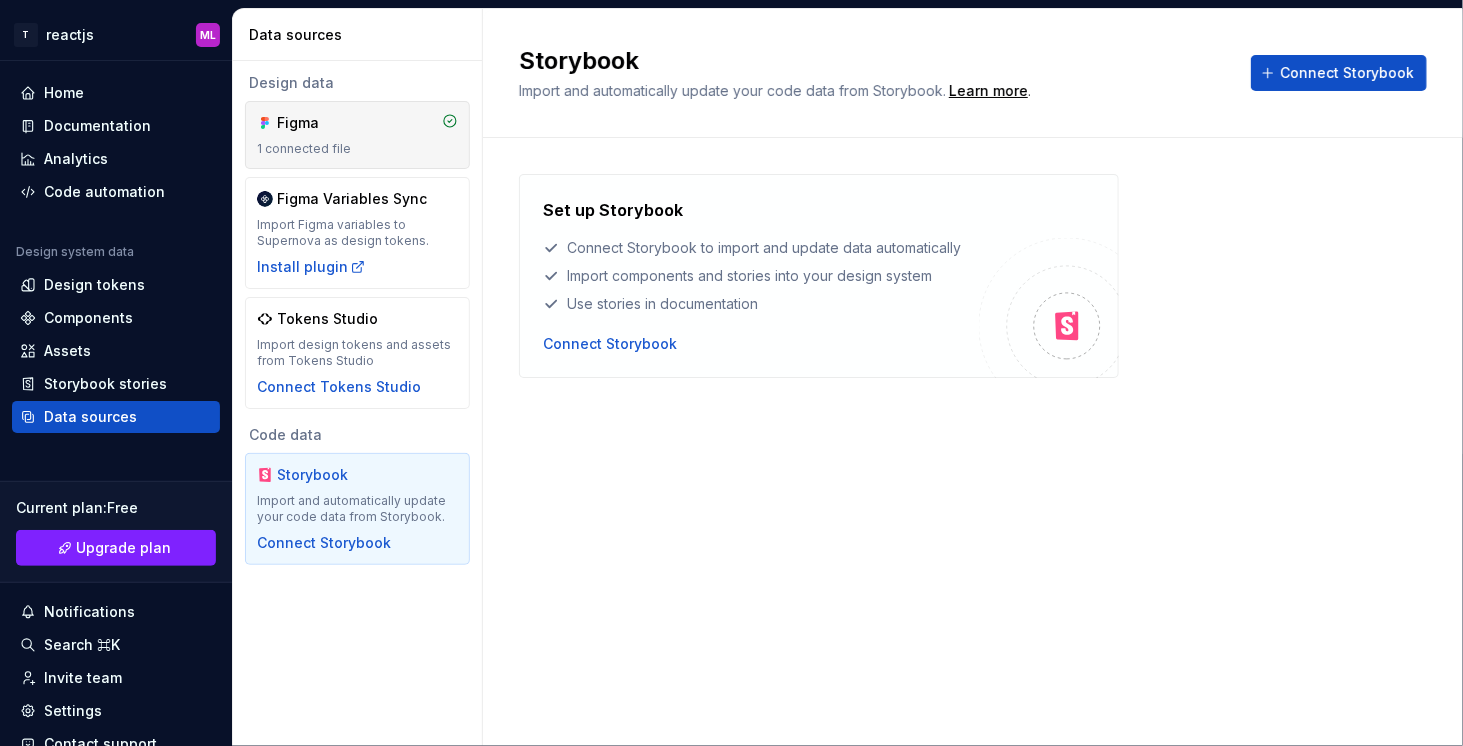 click on "Figma" at bounding box center [325, 123] 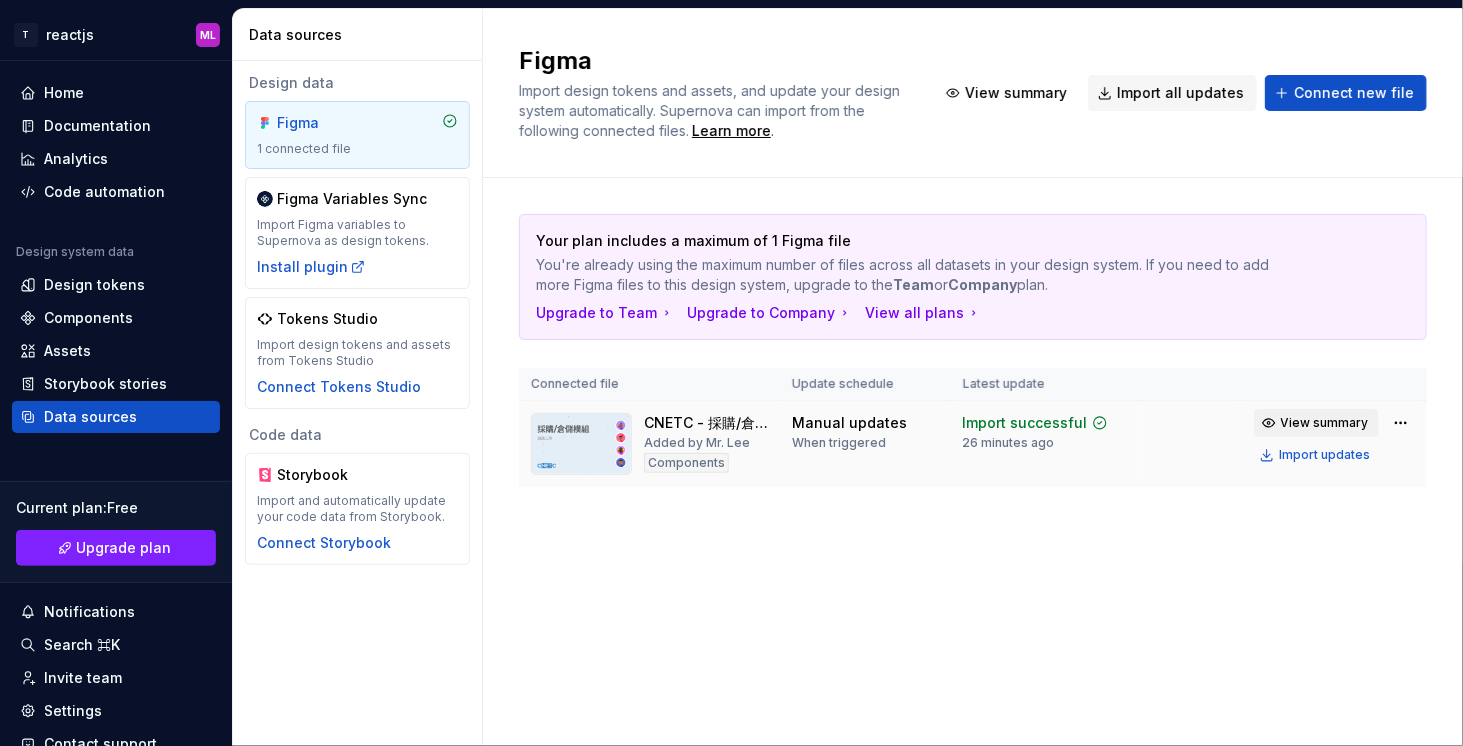 click on "View summary" at bounding box center [1316, 423] 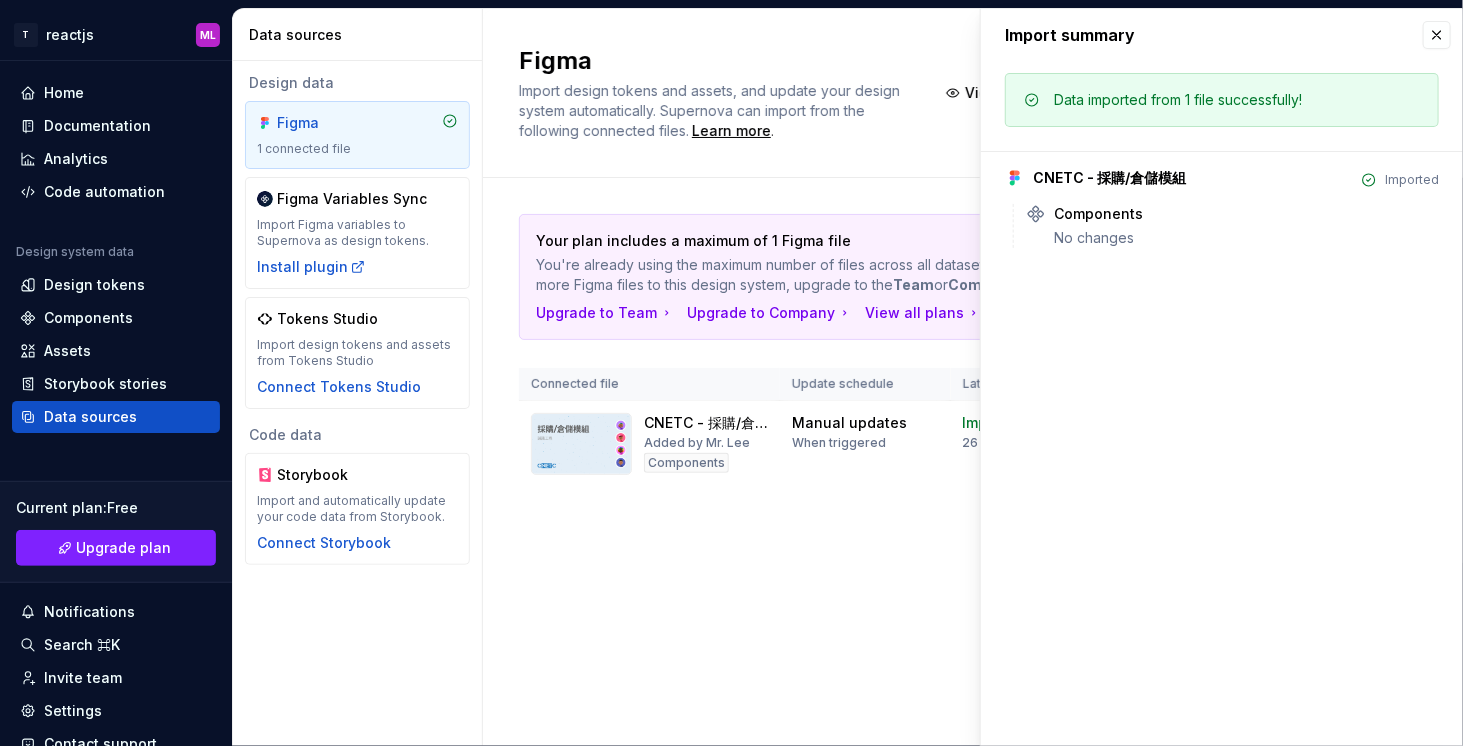 click on "CNETC - 採購/倉儲模組" at bounding box center [1109, 178] 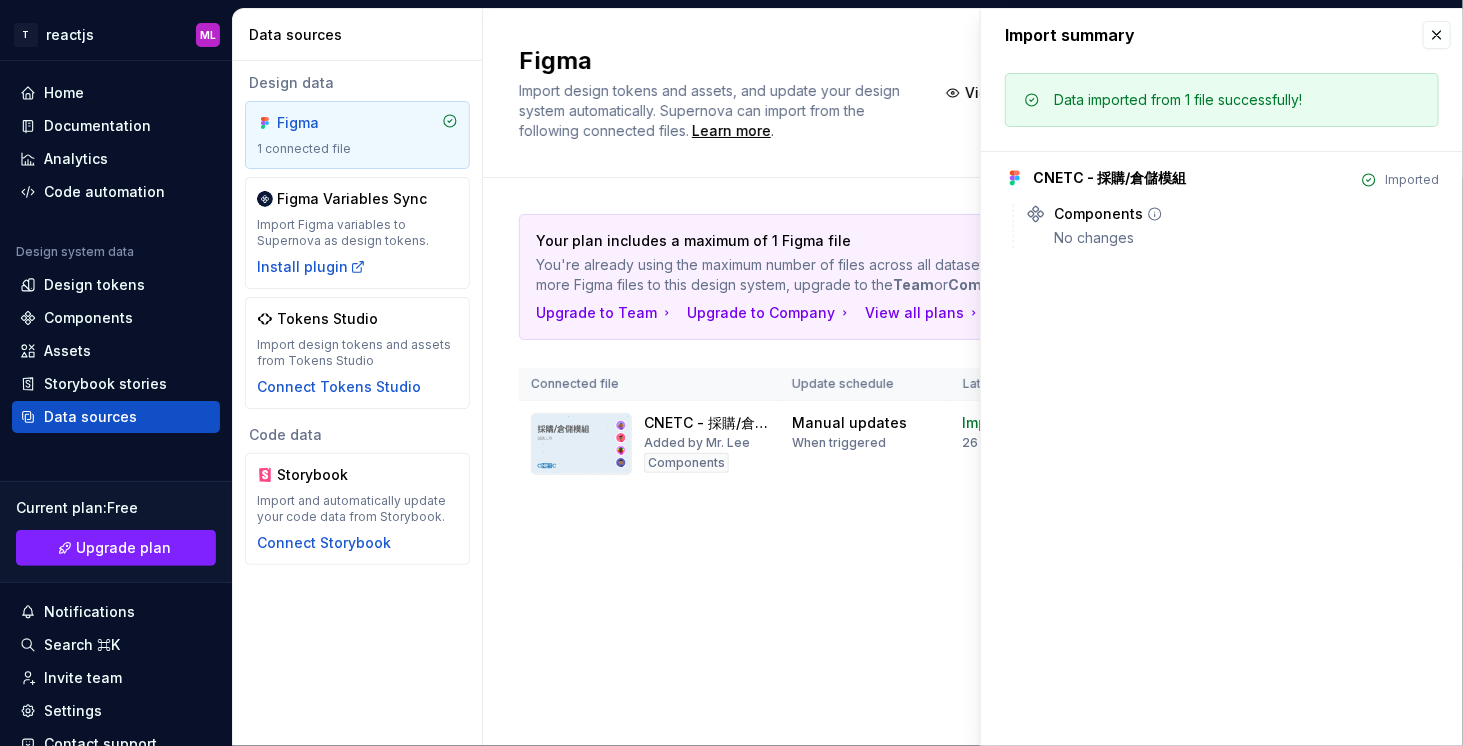 click on "No changes" at bounding box center (1246, 238) 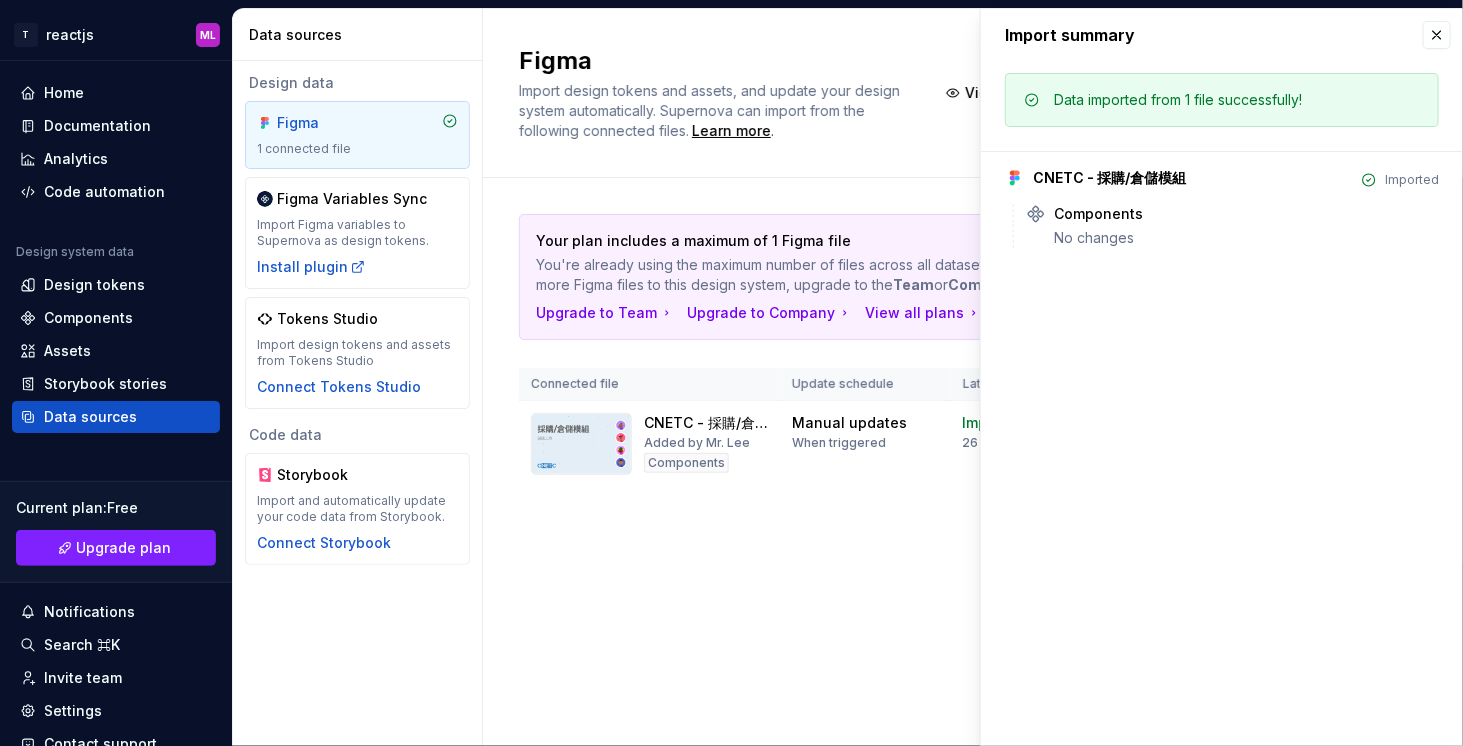 click 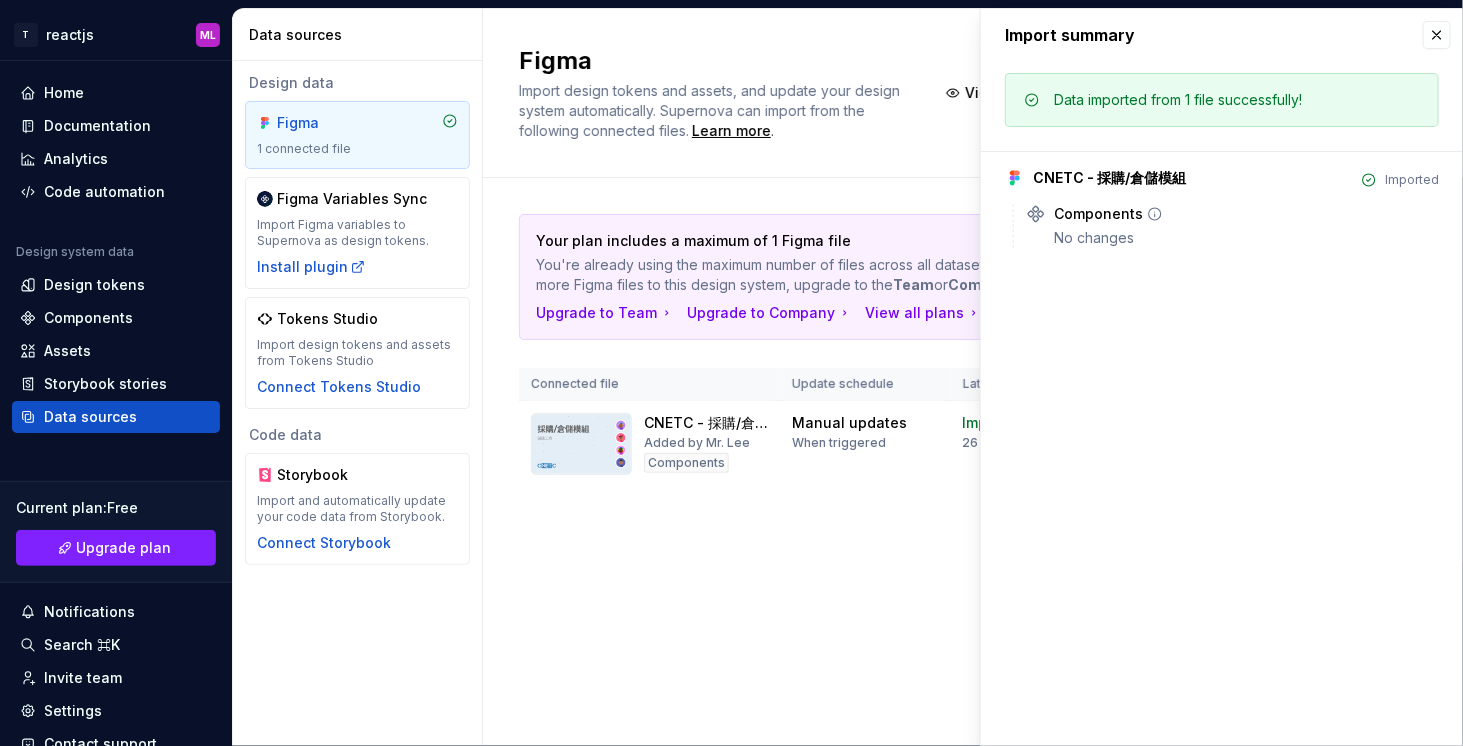 click on "Components" at bounding box center (1246, 214) 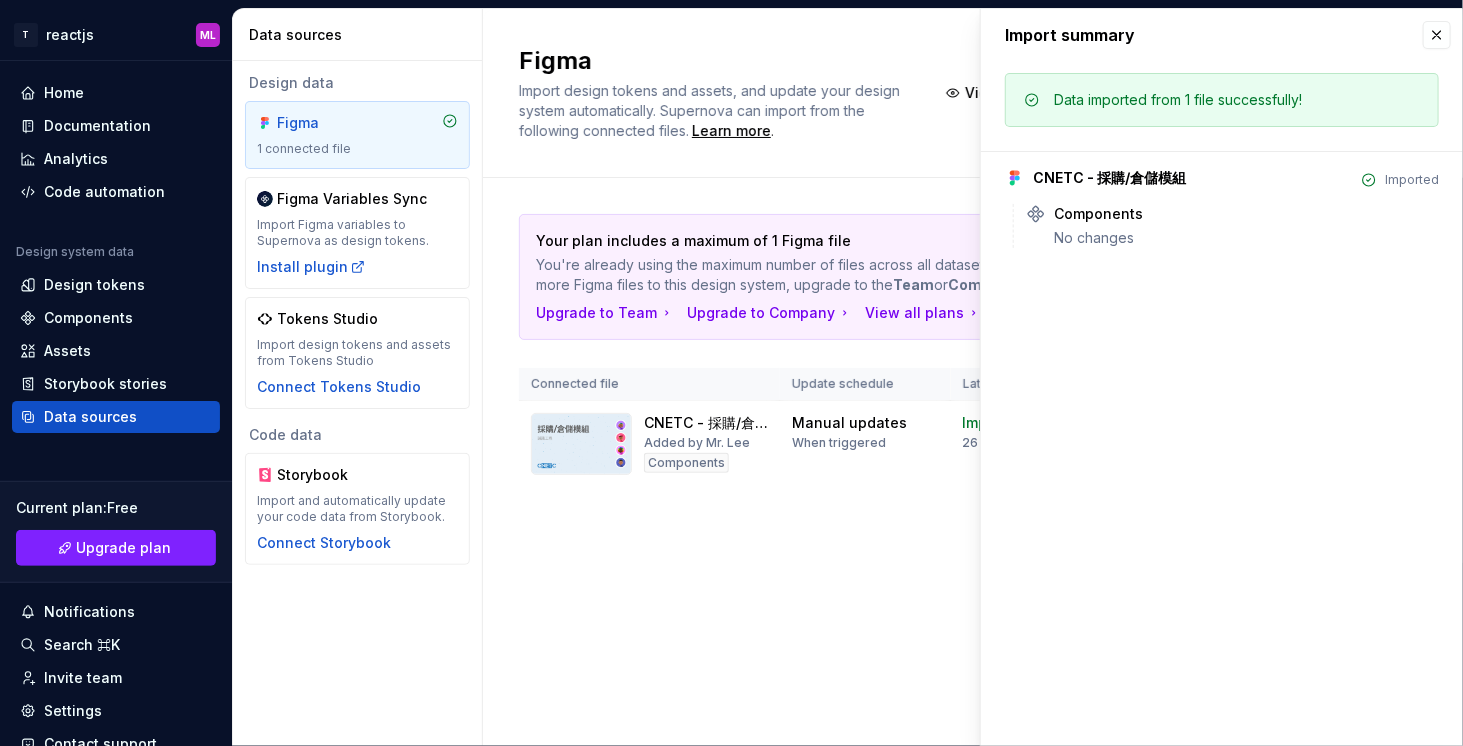 click on "Imported" at bounding box center (1412, 180) 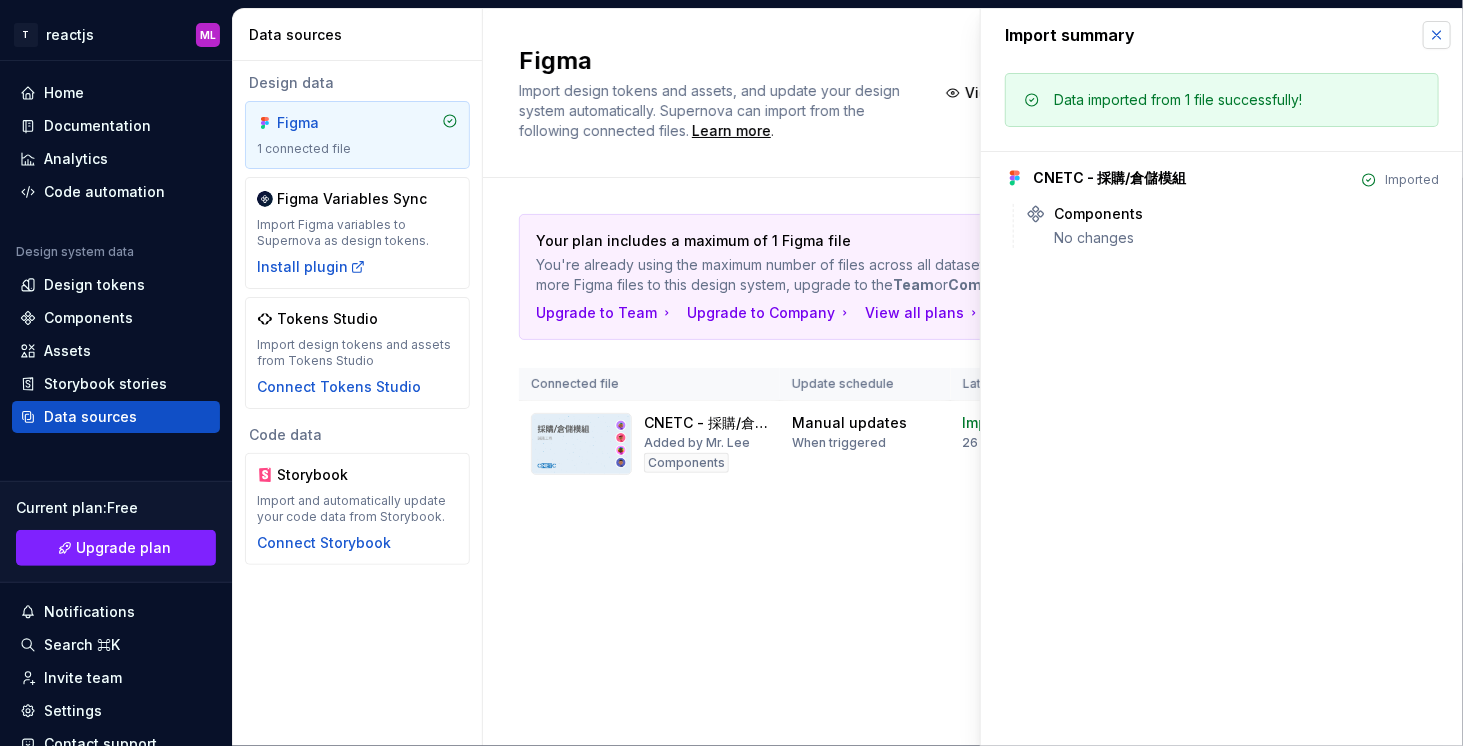 click at bounding box center (1437, 35) 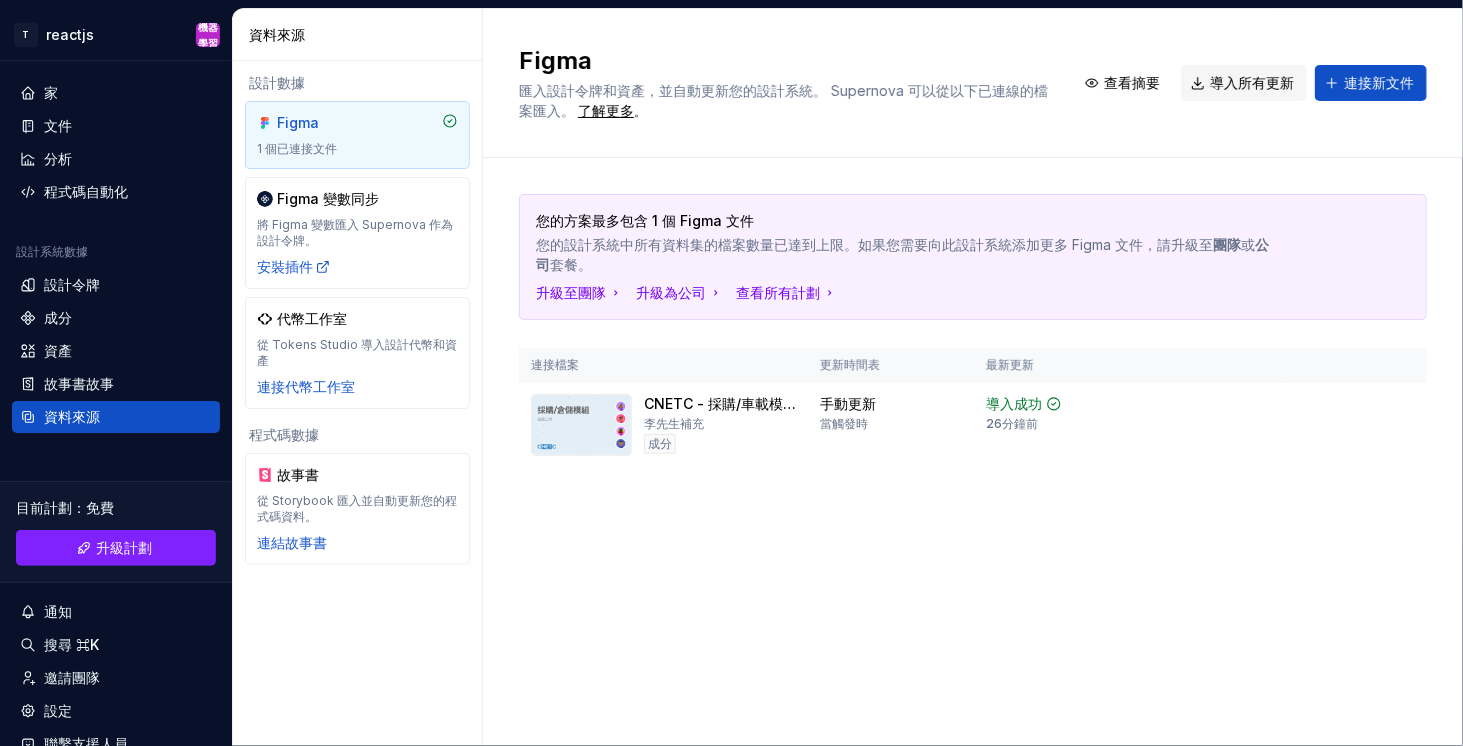 click on "您的方案最多包含 1 個 Figma 文件 您的設計系統中所有資料集的檔案數量已達到上限。如果您需要向此設計系統添加更多 Figma 文件，請升級至 團隊 或 公司 套餐。 升級至團隊 升級為公司 查看所有計劃 連接檔案 更新時間表 最新更新 CNETC - 採購/車載模組 李先生補充 成分 手動更新 當觸發時 導入成功 26分鐘前 查看摘要 導入更新" at bounding box center [973, 351] 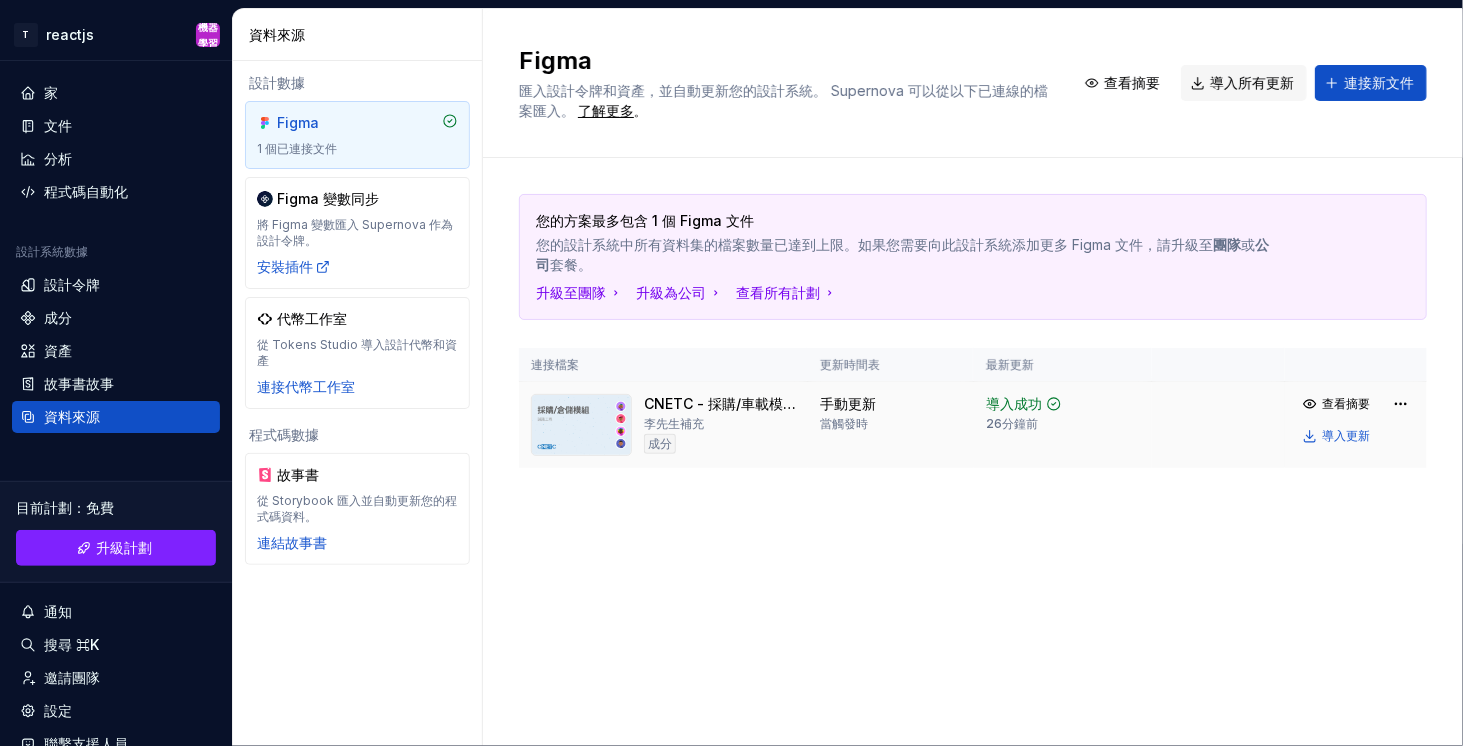 click on "手動更新 當觸發時" at bounding box center (891, 413) 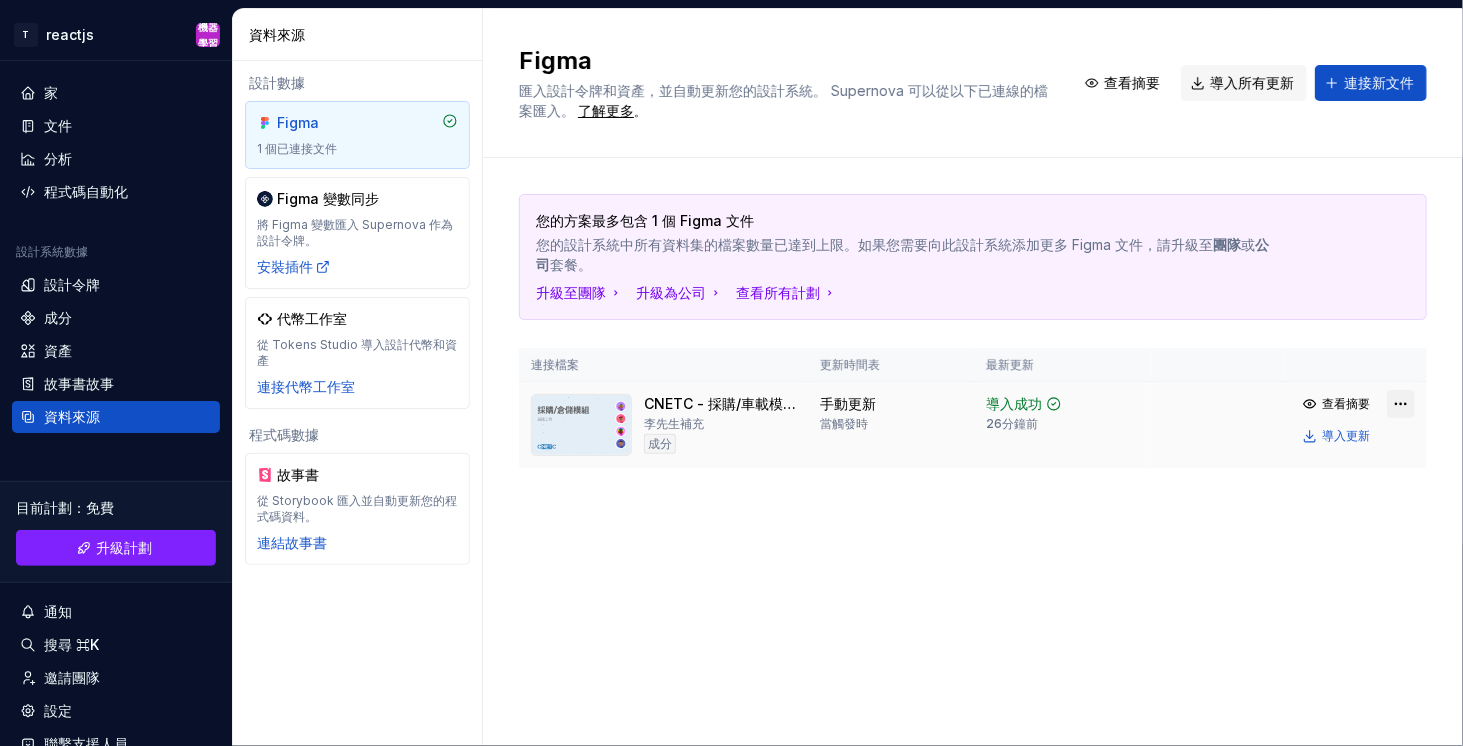 click on "T reactjs 機器學習 家 文件 分析 程式碼自動化 設計系統數據 設計令牌 成分 資產 故事書故事 資料來源 目前計劃 ： 免費 升級計劃 通知 搜尋 ⌘K 邀請團隊 設定 聯繫支援人員 幫助 資料來源 設計數據 Figma 1 個已連接文件 Figma 變數同步 將 Figma 變數匯入 Supernova 作為設計令牌。 安裝插件 代幣工作室 從 Tokens Studio 導入設計代幣和資產 連接代幣工作室 程式碼數據 故事書 從 Storybook 匯入並自動更新您的程式碼資料。 連結故事書 Figma 匯入設計令牌和資產，並自動更新您的設計系統。 Supernova 可以從以下已連線的檔案匯入。   了解更多 。 查看摘要 導入所有更新 連接新文件 您的方案最多包含 1 個 Figma 文件 您的設計系統中所有資料集的檔案數量已達到上限。如果您需要向此設計系統添加更多 Figma 文件，請升級至 團隊 或 公司 套餐。 升級至團隊 升級為公司 查看所有計劃" at bounding box center (731, 373) 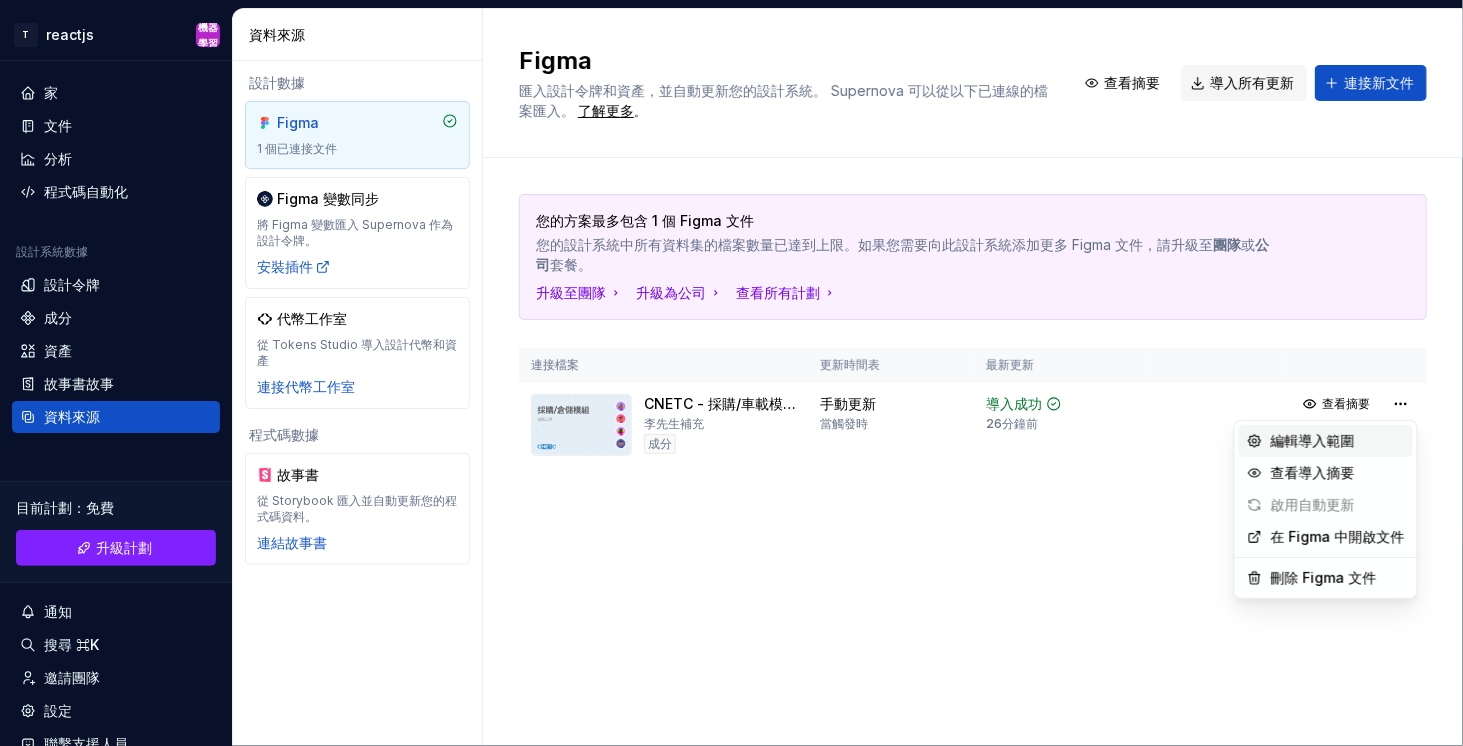 click on "編輯導入範圍" at bounding box center [1338, 441] 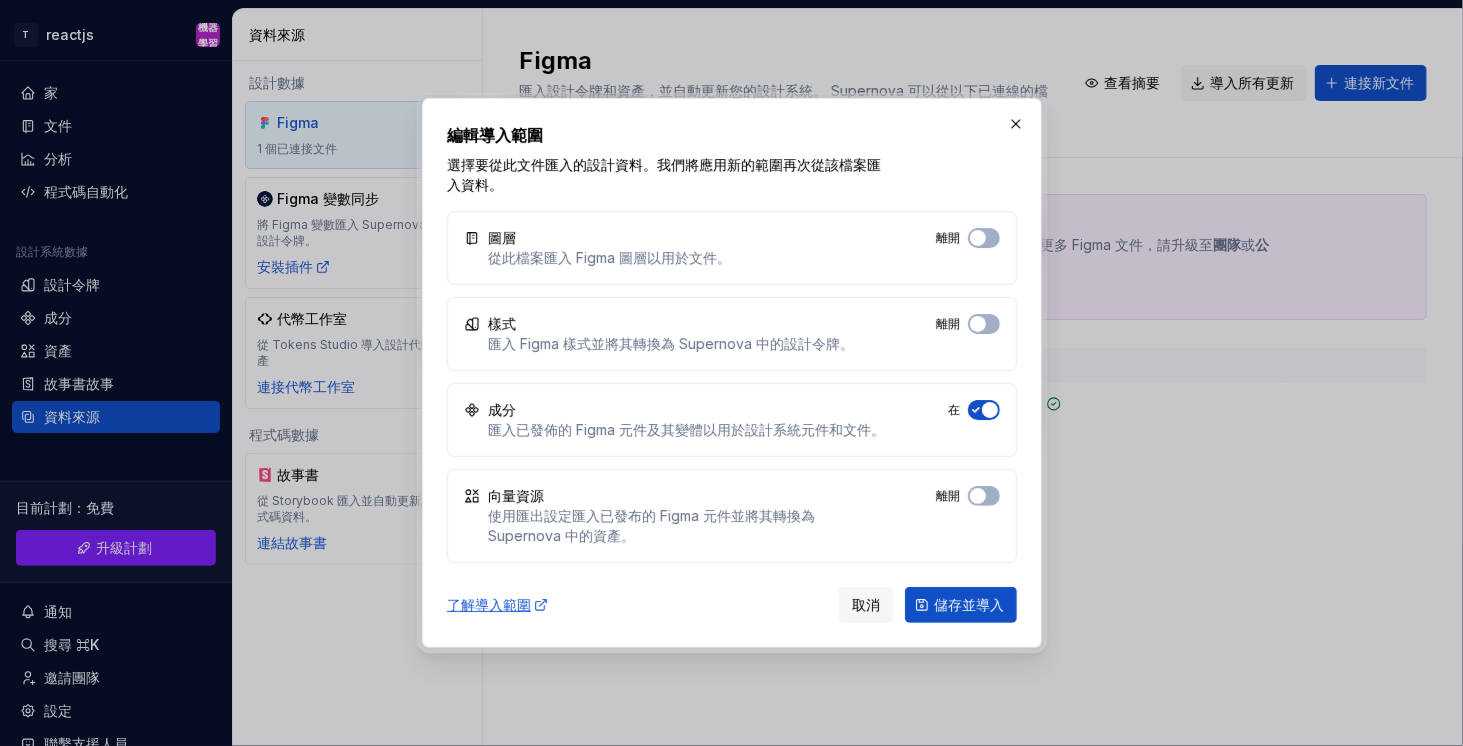 click on "樣式 匯入 Figma 樣式並將其轉換為 Supernova 中的設計令牌。 離開" at bounding box center (732, 334) 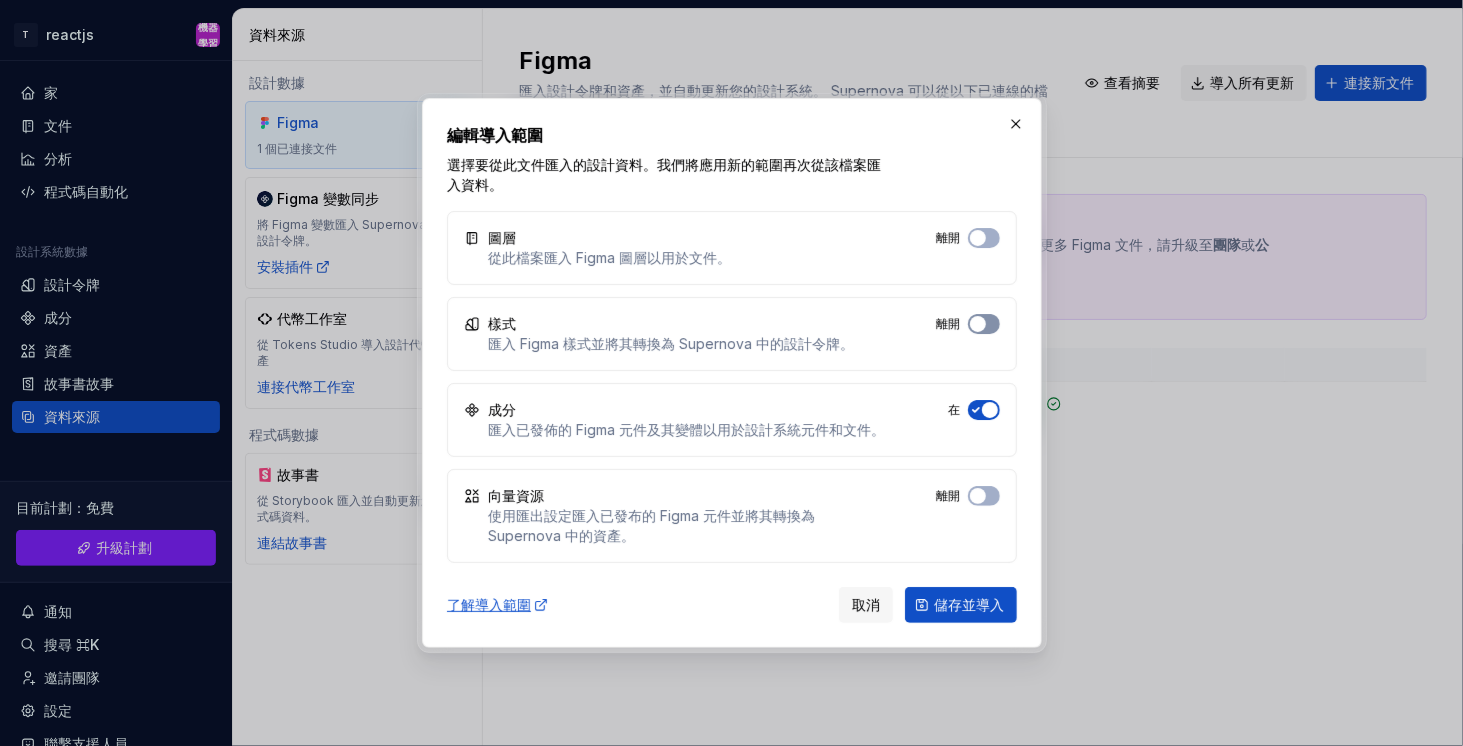click at bounding box center (978, 324) 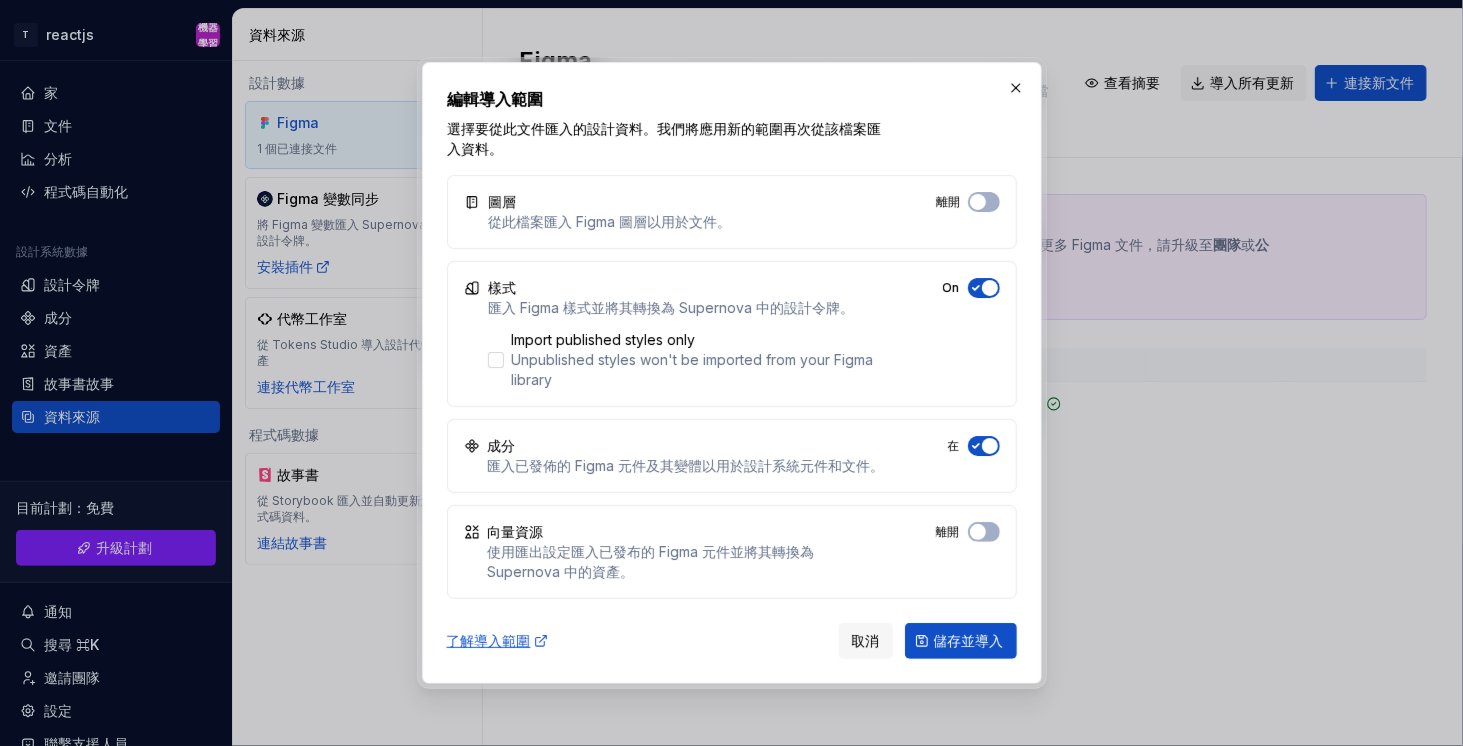 click on "圖層 從此檔案匯入 Figma 圖層以用於文件。 離開" at bounding box center [732, 212] 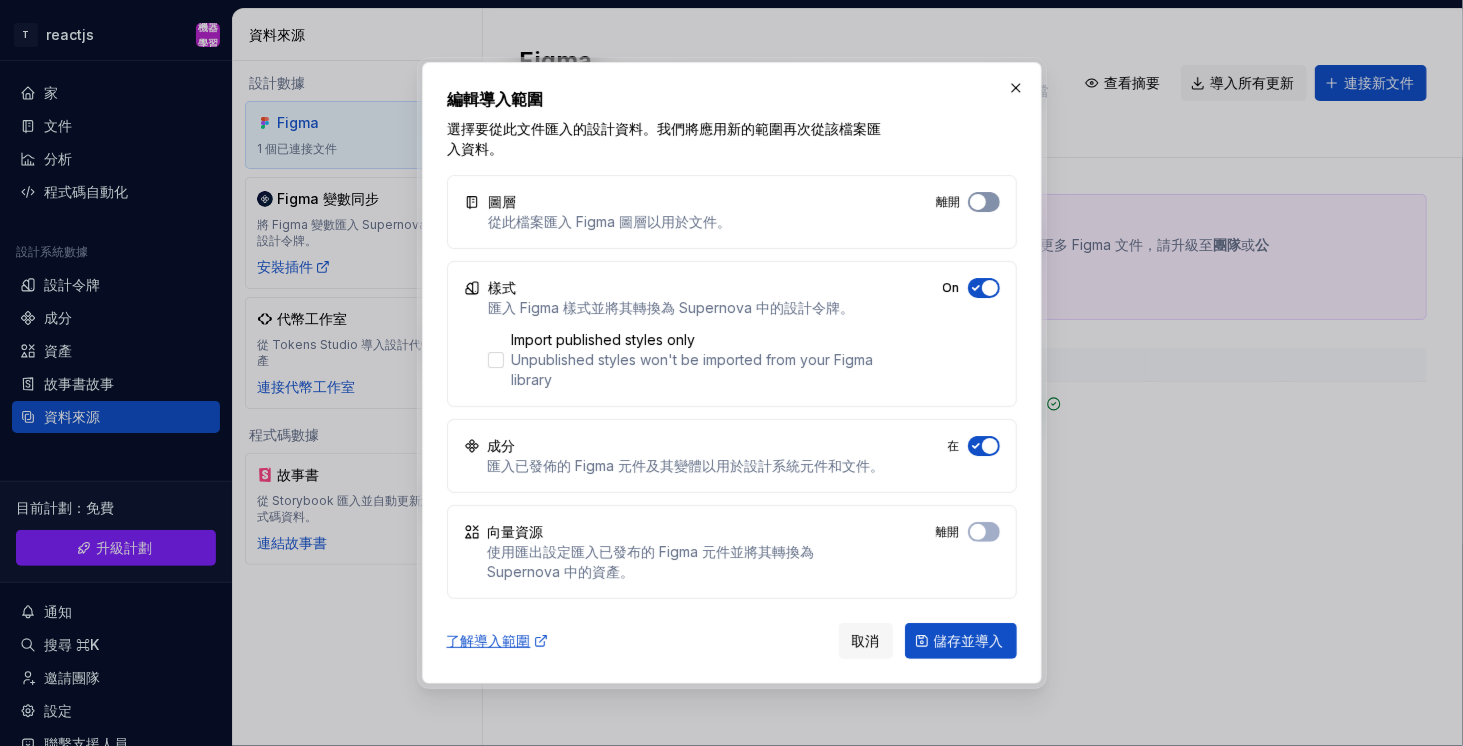 click at bounding box center (978, 202) 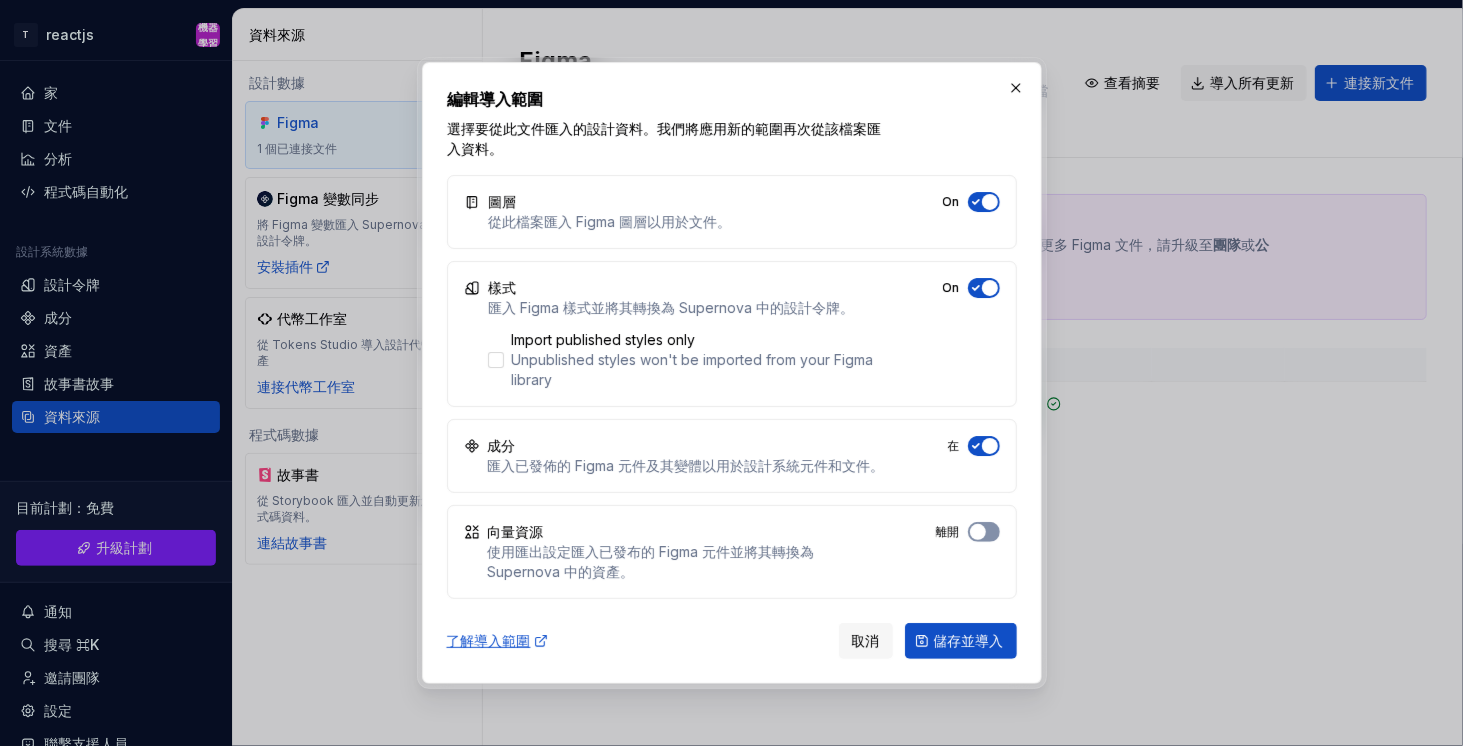 click at bounding box center (990, 202) 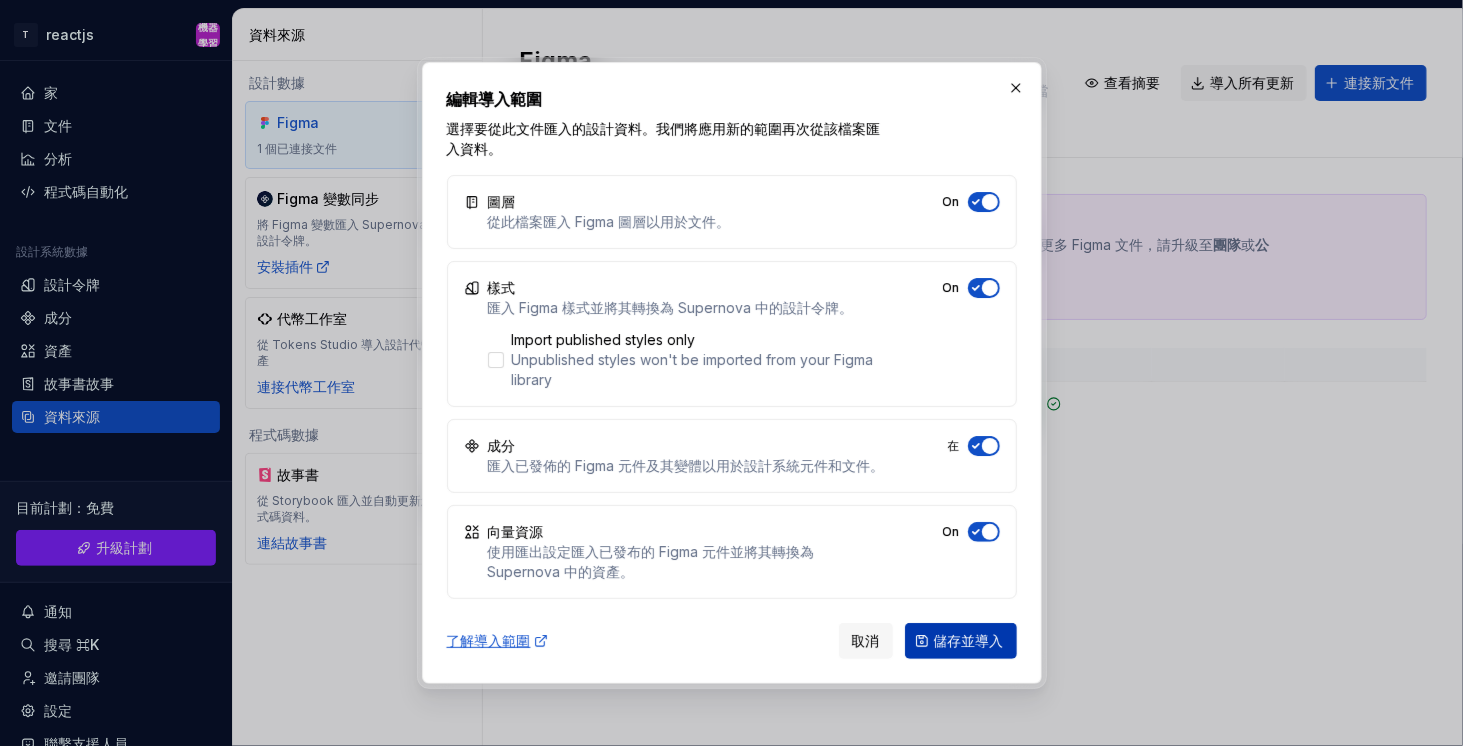 click on "儲存並導入" at bounding box center (969, 641) 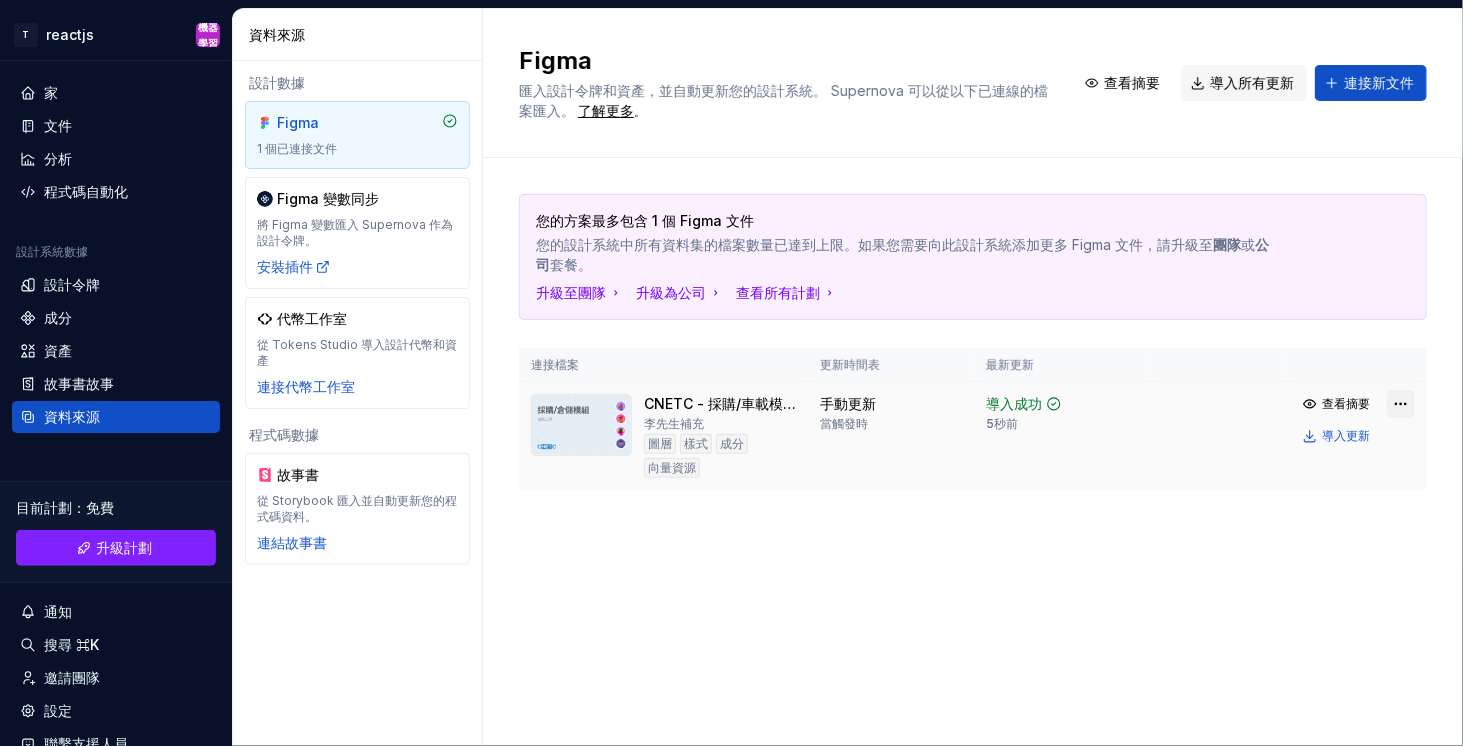 click on "T reactjs 機器學習 家 文件 分析 程式碼自動化 設計系統數據 設計令牌 成分 資產 故事書故事 資料來源 目前計劃 ： 免費 升級計劃 通知 搜尋 ⌘K 邀請團隊 設定 聯繫支援人員 幫助 資料來源 設計數據 Figma 1 個已連接文件 Figma 變數同步 將 Figma 變數匯入 Supernova 作為設計令牌。 安裝插件 代幣工作室 從 Tokens Studio 導入設計代幣和資產 連接代幣工作室 程式碼數據 故事書 從 Storybook 匯入並自動更新您的程式碼資料。 連結故事書 Figma 匯入設計令牌和資產，並自動更新您的設計系統。 Supernova 可以從以下已連線的檔案匯入。   了解更多 。 查看摘要 導入所有更新 連接新文件 您的方案最多包含 1 個 Figma 文件 您的設計系統中所有資料集的檔案數量已達到上限。如果您需要向此設計系統添加更多 Figma 文件，請升級至 團隊 或 公司 套餐。 升級至團隊 升級為公司 查看所有計劃" at bounding box center (731, 373) 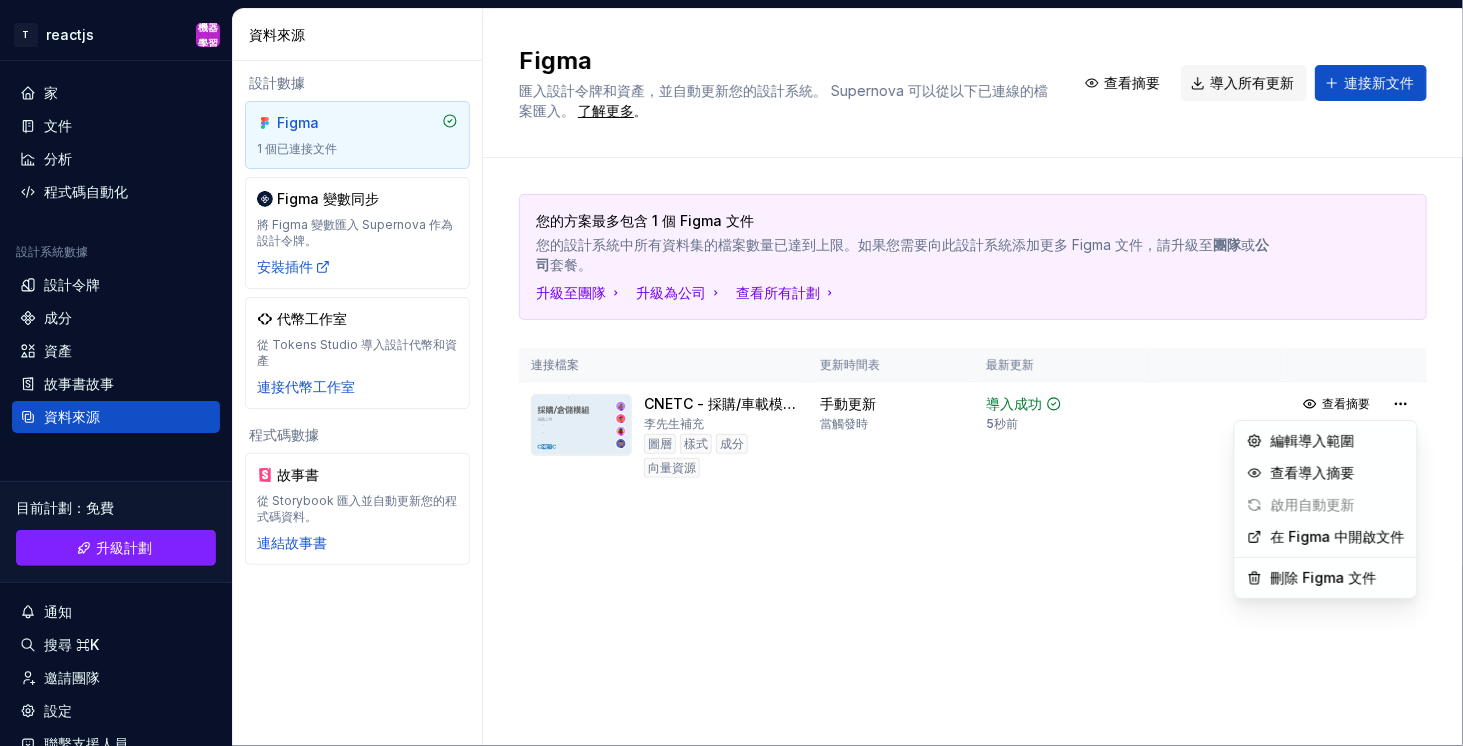 click on "T reactjs 機器學習 家 文件 分析 程式碼自動化 設計系統數據 設計令牌 成分 資產 故事書故事 資料來源 目前計劃 ： 免費 升級計劃 通知 搜尋 ⌘K 邀請團隊 設定 聯繫支援人員 幫助 資料來源 設計數據 Figma 1 個已連接文件 Figma 變數同步 將 Figma 變數匯入 Supernova 作為設計令牌。 安裝插件 代幣工作室 從 Tokens Studio 導入設計代幣和資產 連接代幣工作室 程式碼數據 故事書 從 Storybook 匯入並自動更新您的程式碼資料。 連結故事書 Figma 匯入設計令牌和資產，並自動更新您的設計系統。 Supernova 可以從以下已連線的檔案匯入。   了解更多 。 查看摘要 導入所有更新 連接新文件 您的方案最多包含 1 個 Figma 文件 您的設計系統中所有資料集的檔案數量已達到上限。如果您需要向此設計系統添加更多 Figma 文件，請升級至 團隊 或 公司 套餐。 升級至團隊 升級為公司 查看所有計劃" at bounding box center (731, 373) 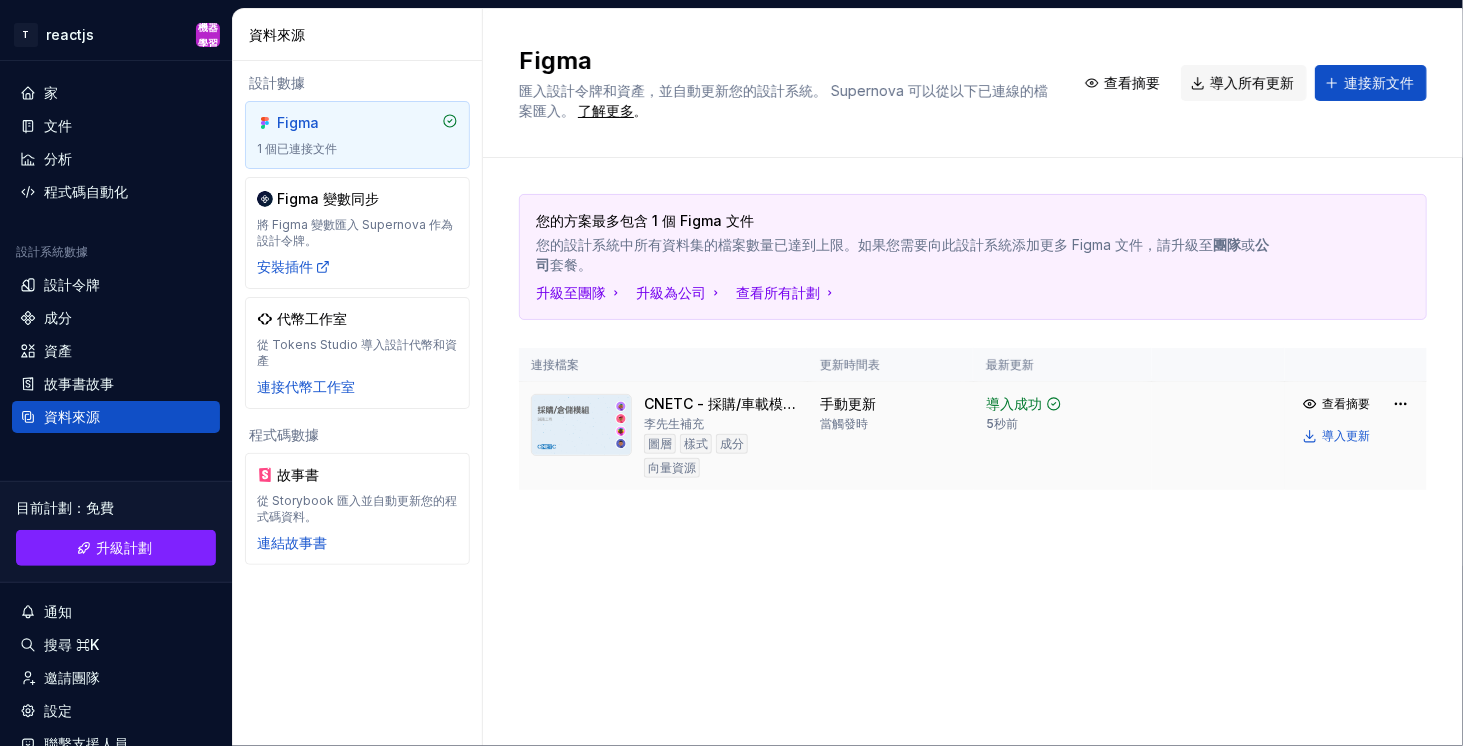 click on "樣式" at bounding box center (696, 443) 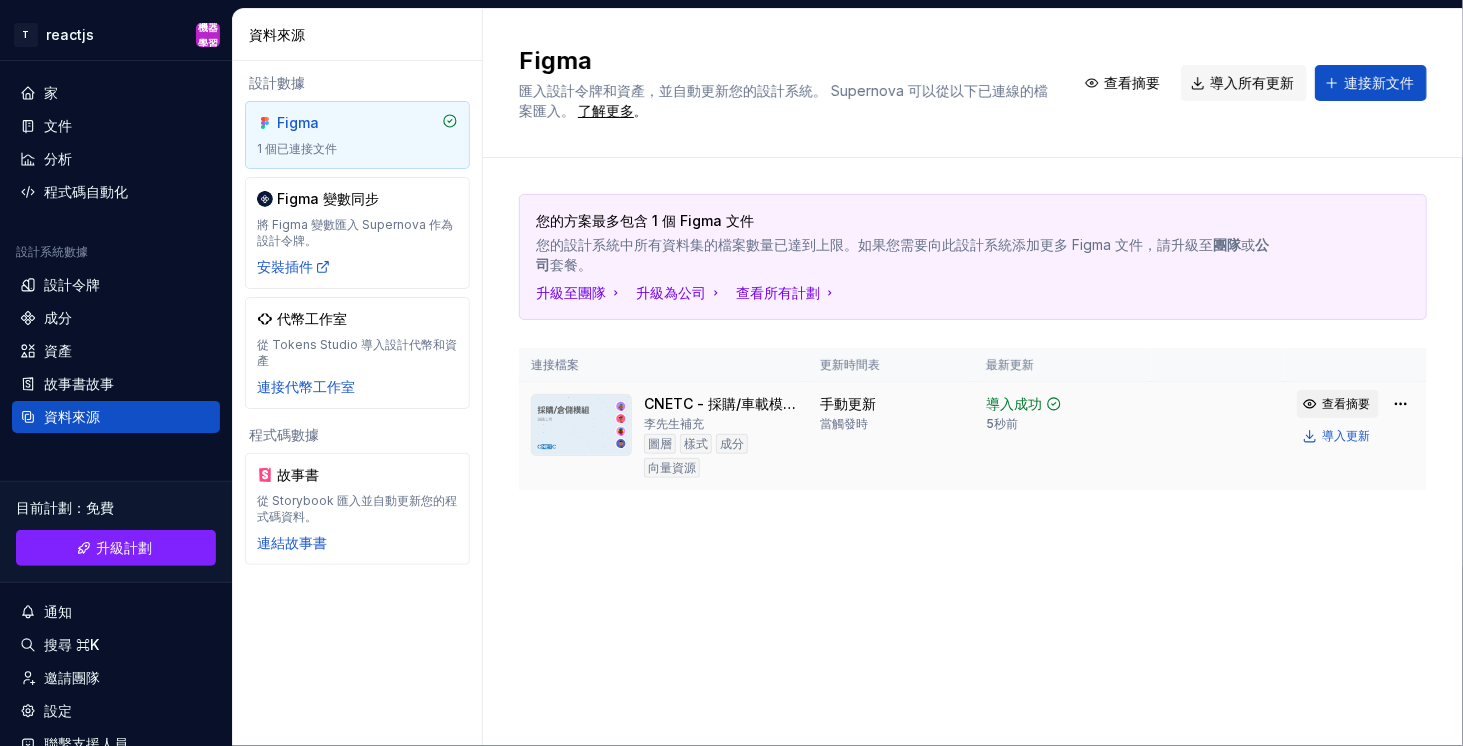 click on "查看摘要" at bounding box center (1346, 404) 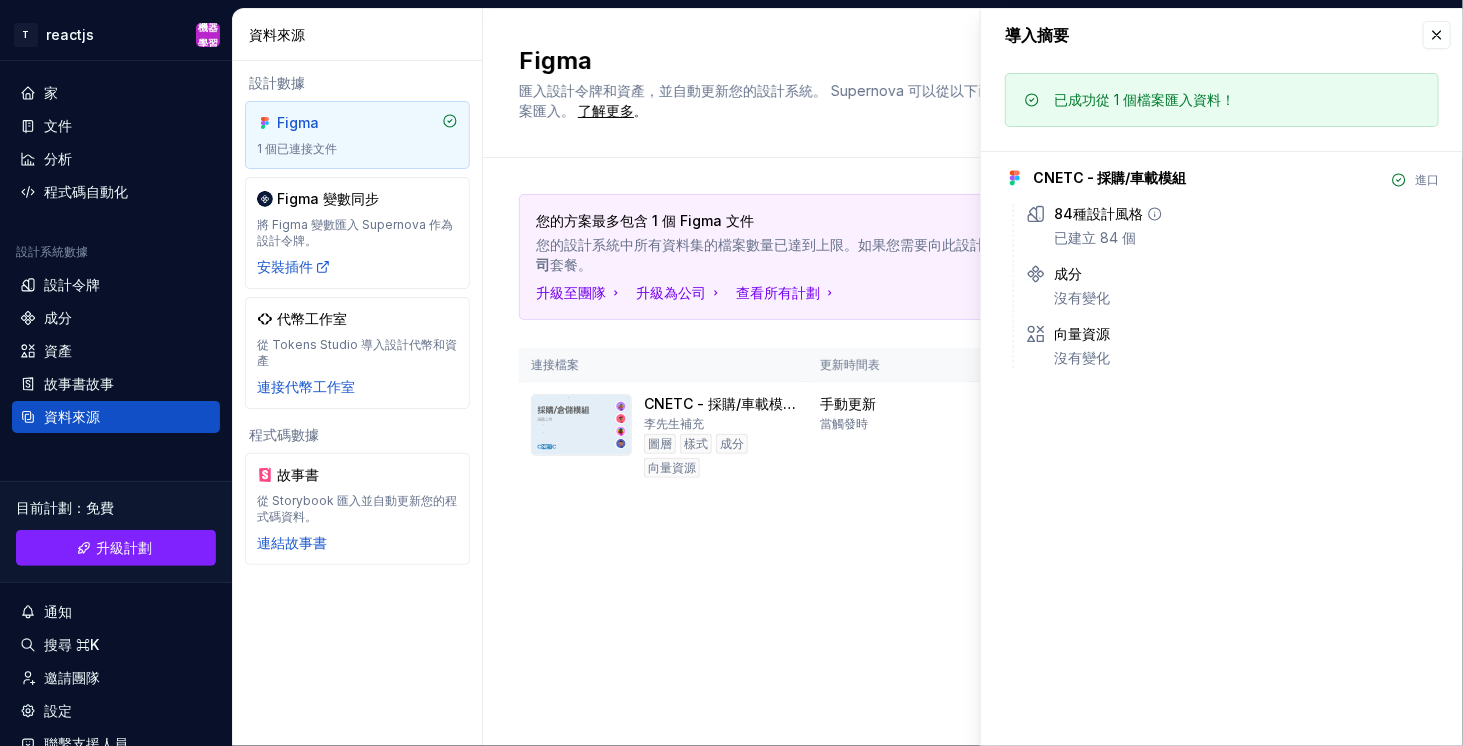 click on "已建立 84 個" at bounding box center [1095, 237] 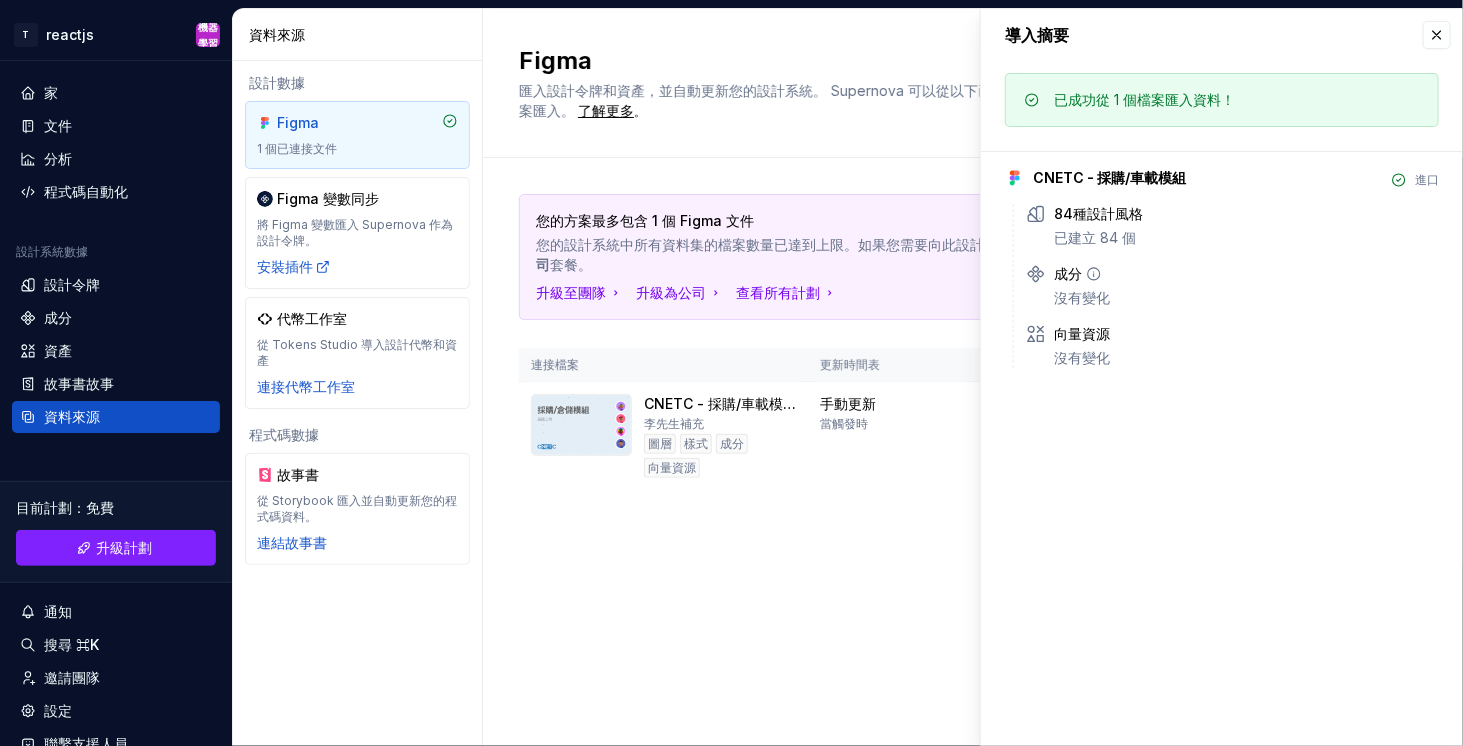 click on "84種設計風格 已建立 84 個 成分 沒有變化 向量資源 沒有變化" at bounding box center [1226, 286] 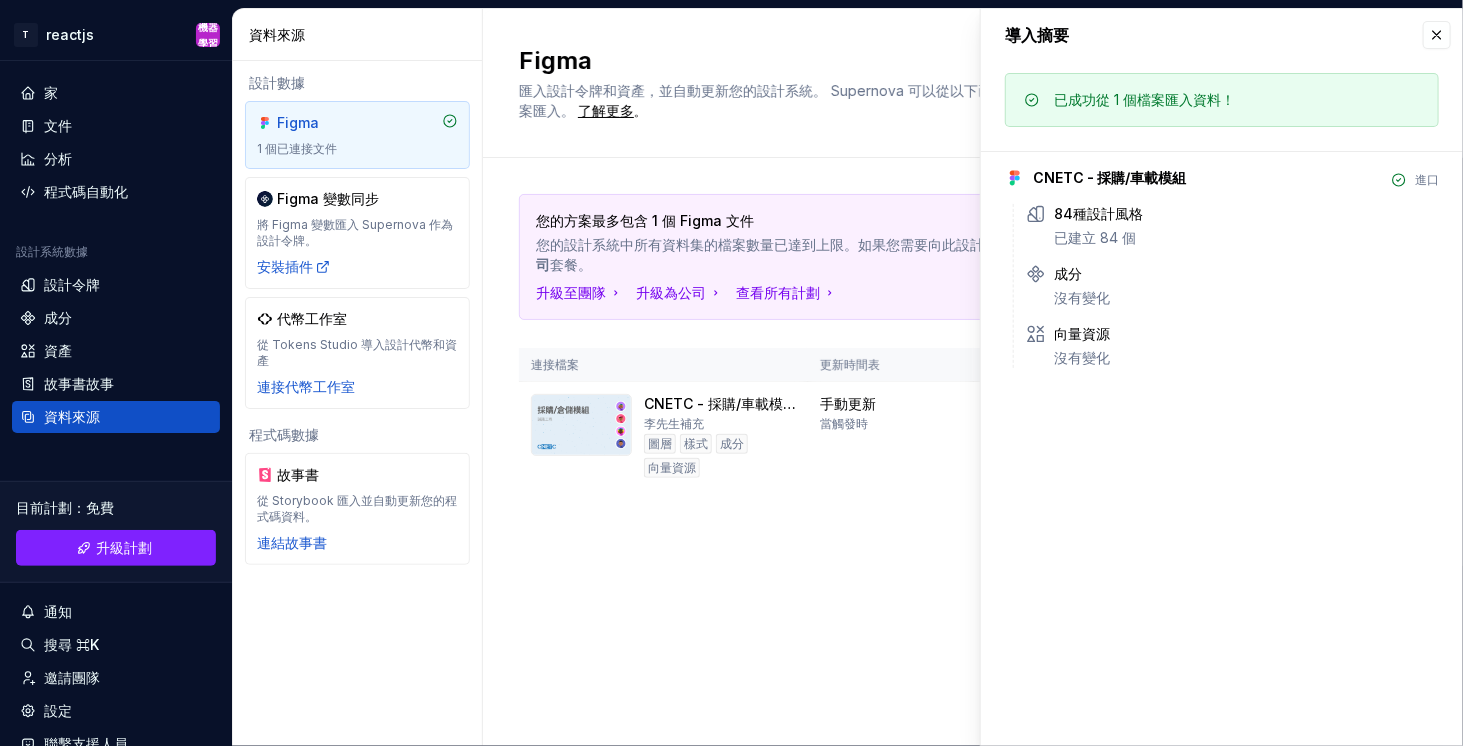 drag, startPoint x: 1078, startPoint y: 361, endPoint x: 1074, endPoint y: 343, distance: 18.439089 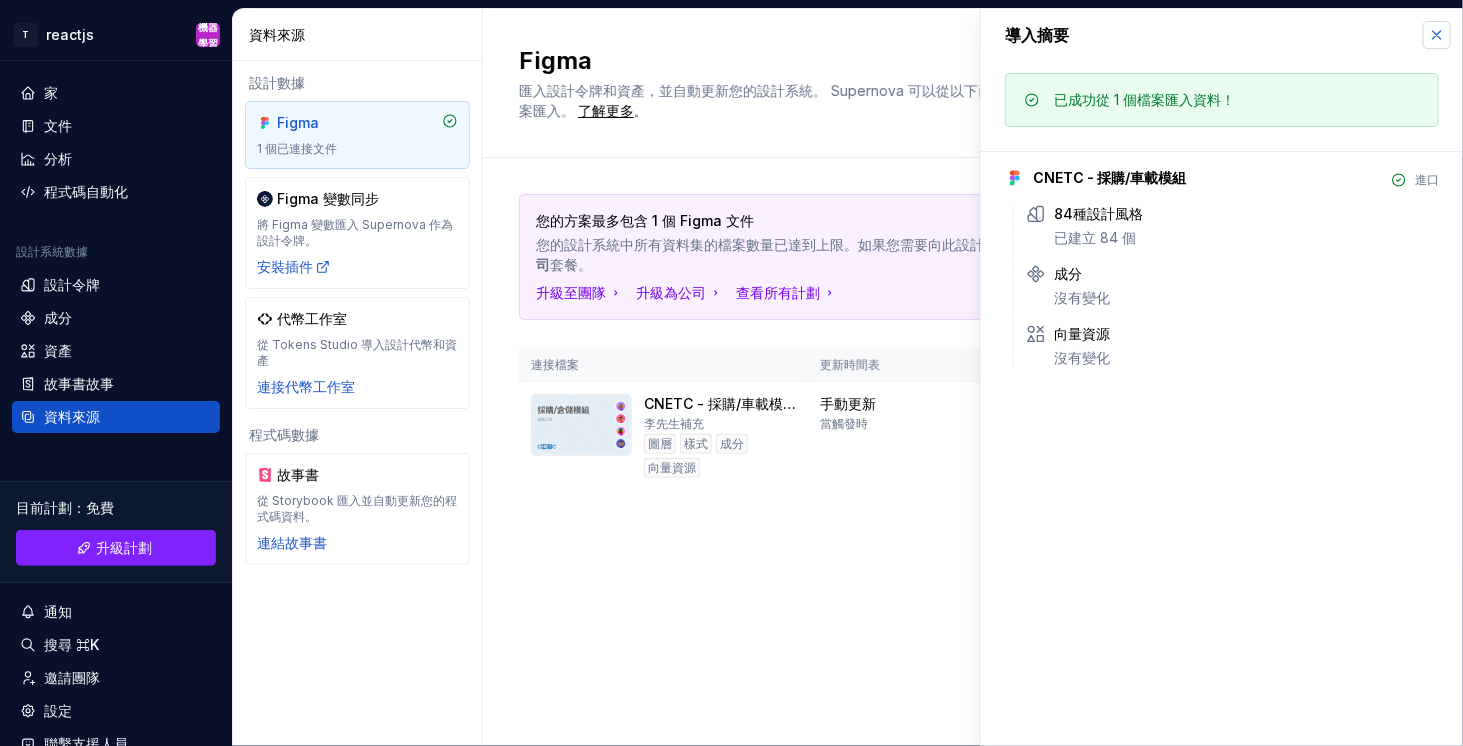 click at bounding box center [1437, 35] 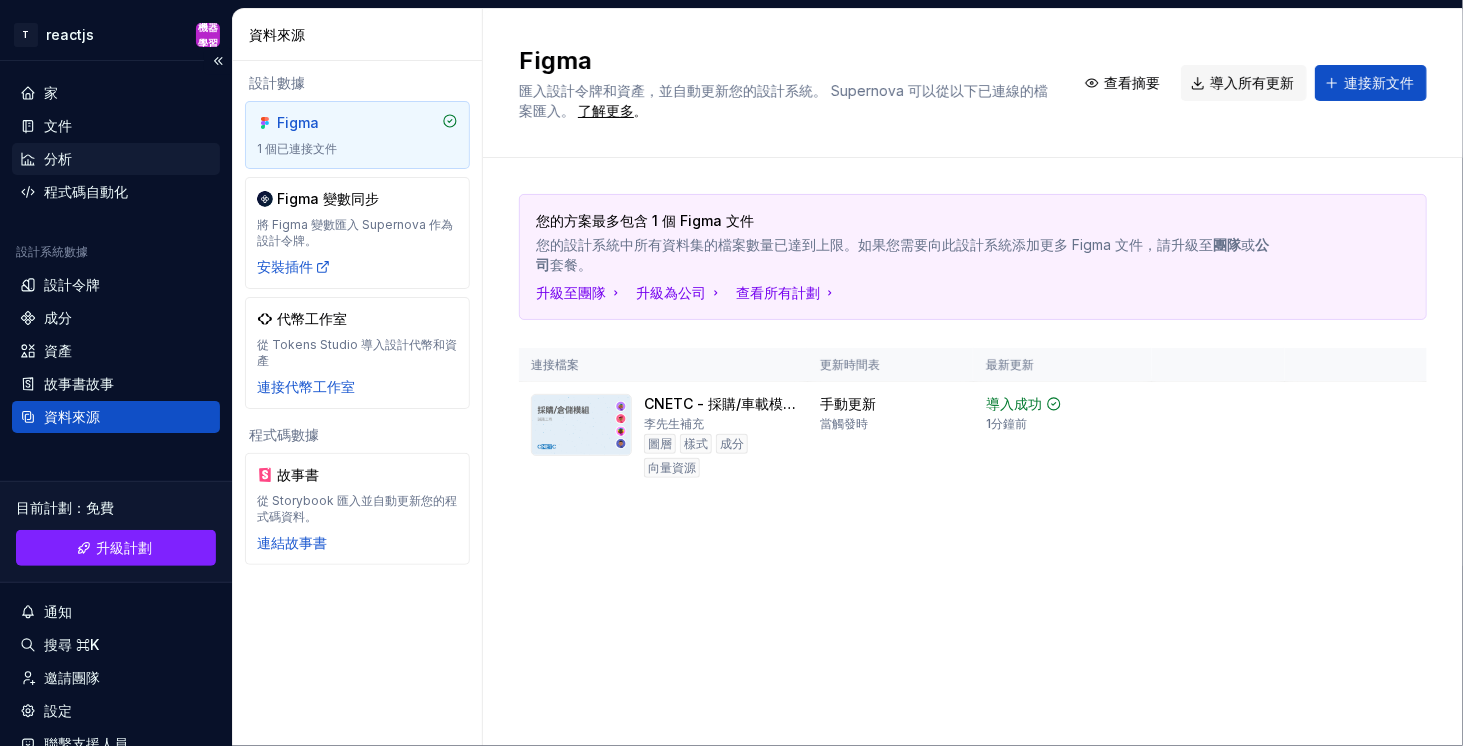 click on "分析" at bounding box center (58, 158) 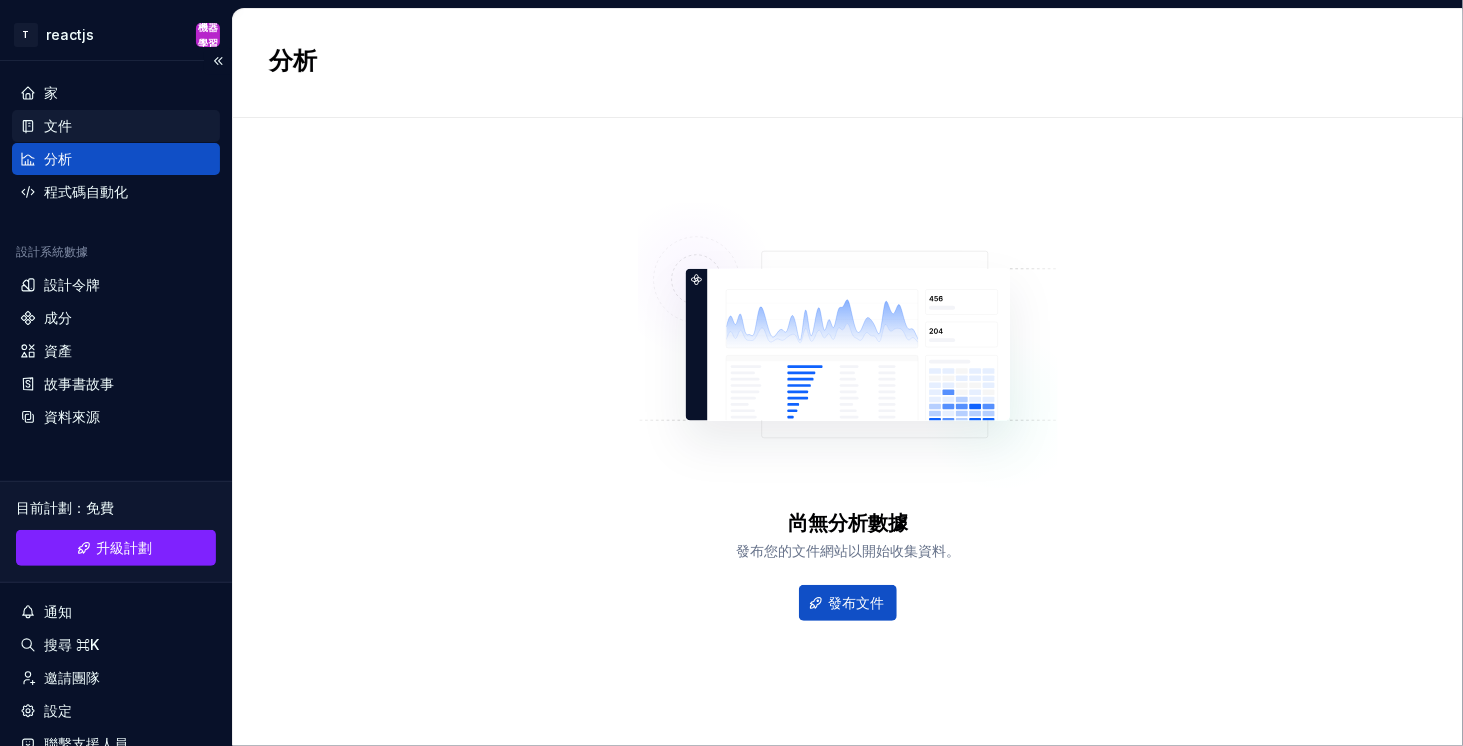 click on "文件" at bounding box center [58, 125] 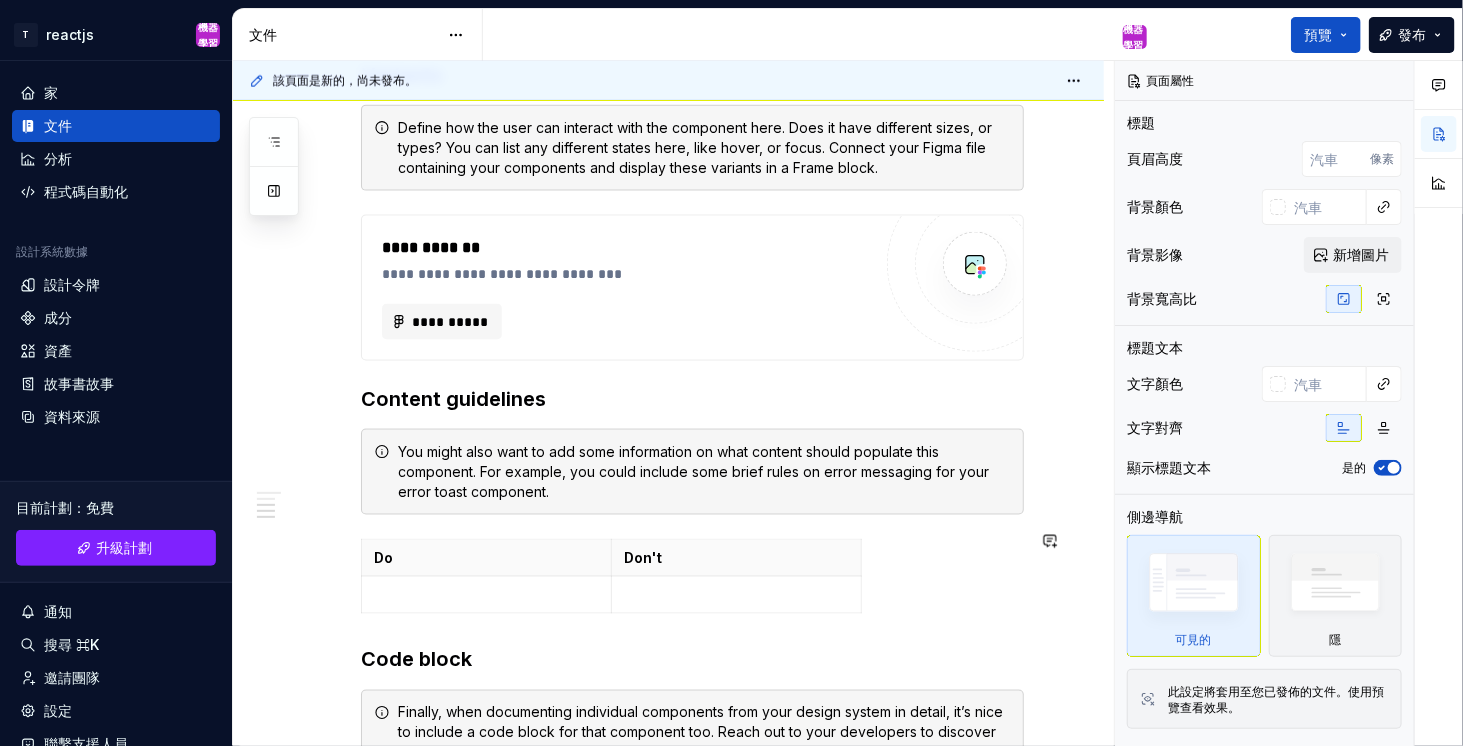 scroll, scrollTop: 1137, scrollLeft: 0, axis: vertical 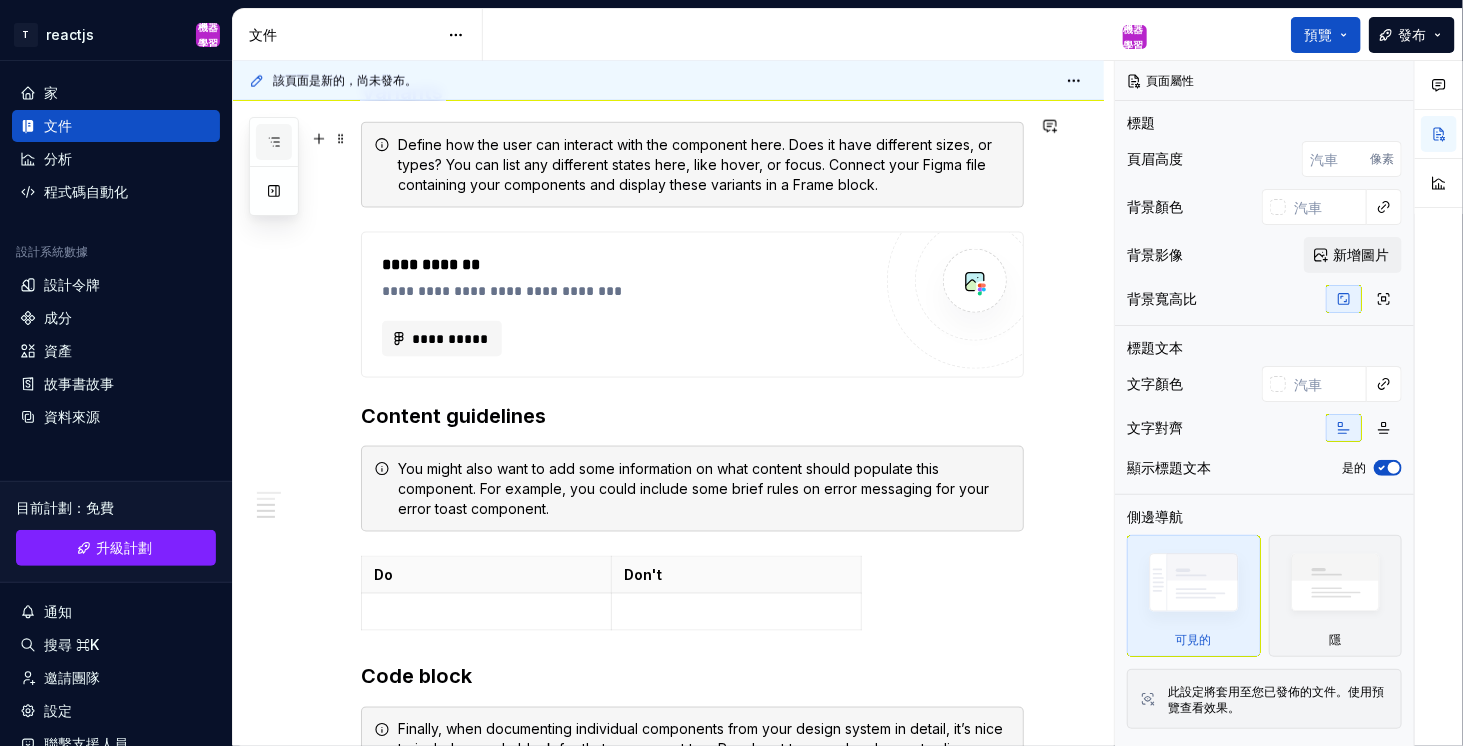 click at bounding box center [274, 142] 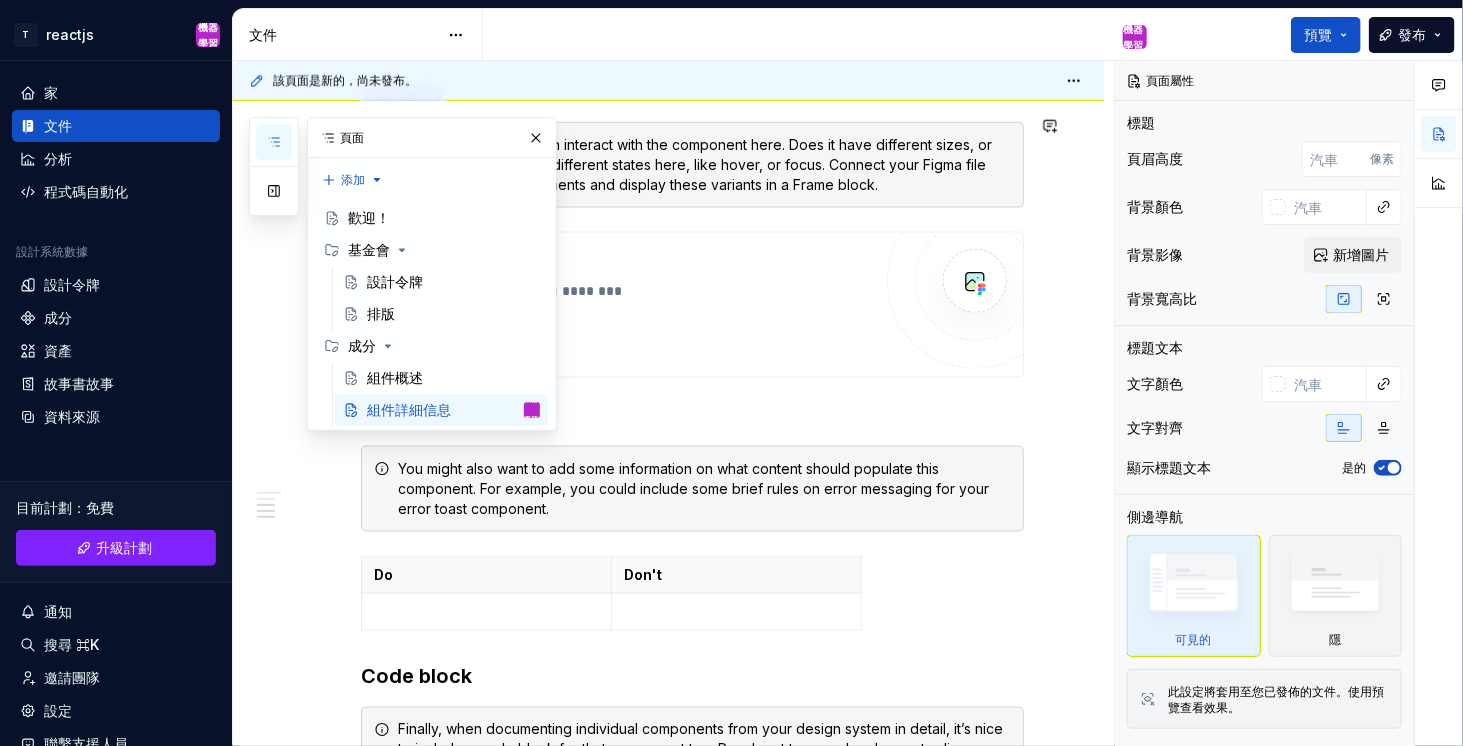 click at bounding box center (274, 142) 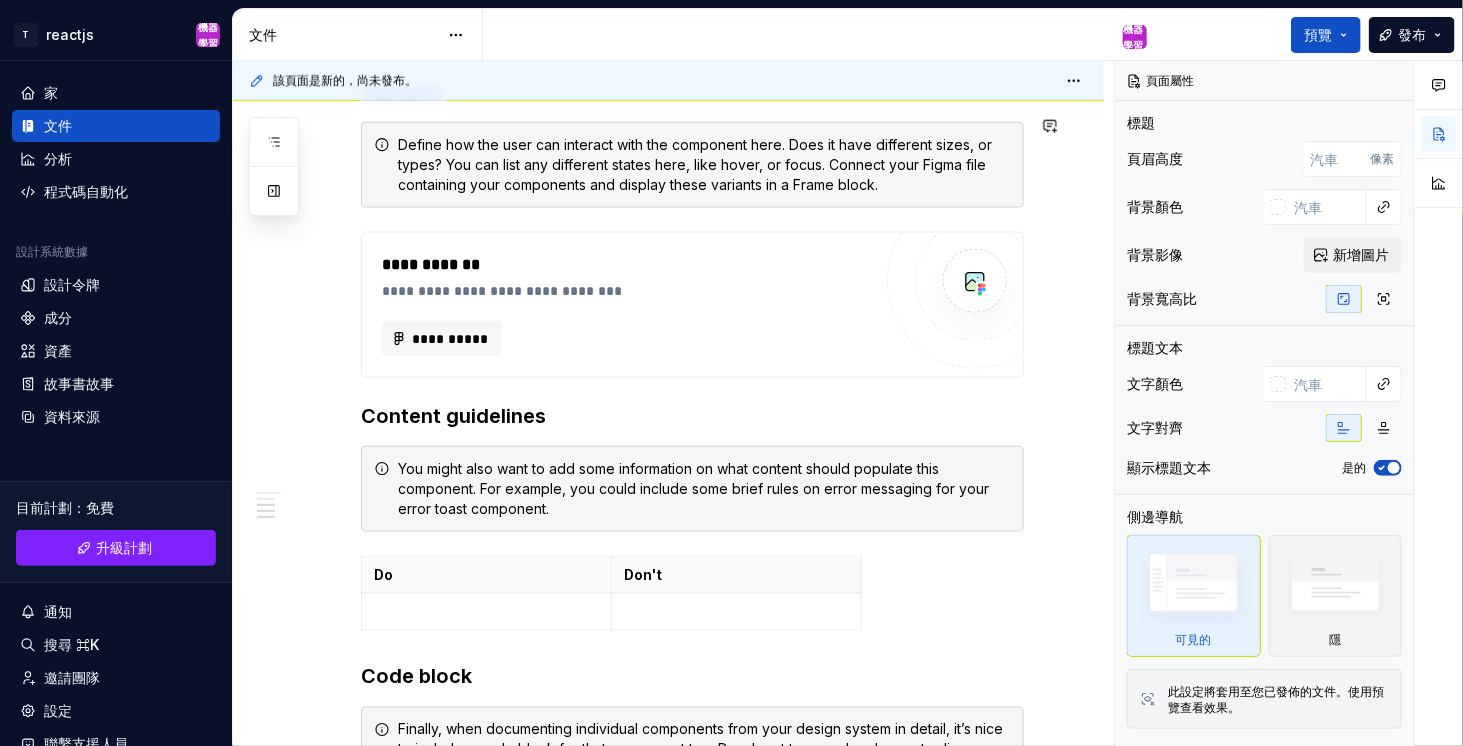 click on "文件" at bounding box center [358, 35] 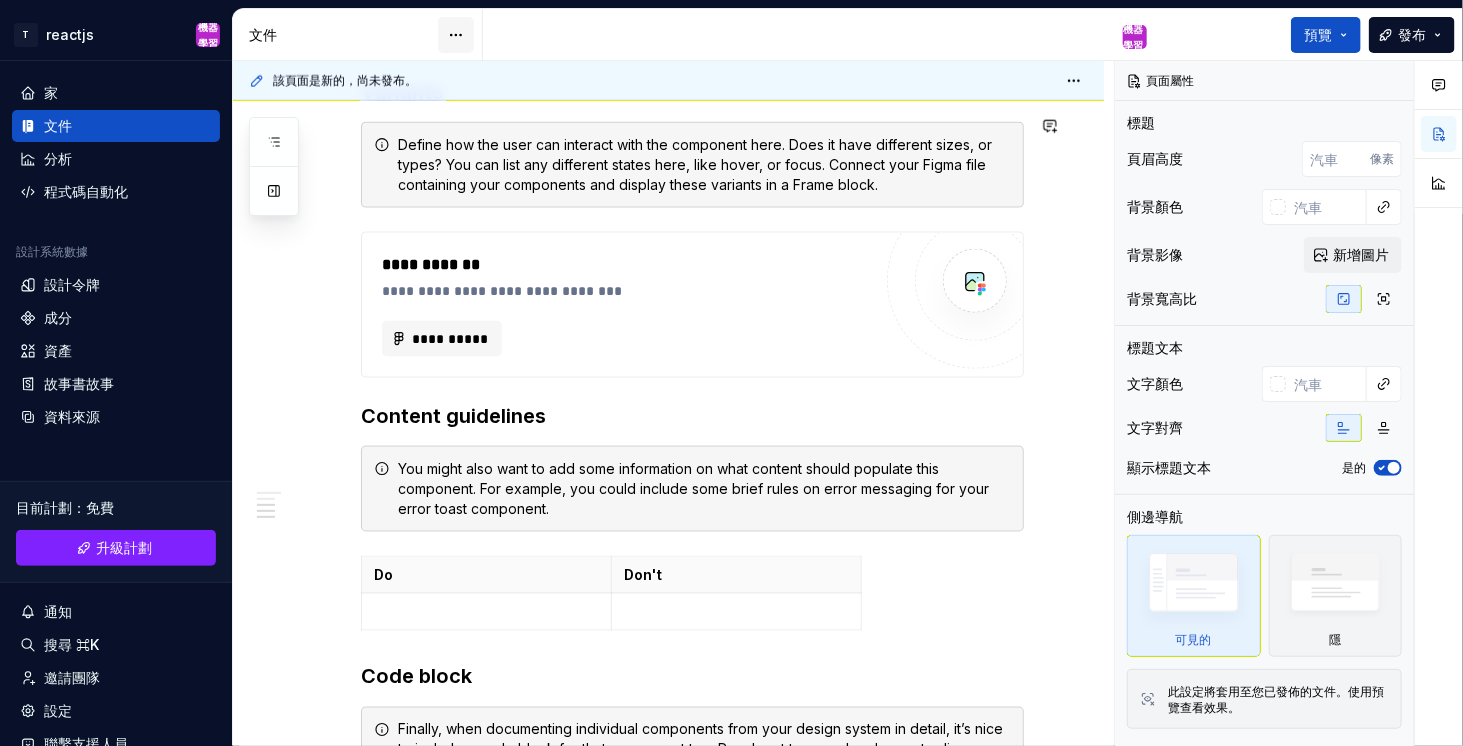 click on "T reactjs 機器學習 家 文件 分析 程式碼自動化 設計系統數據 設計令牌 成分 資產 故事書故事 資料來源 目前計劃 ： 免費 升級計劃 通知 搜尋 ⌘K 邀請團隊 設定 聯繫支援人員 幫助 文件 機器學習 預覽 發布 頁面 添加
Accessibility guide for tree Page tree.
Navigate the tree with the arrow keys. Common tree hotkeys apply. Further keybindings are available:
enter to execute primary action on focused item
f2 to start renaming the focused item
escape to abort renaming an item
control+d to start dragging selected items
歡迎！ 基金會 設計令牌 排版 成分 組件概述 組件詳細信息 機器學習 變化 歡迎！ 基金會  /  設計令牌 基金會  /  排版 成分  /  組件概述 成分  /  組件詳細信息 升級到企業版以啟用審批工作流程 選擇要發佈哪些頁面時，請按狀態查看已編輯的頁面。 了解更多 聯絡我們" at bounding box center [731, 373] 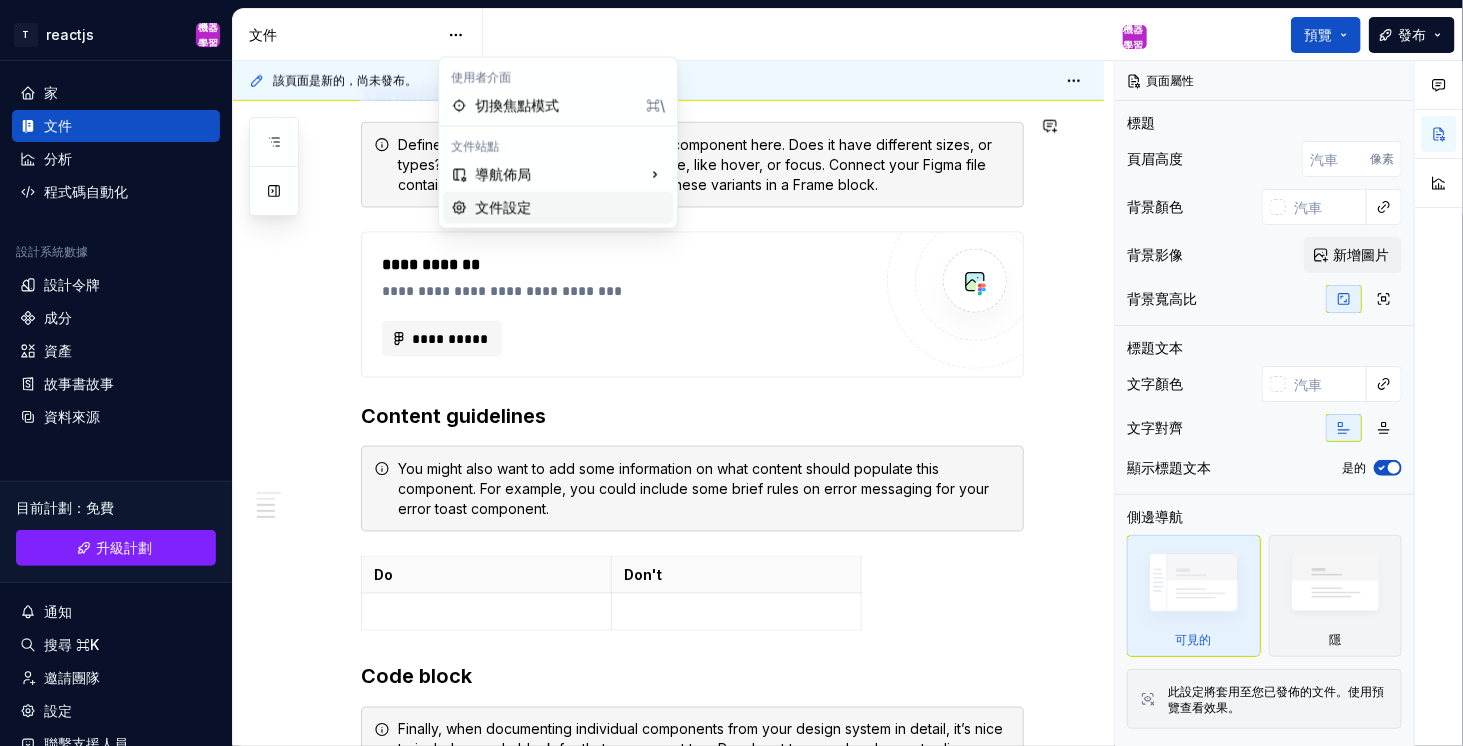 click on "文件設定" at bounding box center [558, 208] 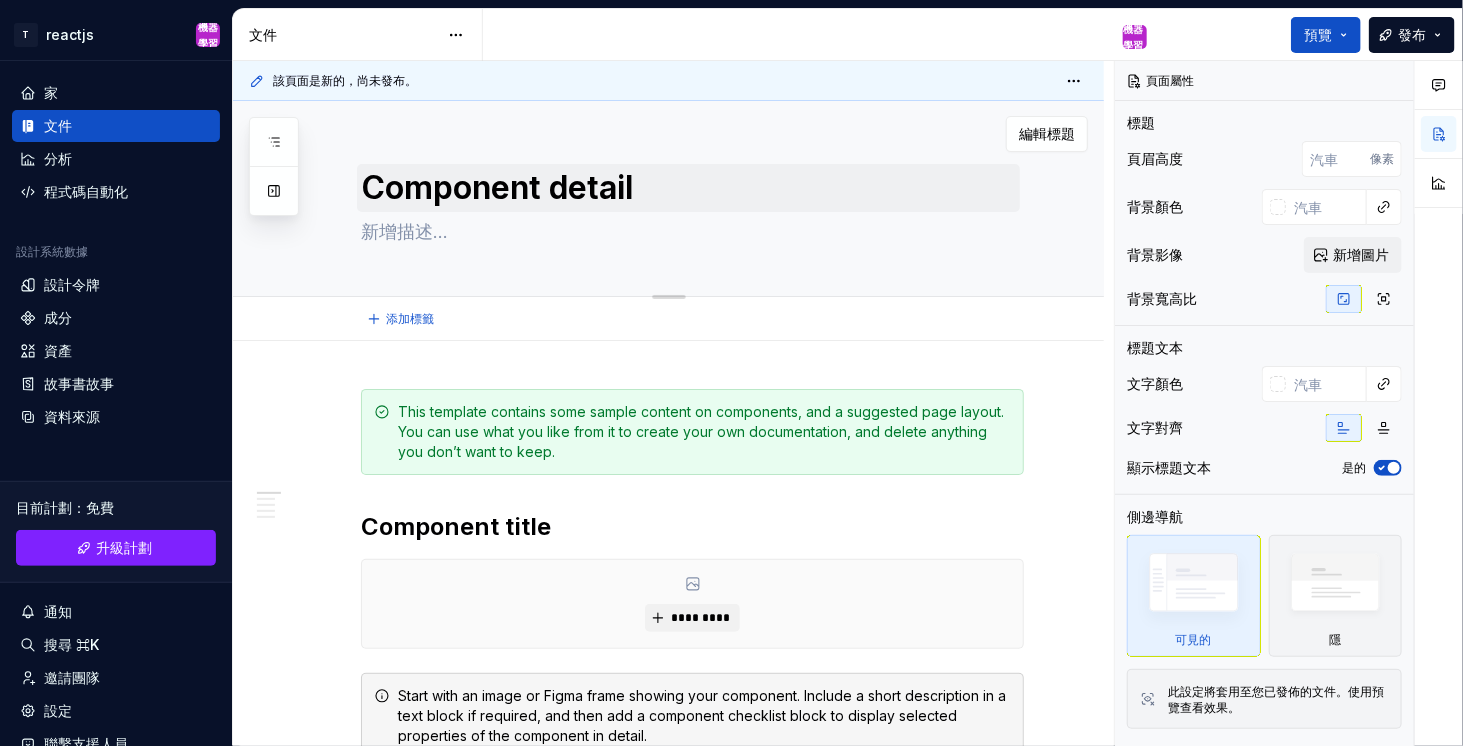 scroll, scrollTop: 0, scrollLeft: 0, axis: both 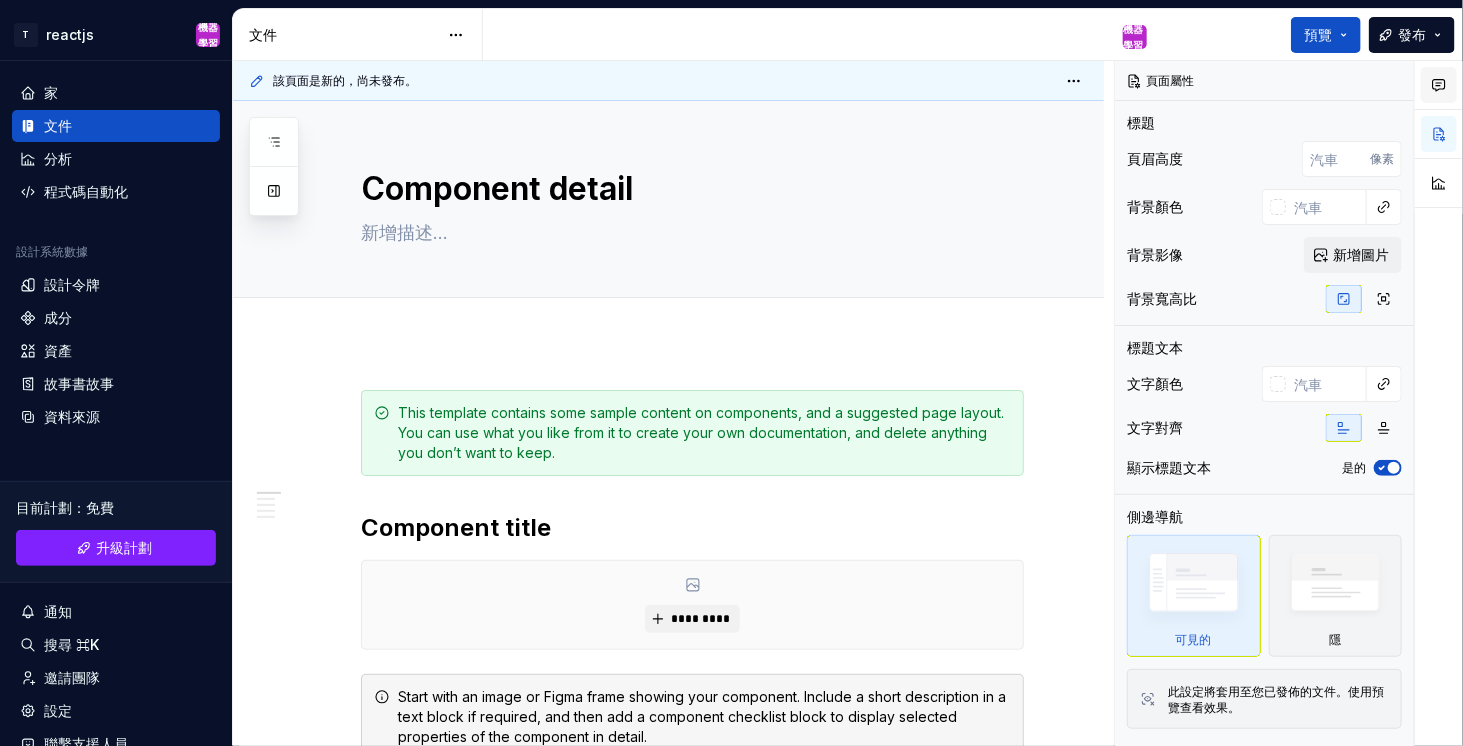 click 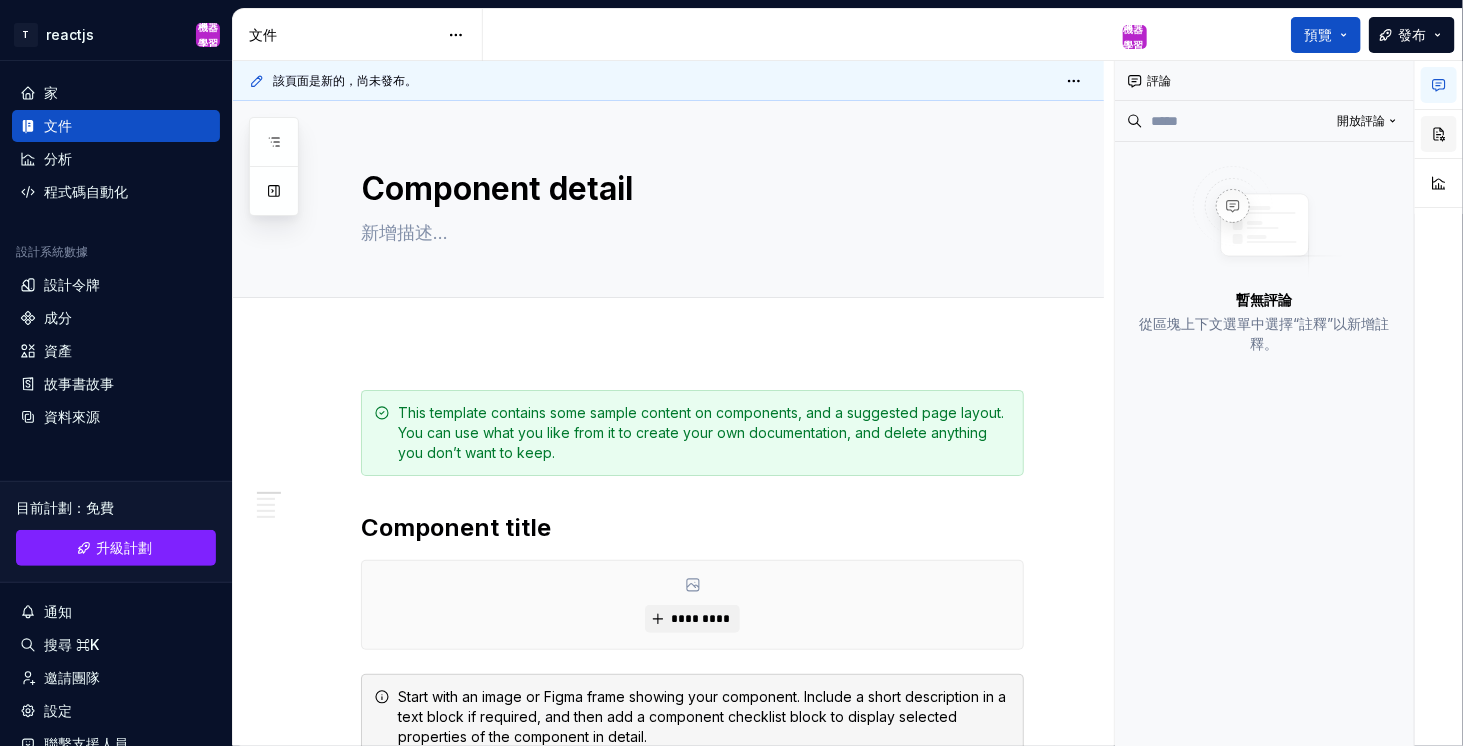 click at bounding box center [1439, 134] 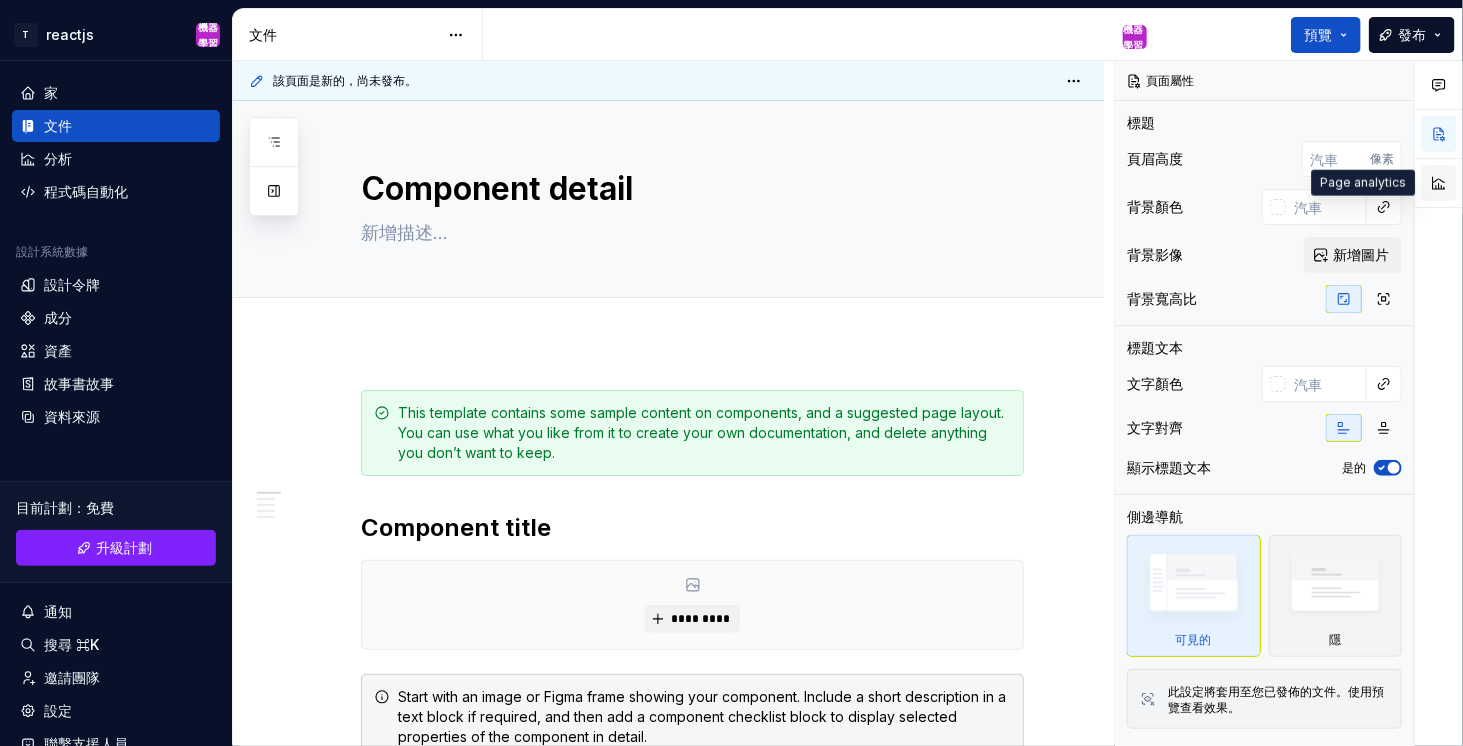 click at bounding box center [1439, 183] 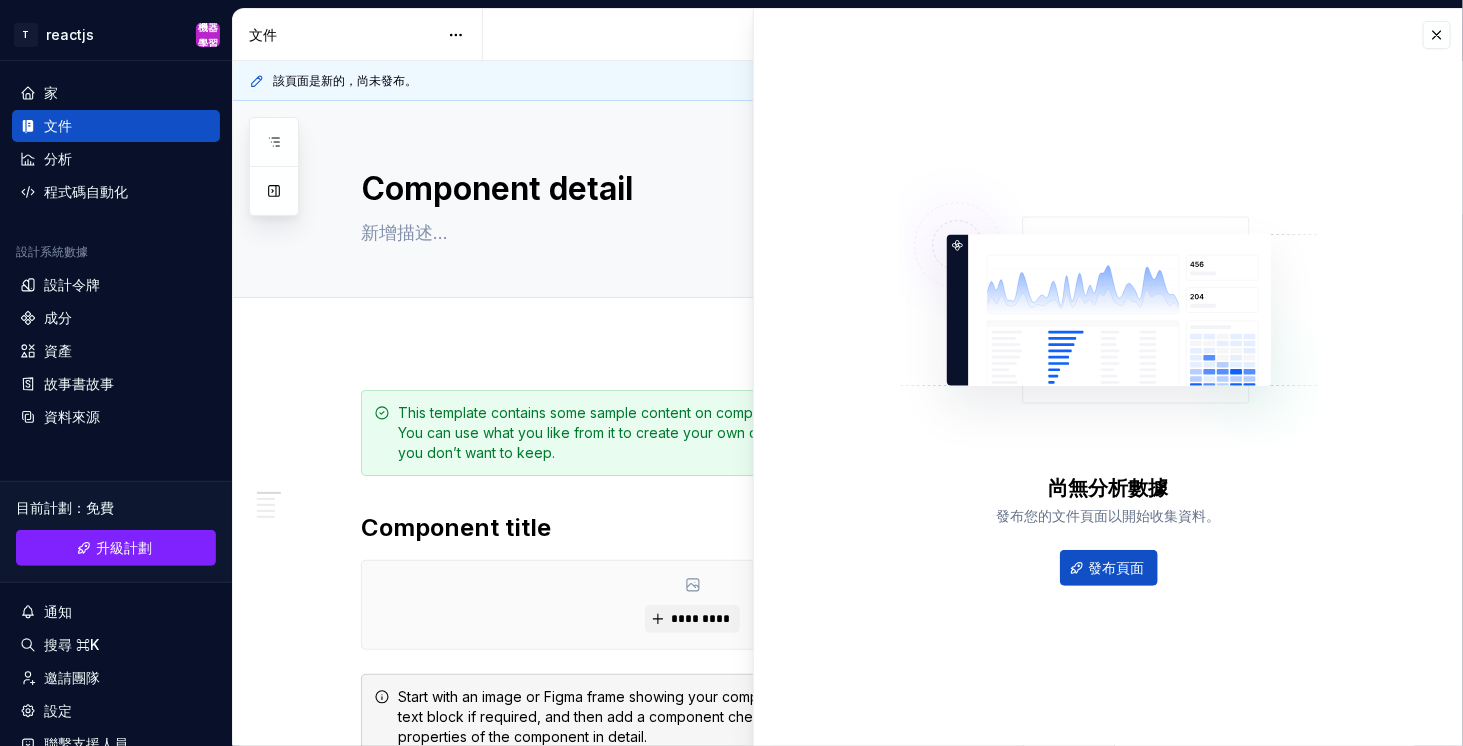 click on "尚無分析數據 發布您的文件頁面以開始收集資料。 發布頁面" at bounding box center (1108, 377) 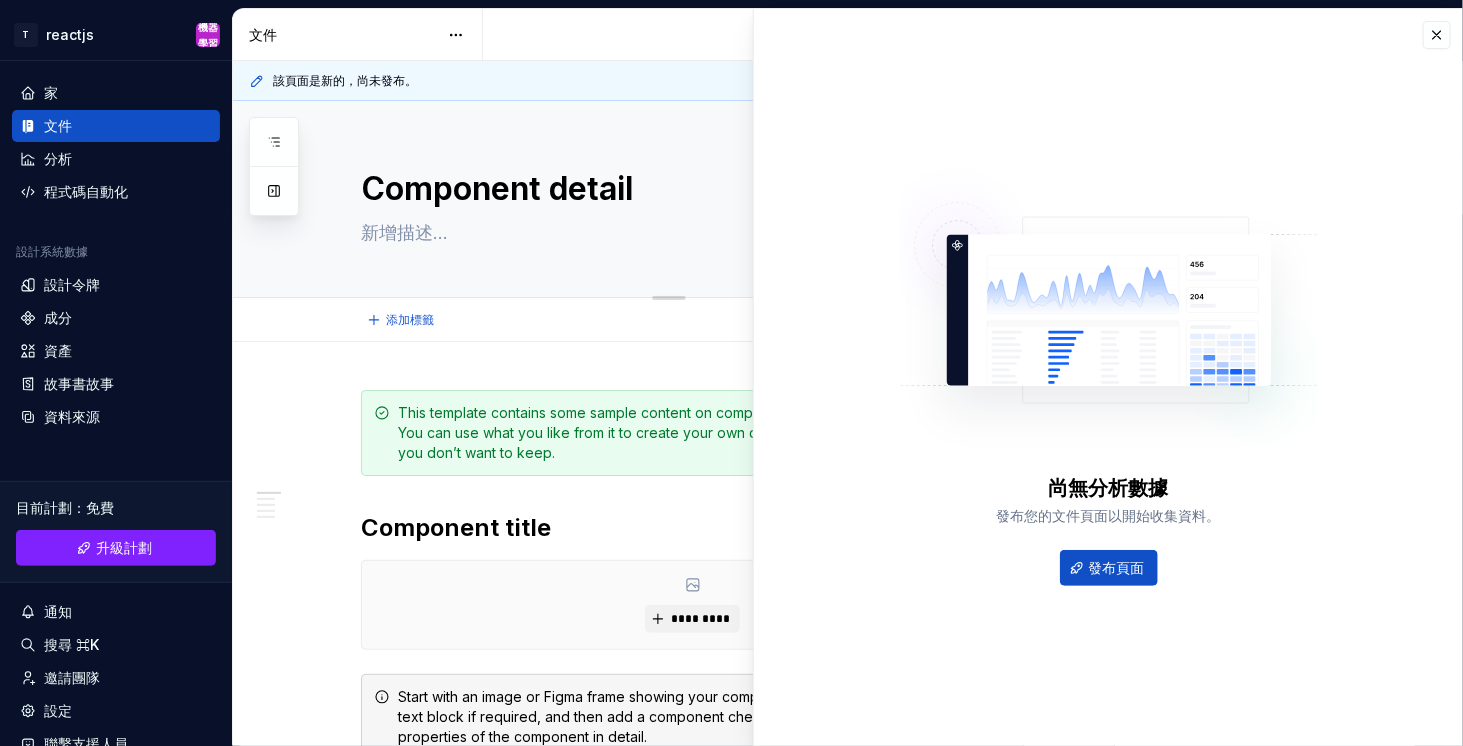 click on "Component detail" at bounding box center [692, 199] 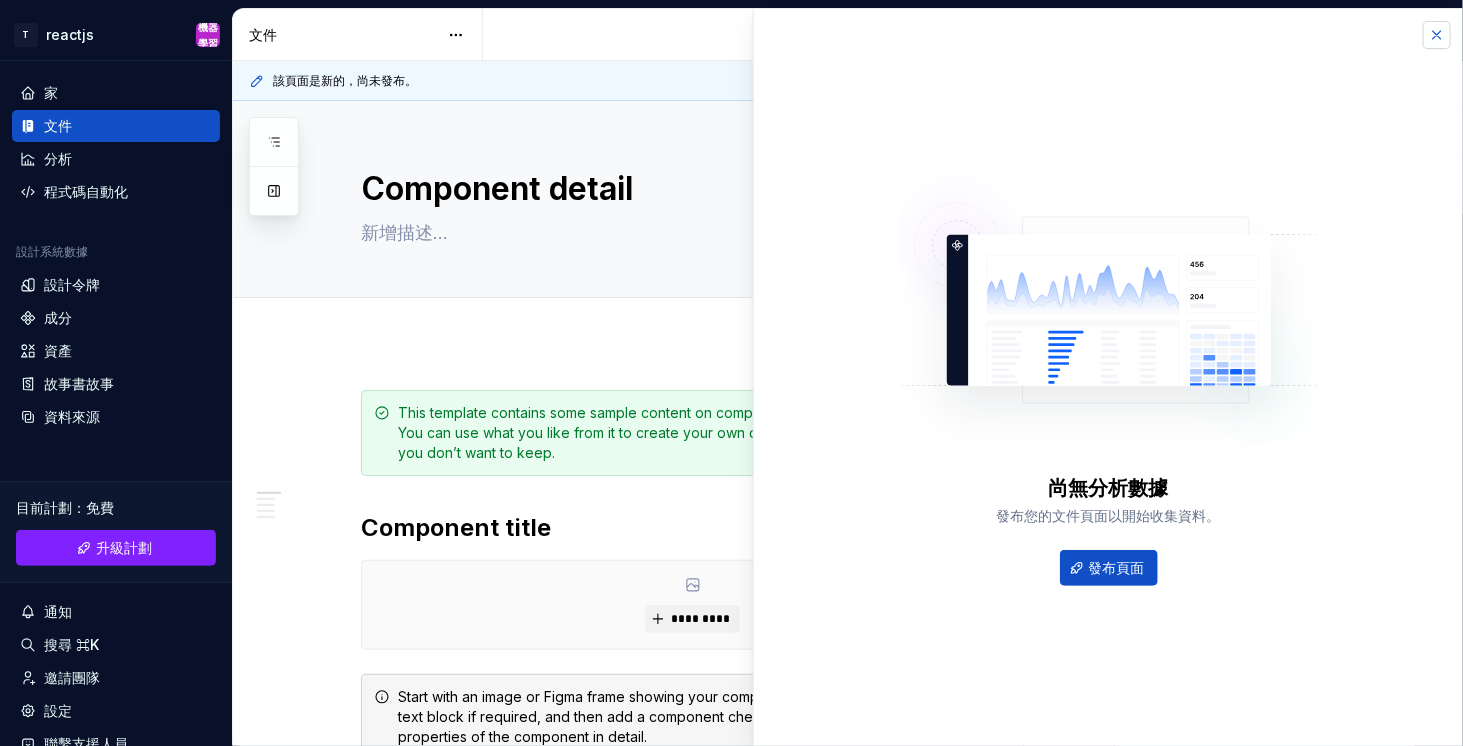 click at bounding box center [1437, 35] 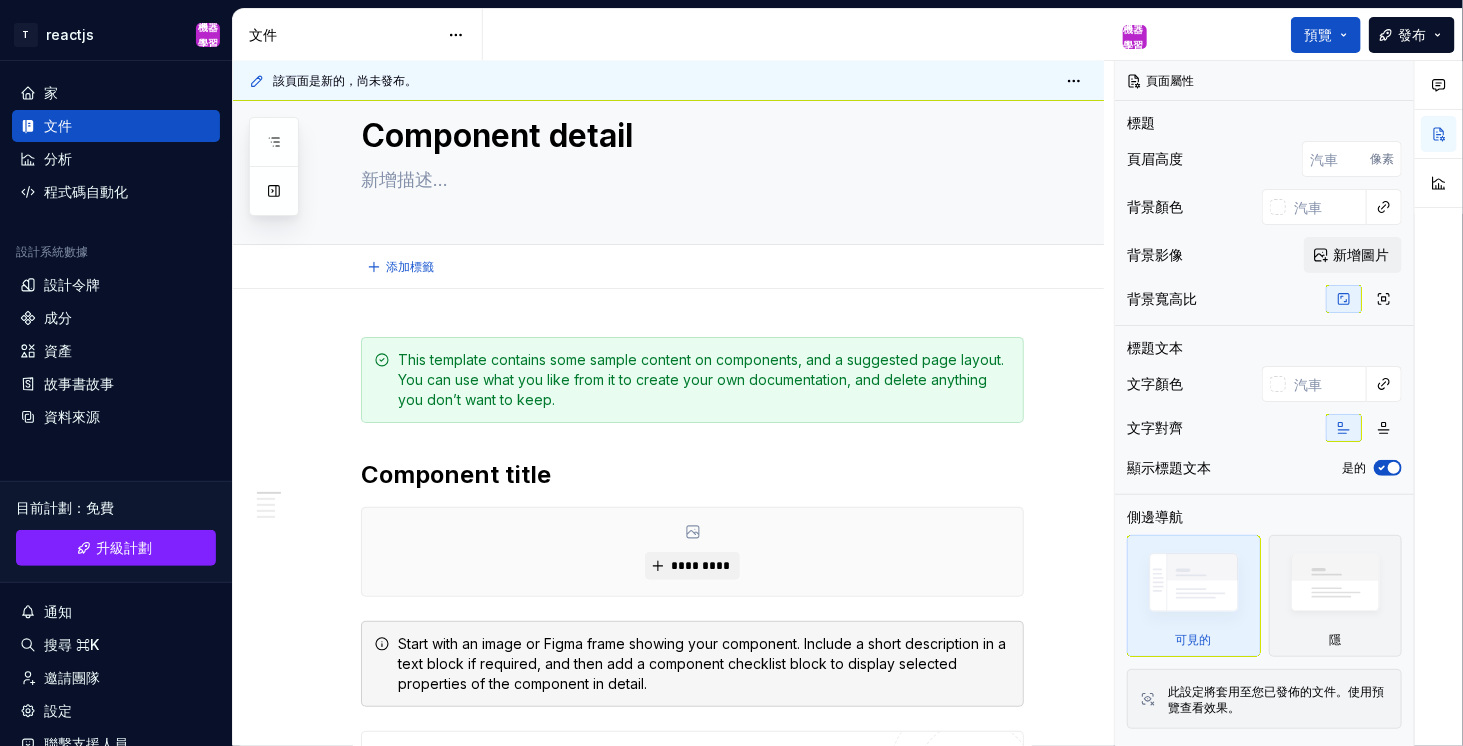 type on "*" 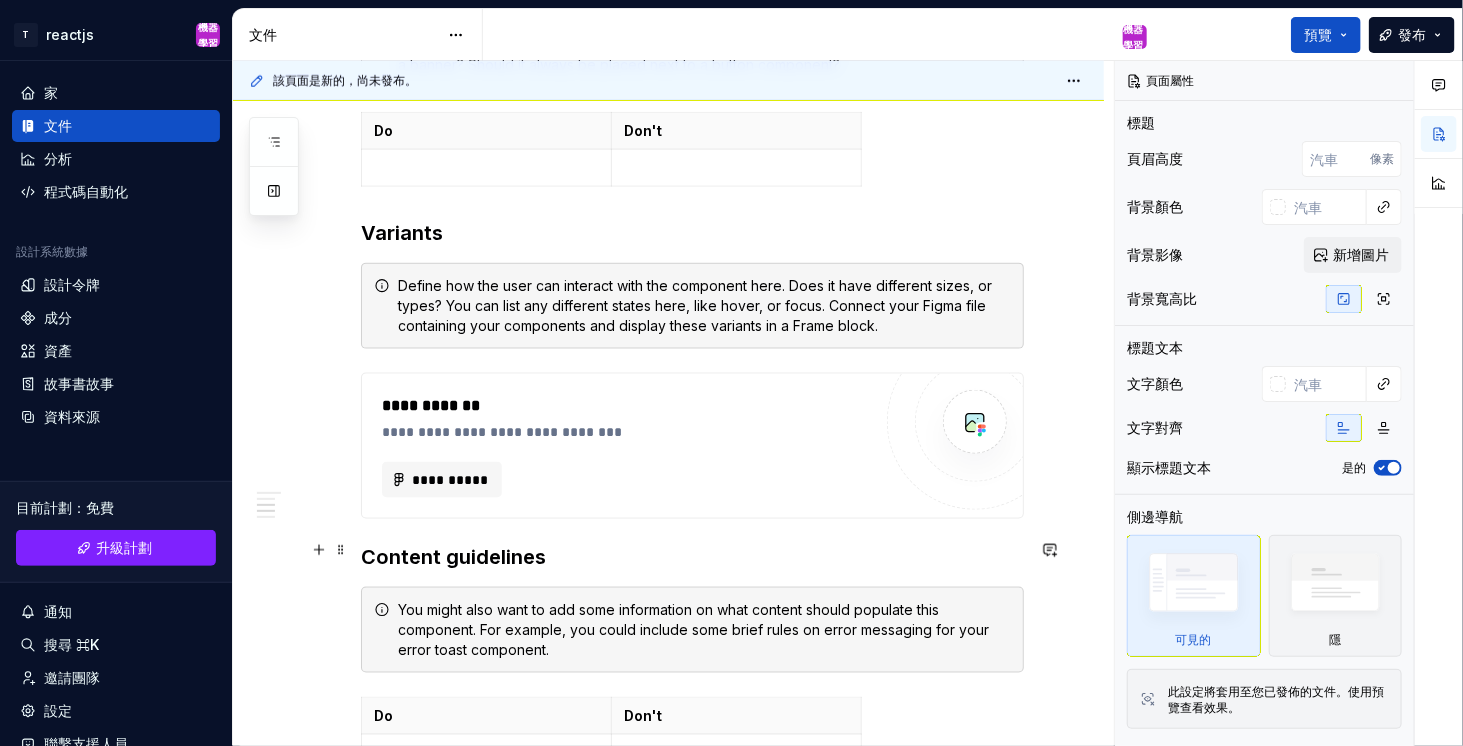 scroll, scrollTop: 1000, scrollLeft: 0, axis: vertical 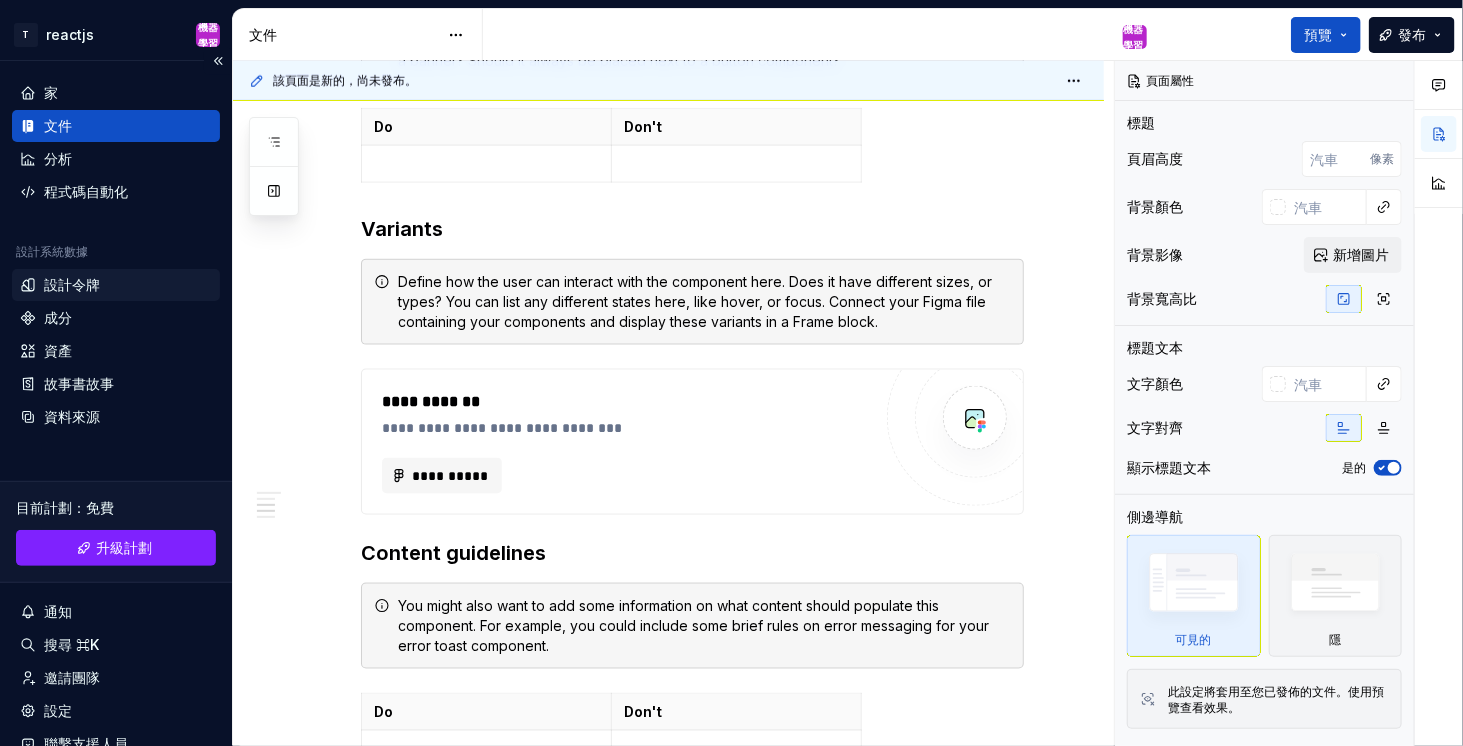 click on "設計令牌" at bounding box center [72, 284] 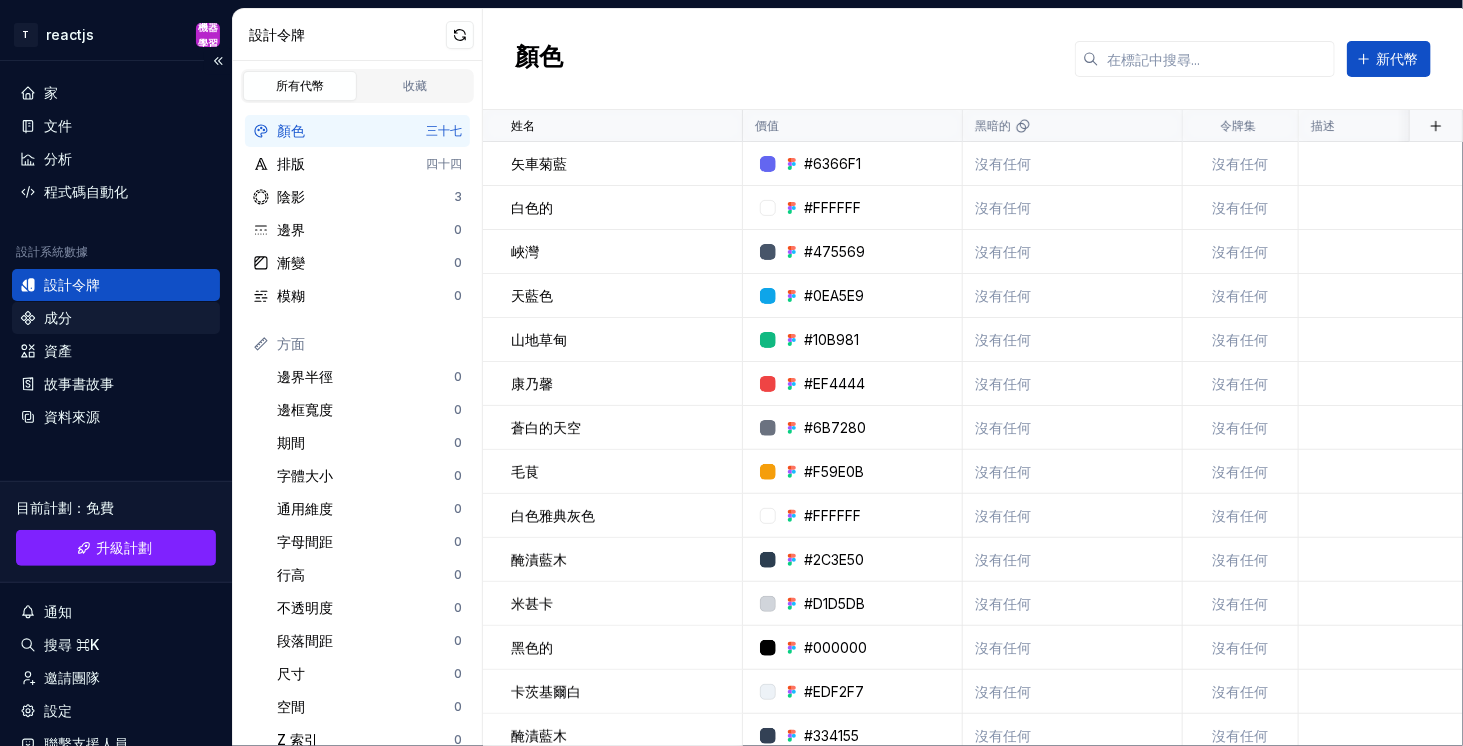 click on "成分" at bounding box center (58, 317) 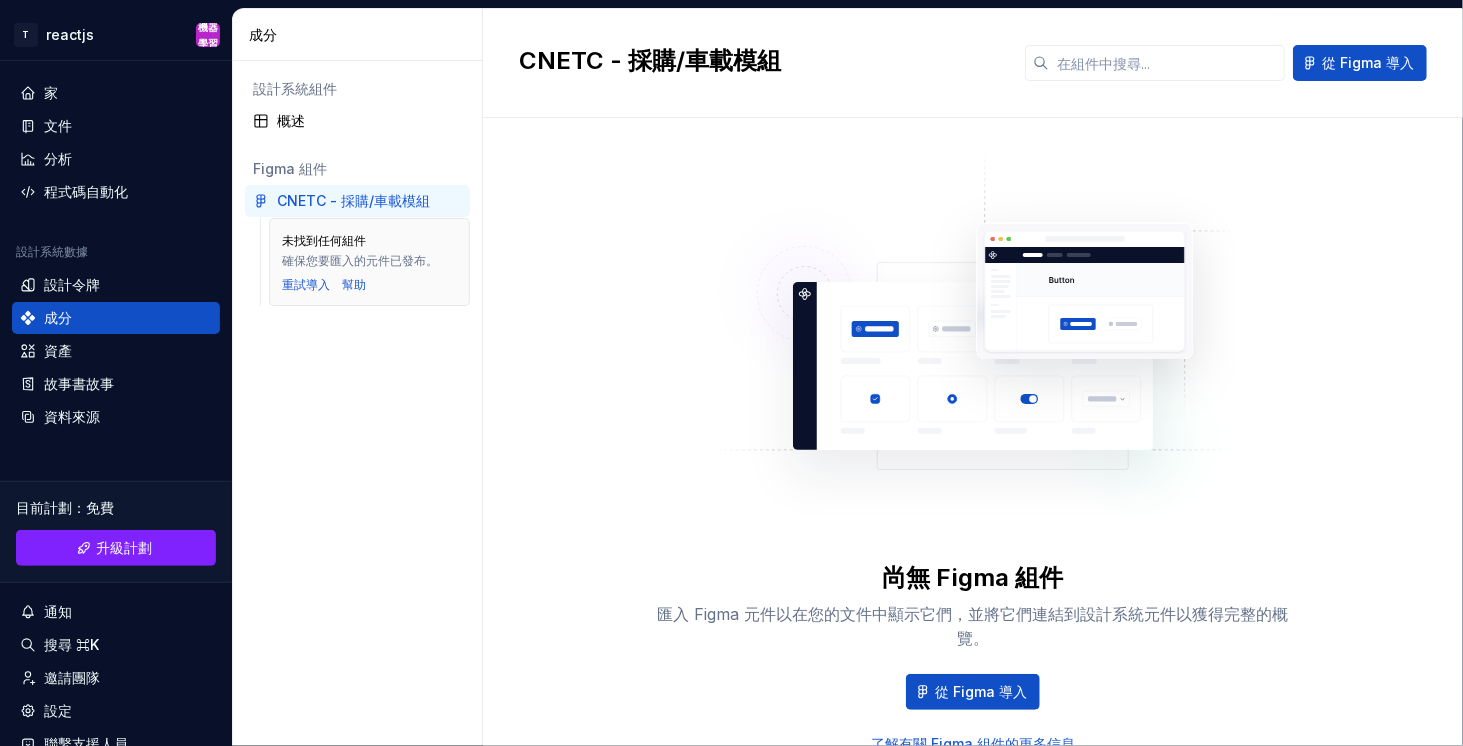 scroll, scrollTop: 0, scrollLeft: 0, axis: both 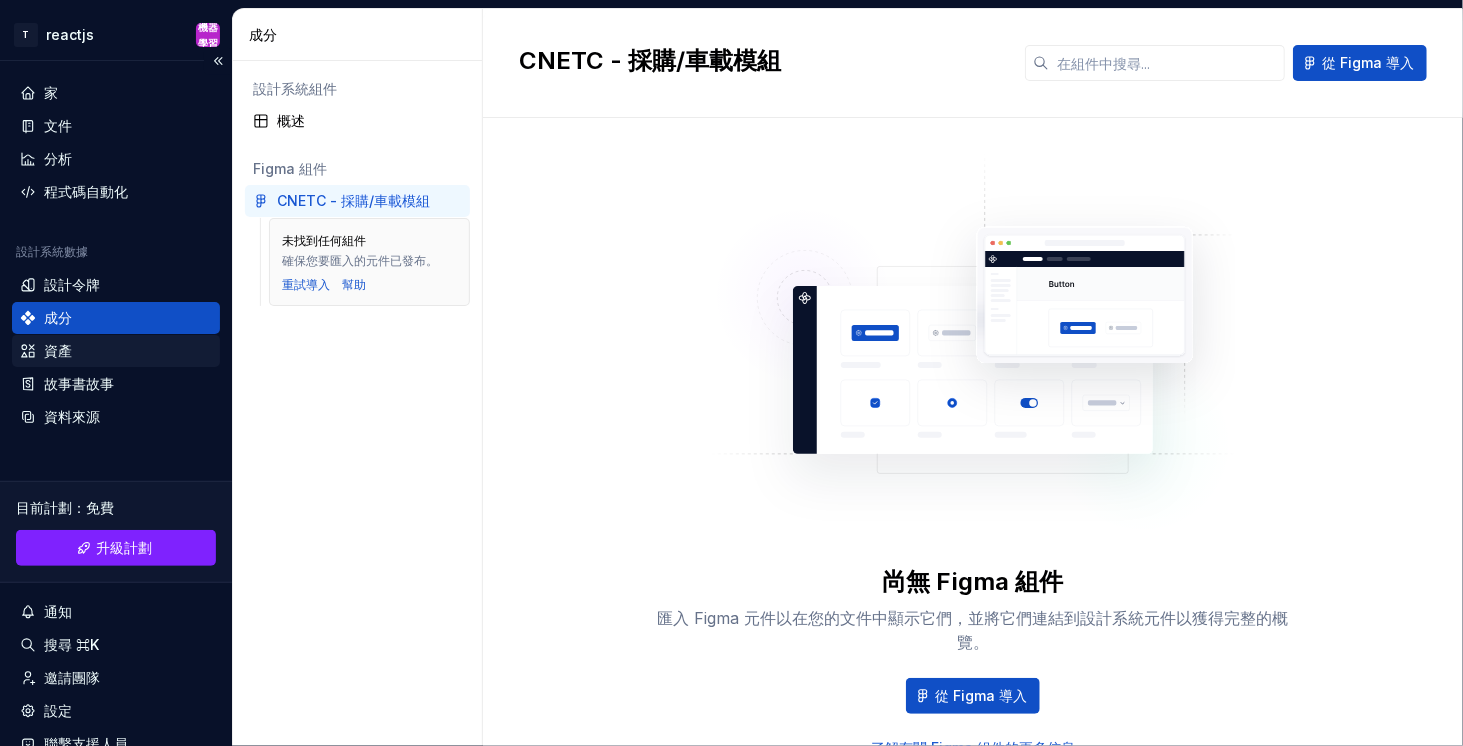 click on "資產" at bounding box center (58, 350) 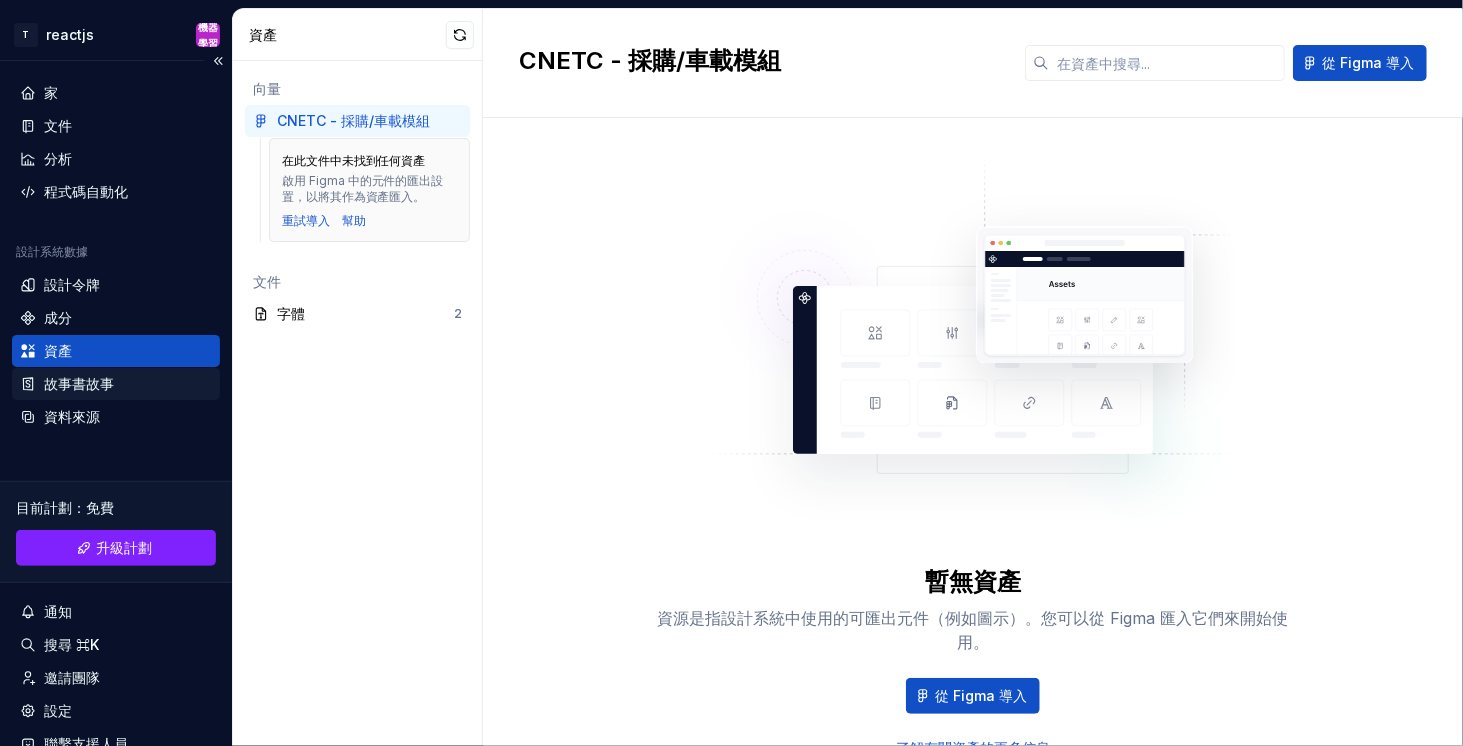 click on "故事書故事" at bounding box center [79, 383] 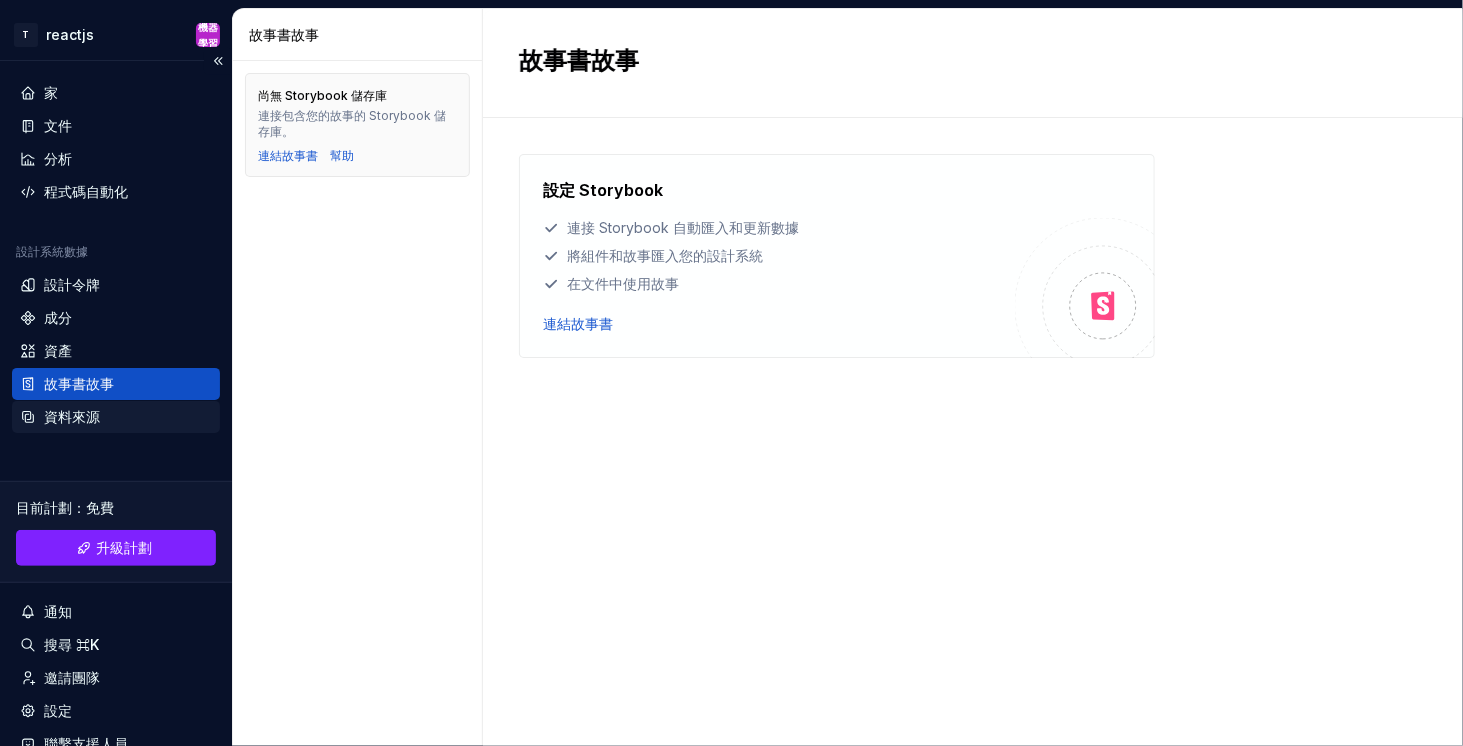 click on "資料來源" at bounding box center (72, 416) 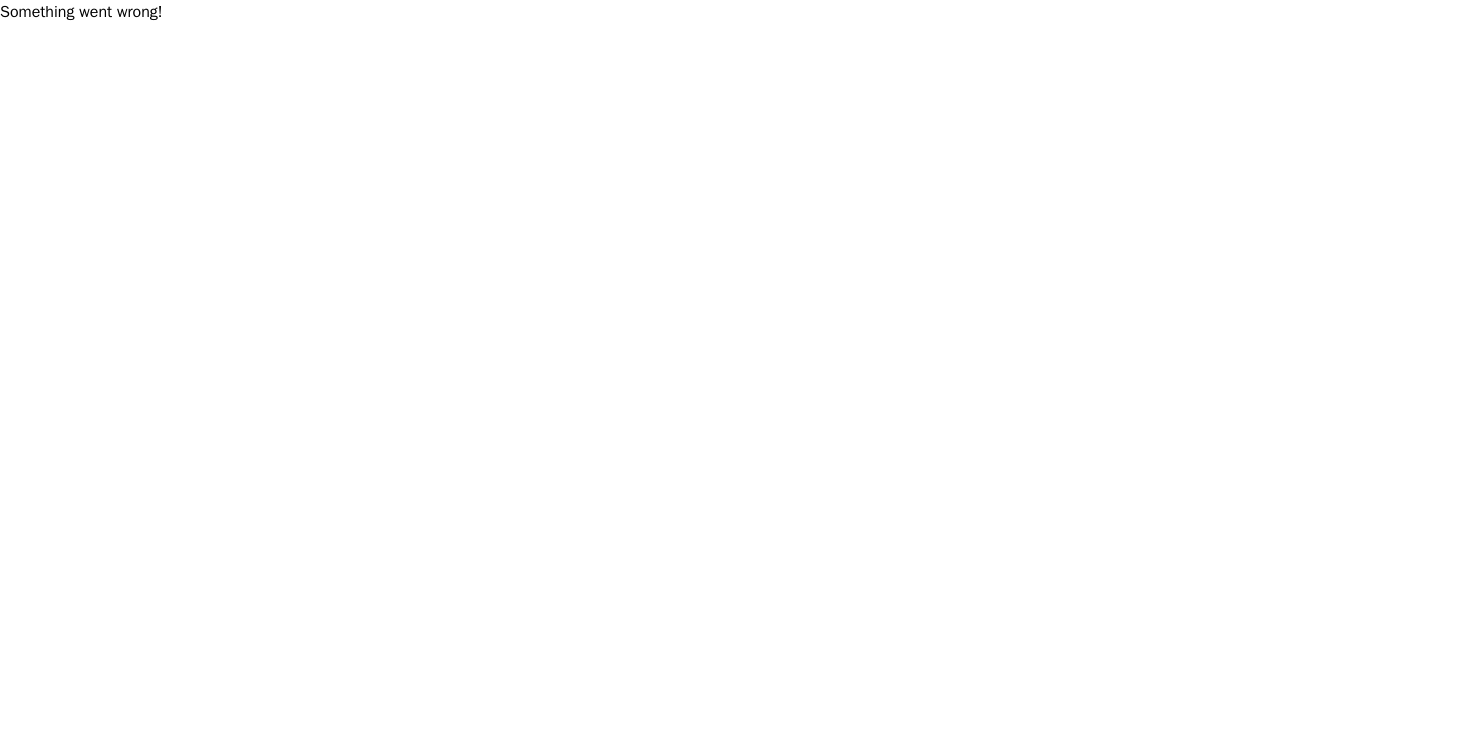 click on "原文 為這個翻譯評分 你的意見回饋將用於協助改善 Google 翻譯品質 * Something went wrong!" at bounding box center (731, 12) 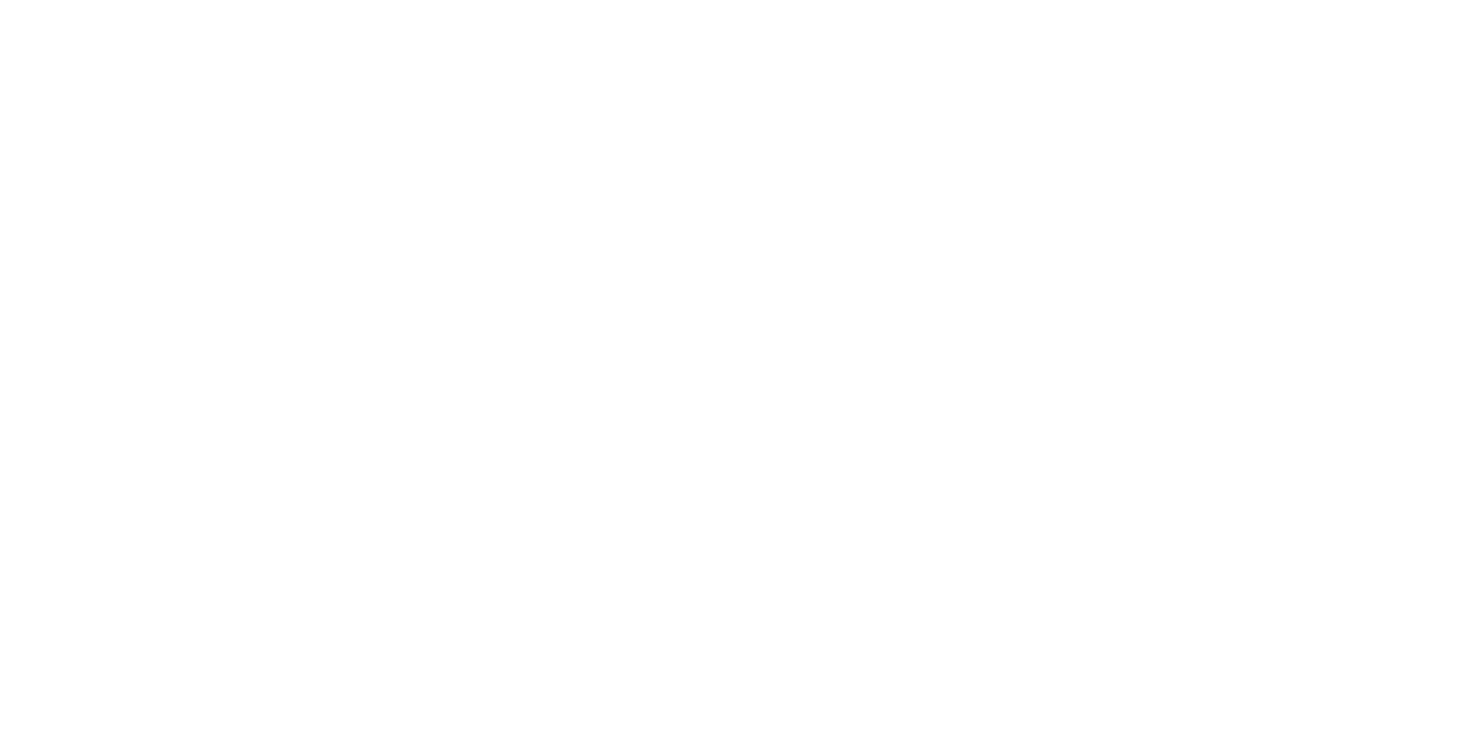 scroll, scrollTop: 0, scrollLeft: 0, axis: both 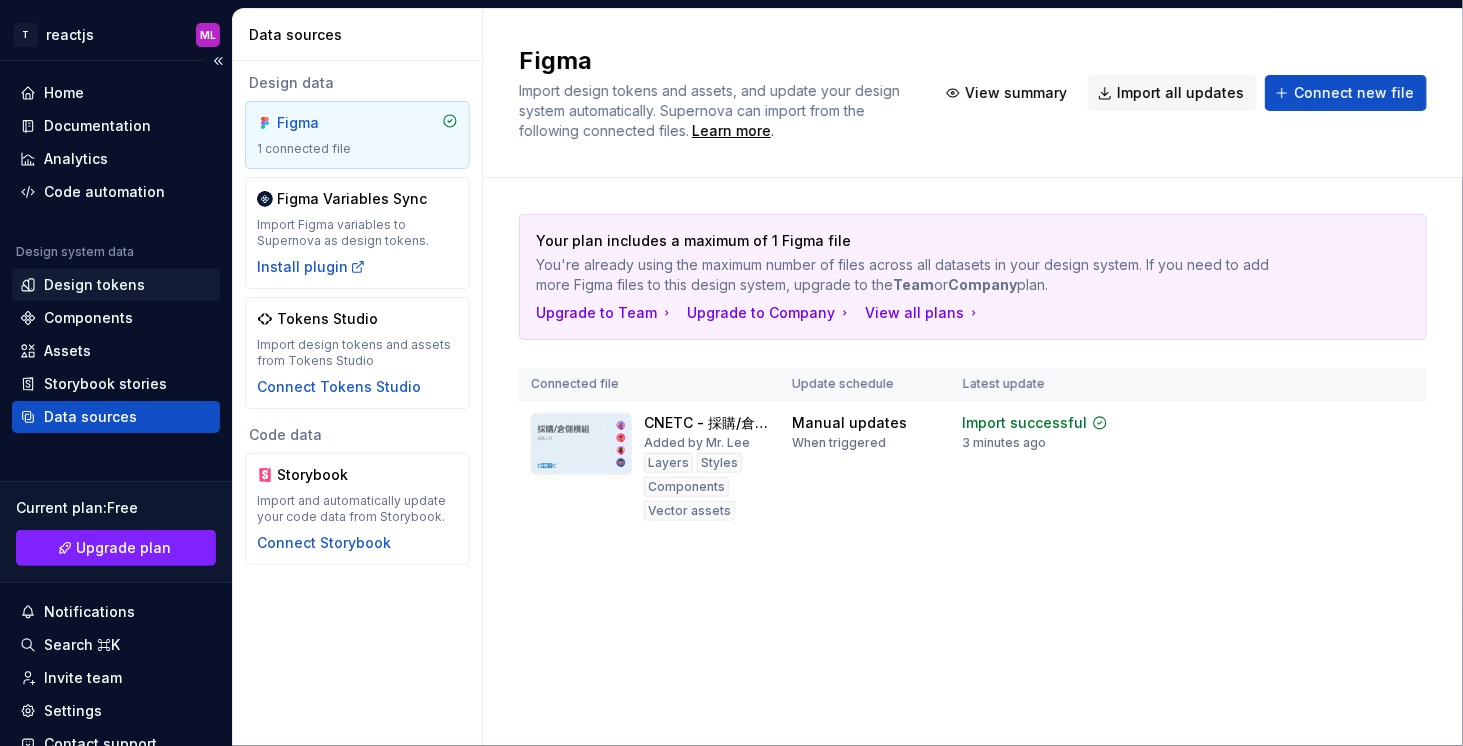 click on "Design tokens" at bounding box center [94, 285] 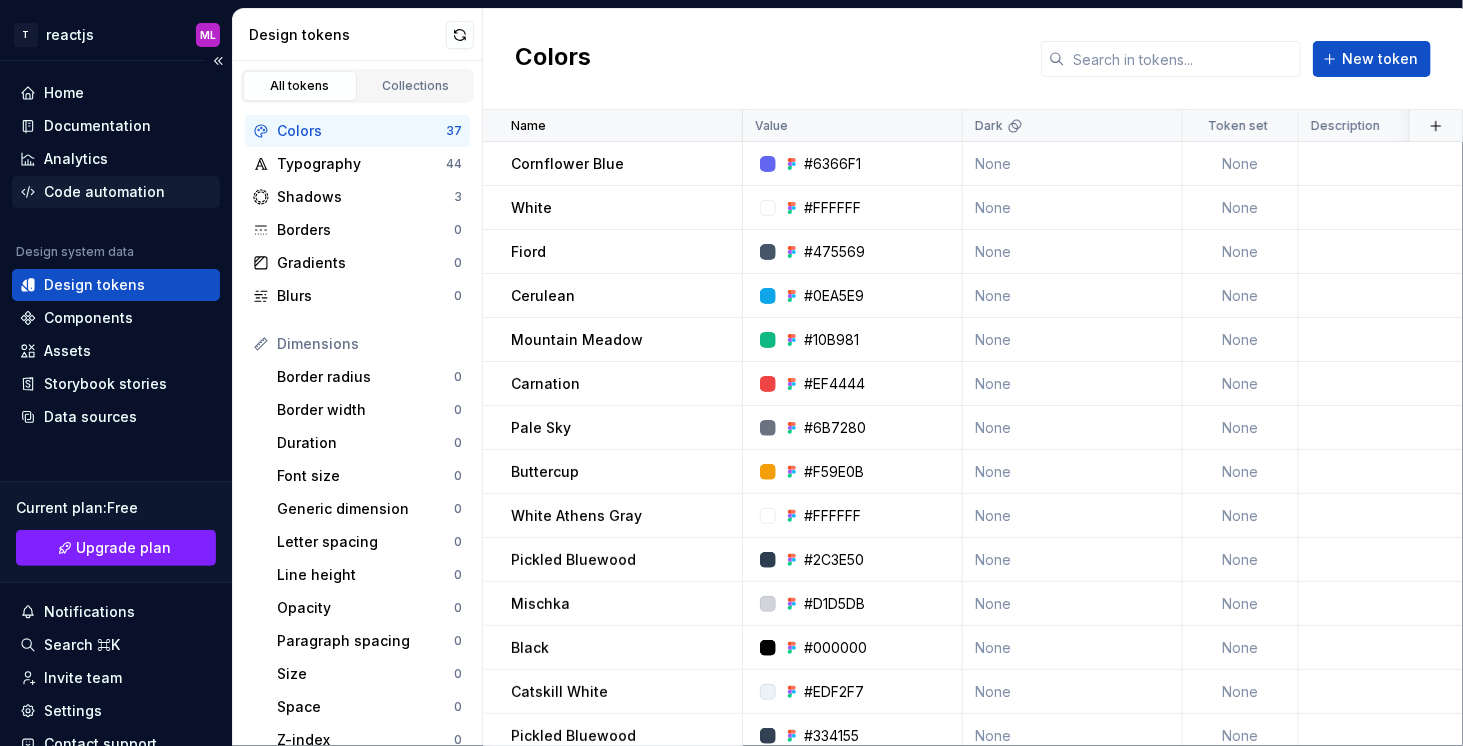 click on "Code automation" at bounding box center [104, 192] 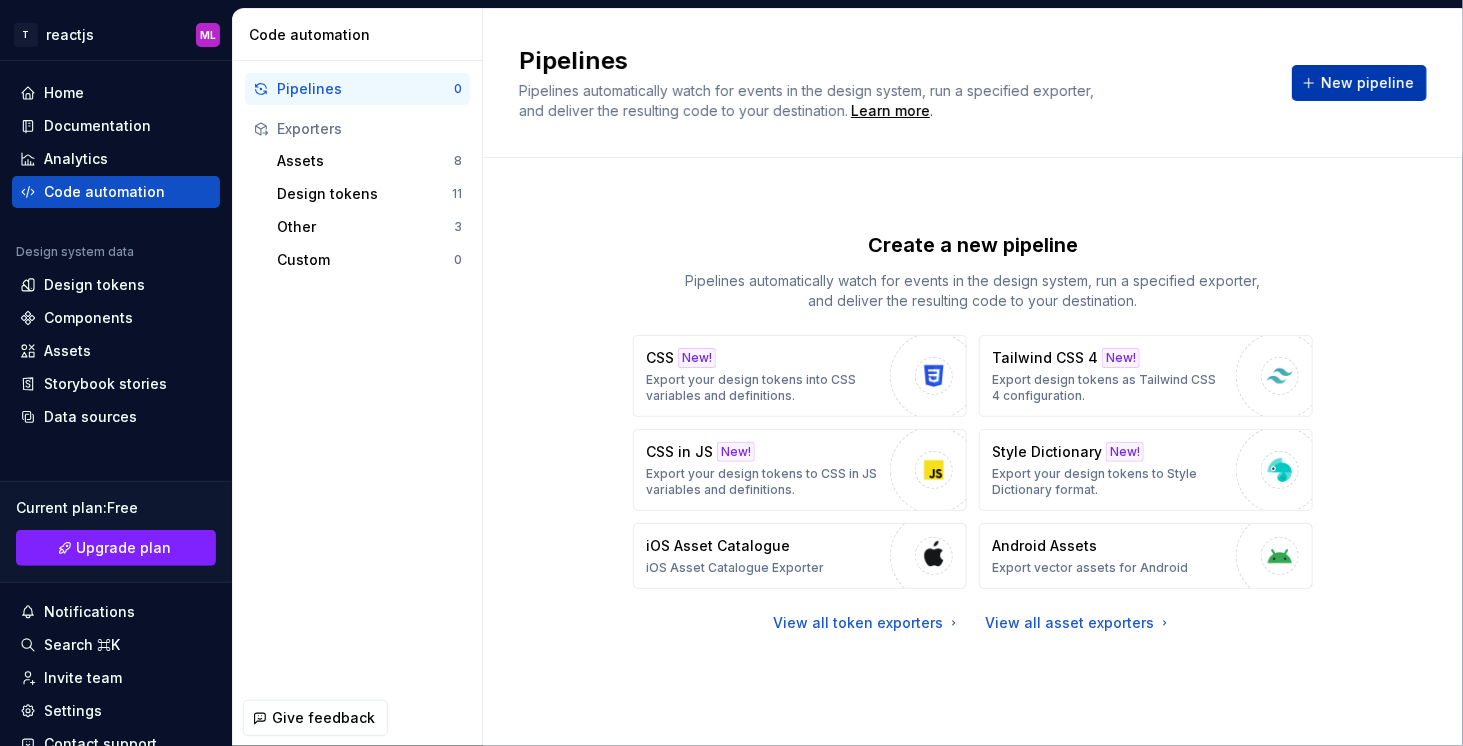 click on "New pipeline" at bounding box center (1367, 83) 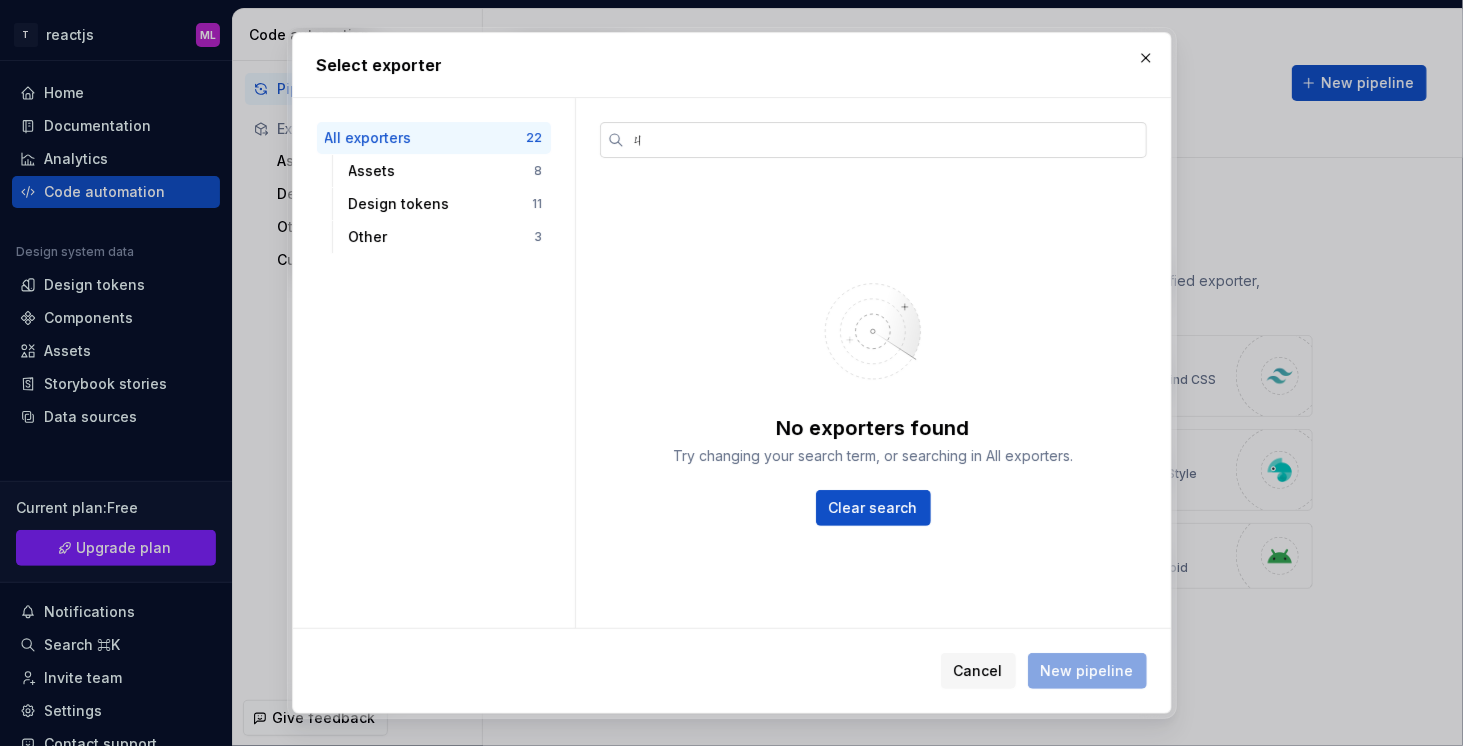 type on "ㄐㄥ" 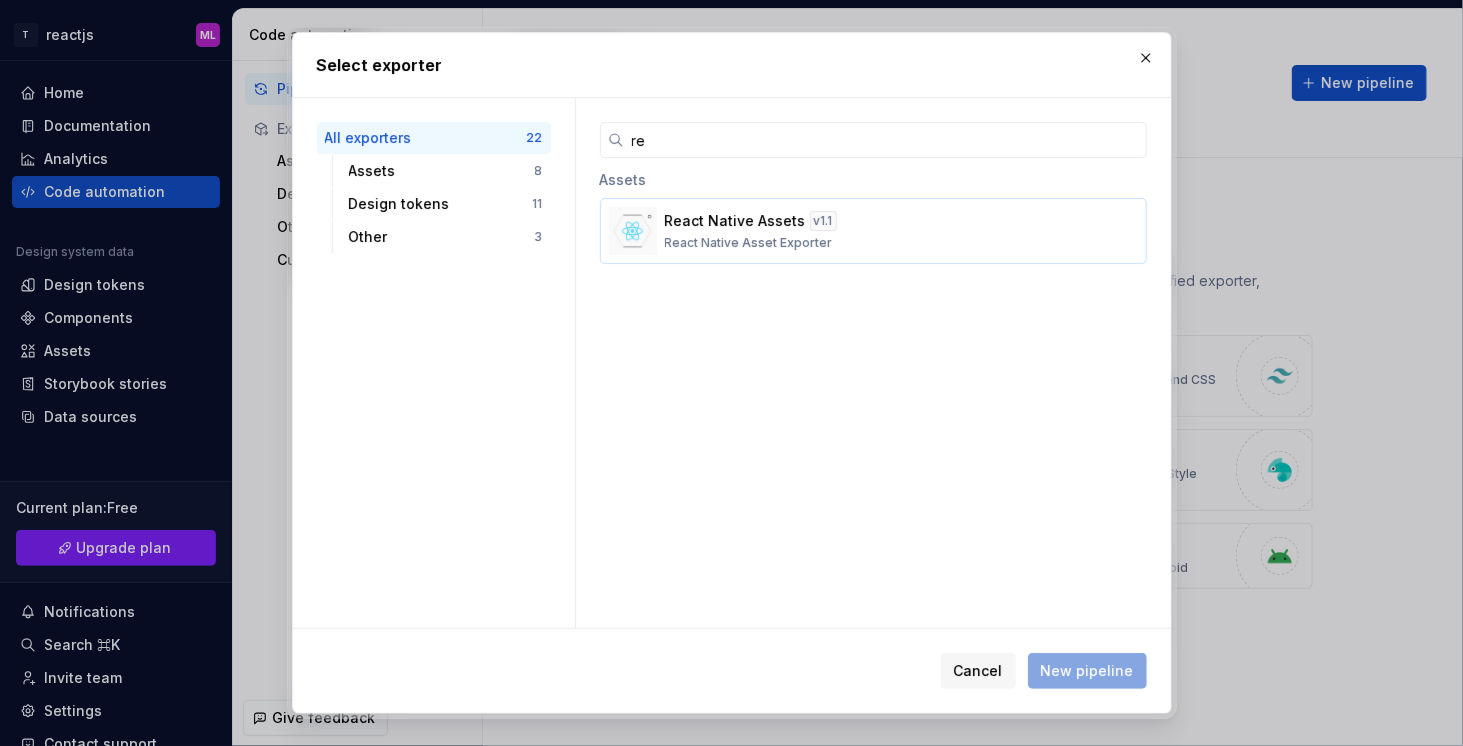 type on "re" 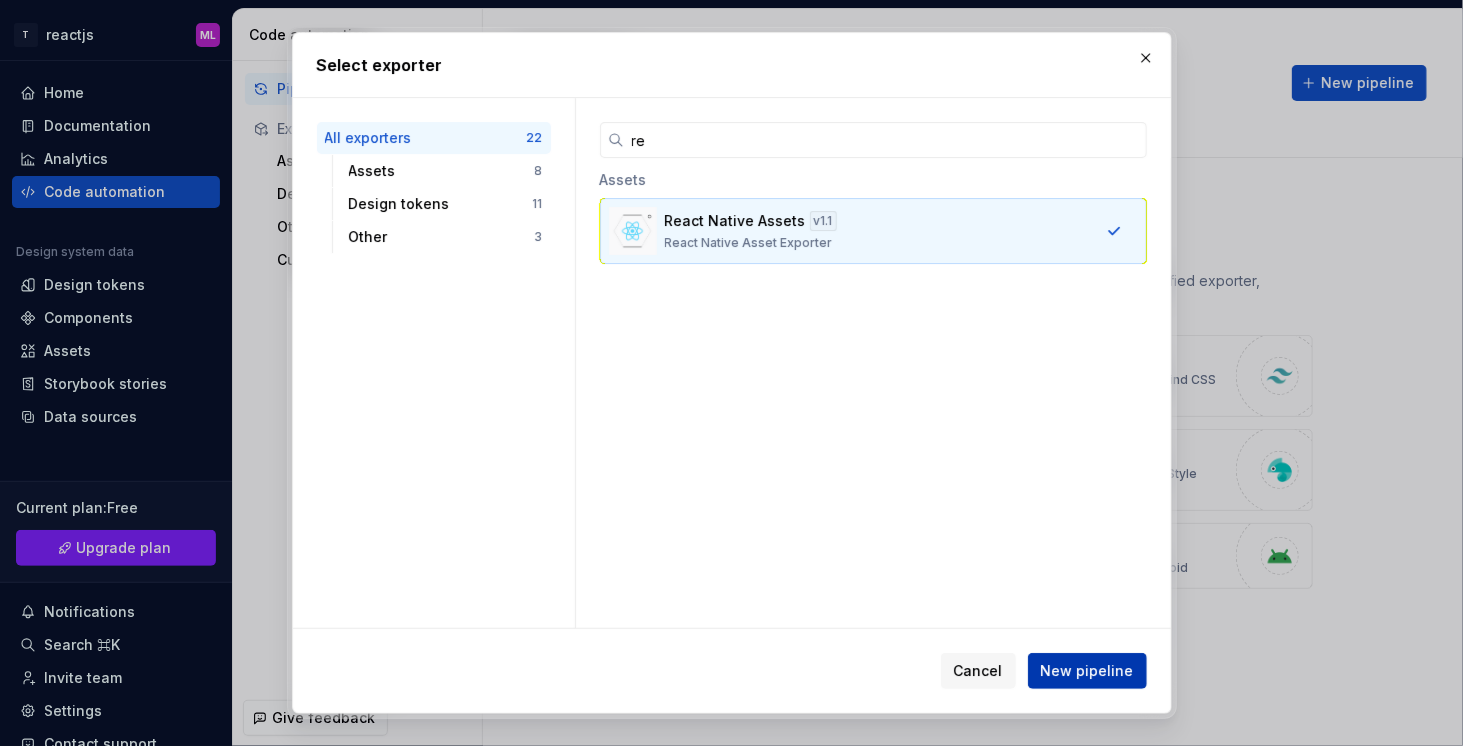 click on "New pipeline" at bounding box center (1087, 671) 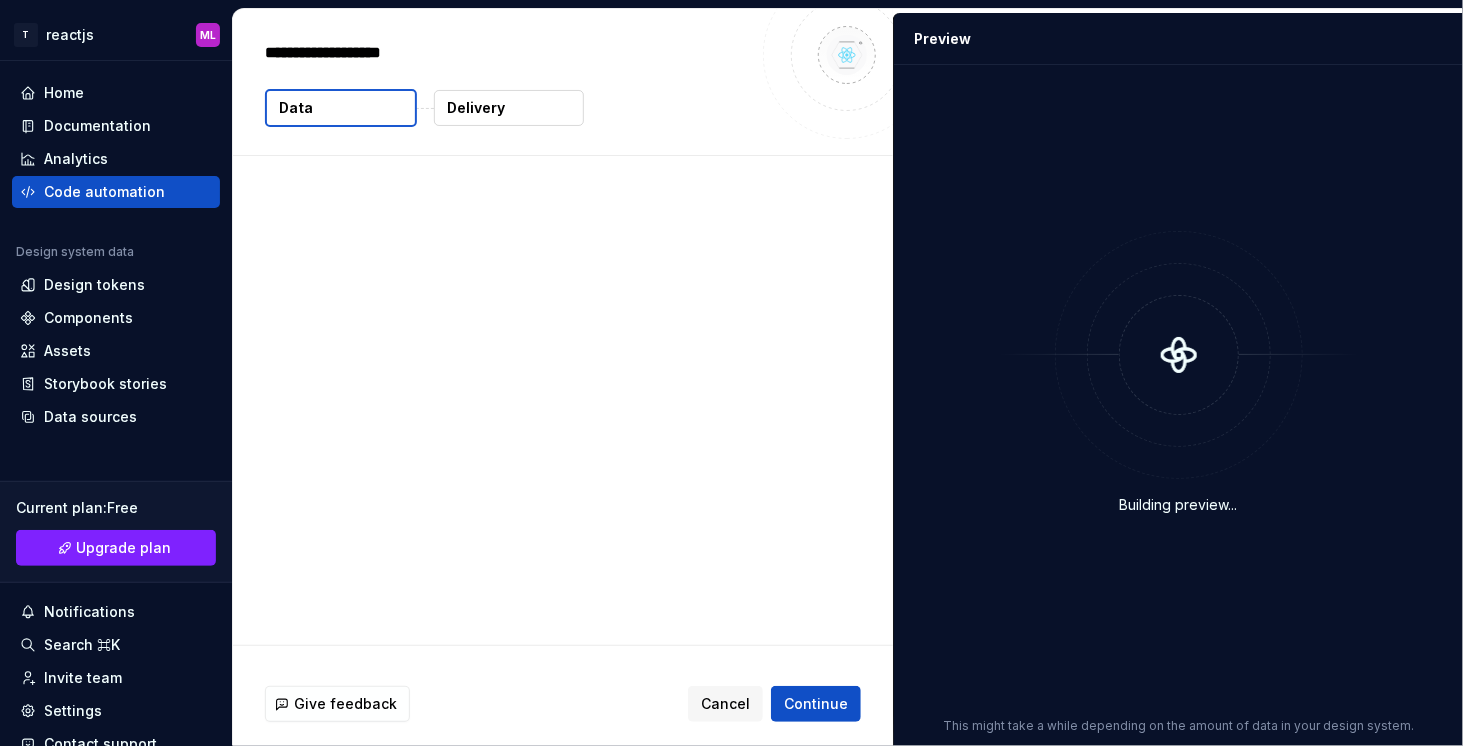 type on "*" 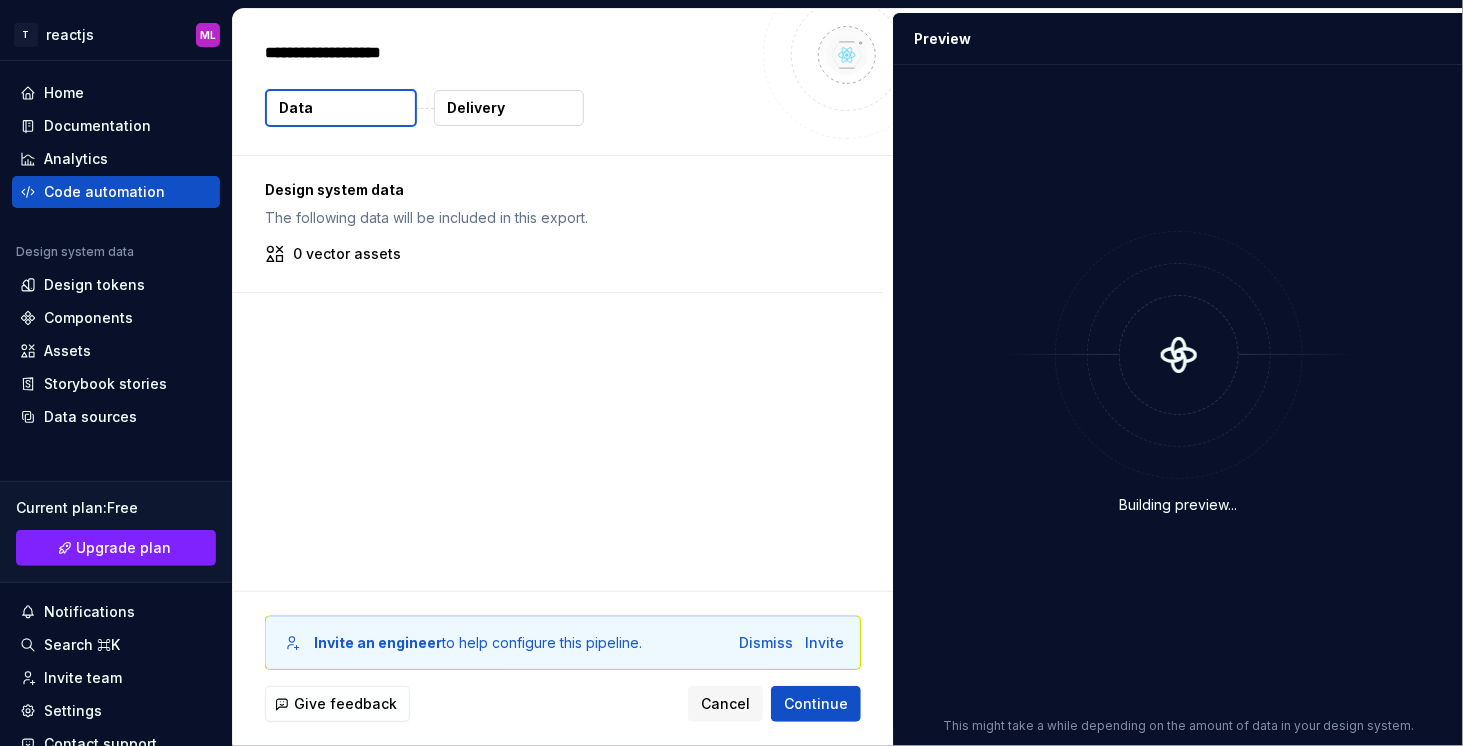 click on "0 vector assets" at bounding box center [558, 254] 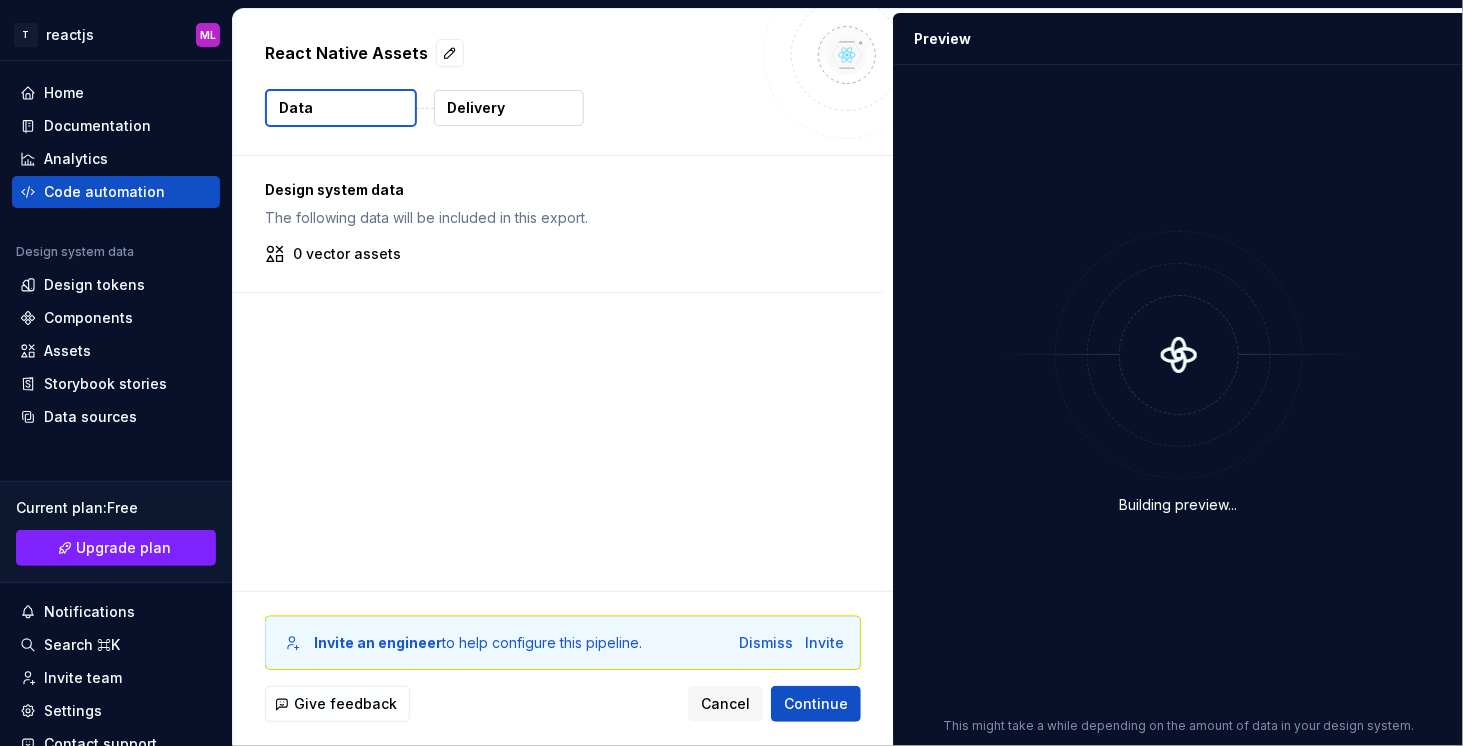 click on "0 vector assets" at bounding box center [347, 254] 